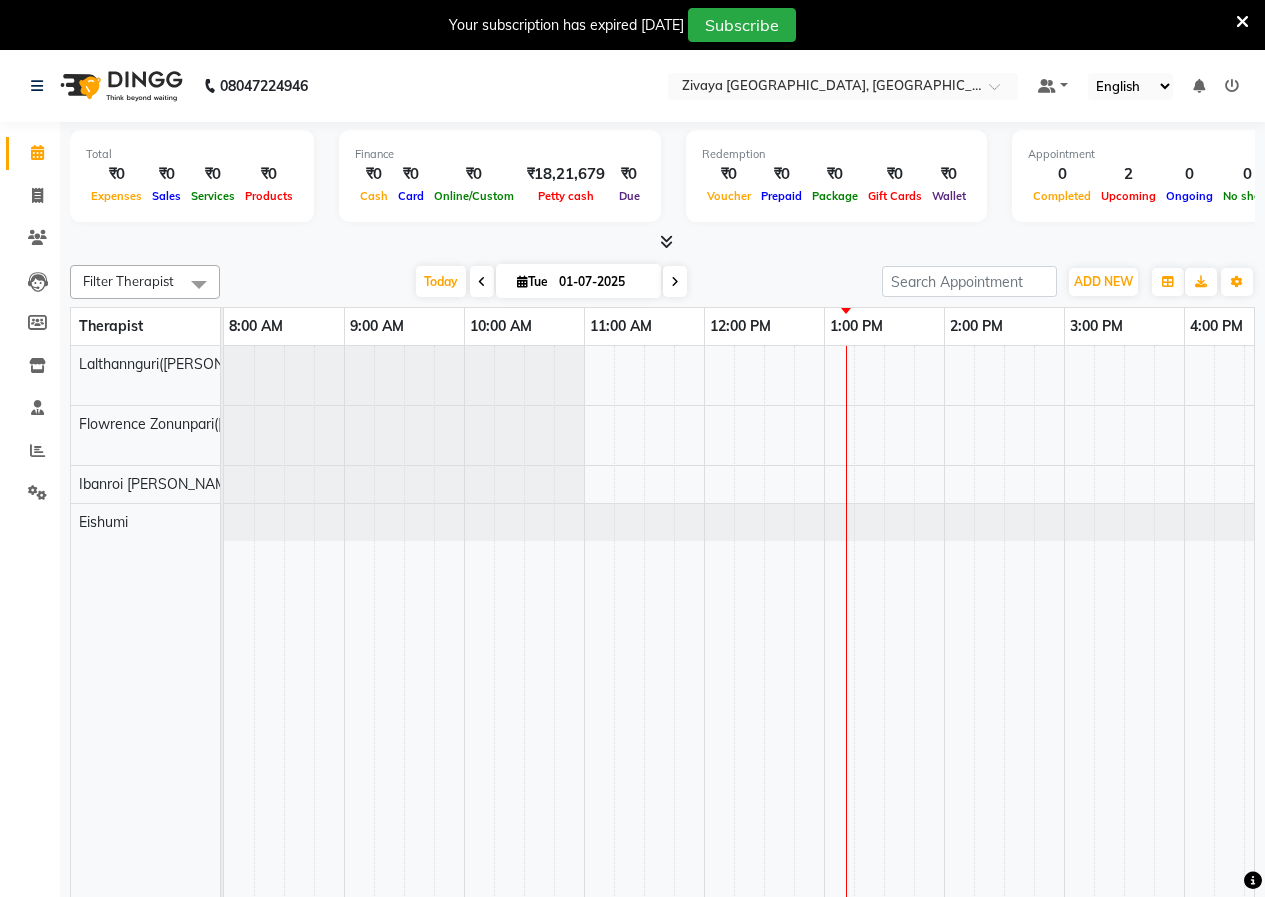 scroll, scrollTop: 50, scrollLeft: 0, axis: vertical 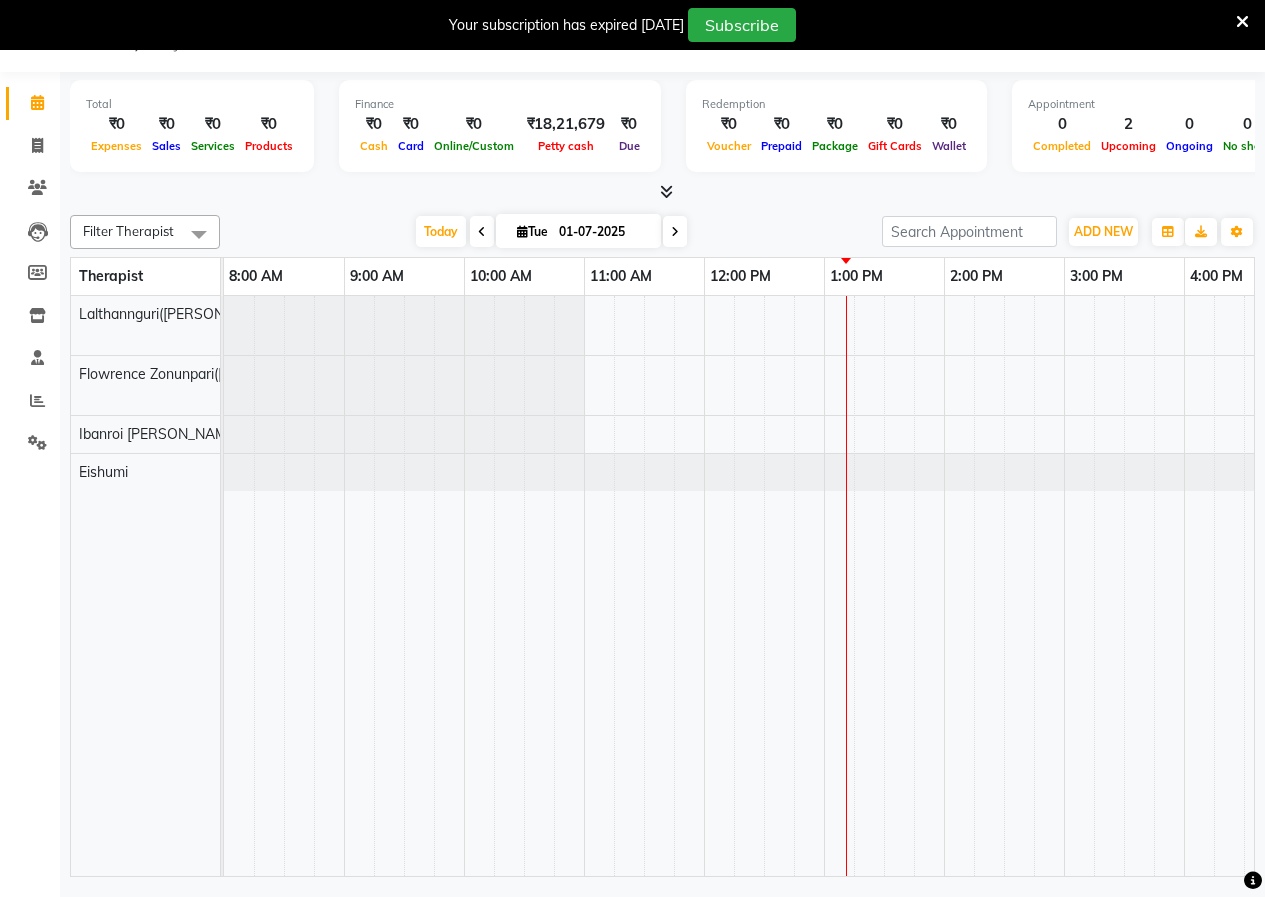 click at bounding box center [1242, 22] 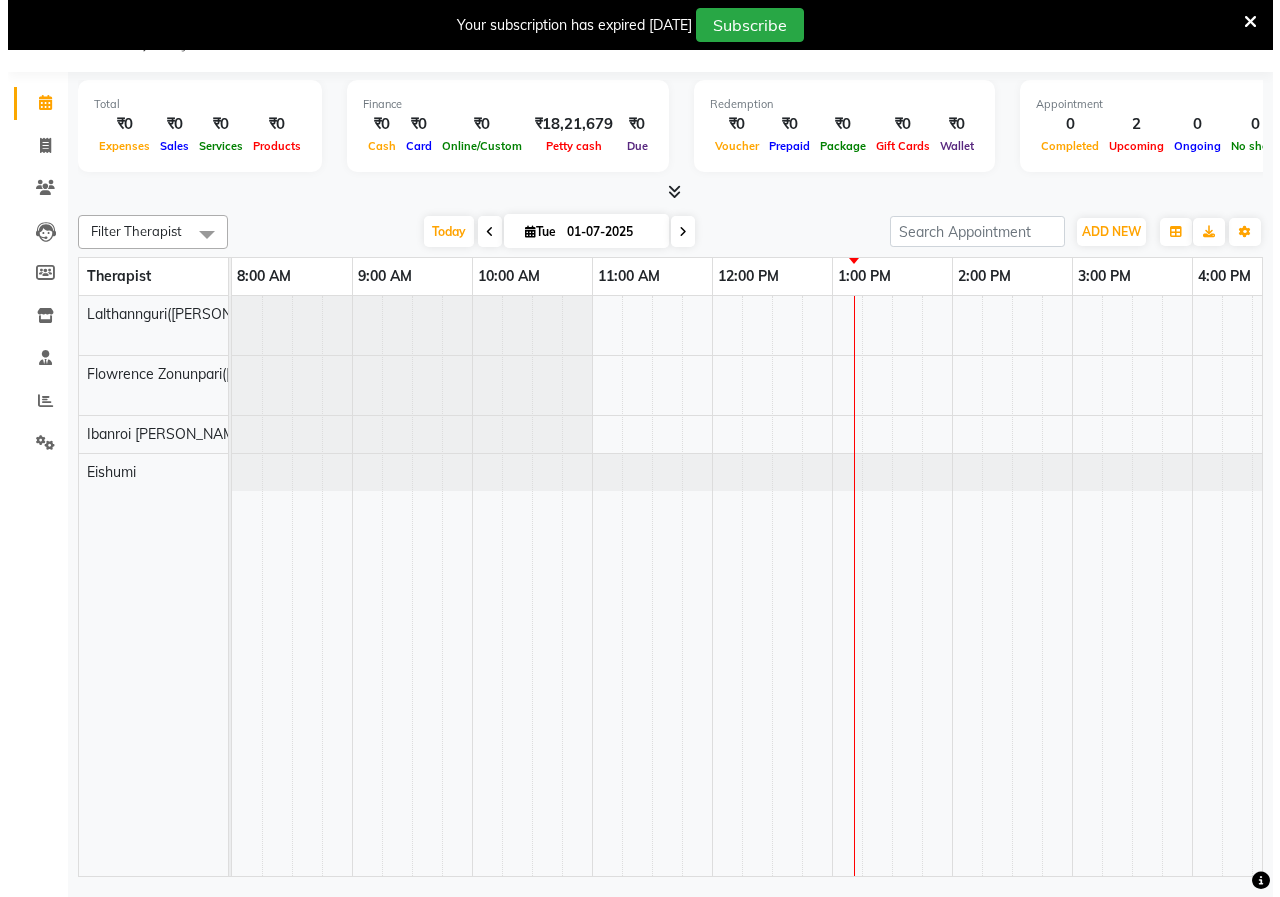scroll, scrollTop: 0, scrollLeft: 0, axis: both 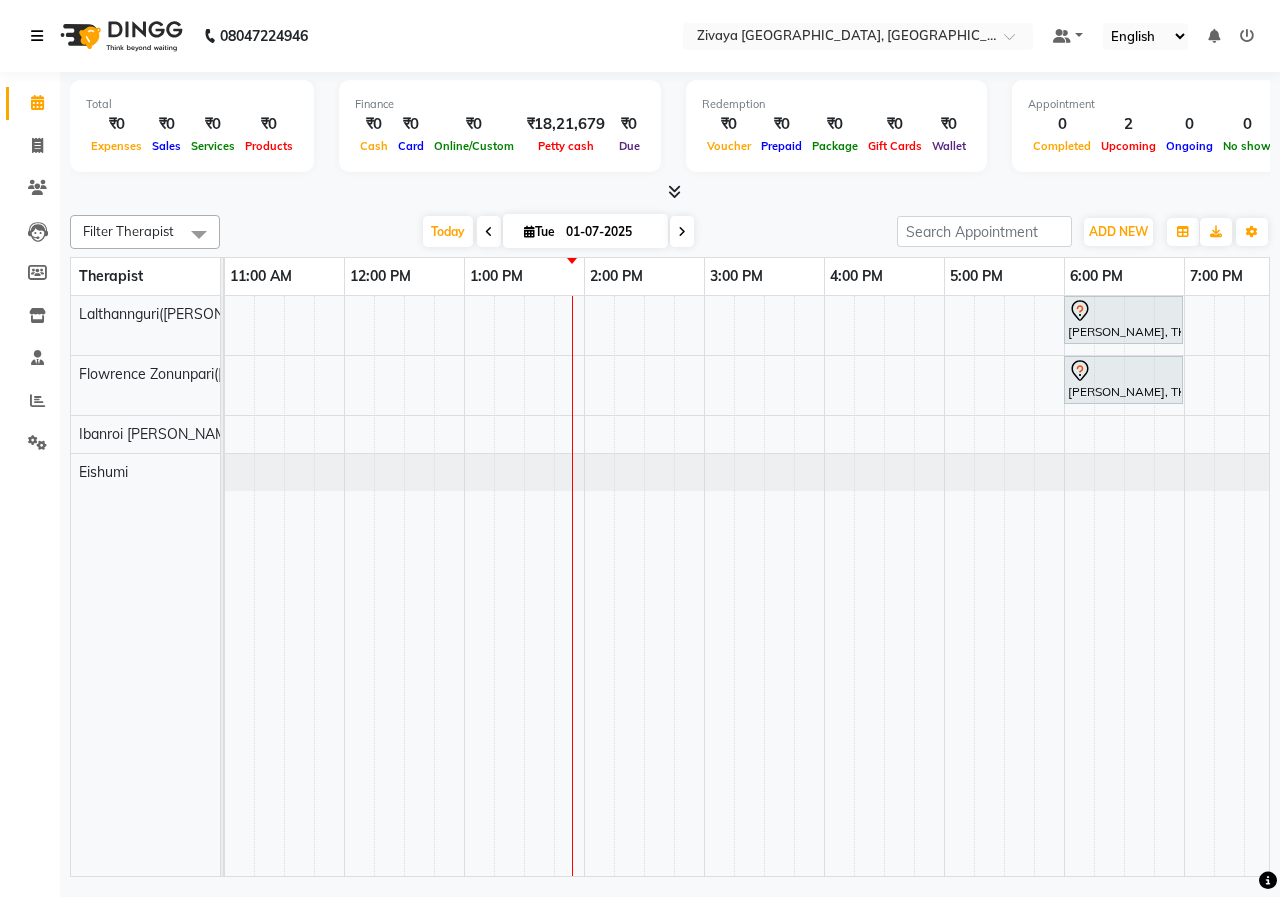 click at bounding box center [37, 36] 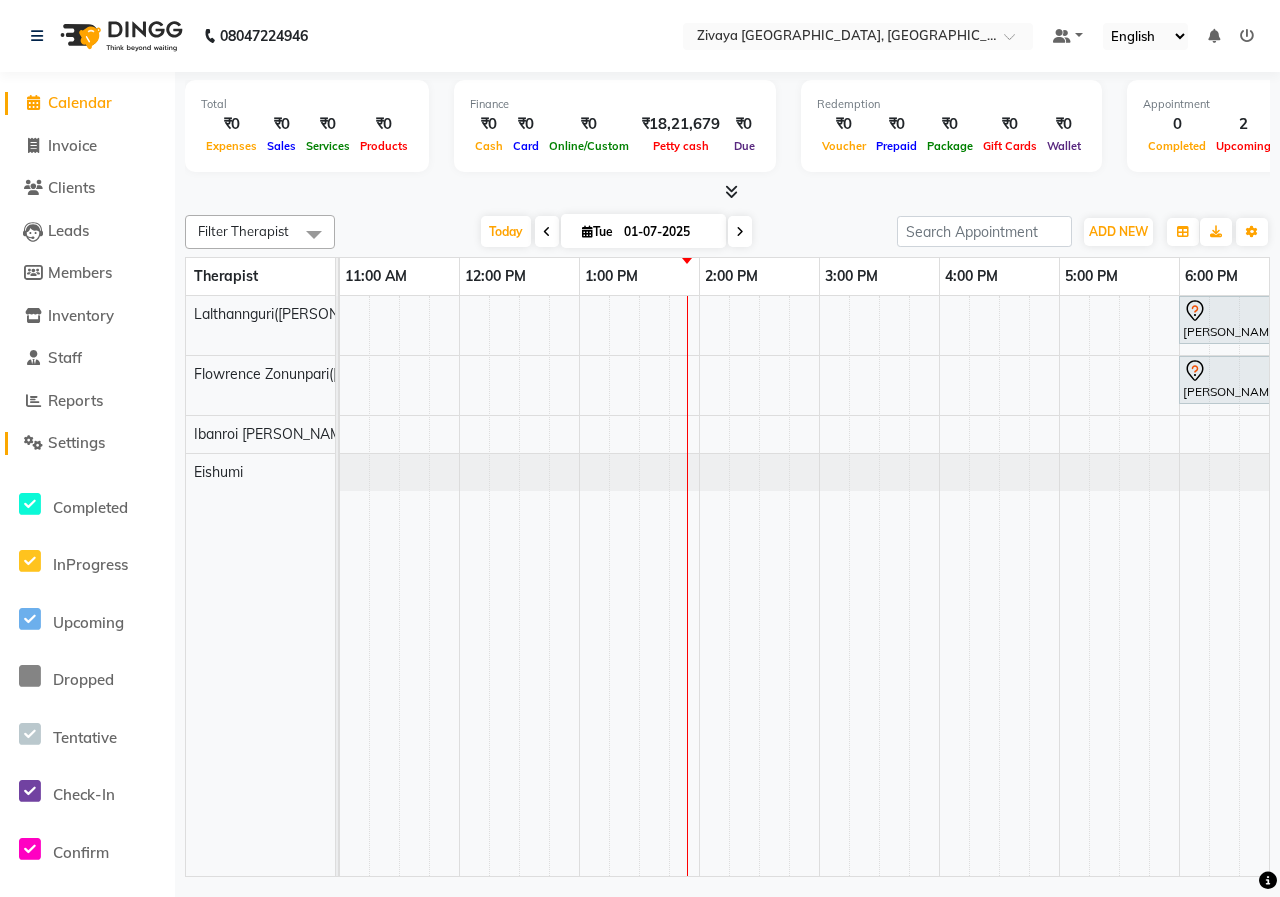 click on "Settings" 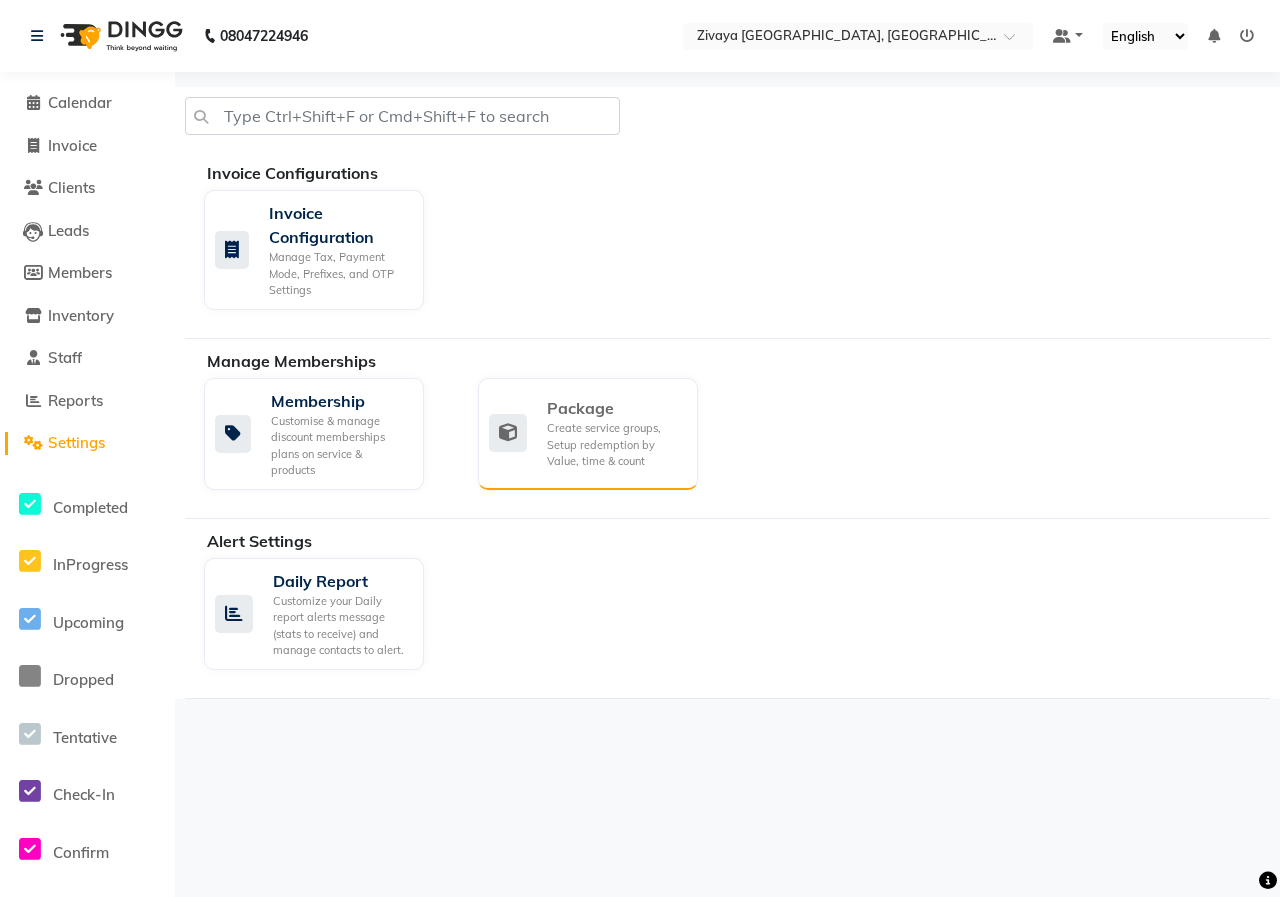 click on "Create service groups, Setup redemption by Value, time & count" 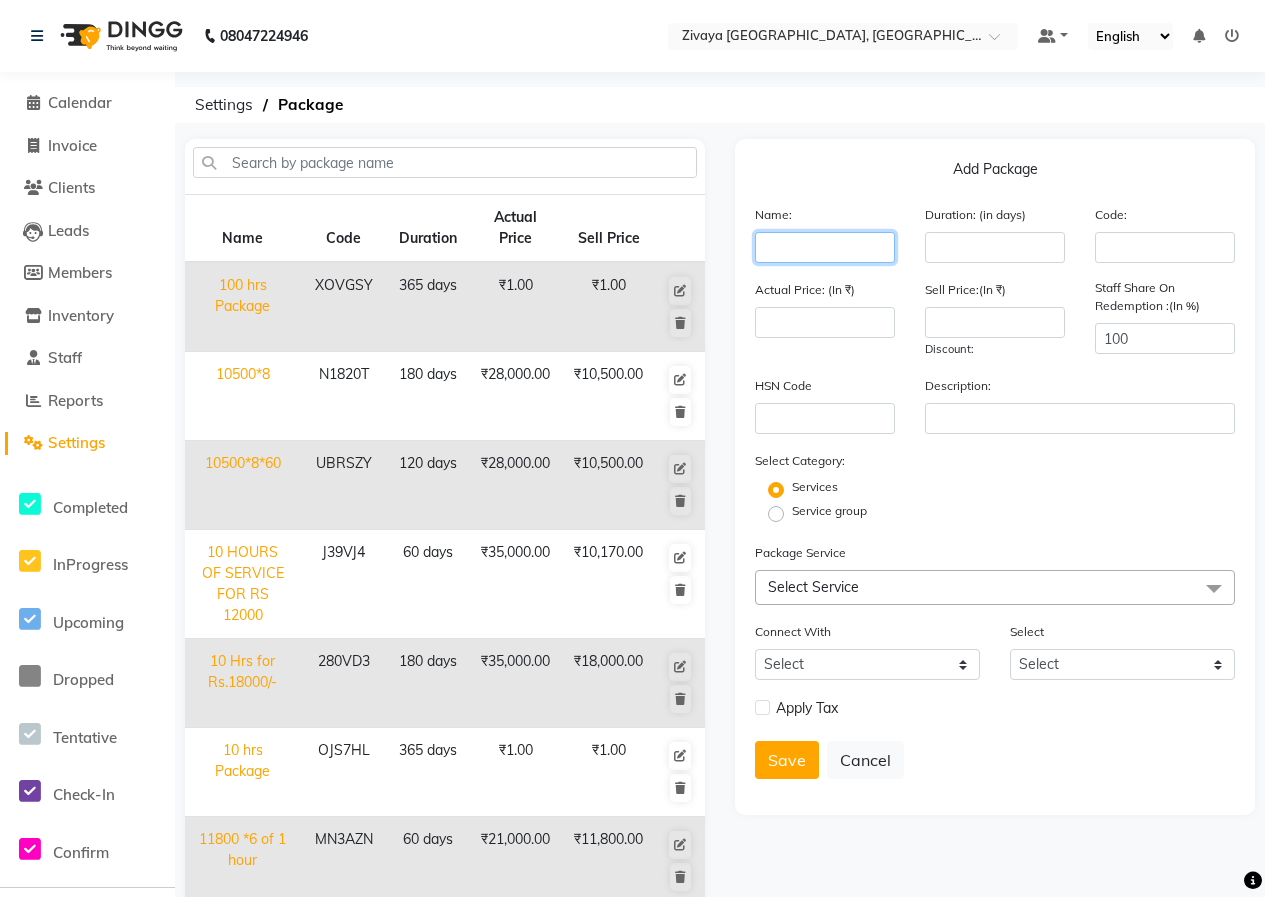 click 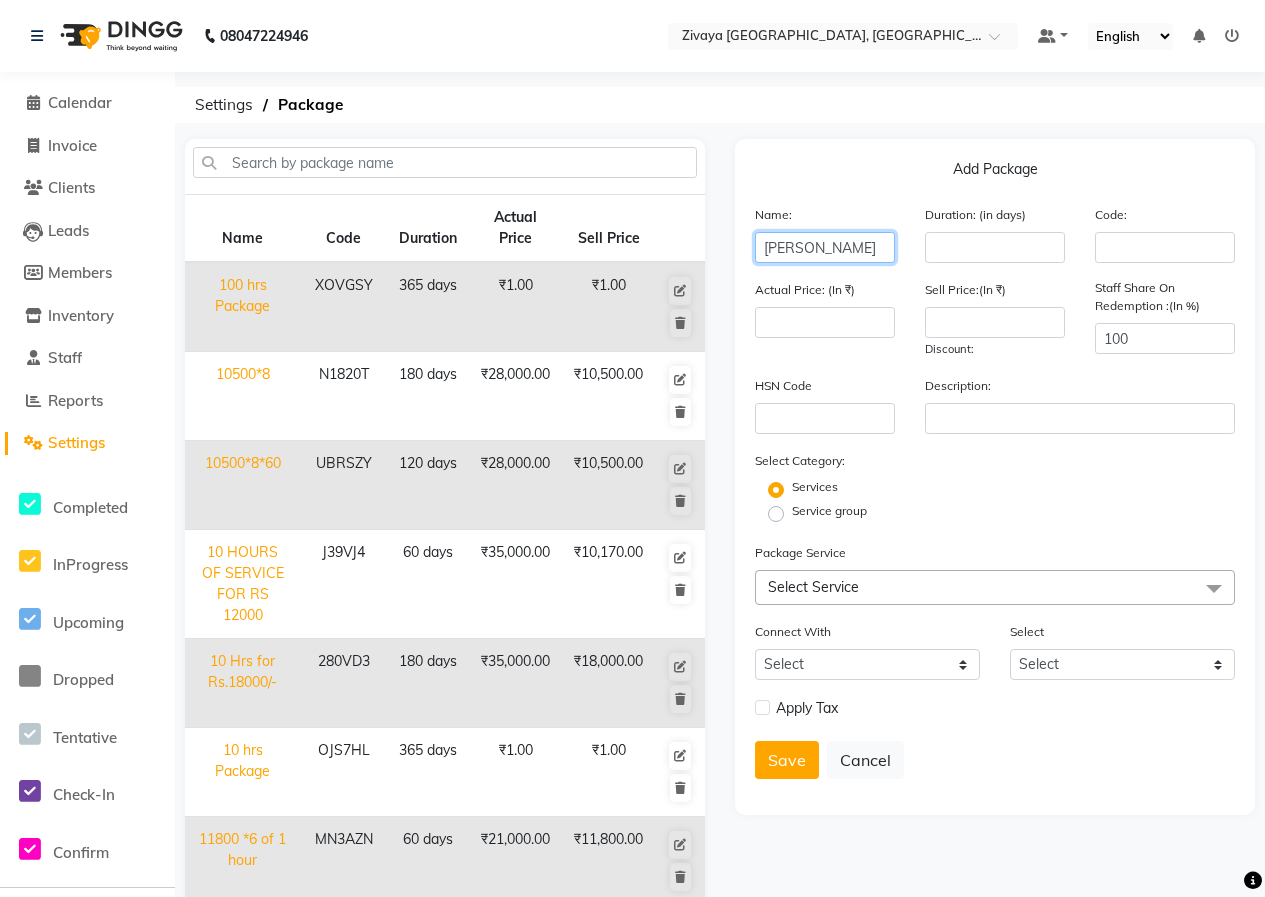 type on "[PERSON_NAME]" 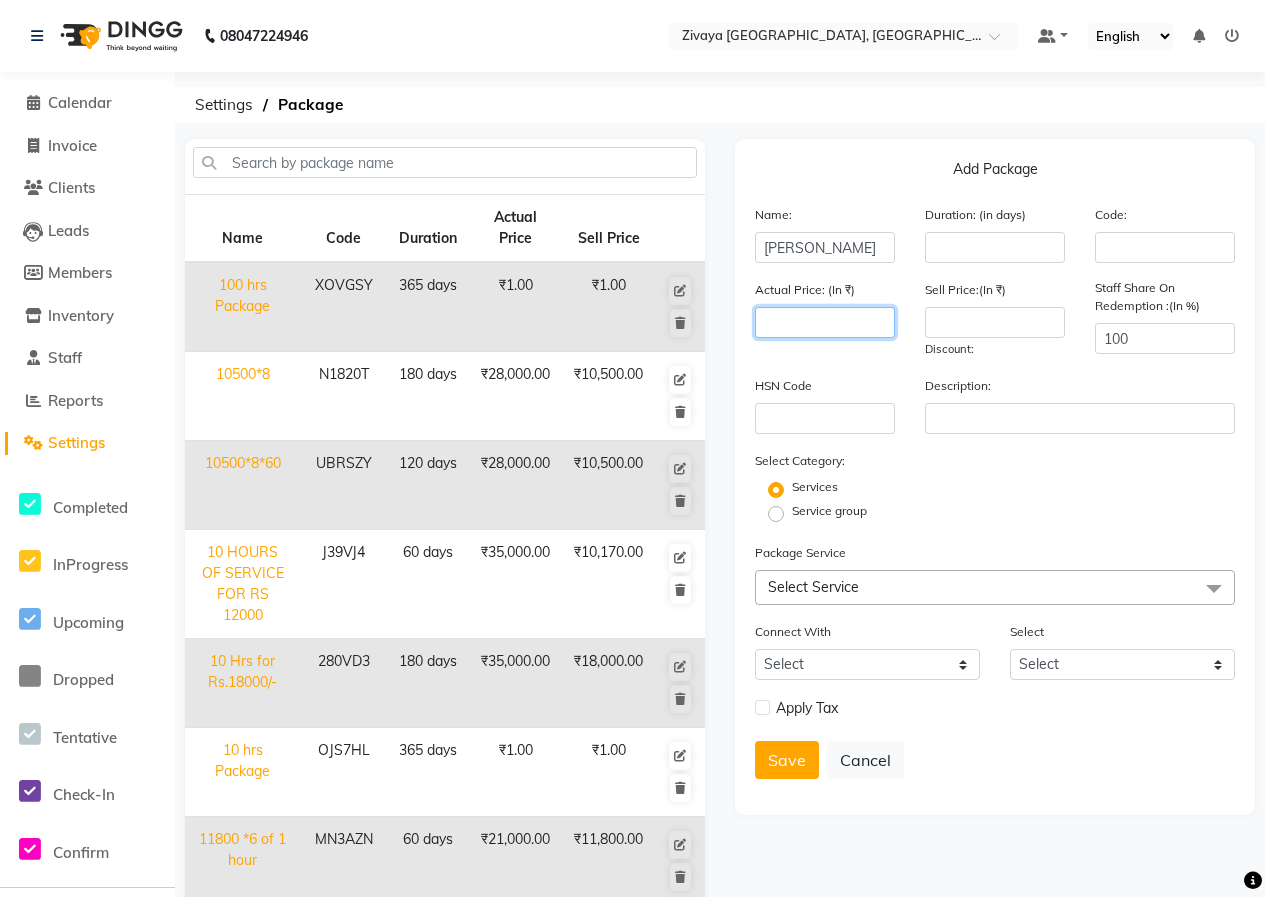 click 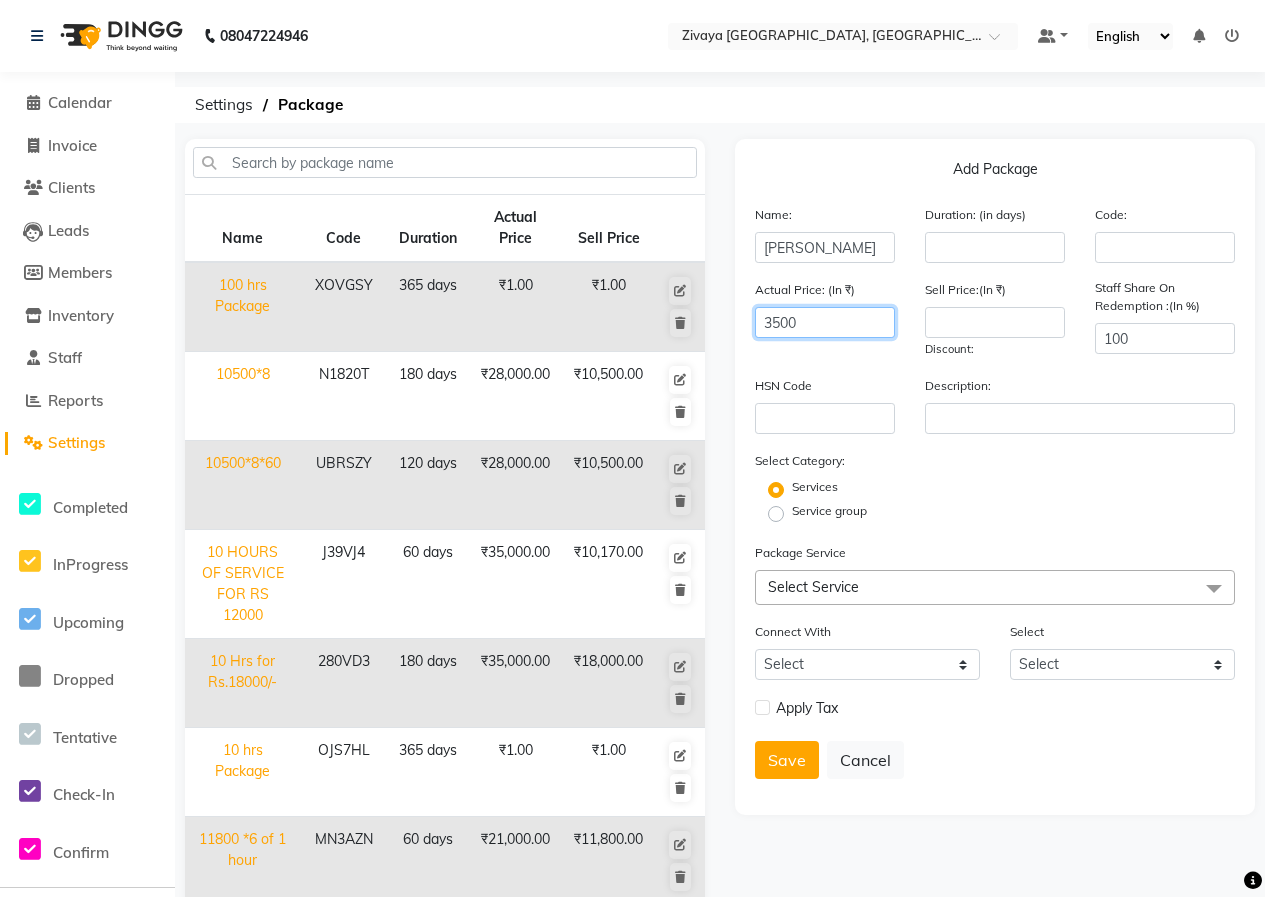 type on "3500" 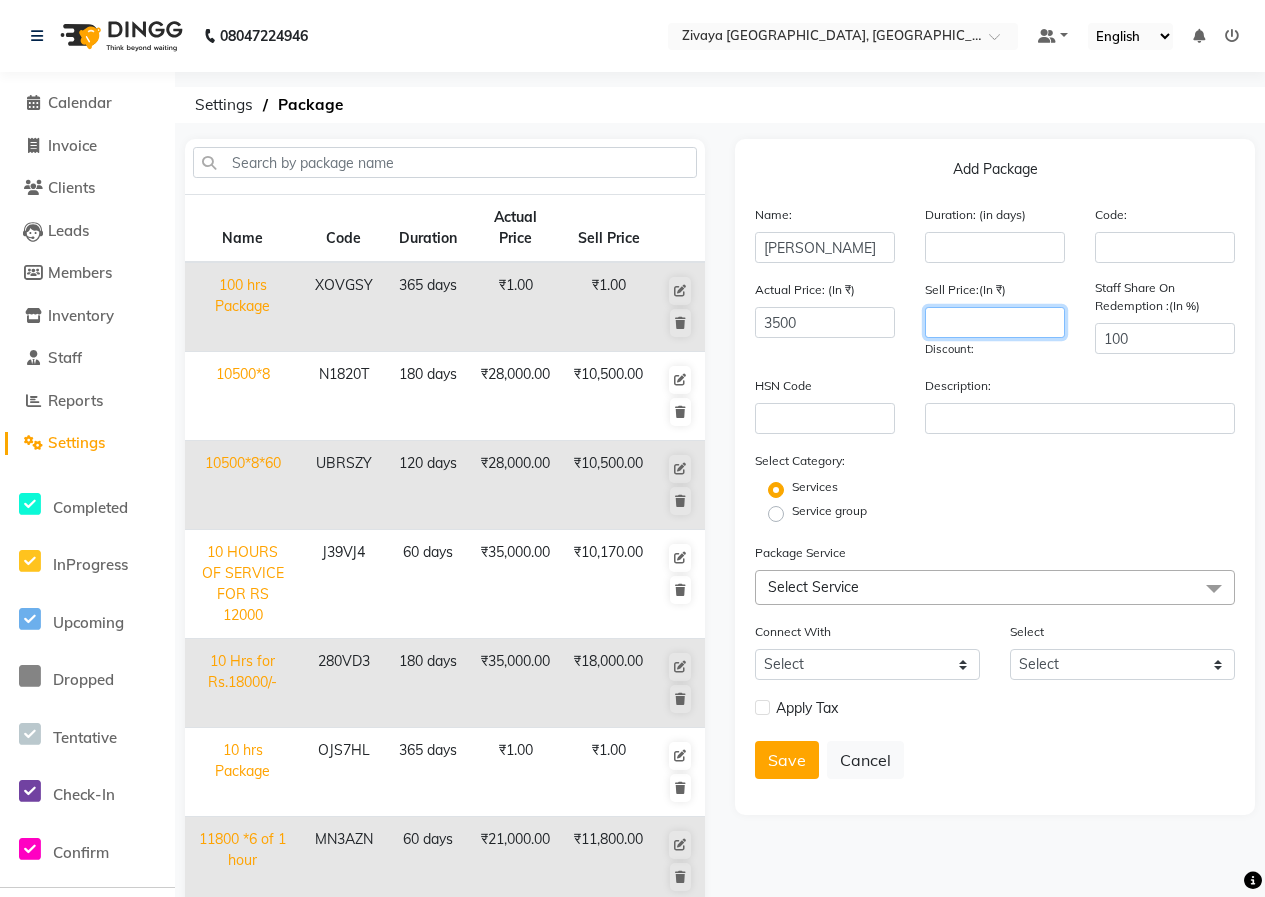 click 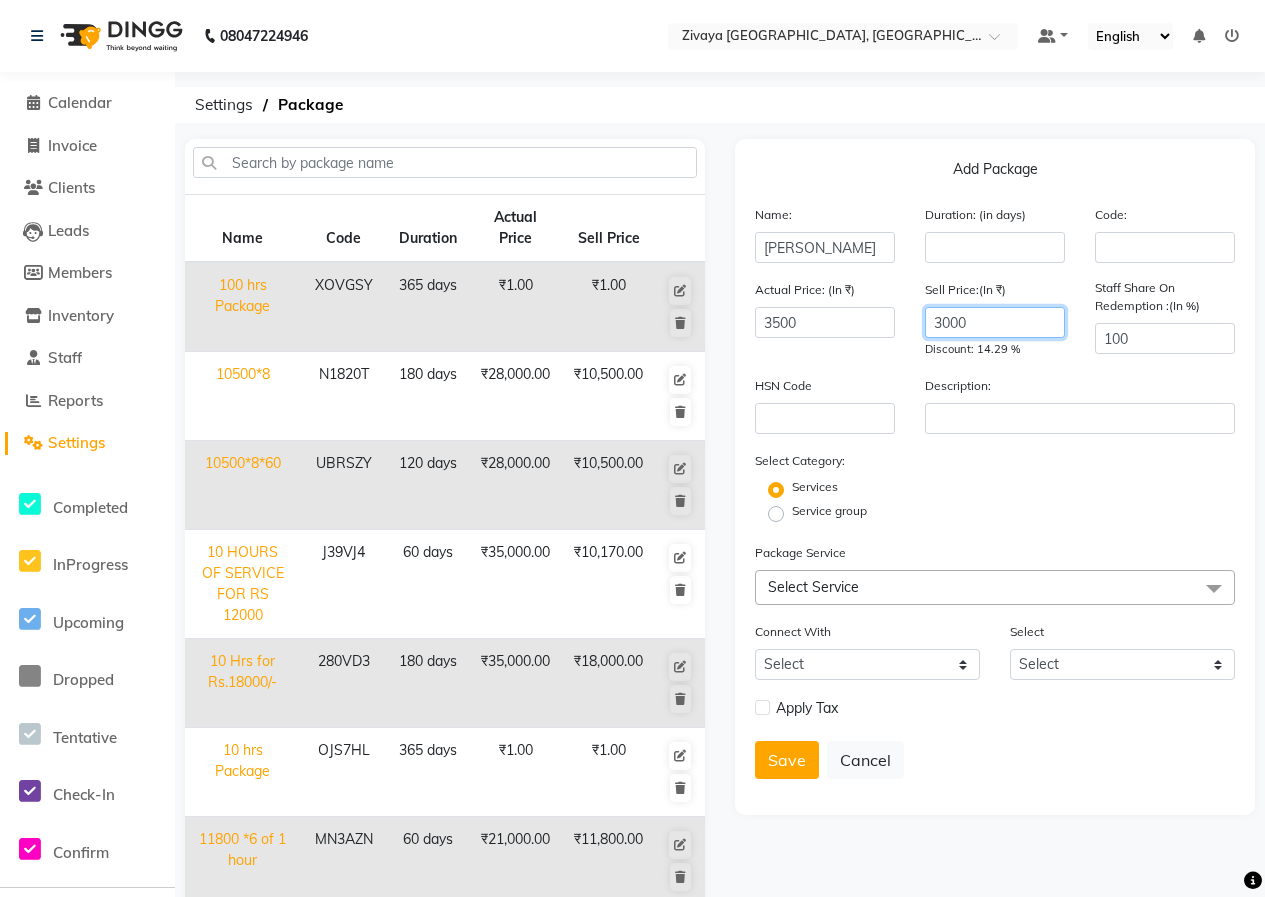 type on "3000" 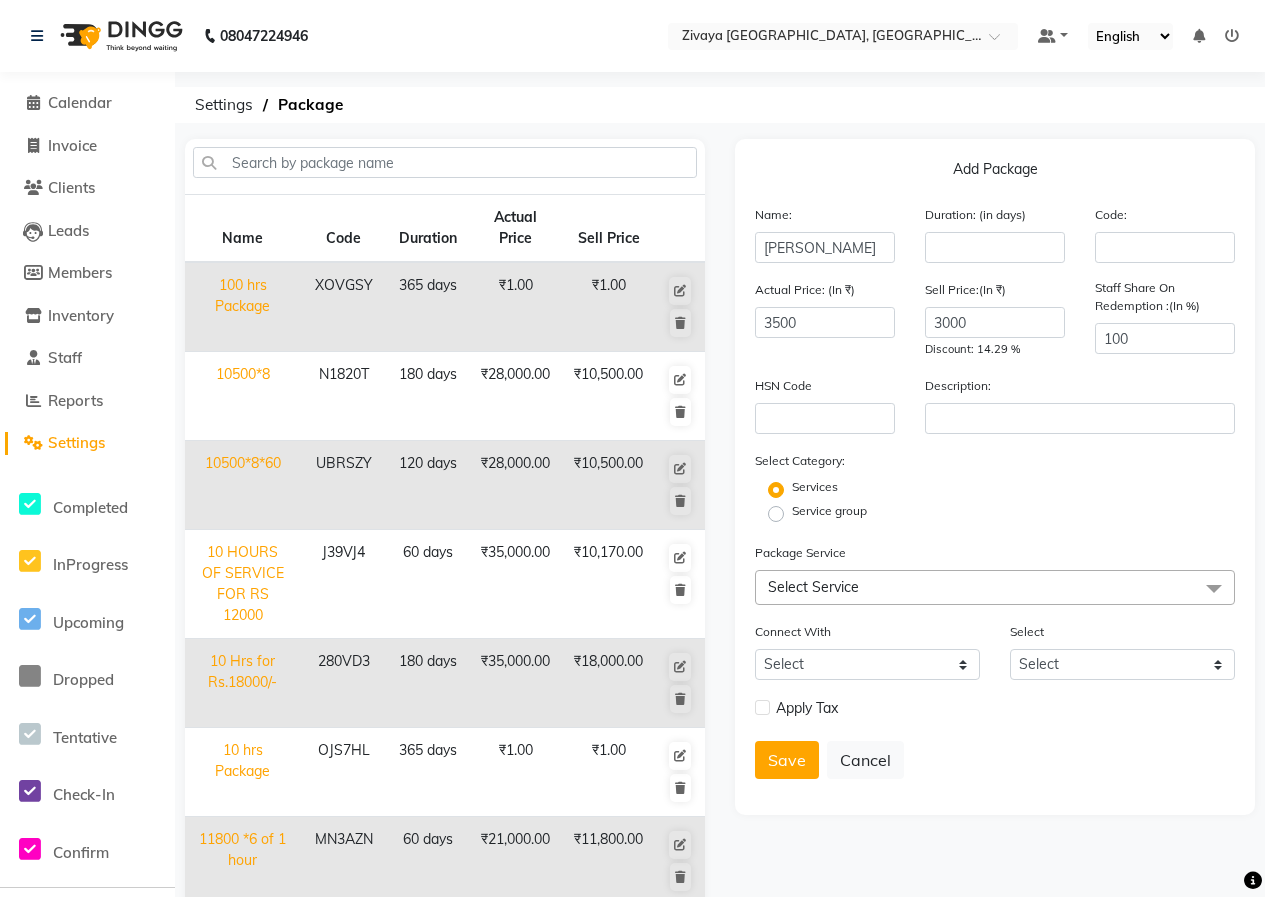 click on "Service group" 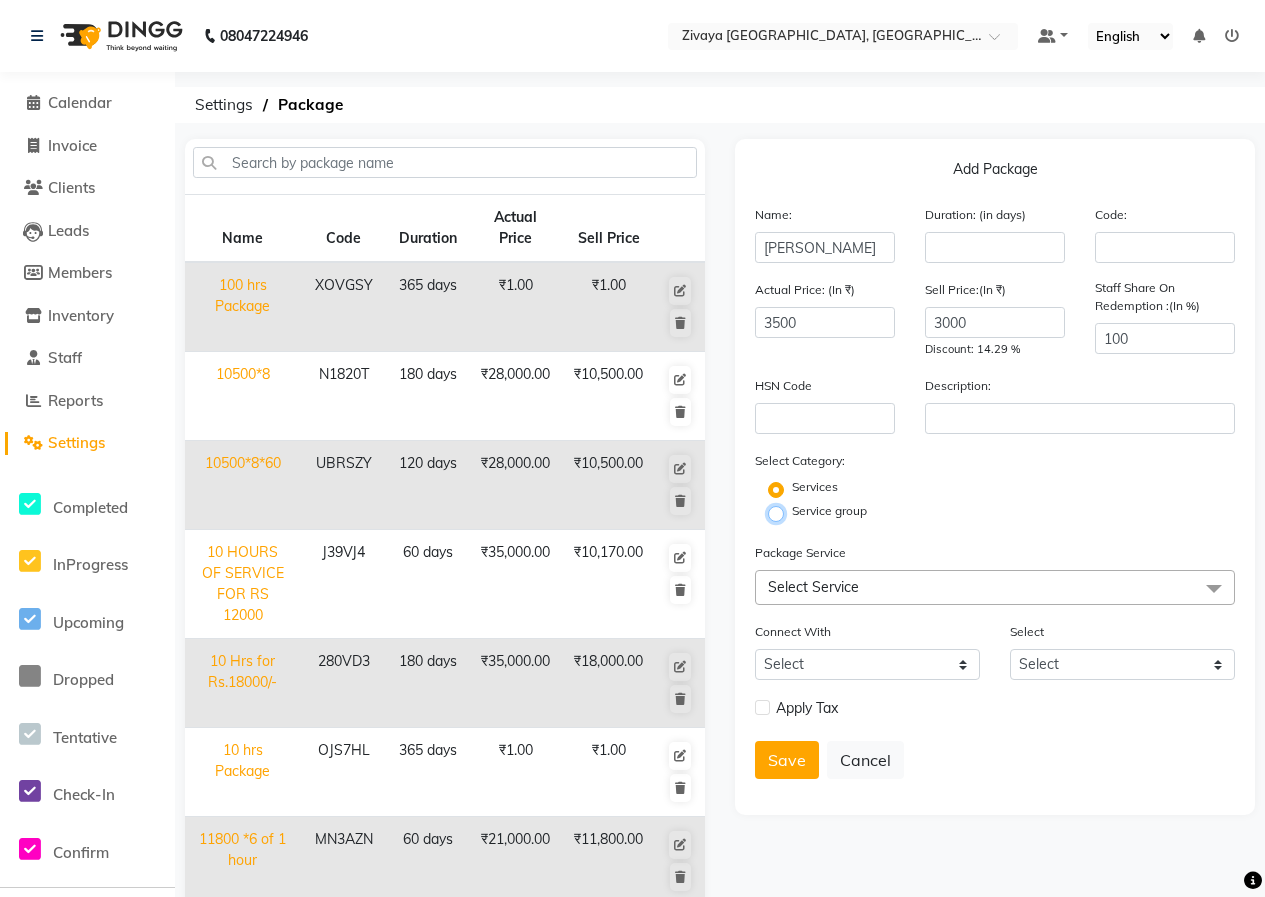 click on "Service group" at bounding box center [782, 512] 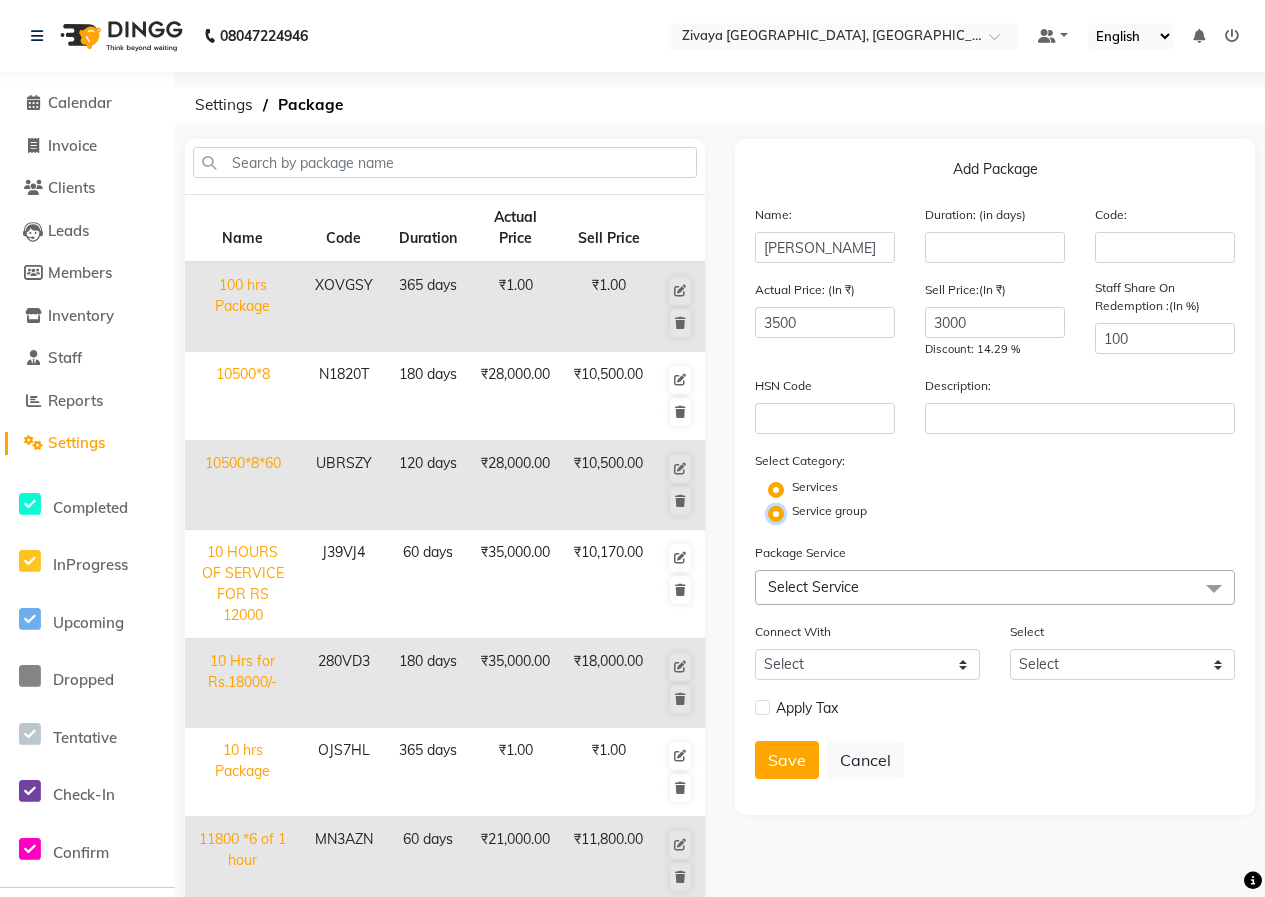 radio on "false" 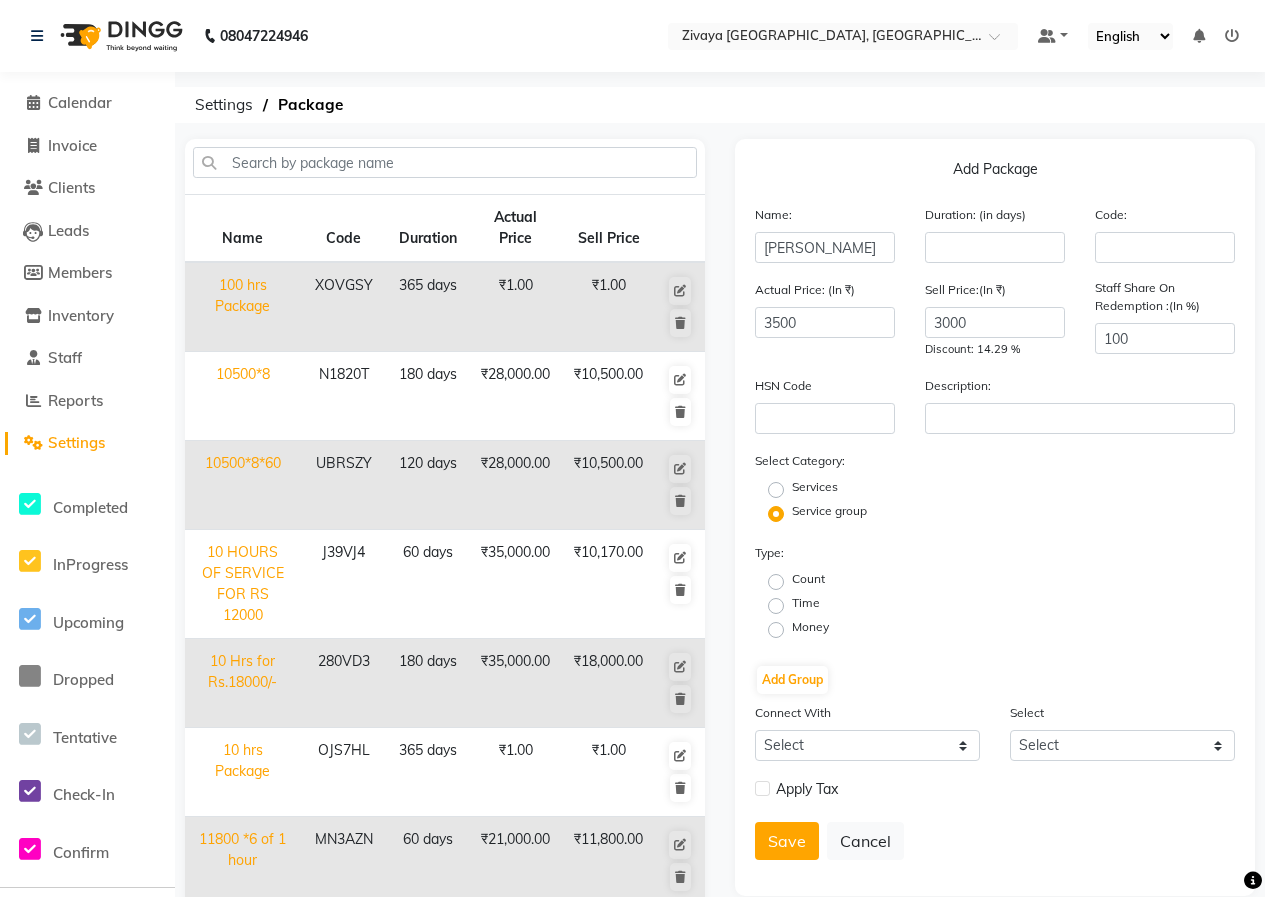 click on "Time" 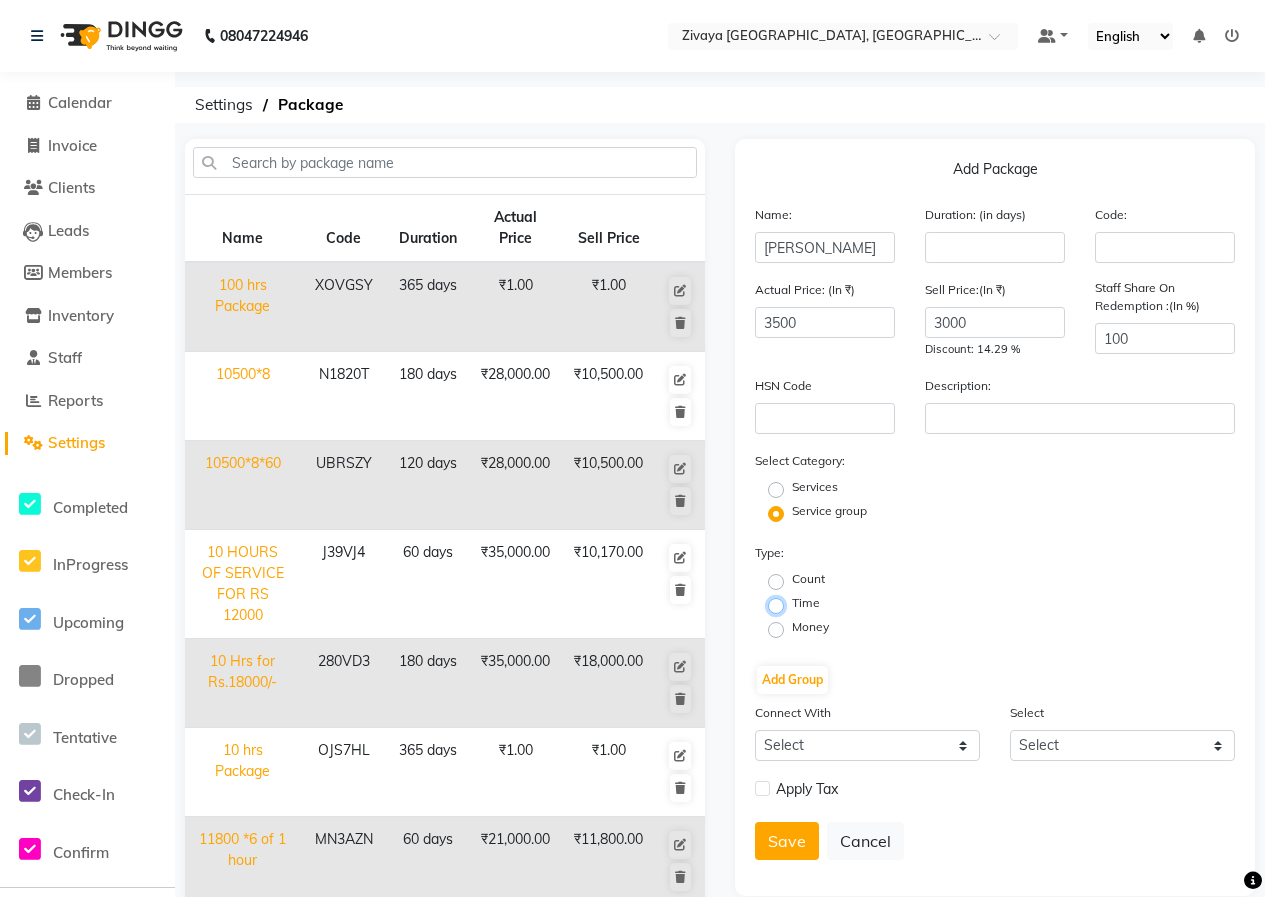 click on "Time" at bounding box center [782, 604] 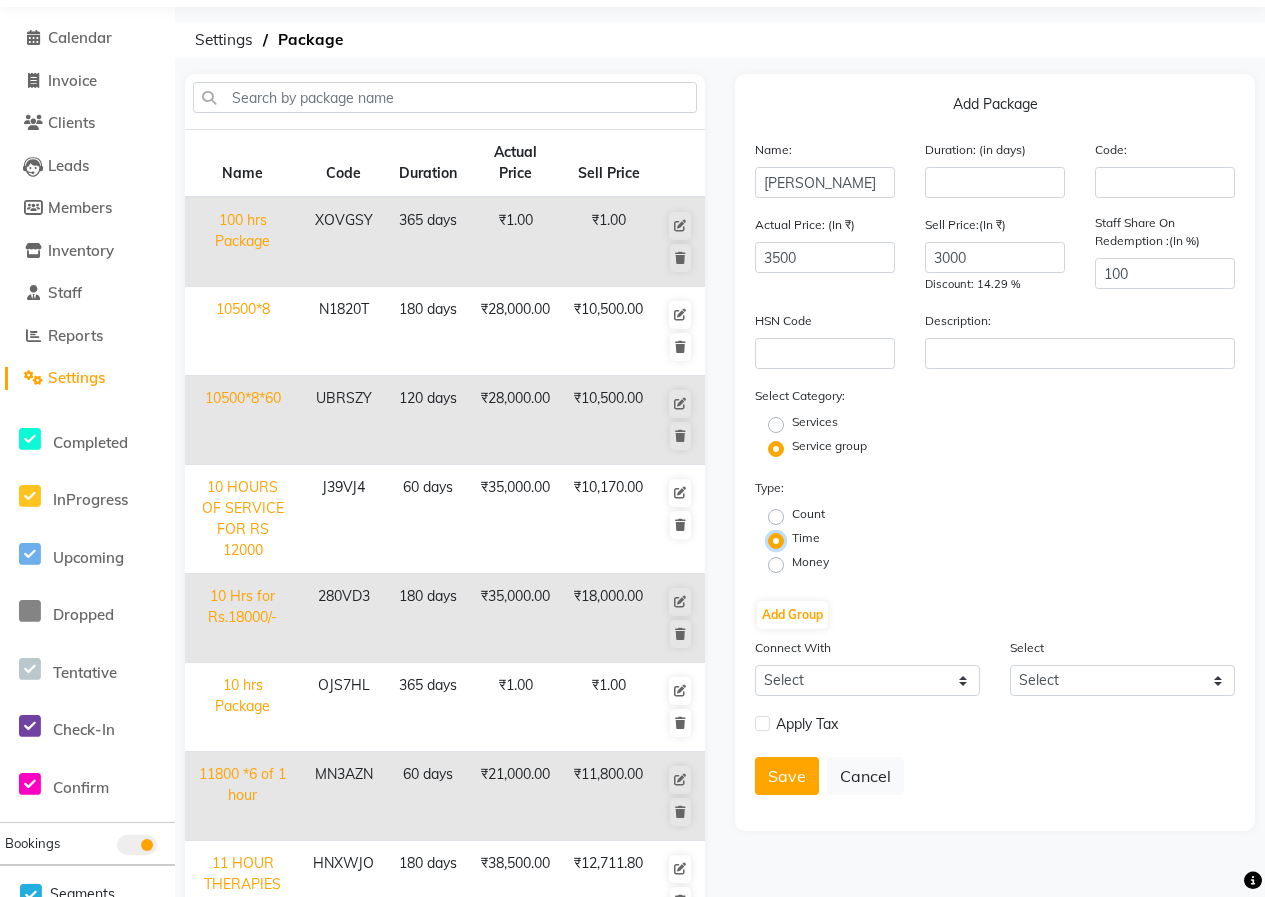 scroll, scrollTop: 100, scrollLeft: 0, axis: vertical 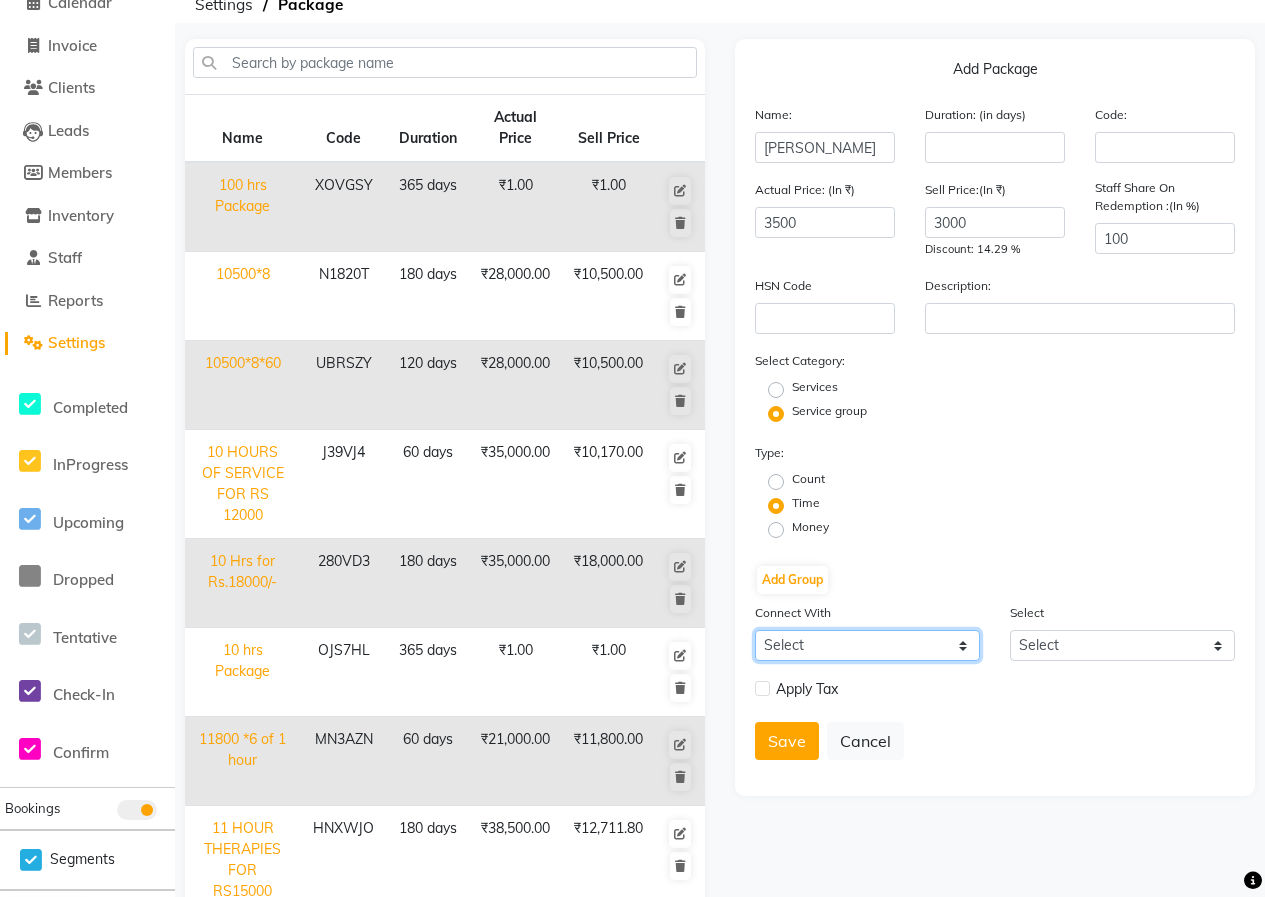 click on "Select Membership Prepaid Voucher" 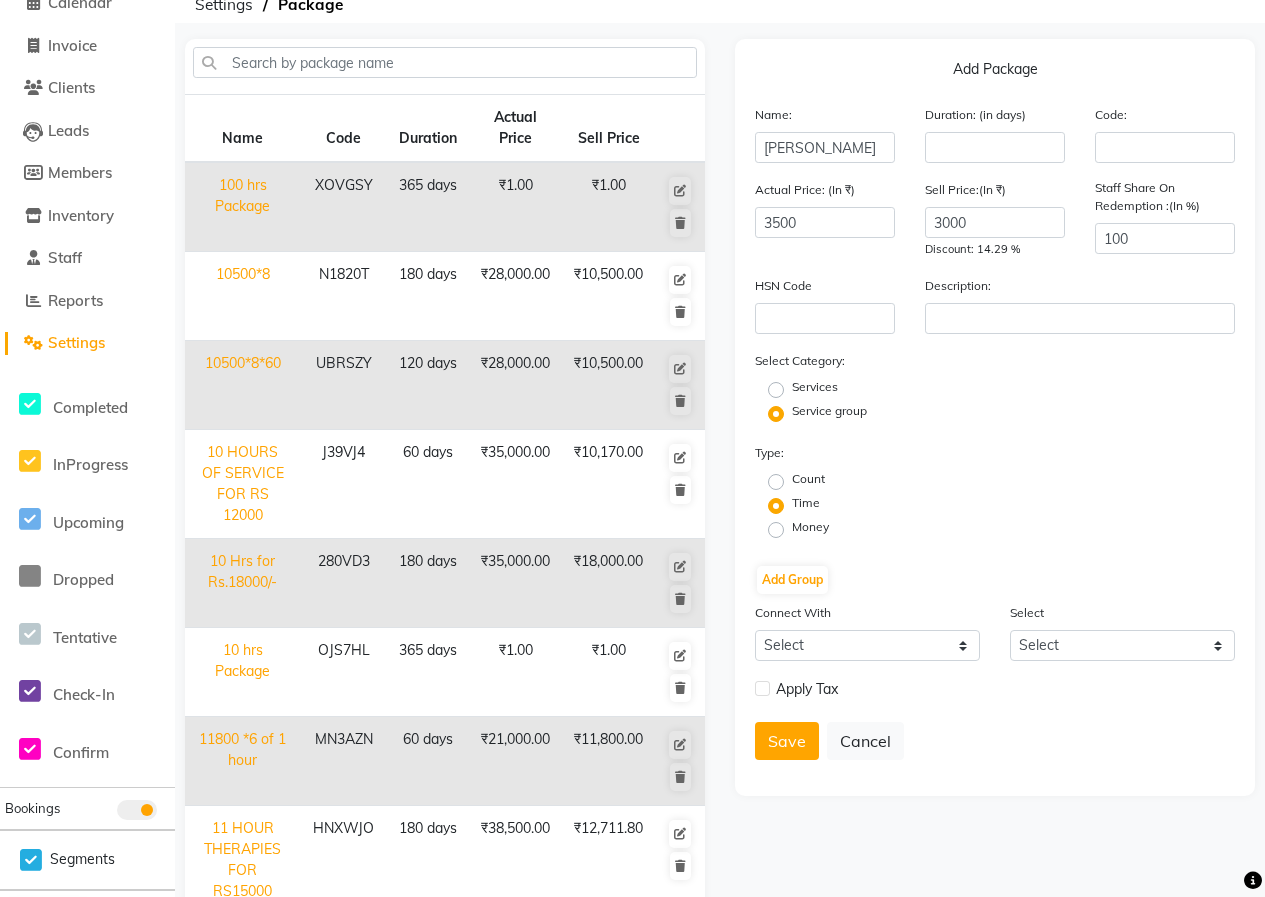 click on "Type: Count Time Money Add Group" 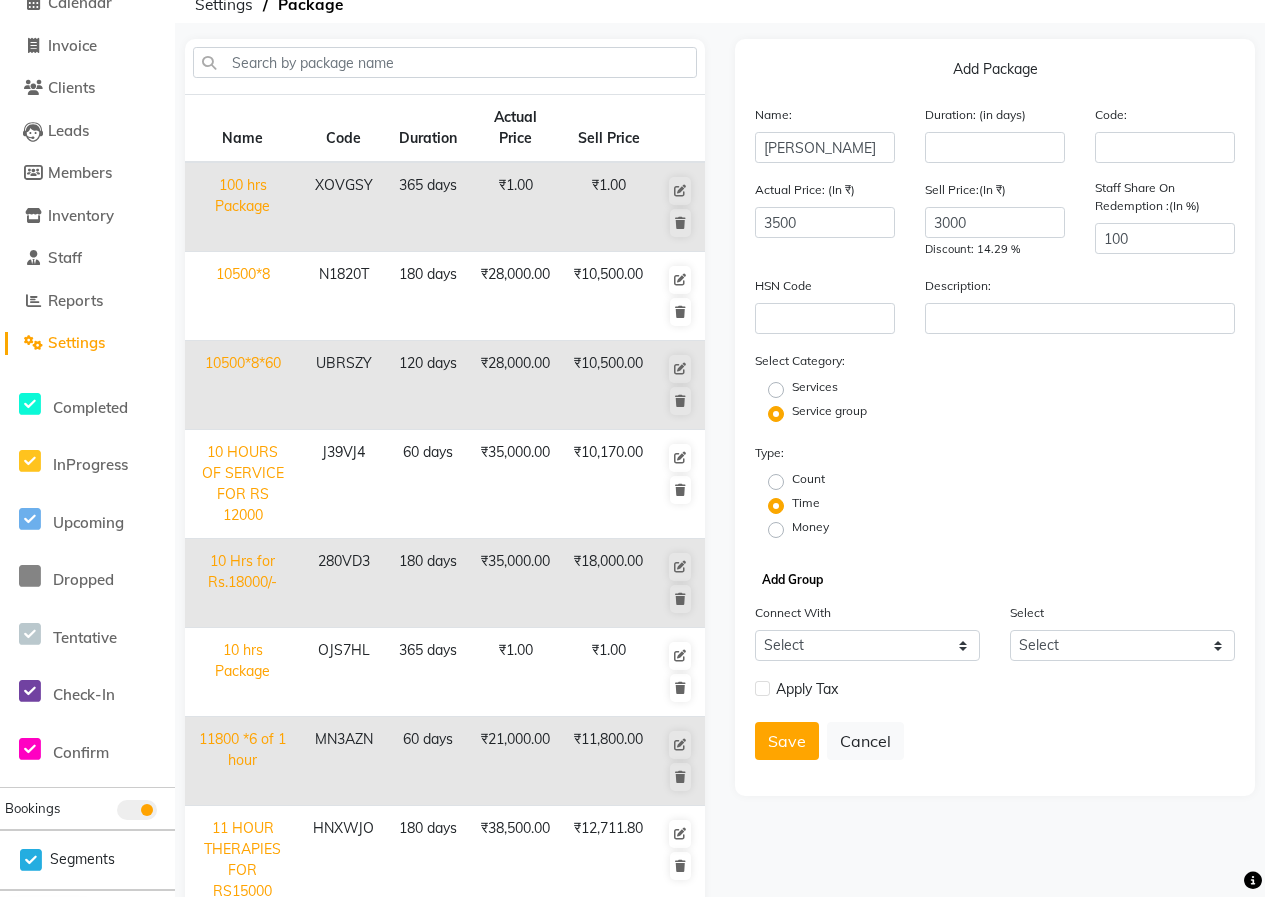 click on "Add Group" 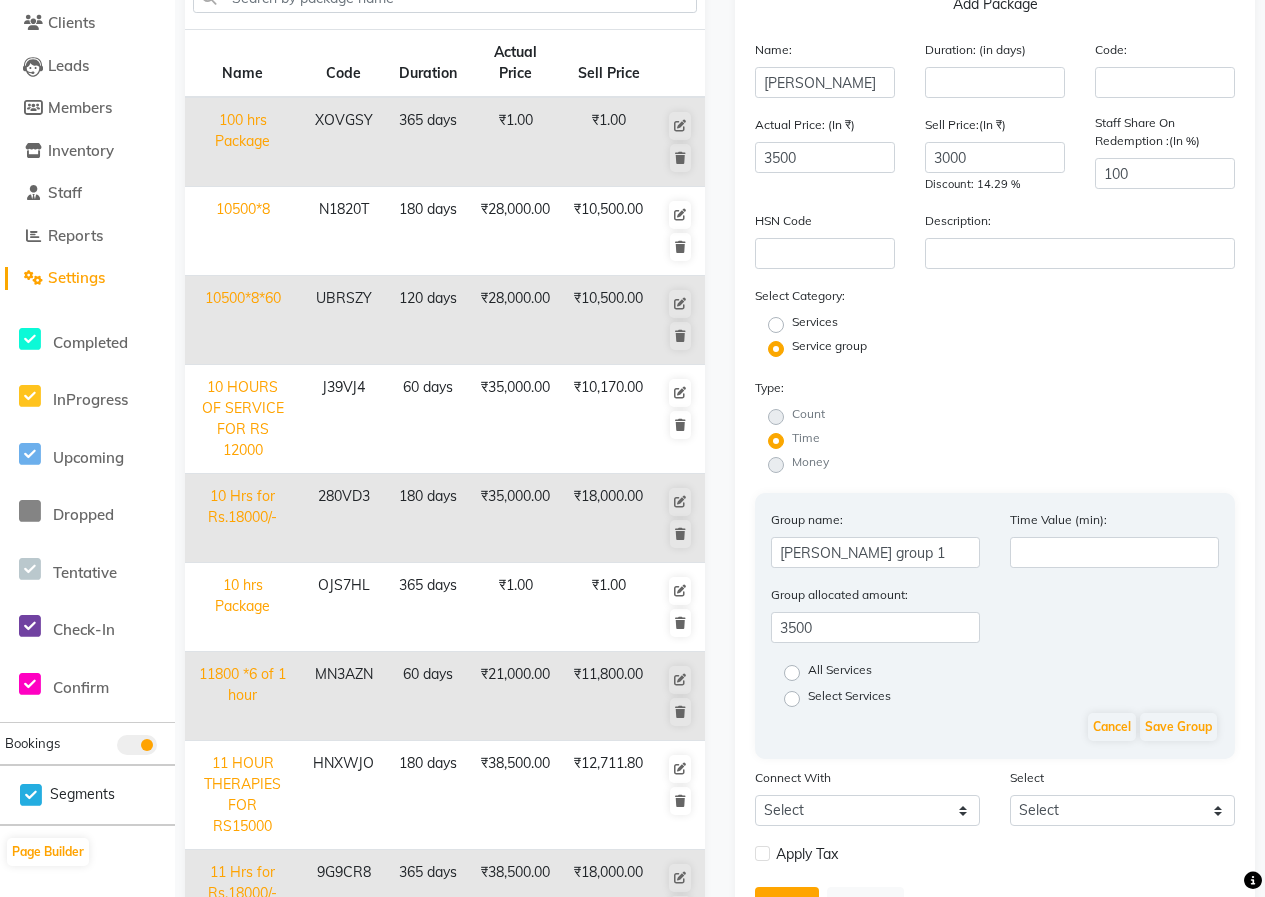 scroll, scrollTop: 200, scrollLeft: 0, axis: vertical 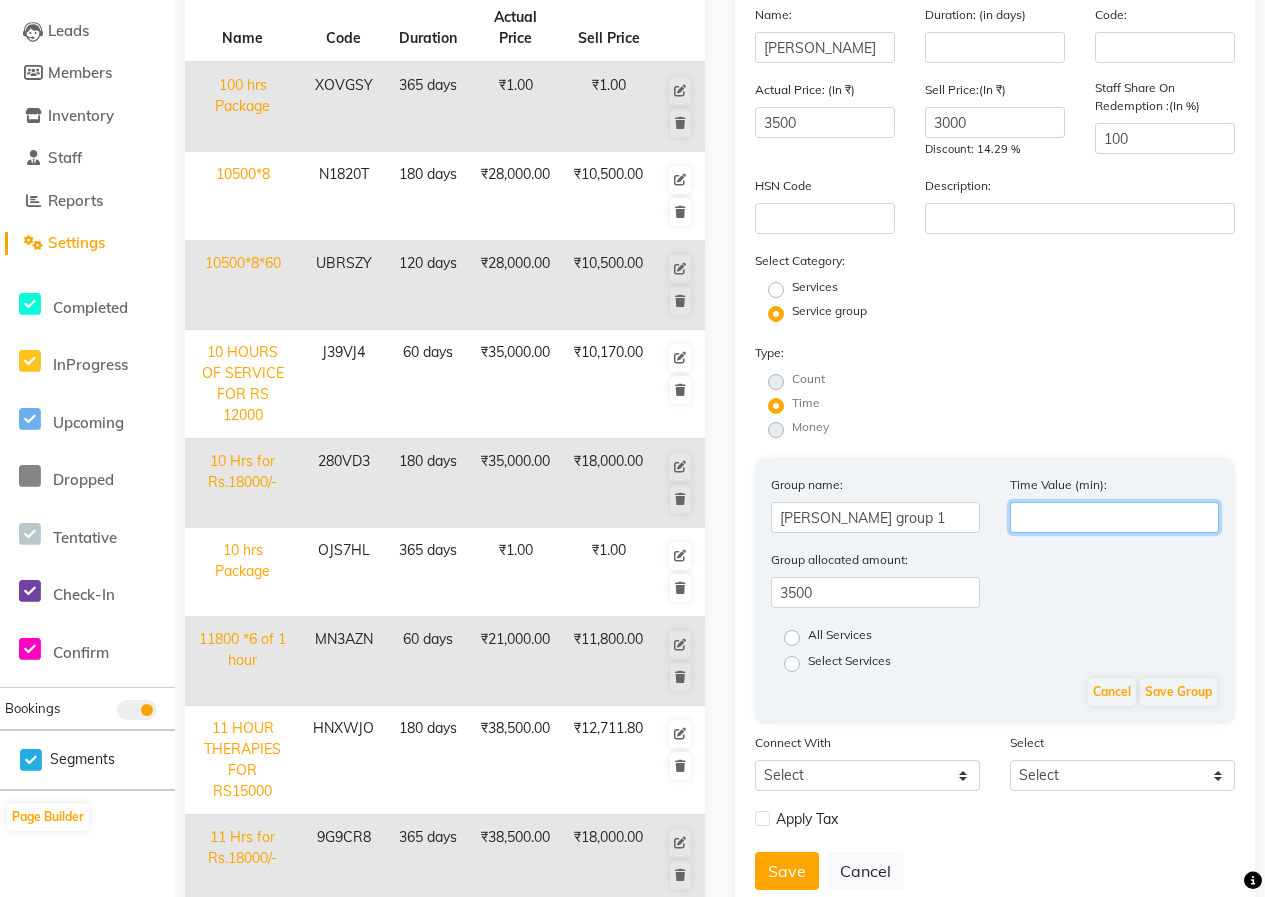 click 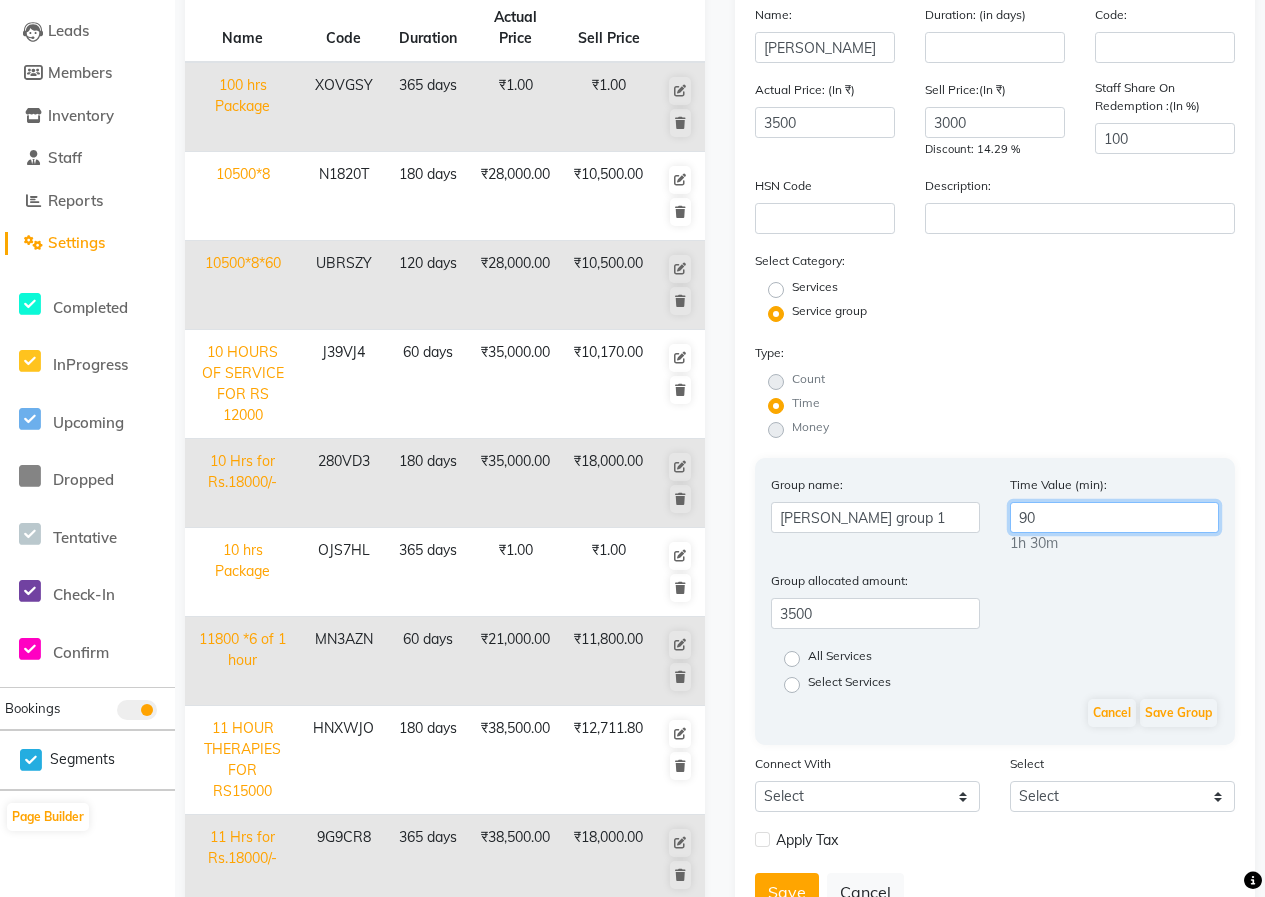 type on "90" 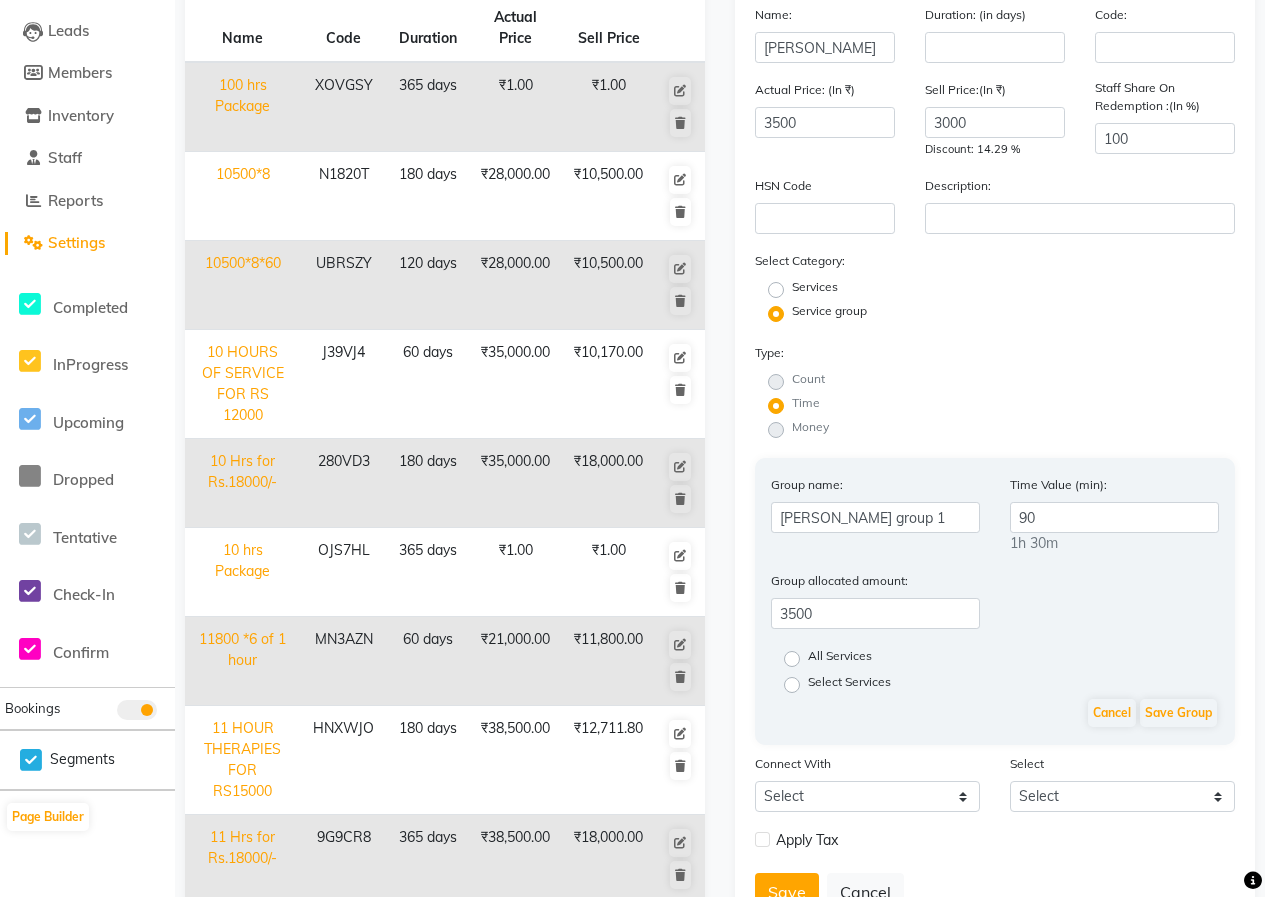 click on "All Services" 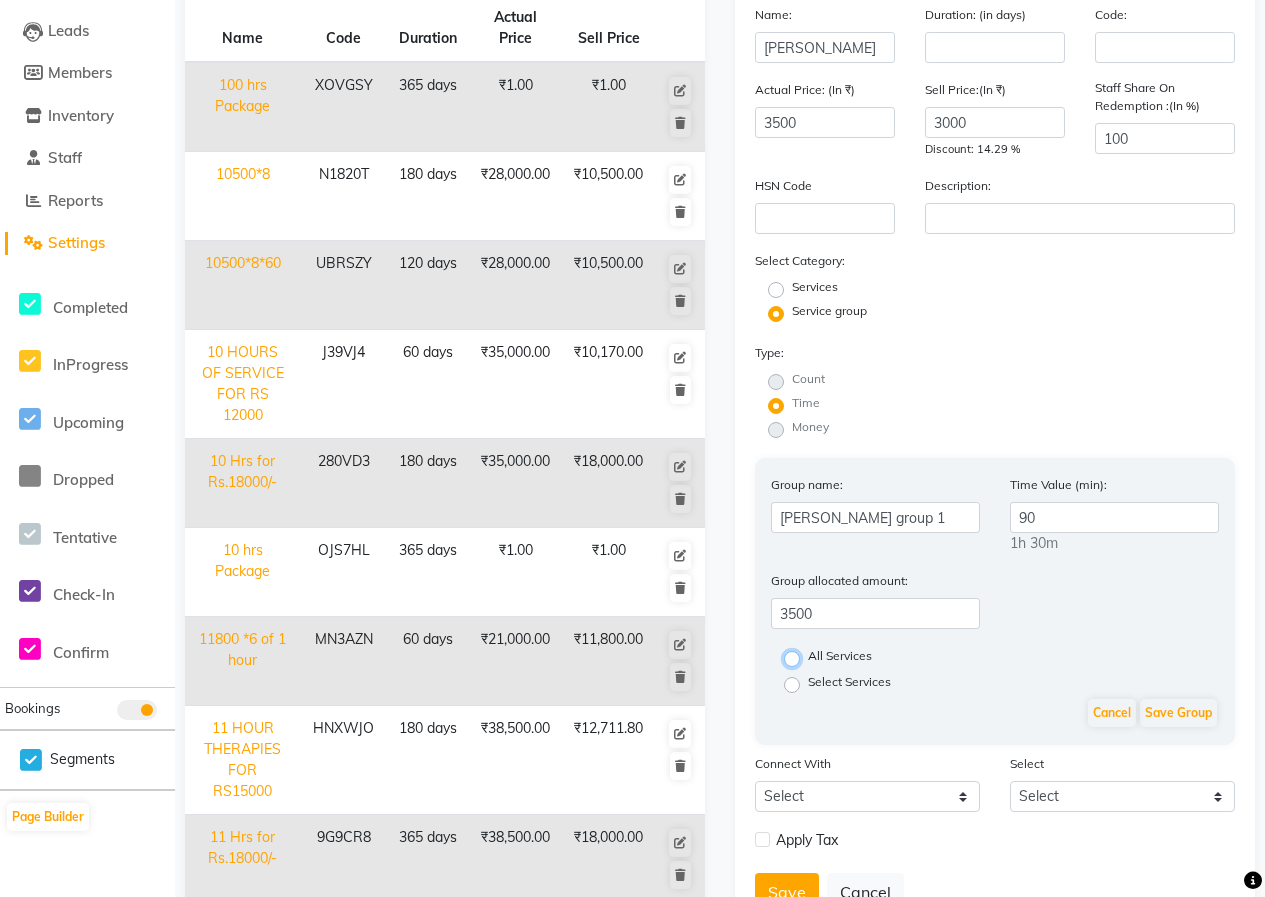click on "All Services" at bounding box center [798, 657] 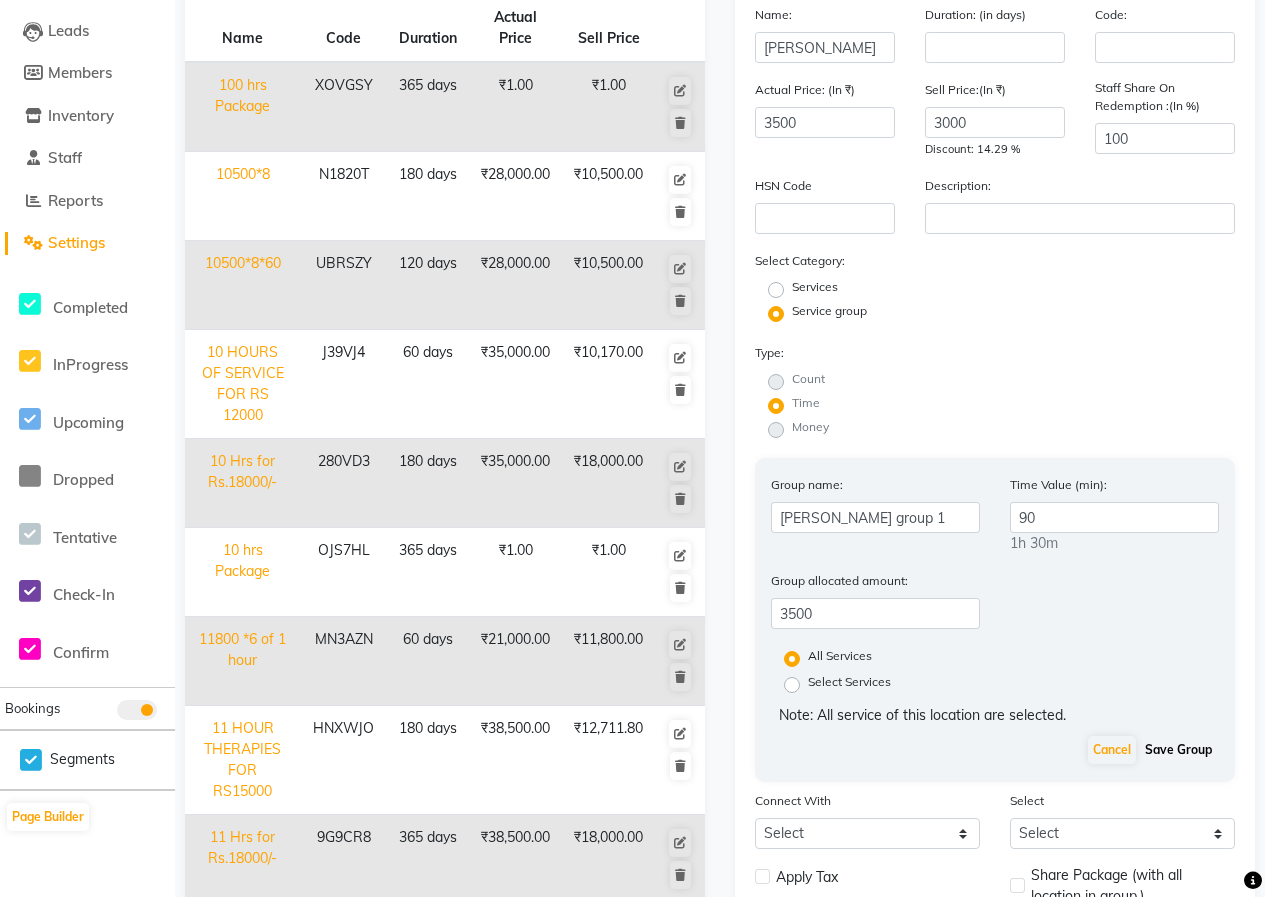 click on "Save Group" 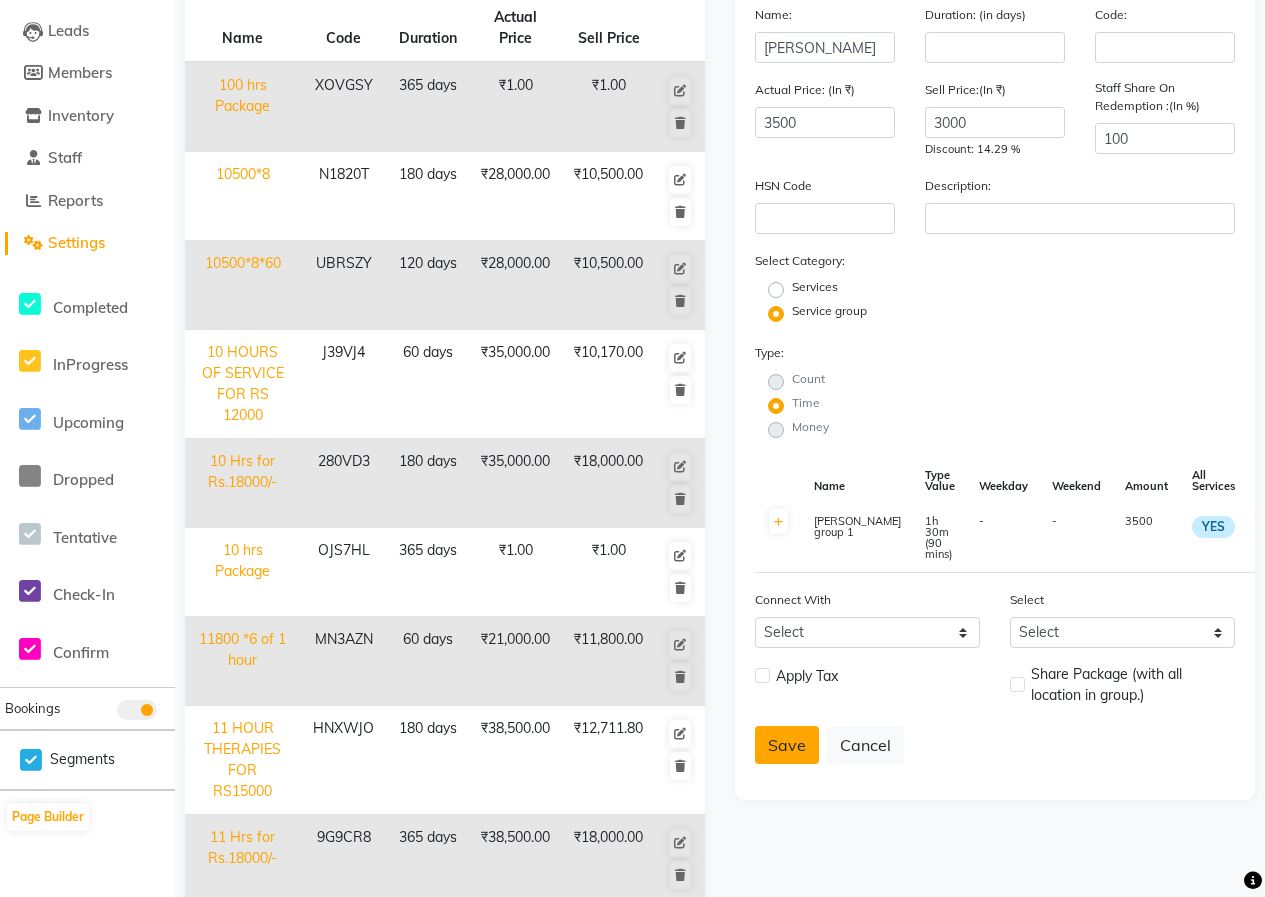 click on "Save" 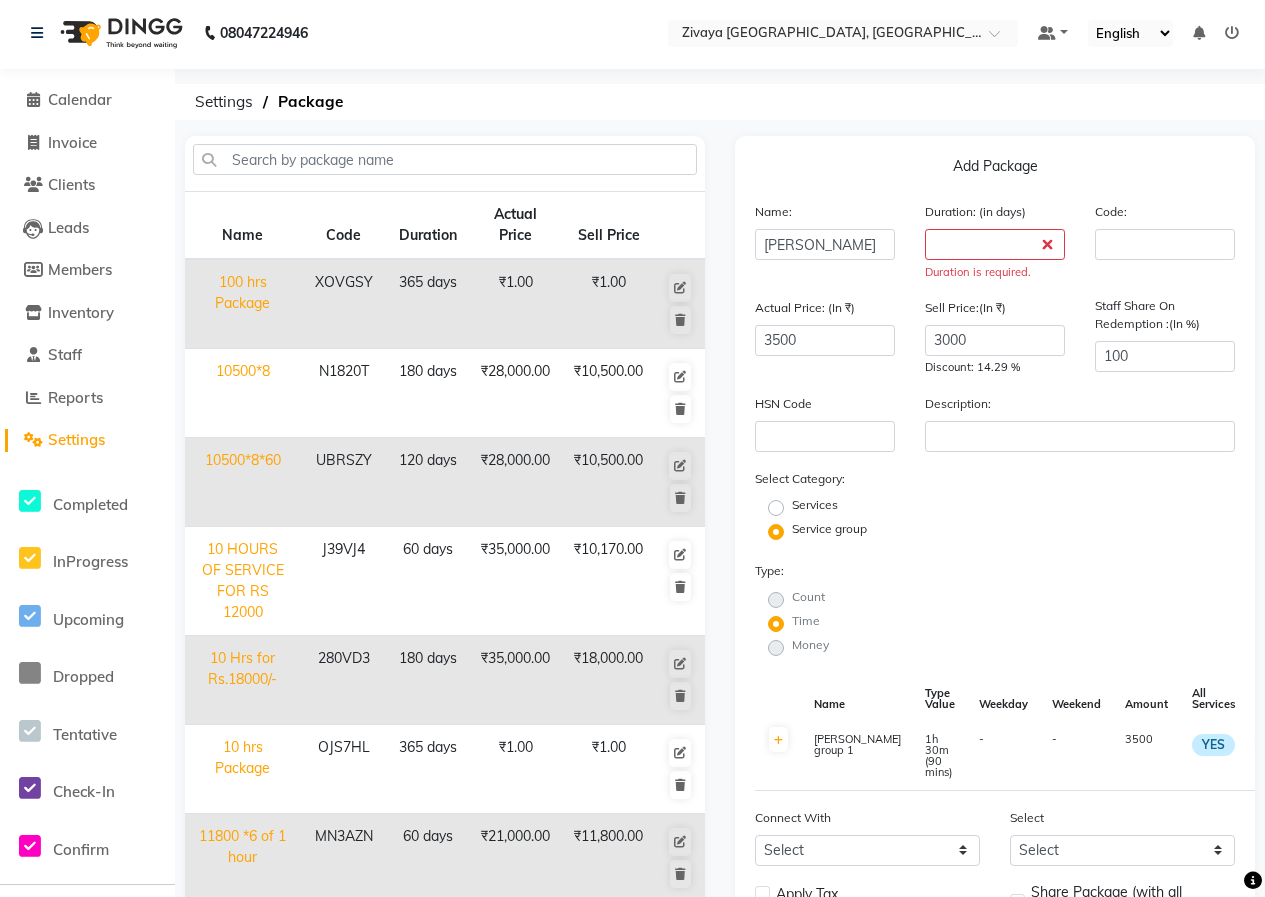 scroll, scrollTop: 0, scrollLeft: 0, axis: both 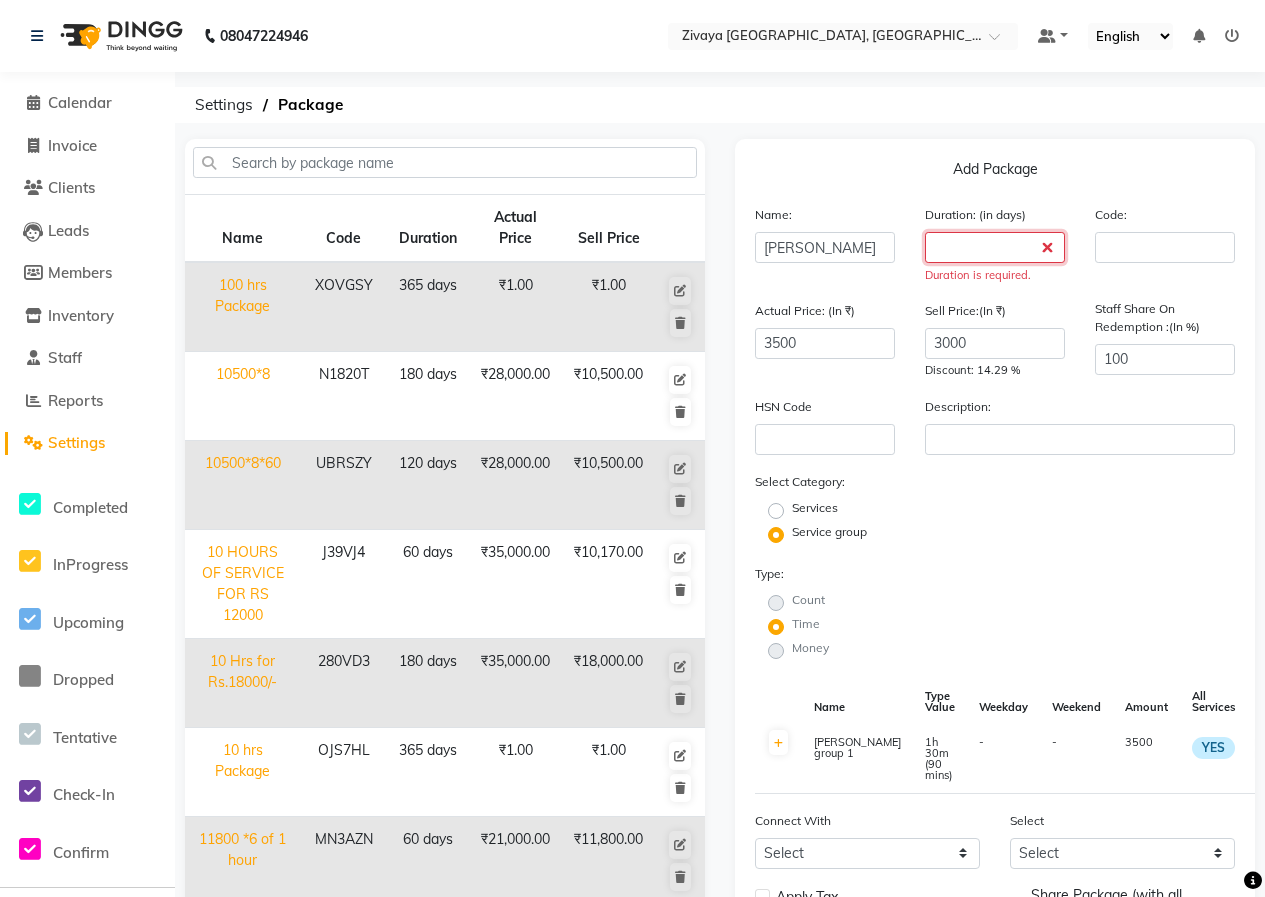 click 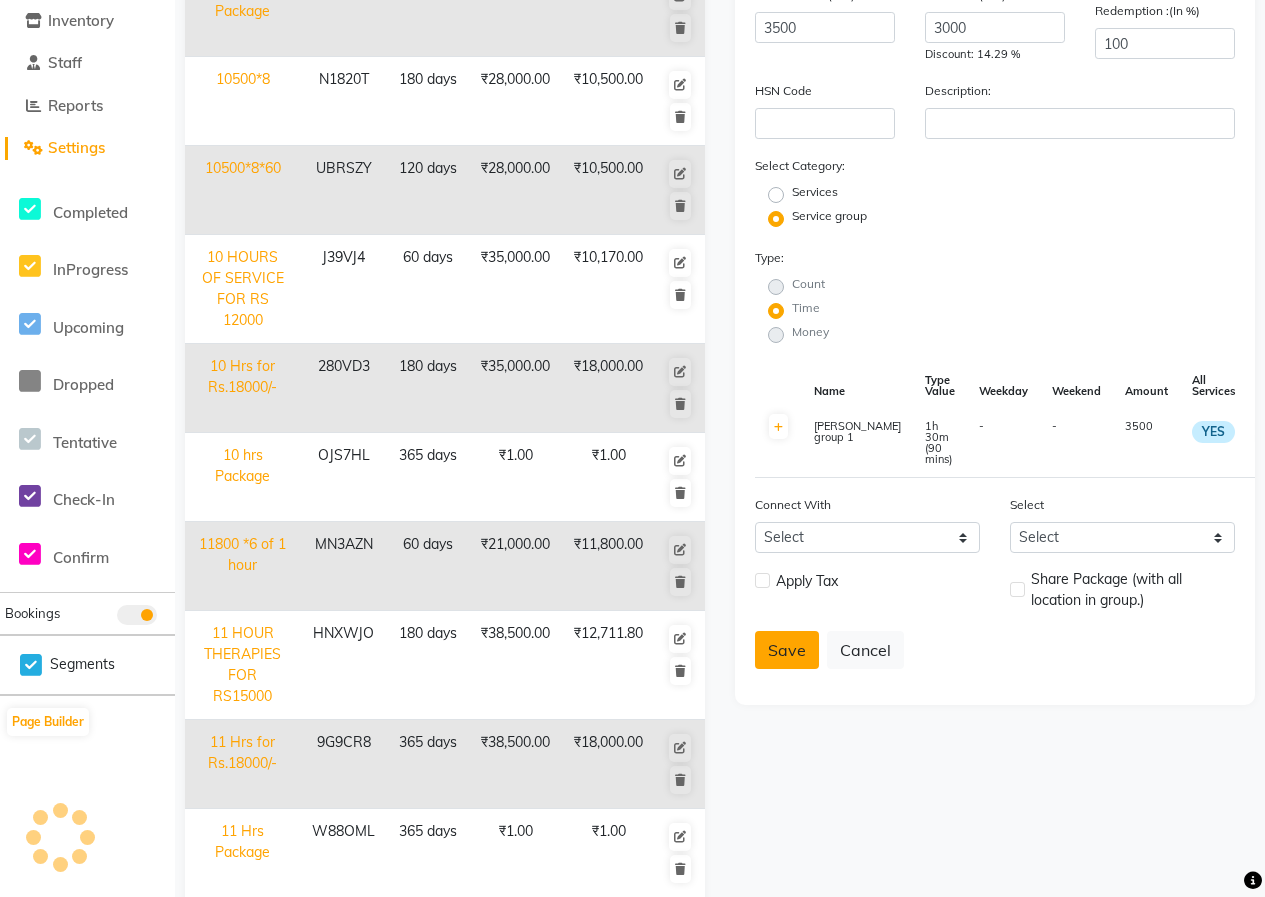 scroll, scrollTop: 300, scrollLeft: 0, axis: vertical 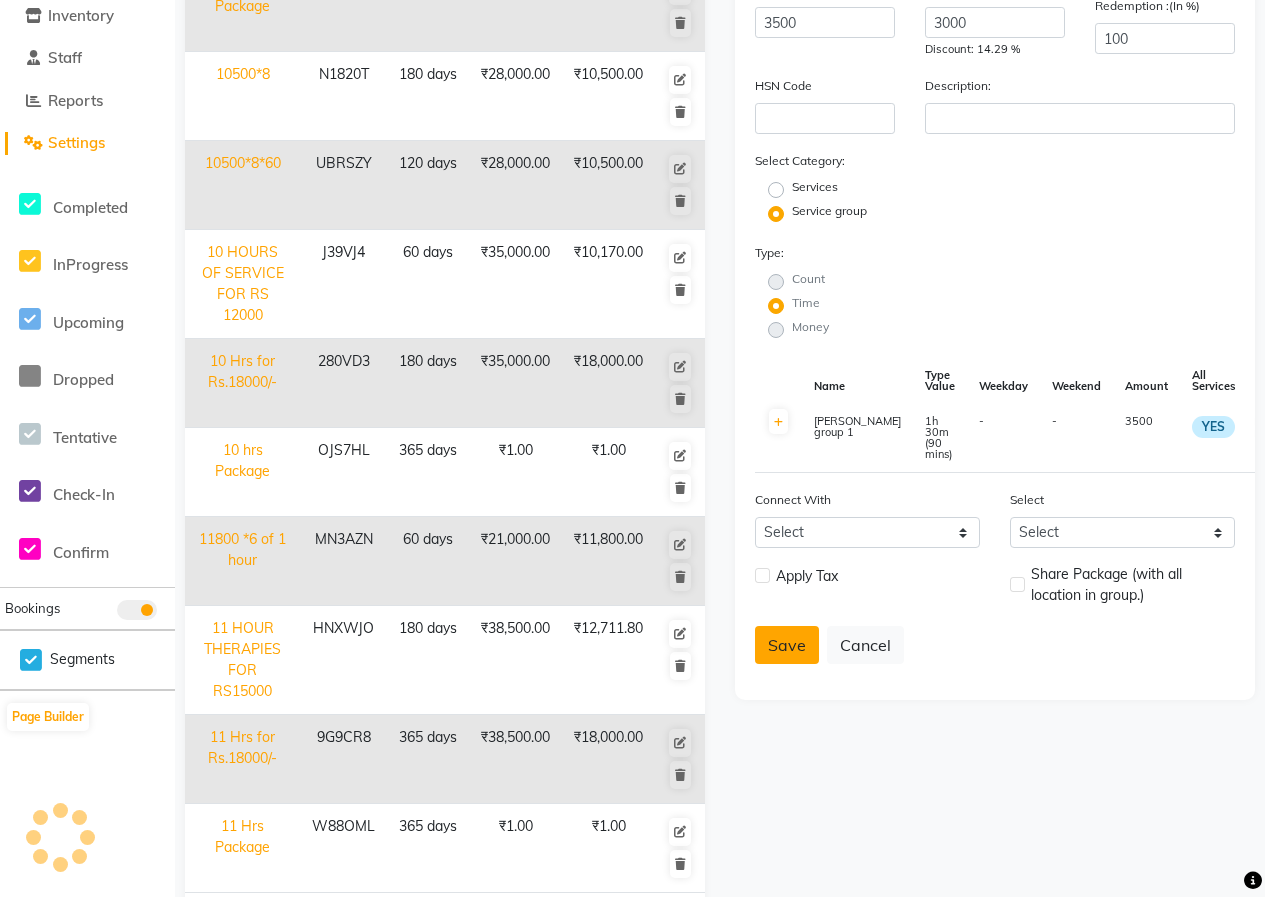 type on "45" 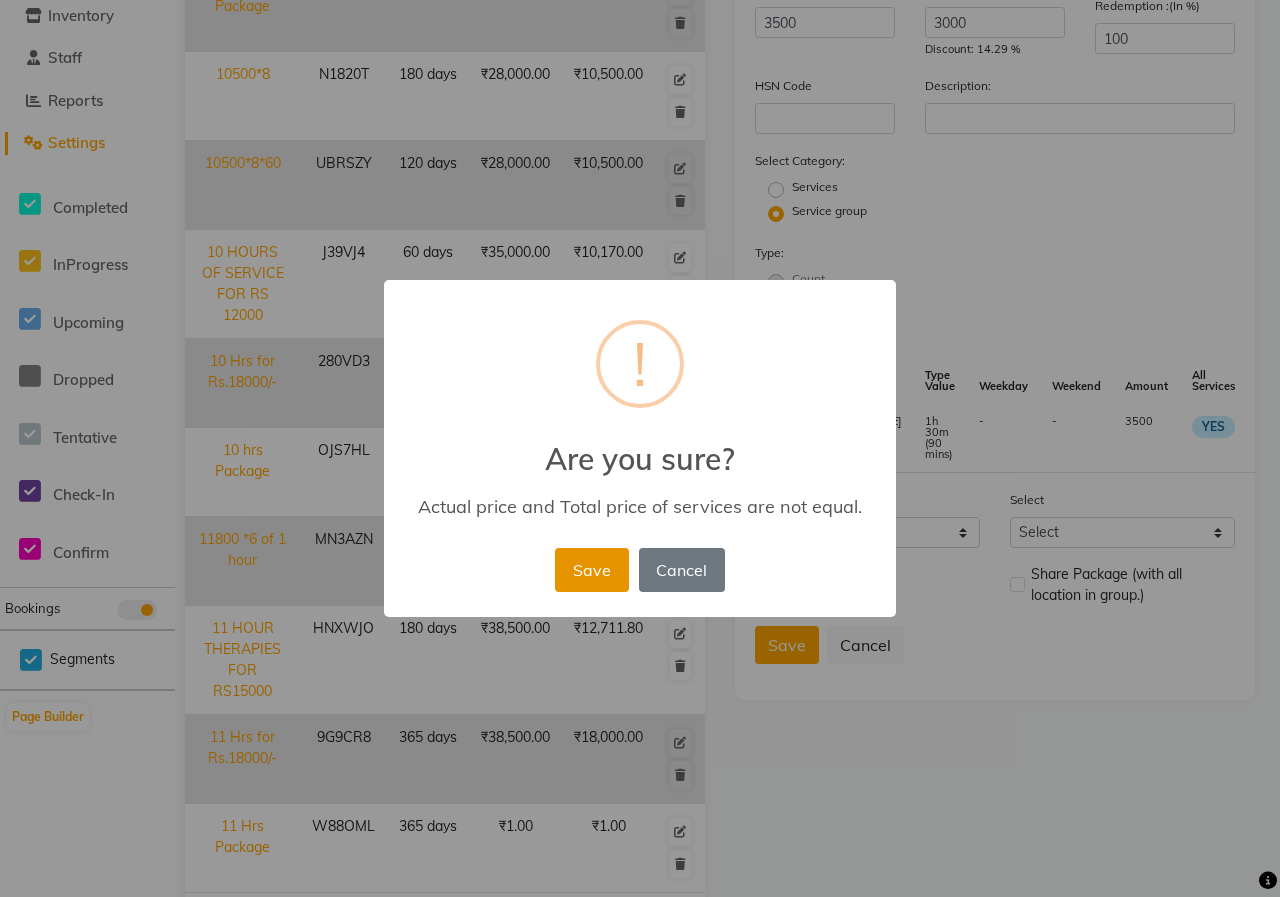 click on "Save" at bounding box center (591, 570) 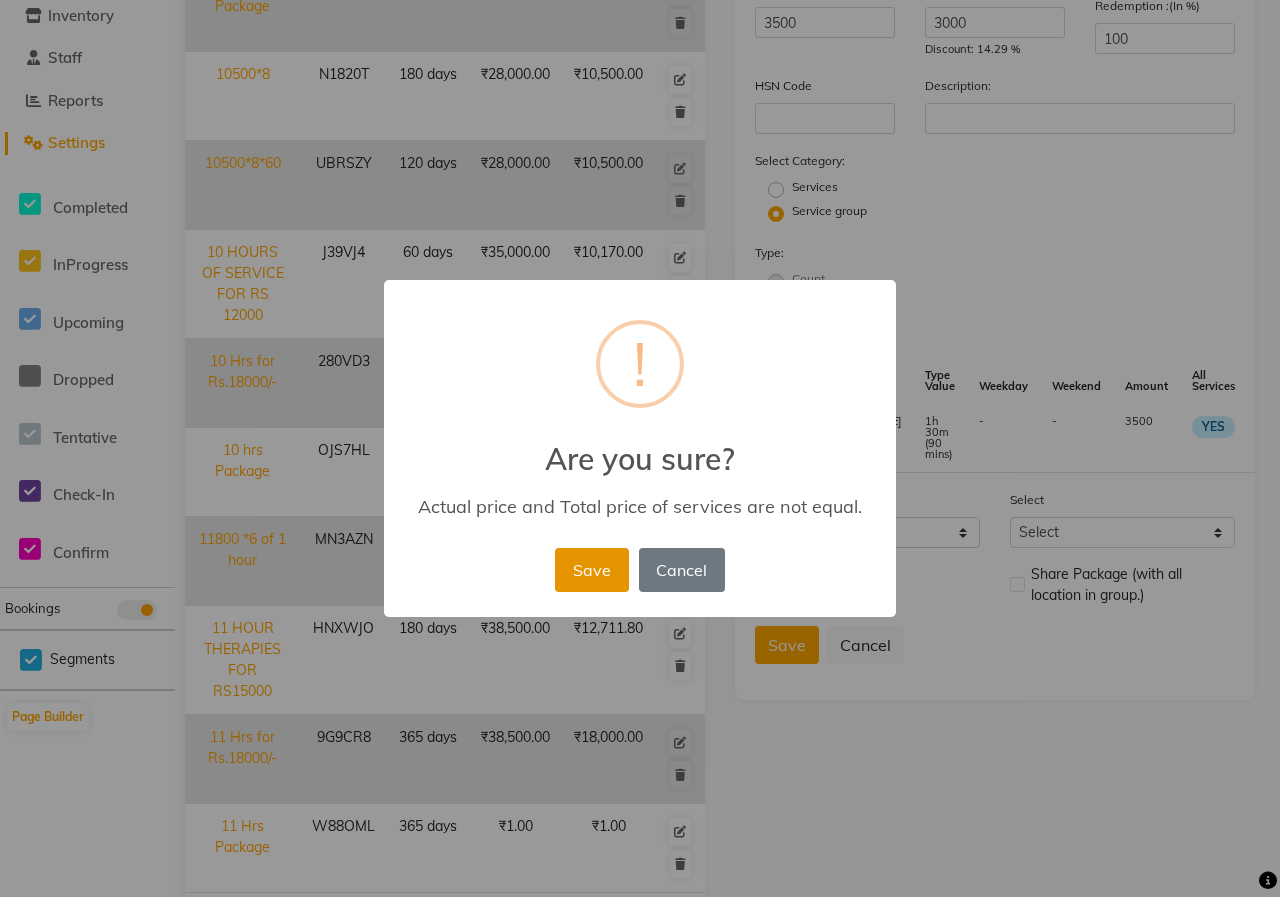 type 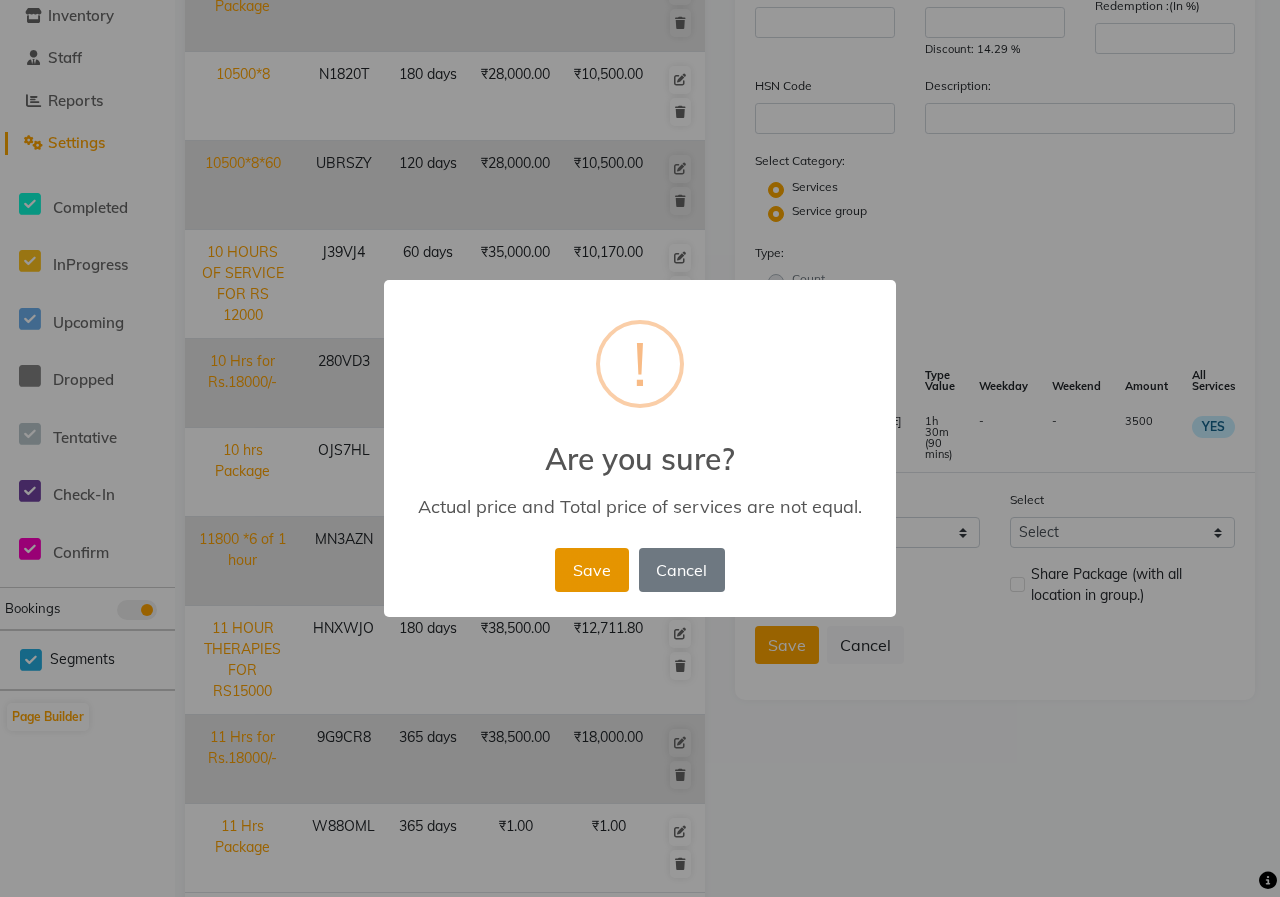 radio on "false" 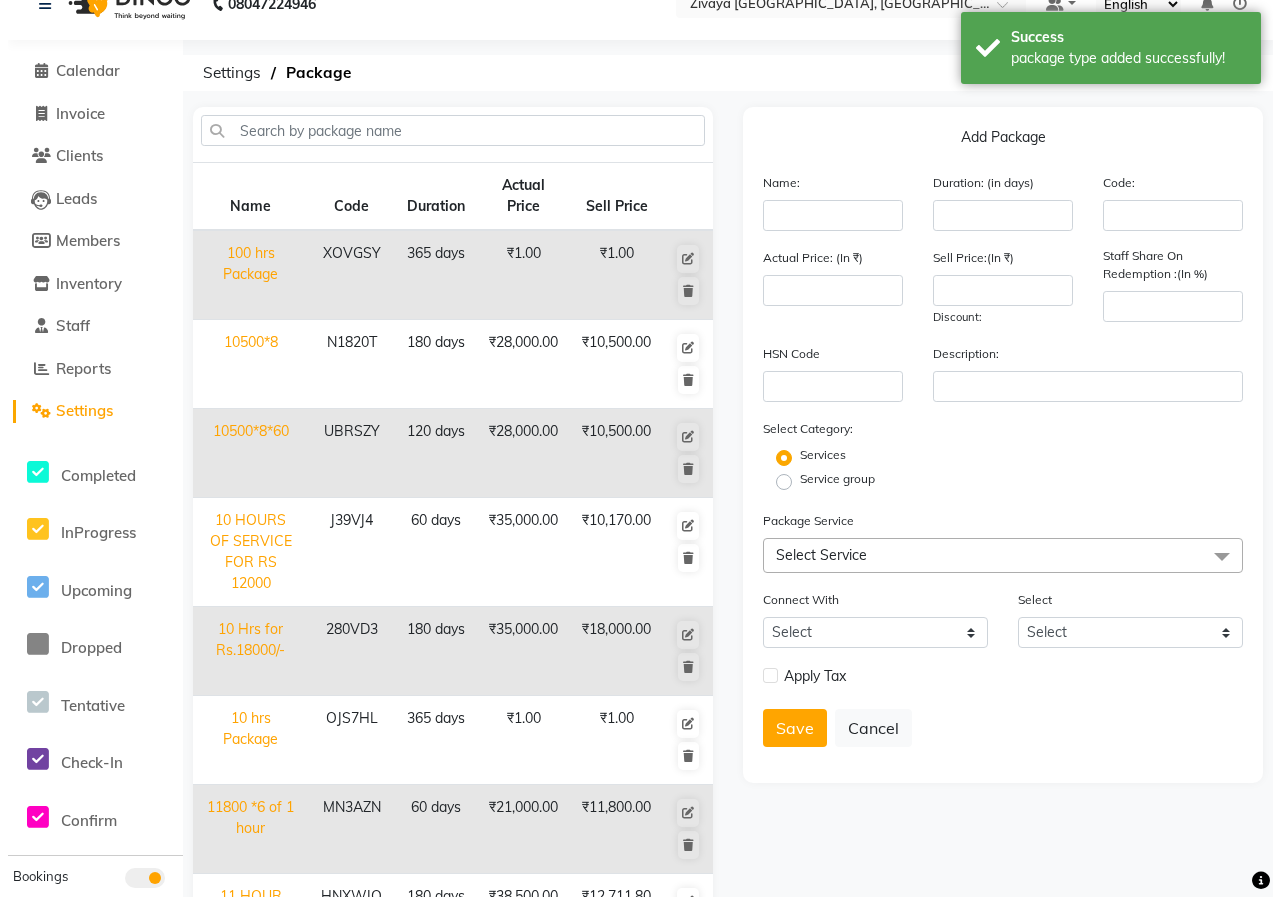 scroll, scrollTop: 0, scrollLeft: 0, axis: both 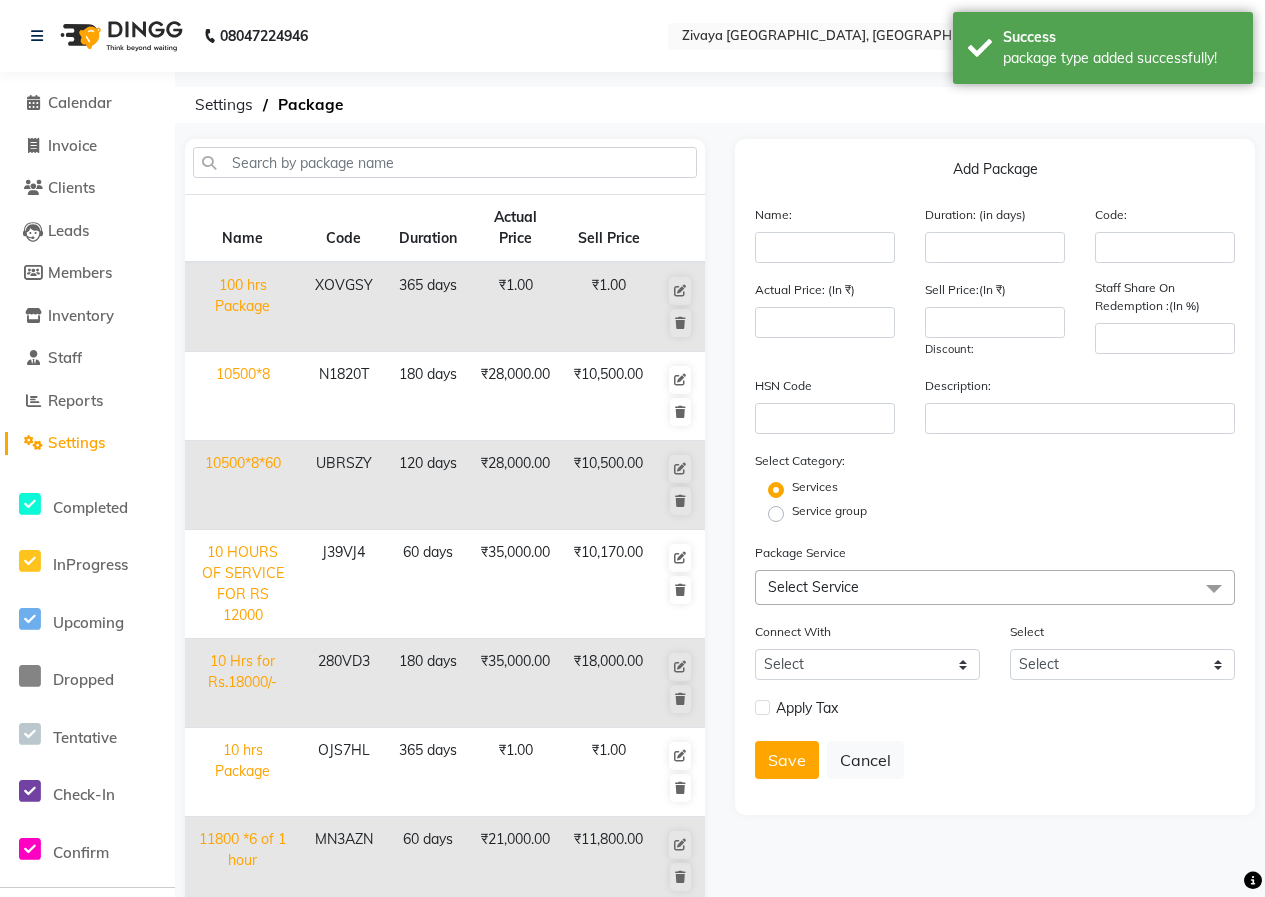click 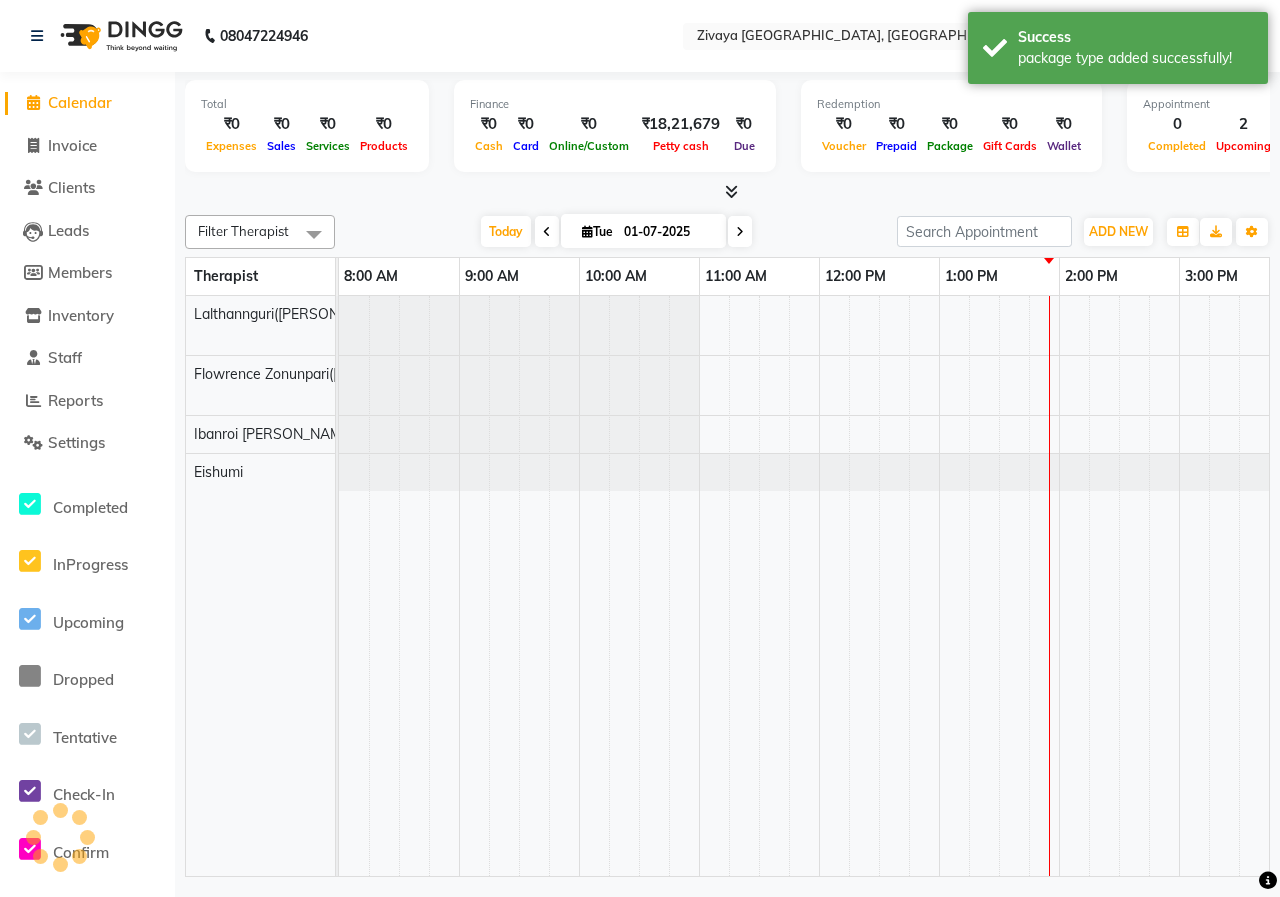 scroll, scrollTop: 0, scrollLeft: 0, axis: both 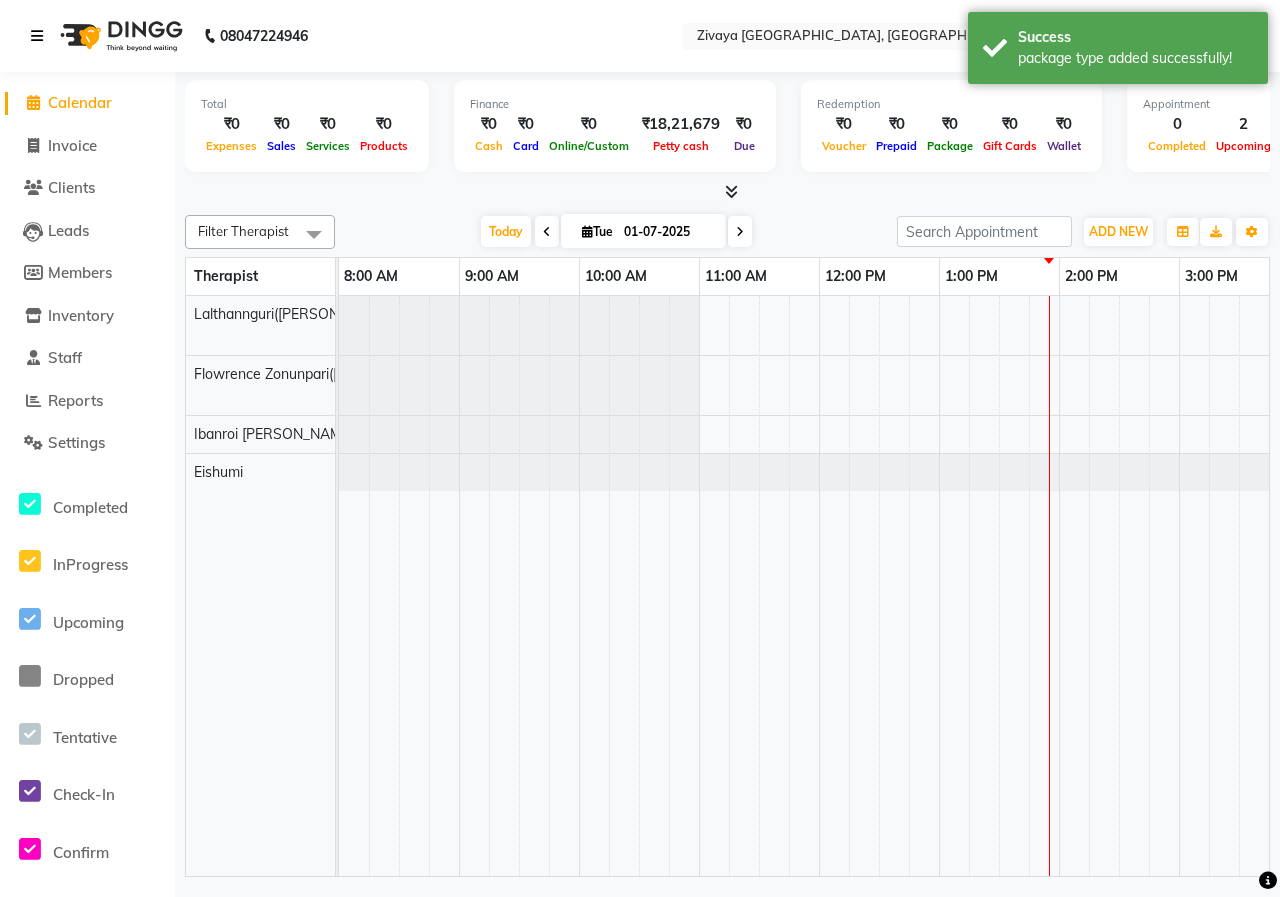 click at bounding box center (37, 36) 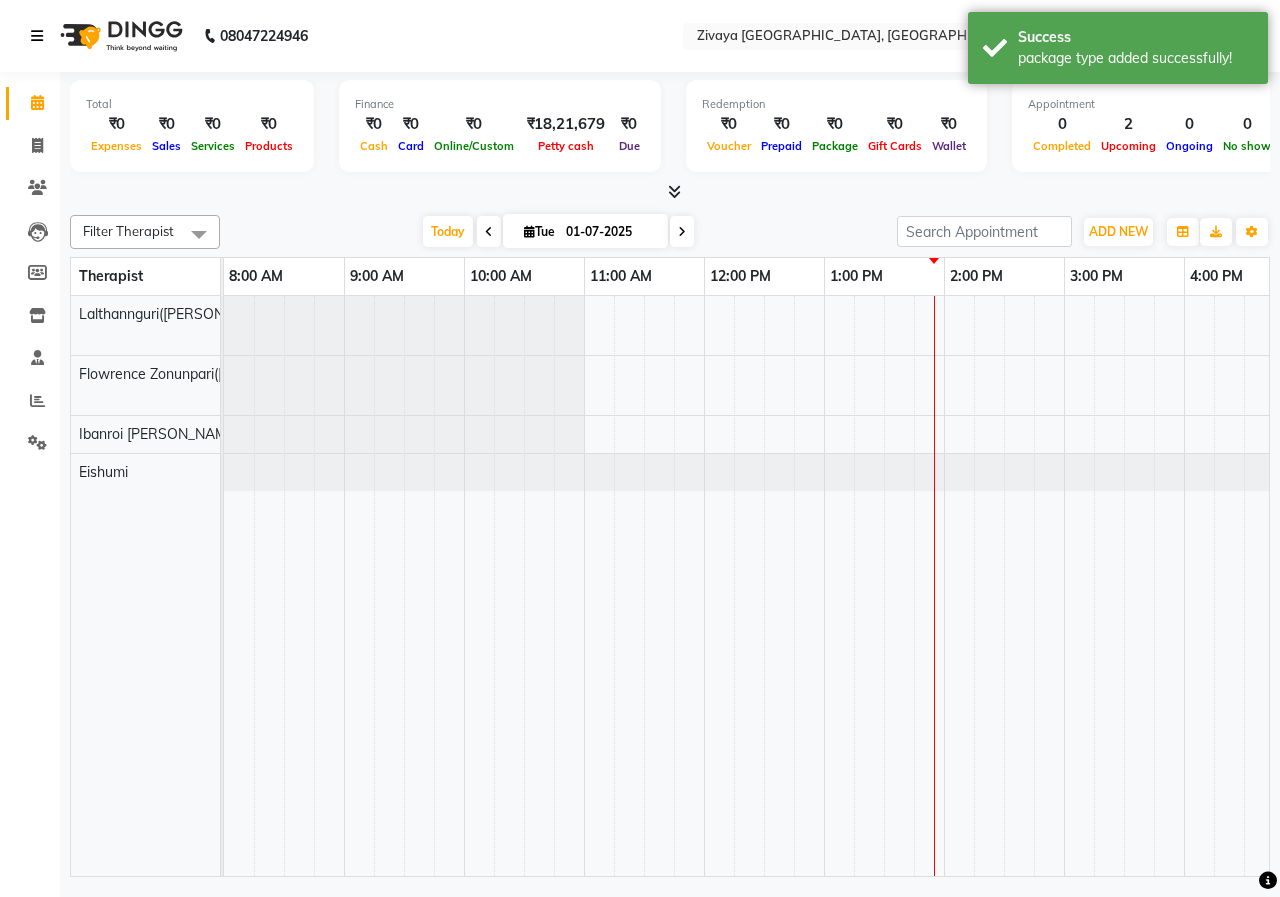 click at bounding box center [37, 36] 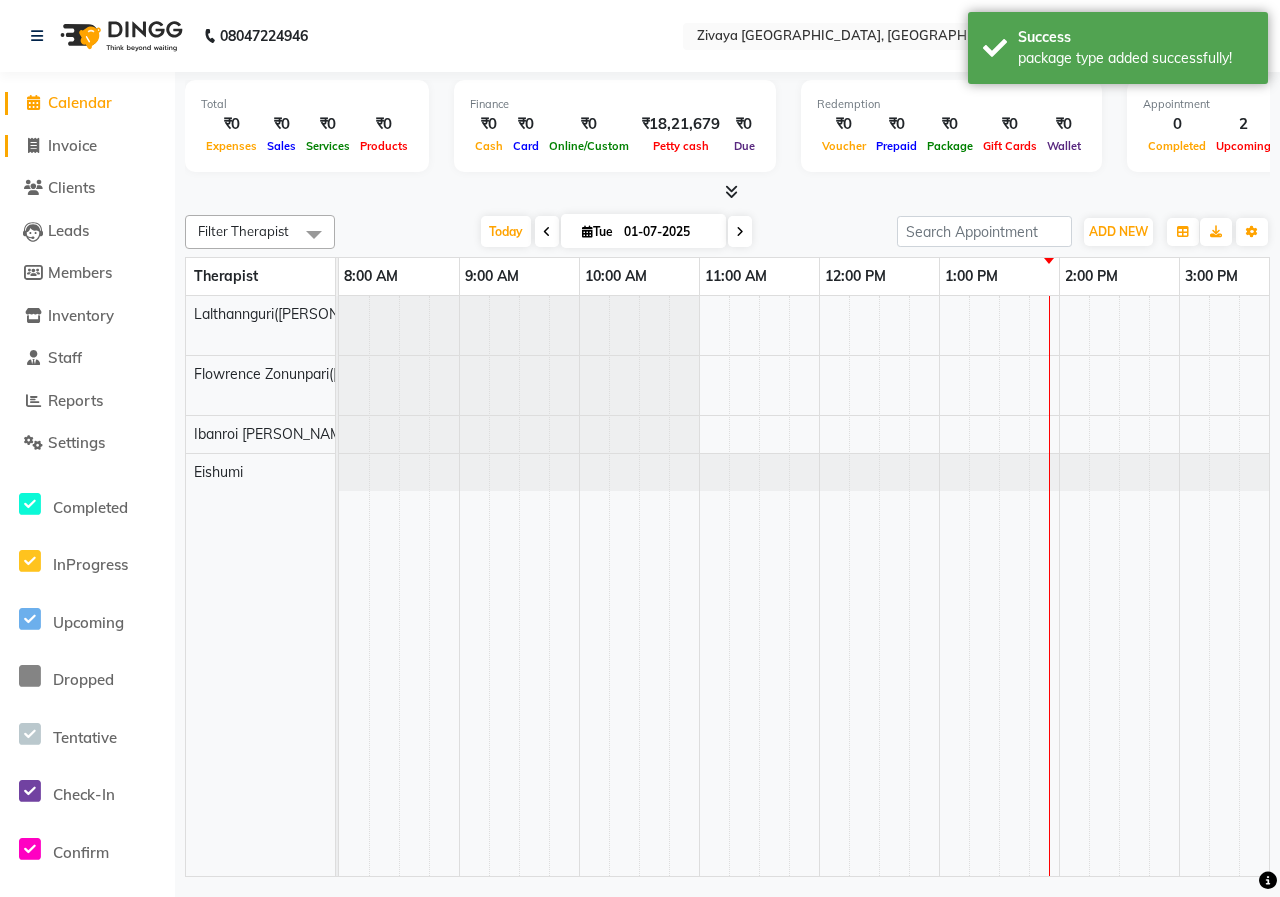 click on "Invoice" 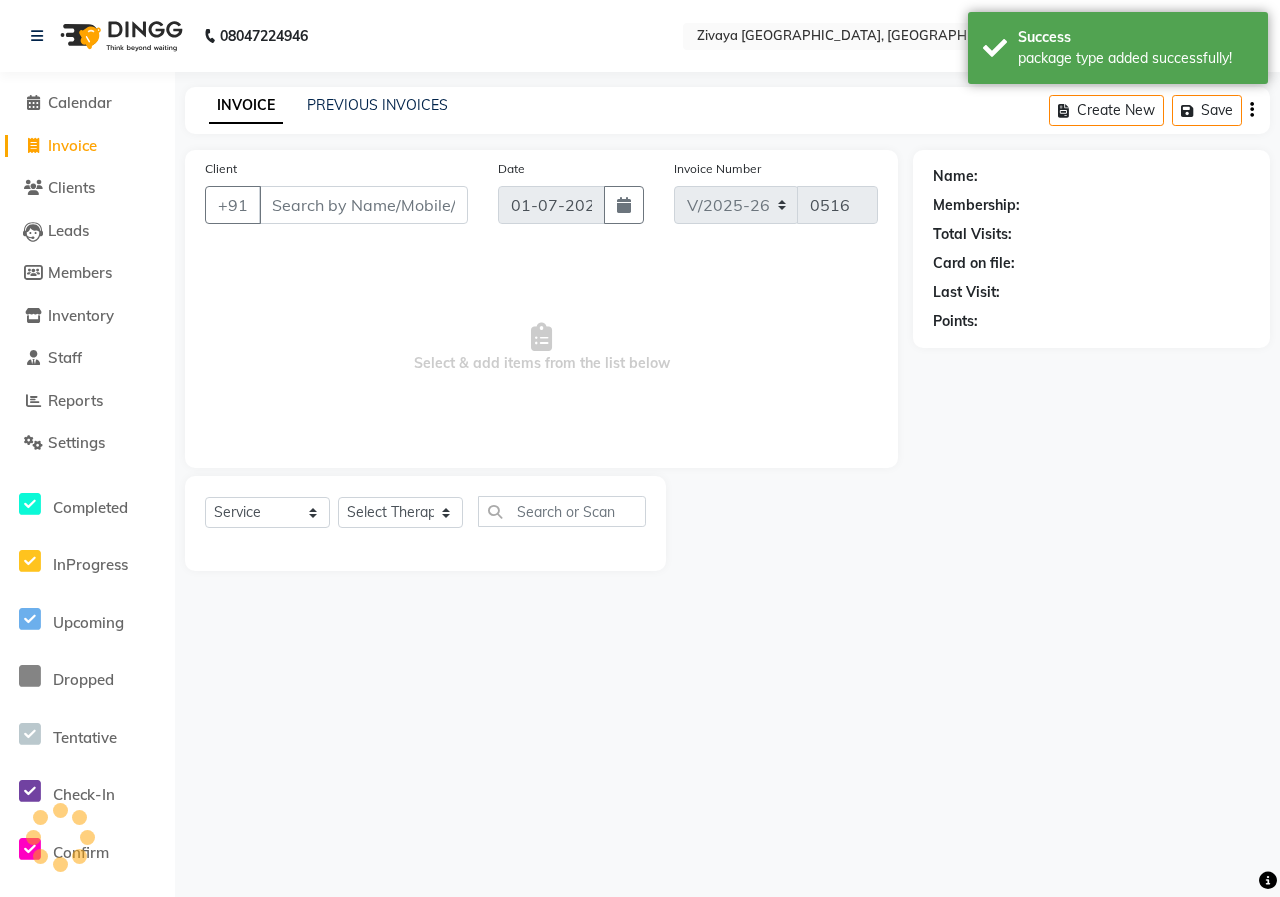 click on "Client" at bounding box center (363, 205) 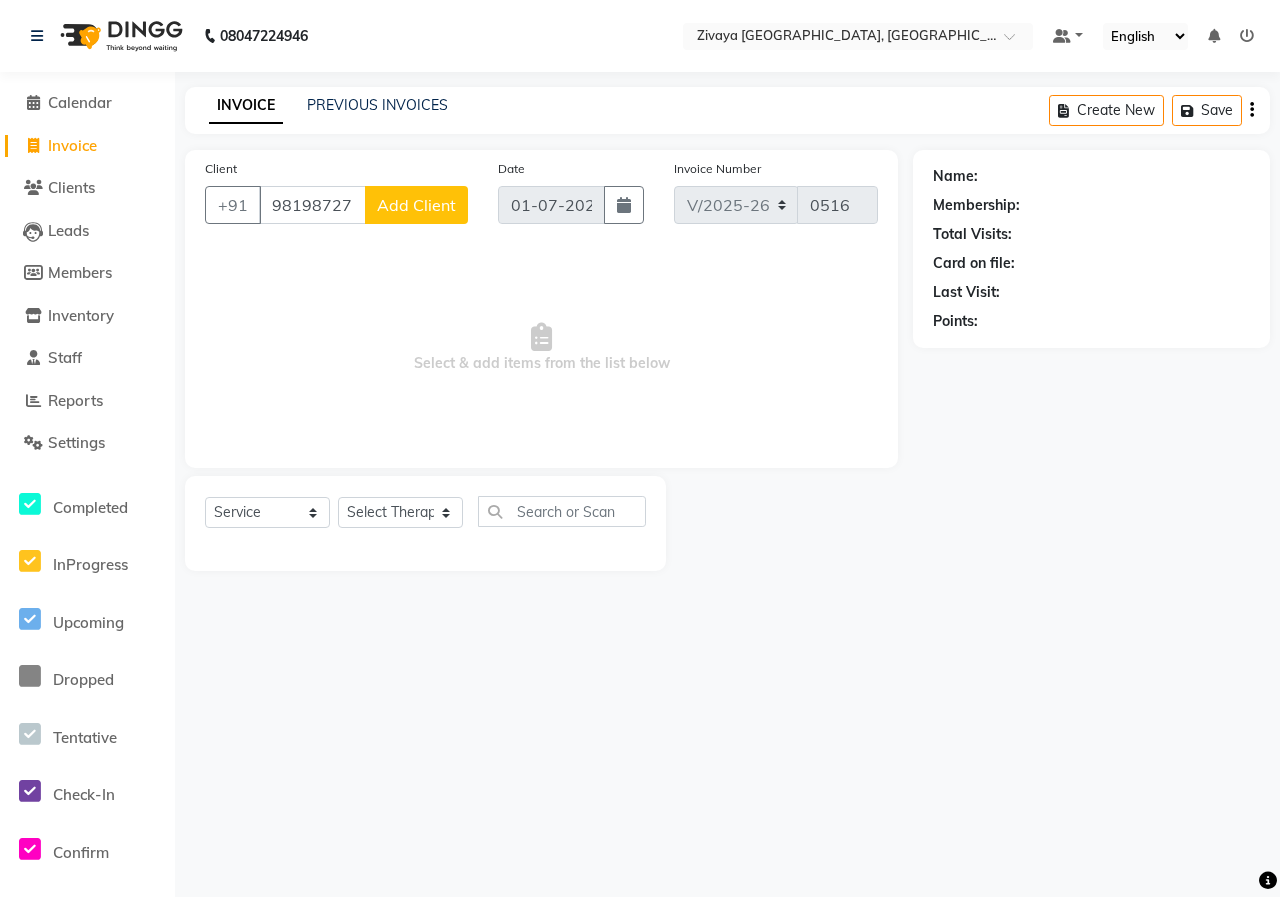 type on "9819872778" 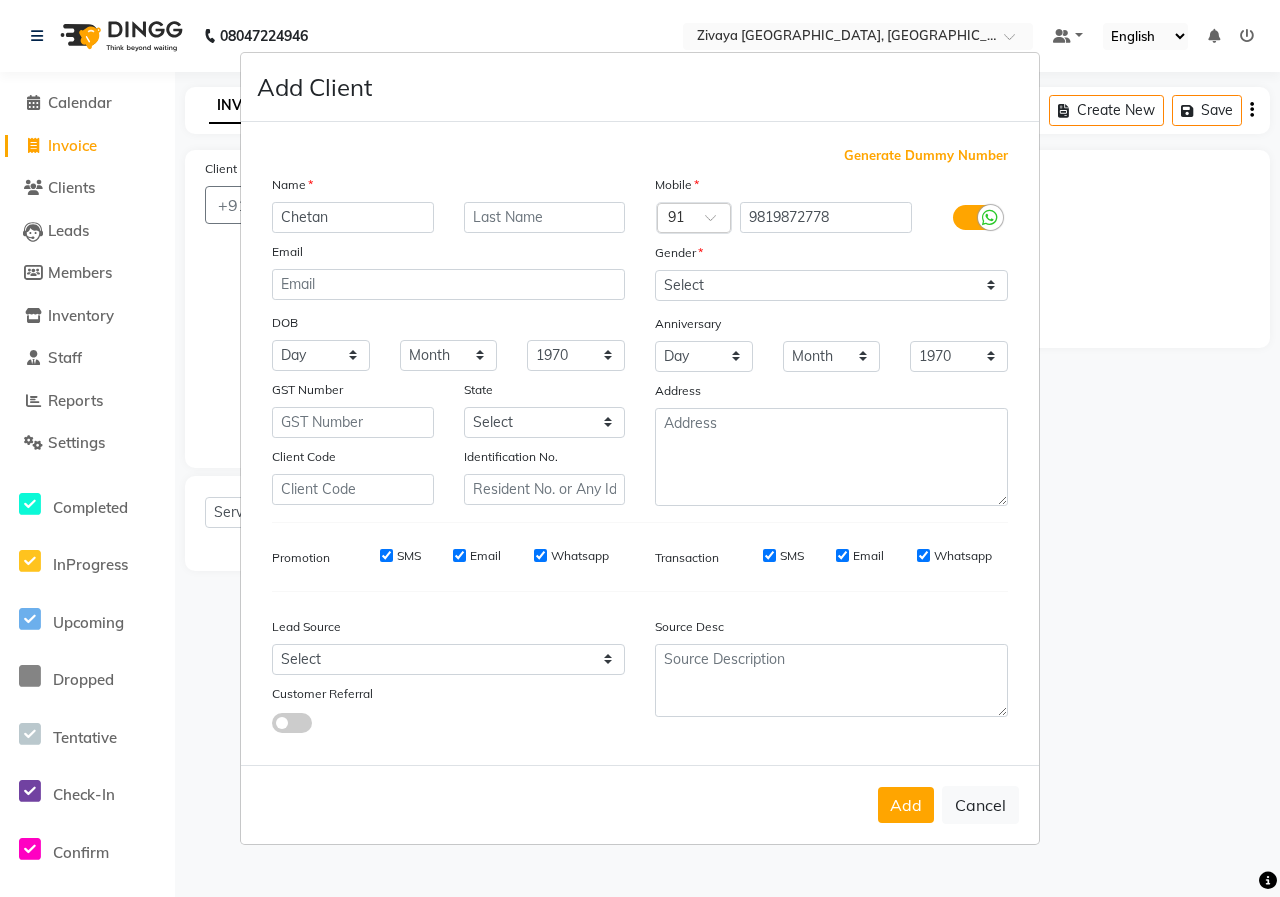 type on "Chetan" 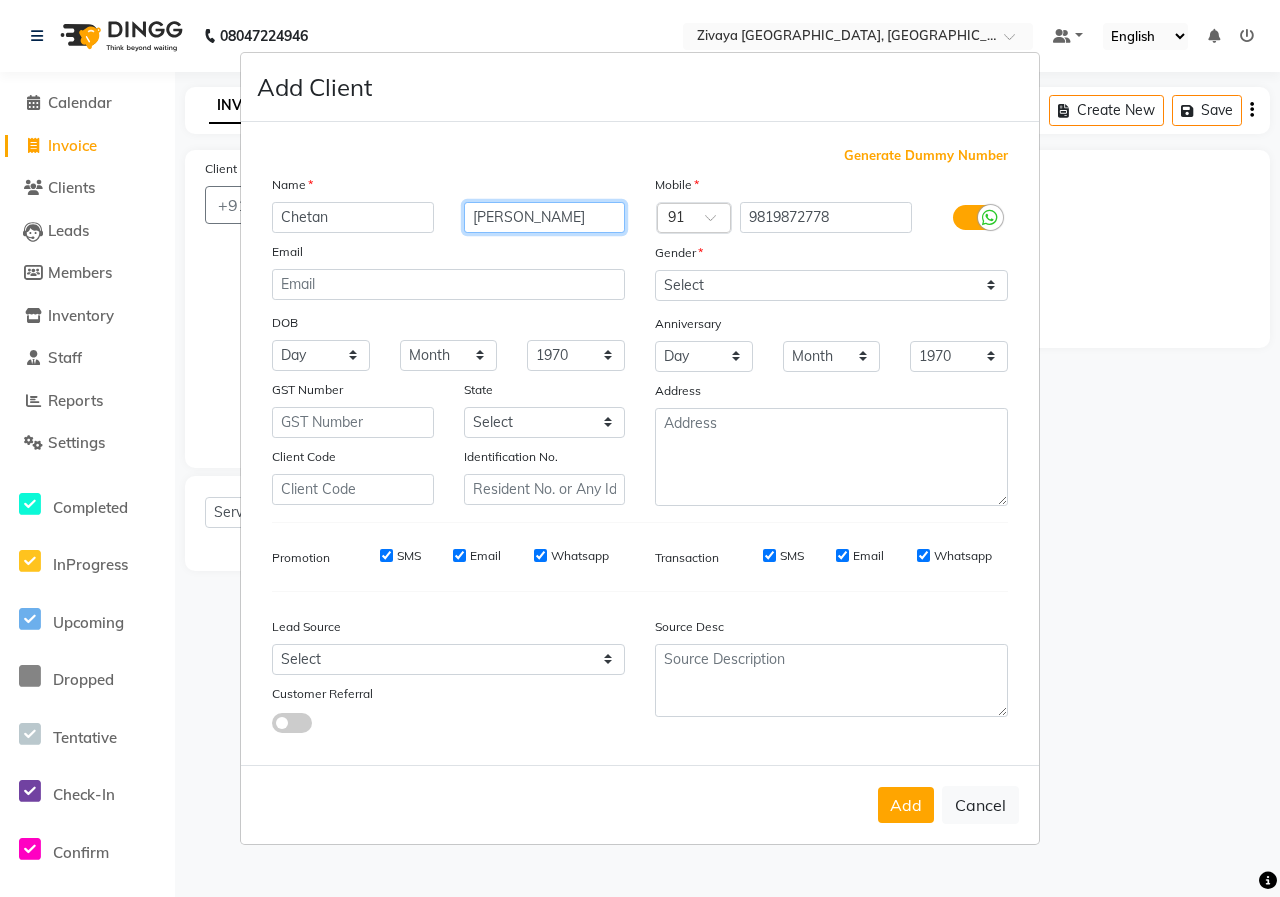 type on "[PERSON_NAME]" 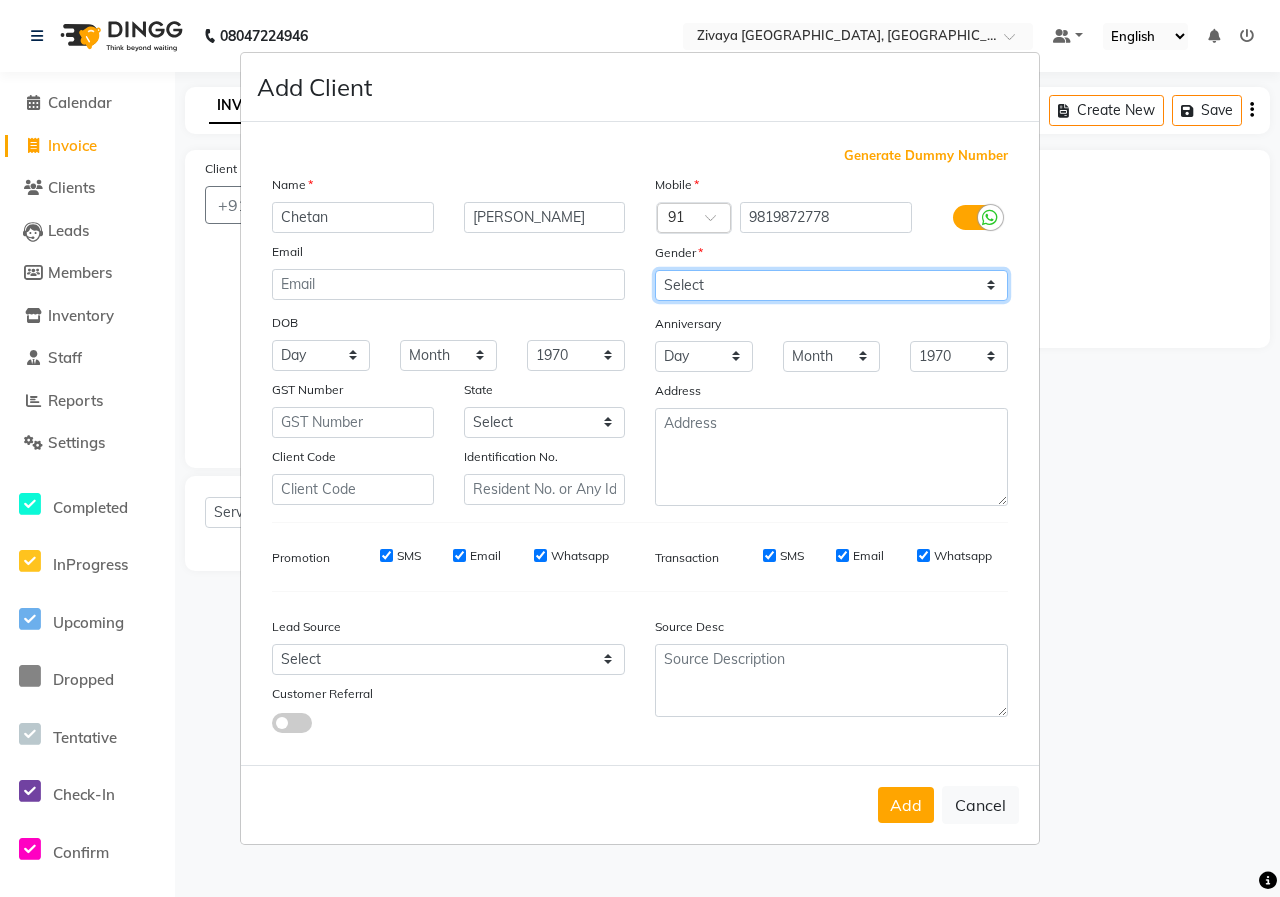 drag, startPoint x: 725, startPoint y: 278, endPoint x: 725, endPoint y: 295, distance: 17 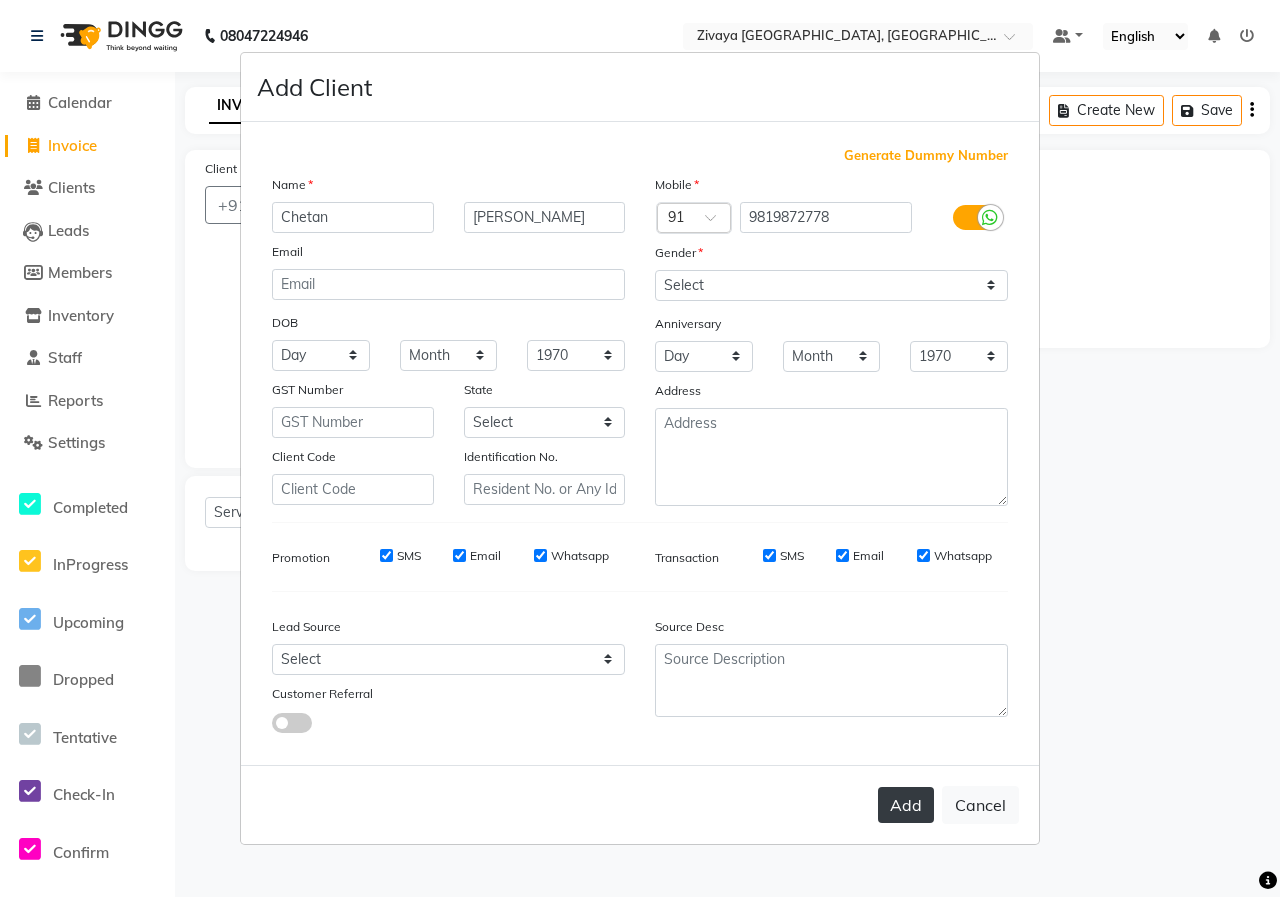 click on "Add" at bounding box center (906, 805) 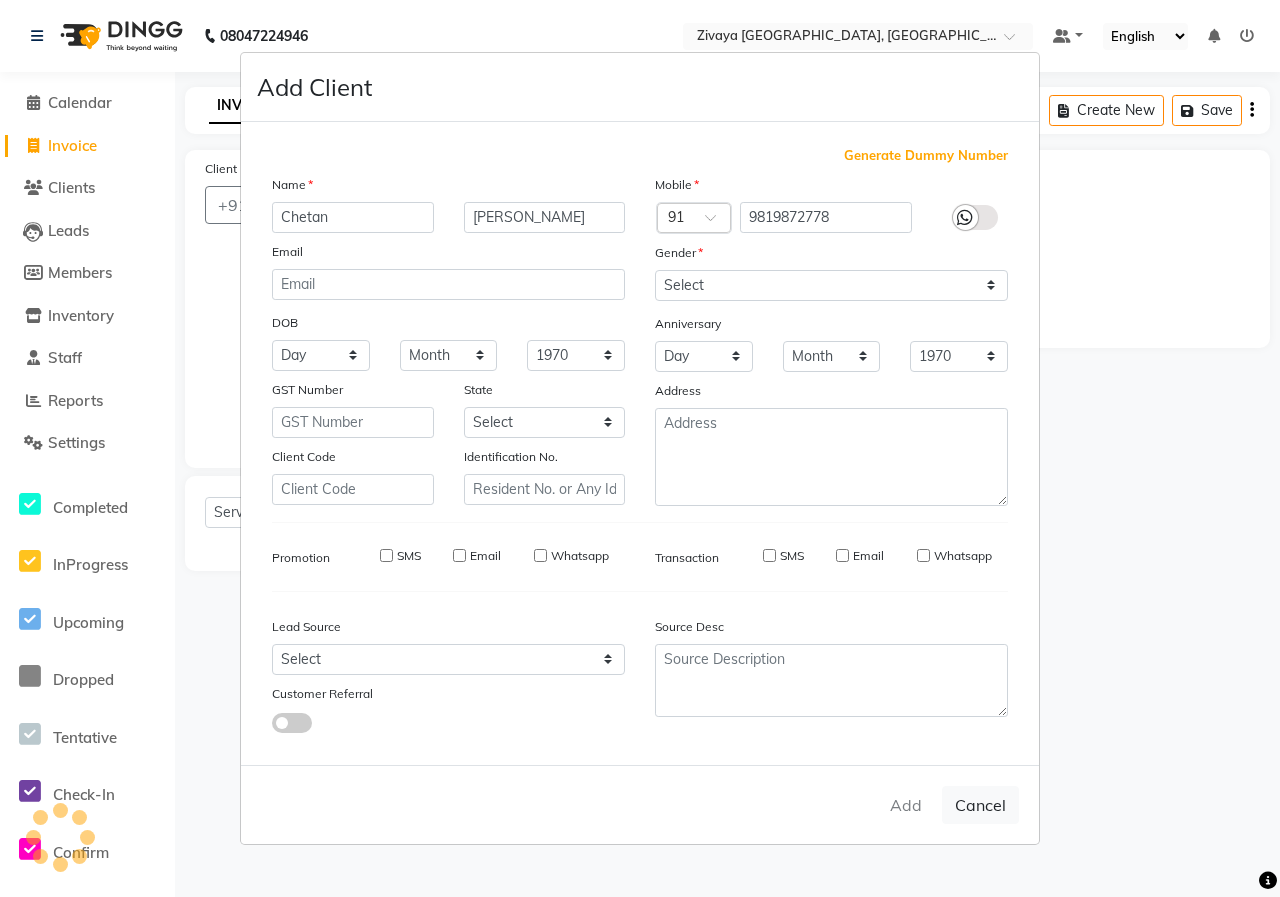 type 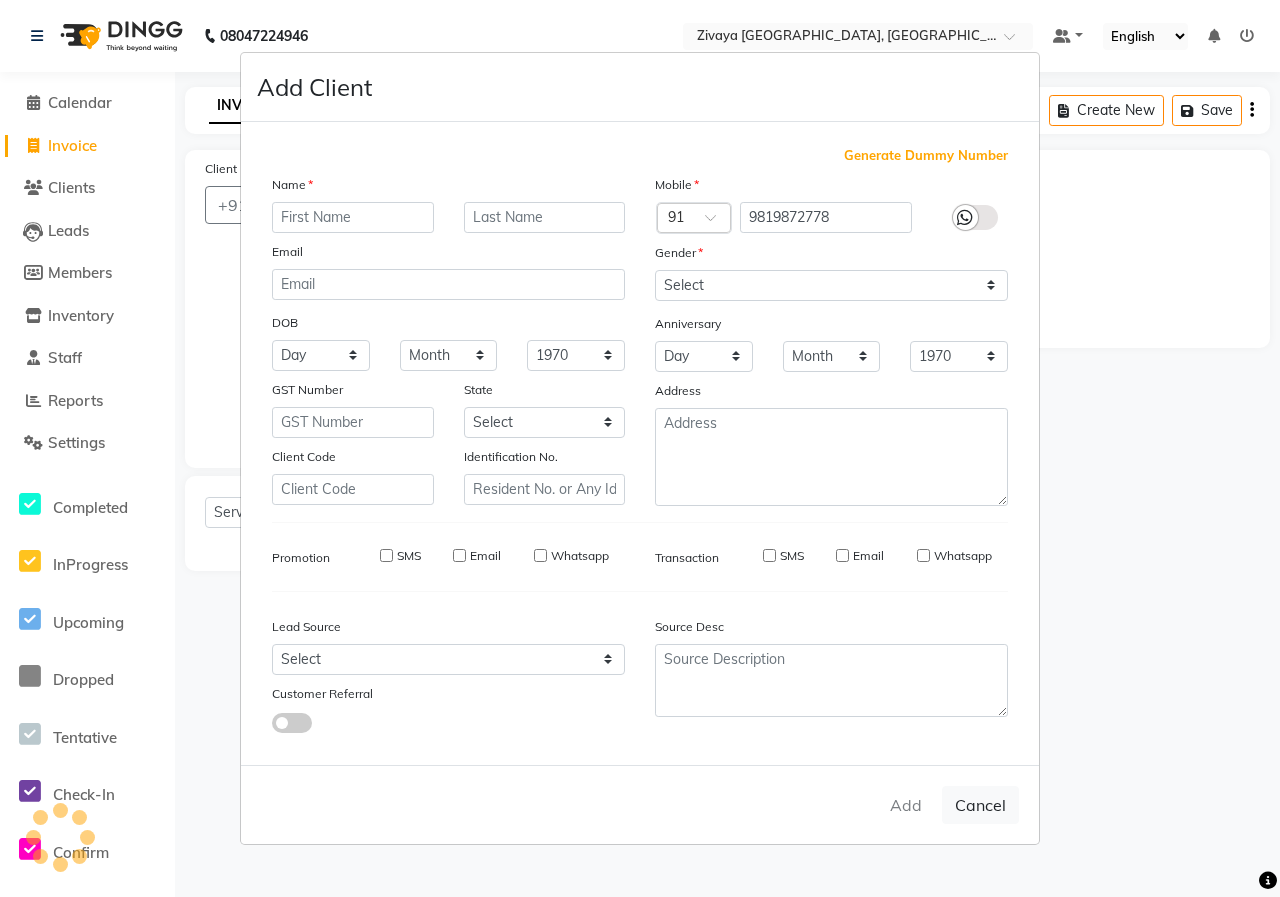 select 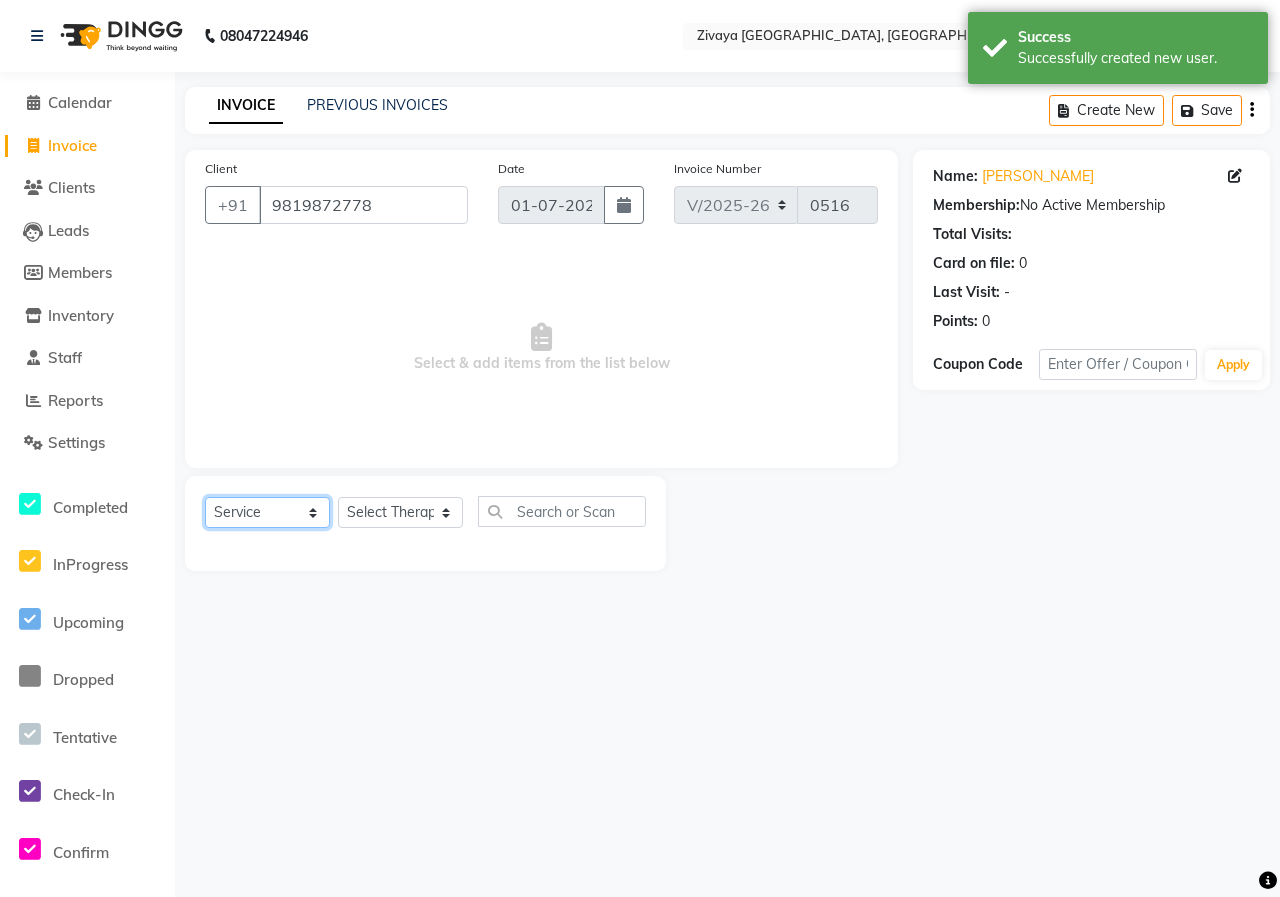 click on "Select  Service  Product  Membership  Package Voucher Prepaid Gift Card" 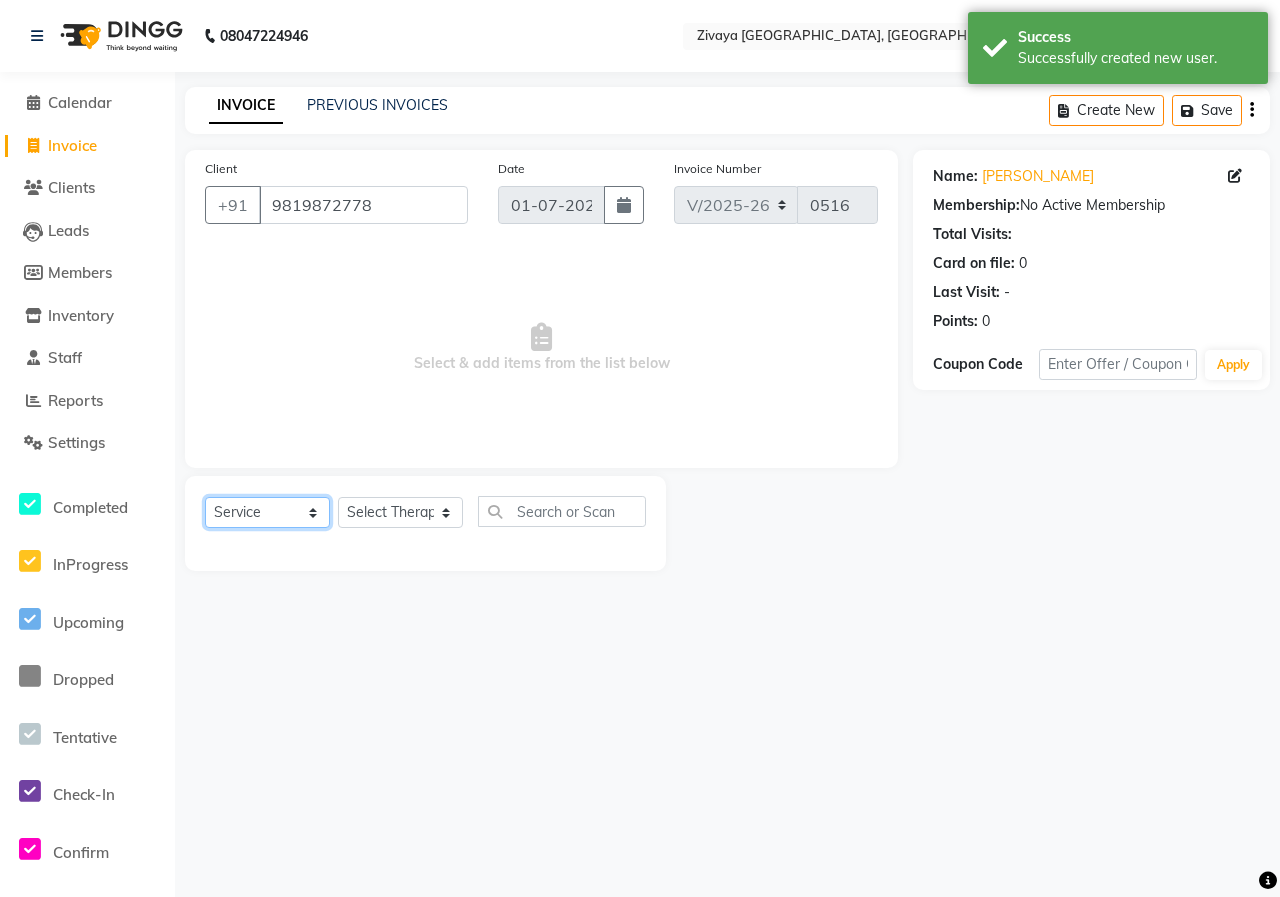 select on "package" 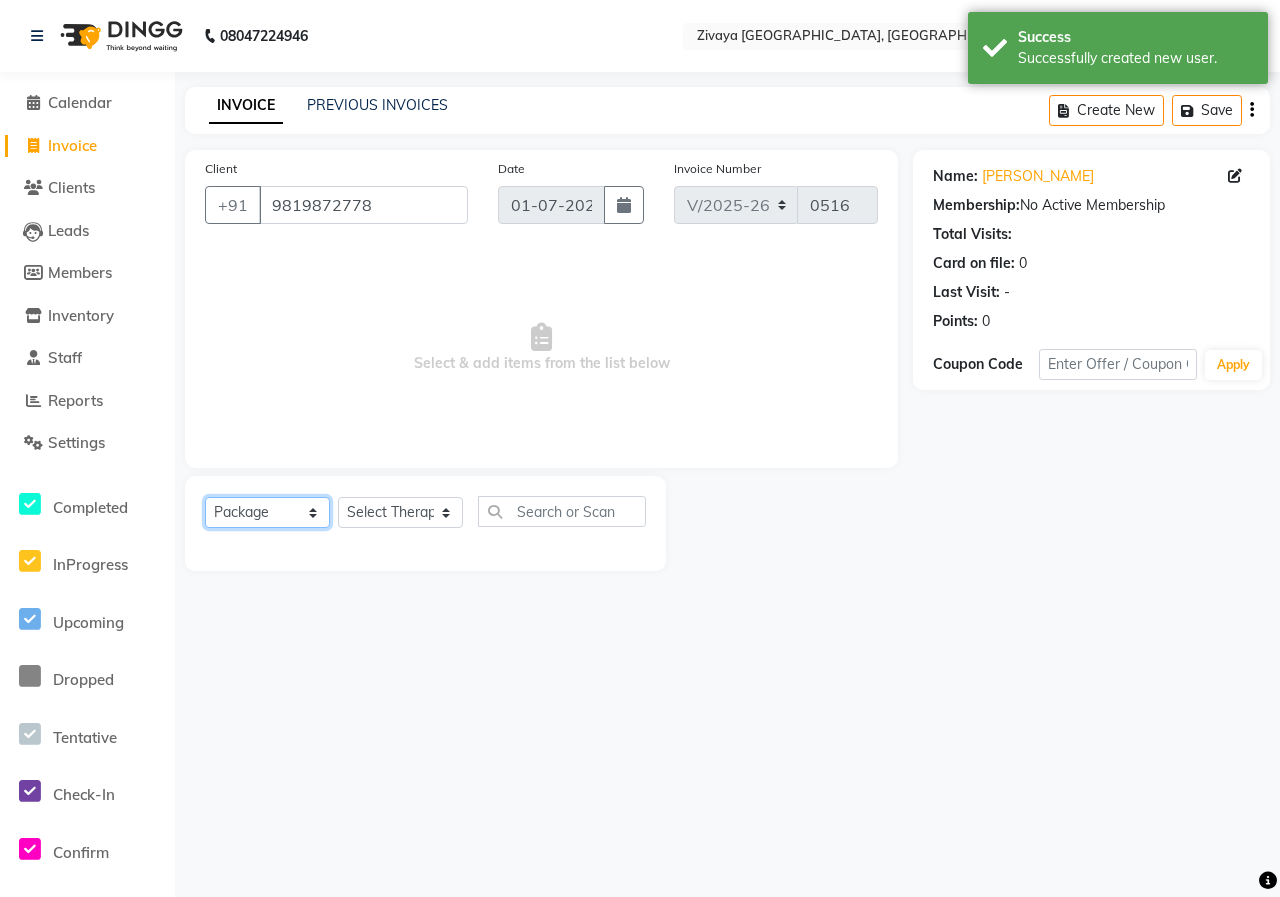 click on "Select  Service  Product  Membership  Package Voucher Prepaid Gift Card" 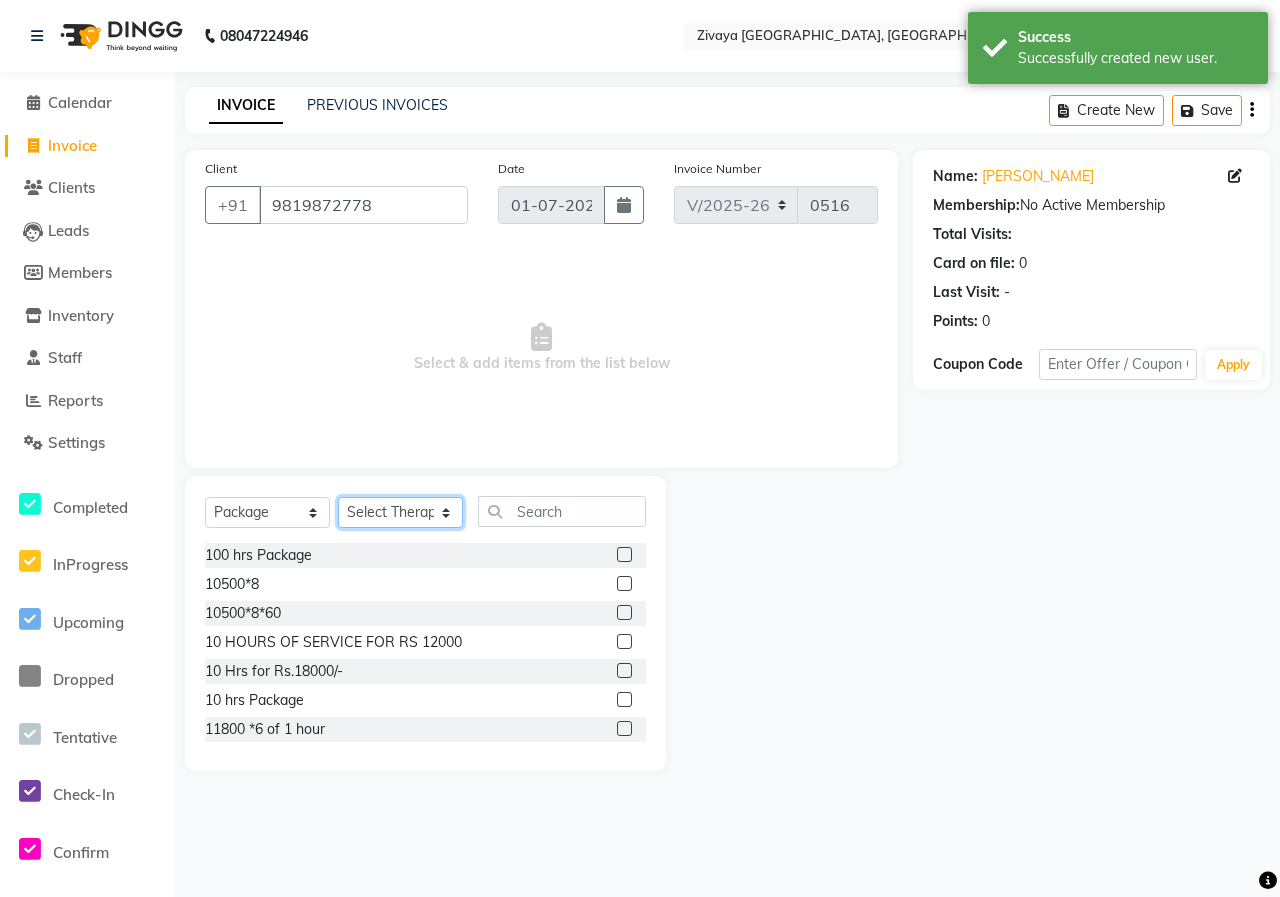 click on "Select Therapist [PERSON_NAME] [PERSON_NAME] [PERSON_NAME]([PERSON_NAME]) Ibanroi [PERSON_NAME] ([PERSON_NAME]([PERSON_NAME]) sandragrecia sna" 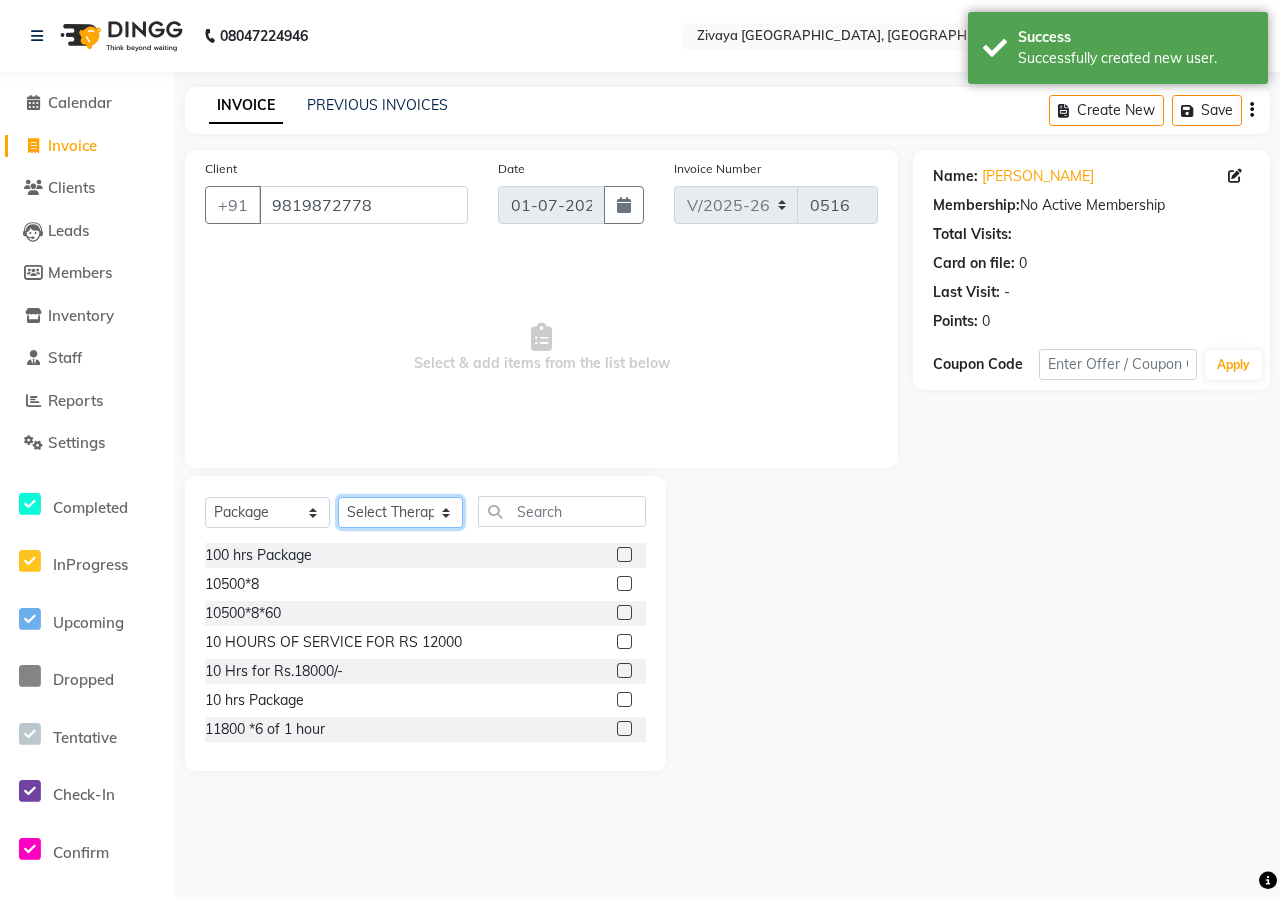 select on "61776" 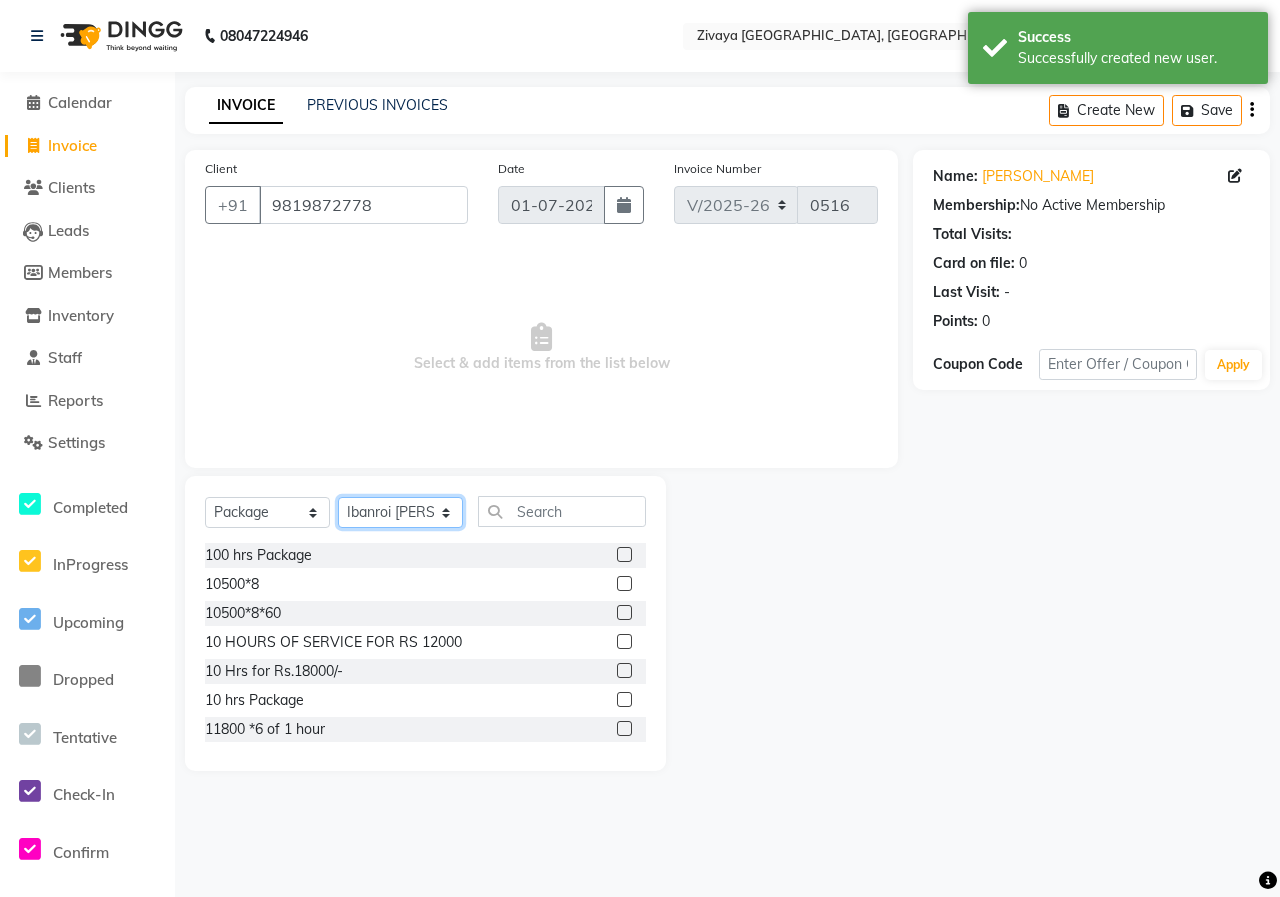 click on "Select Therapist [PERSON_NAME] [PERSON_NAME] [PERSON_NAME]([PERSON_NAME]) Ibanroi [PERSON_NAME] ([PERSON_NAME]([PERSON_NAME]) sandragrecia sna" 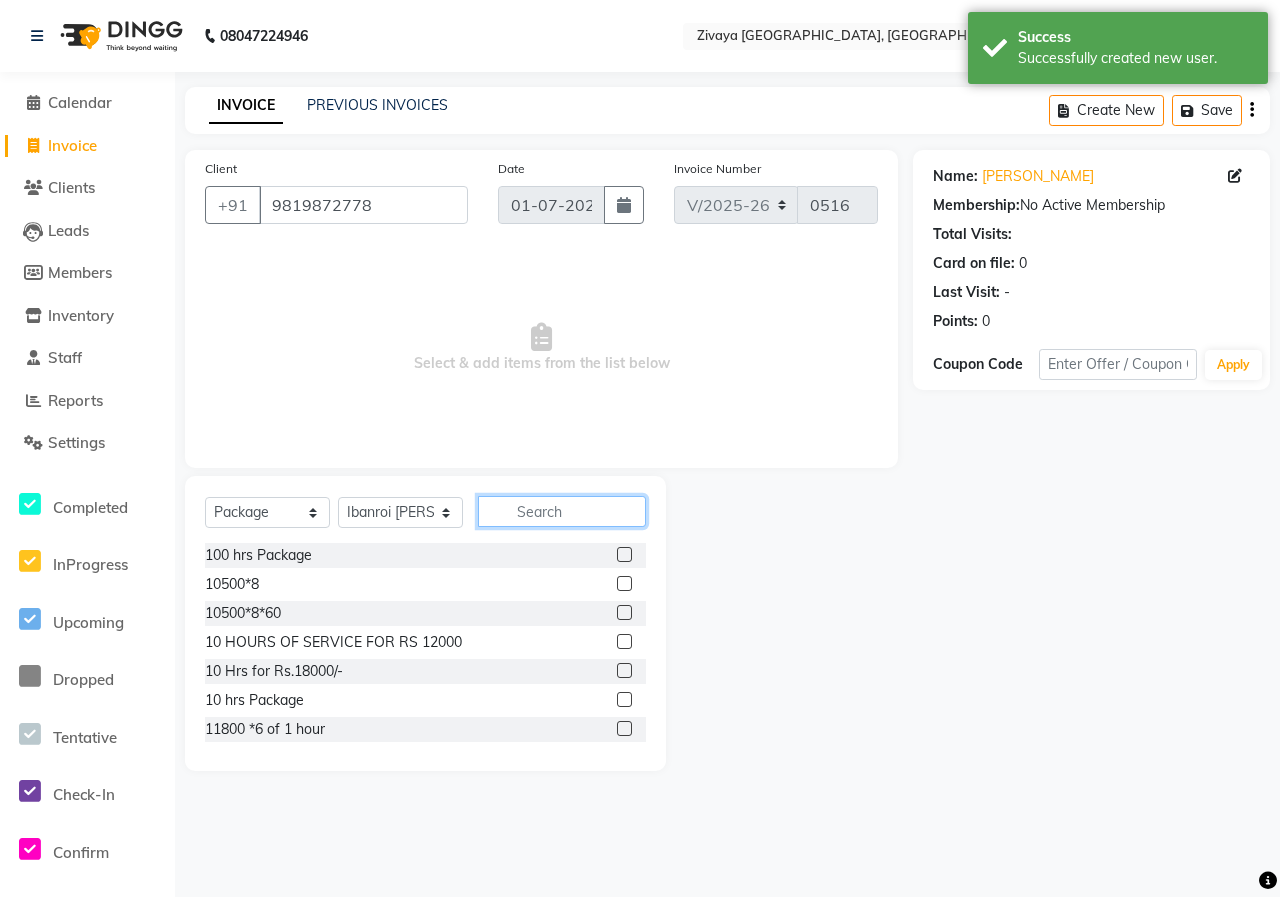 click 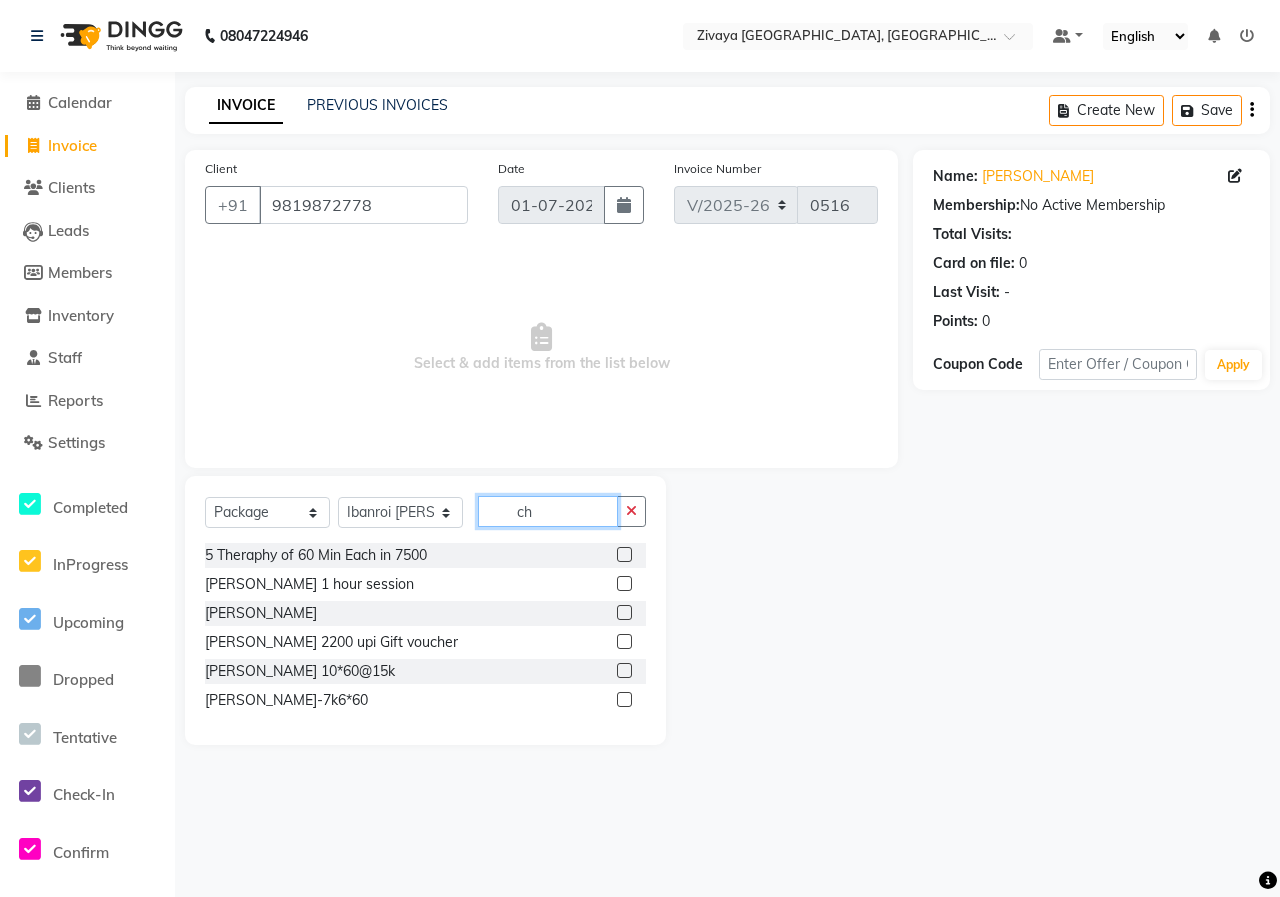 type on "ch" 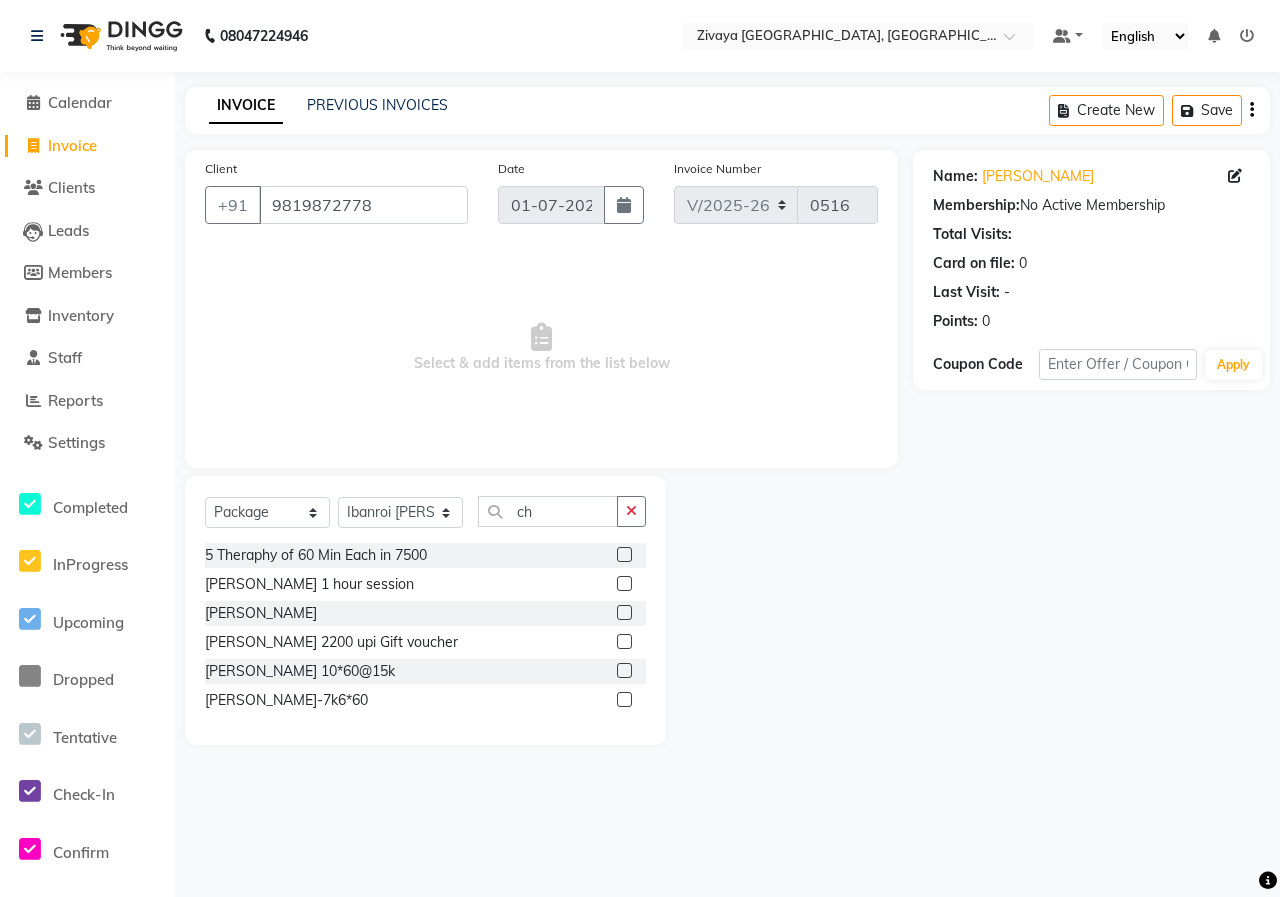 click 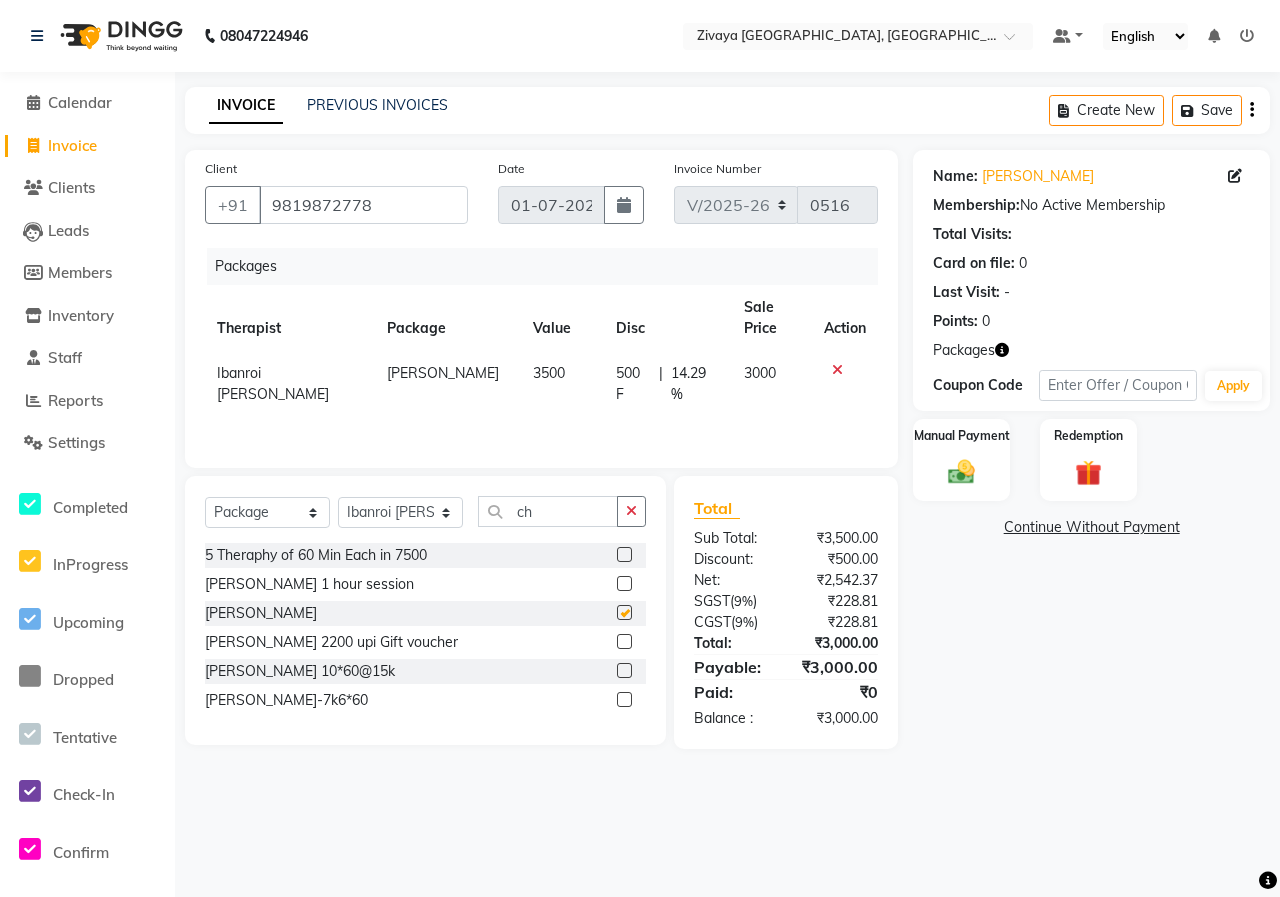 checkbox on "false" 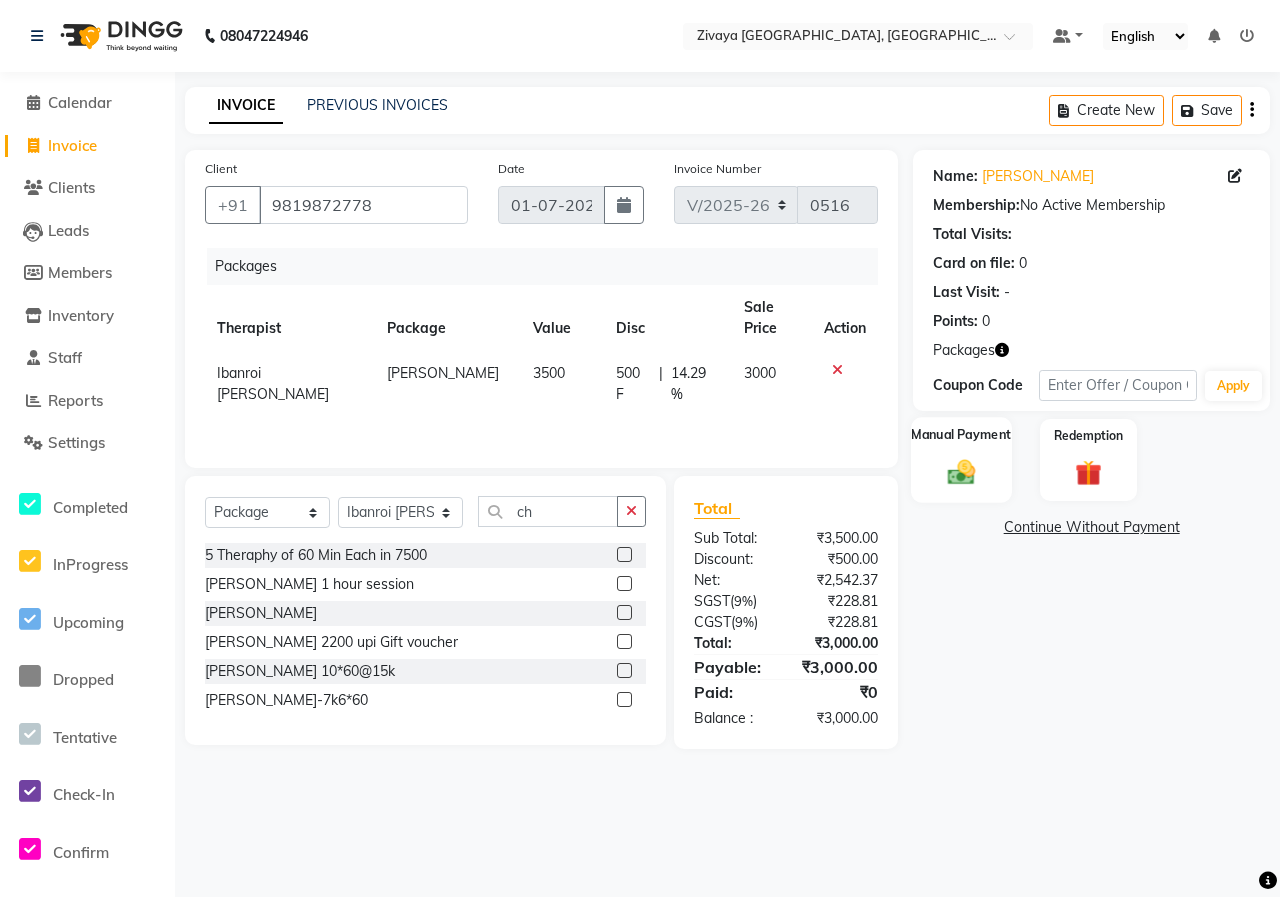click on "Manual Payment" 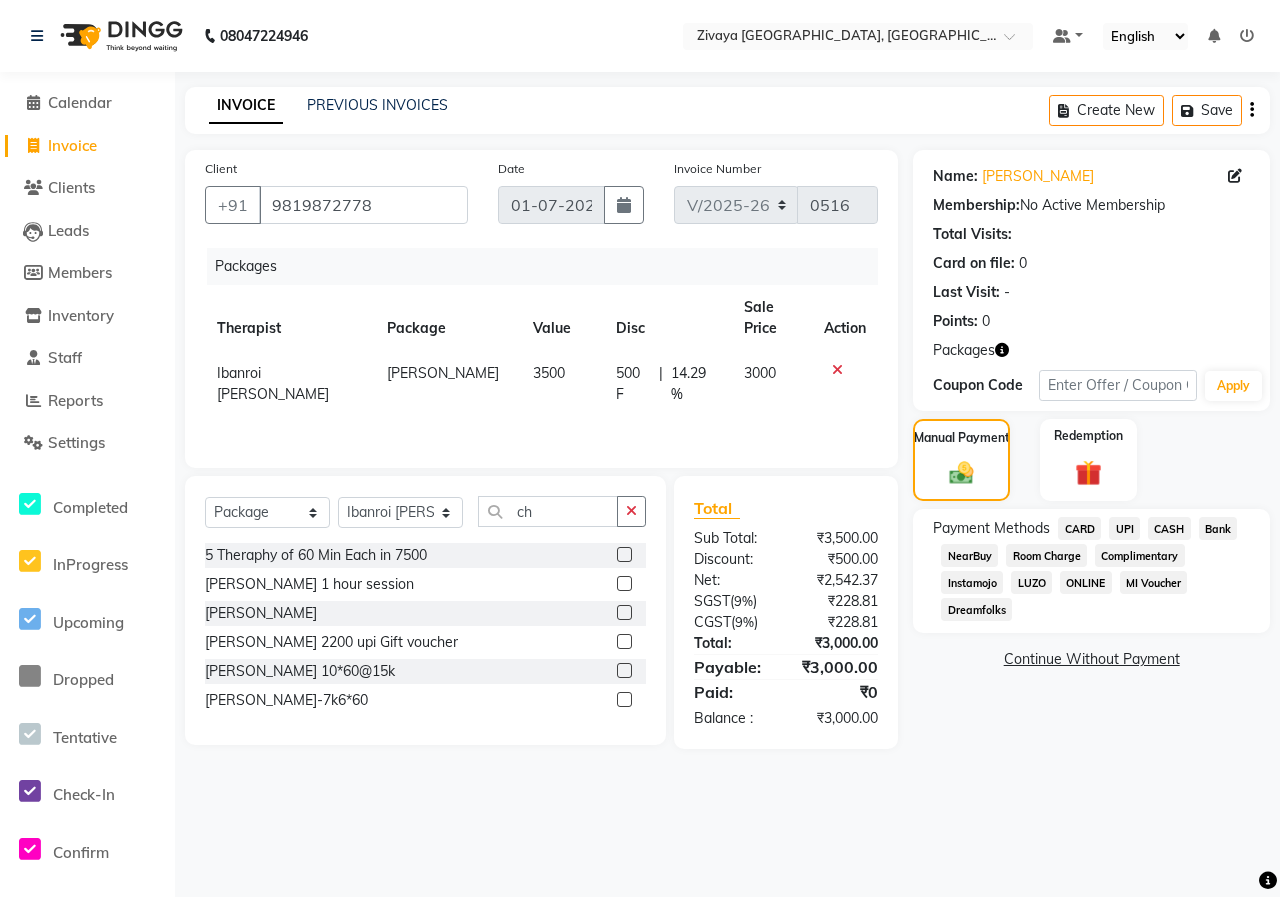 click on "UPI" 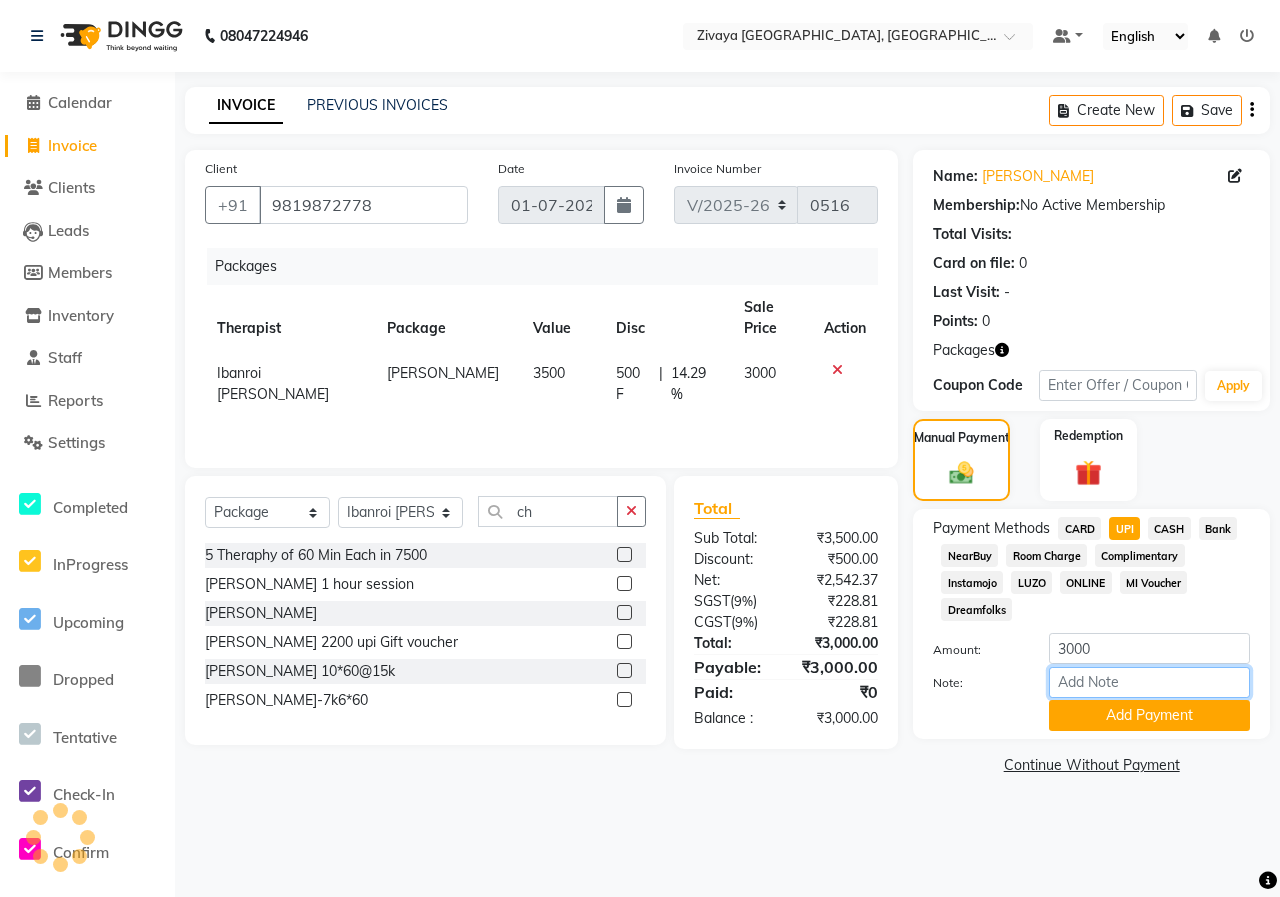 click on "Note:" at bounding box center (1149, 682) 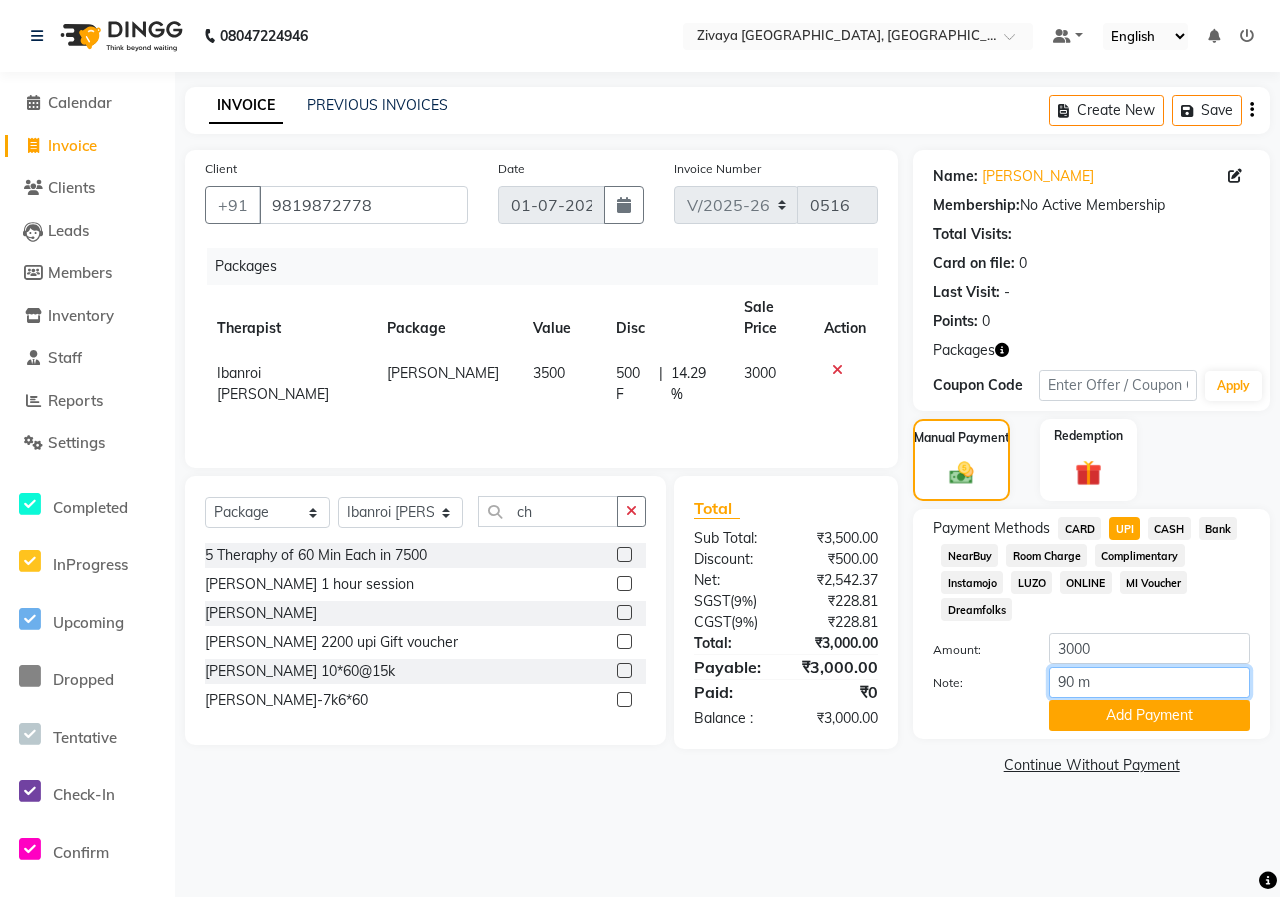 type on "90 m" 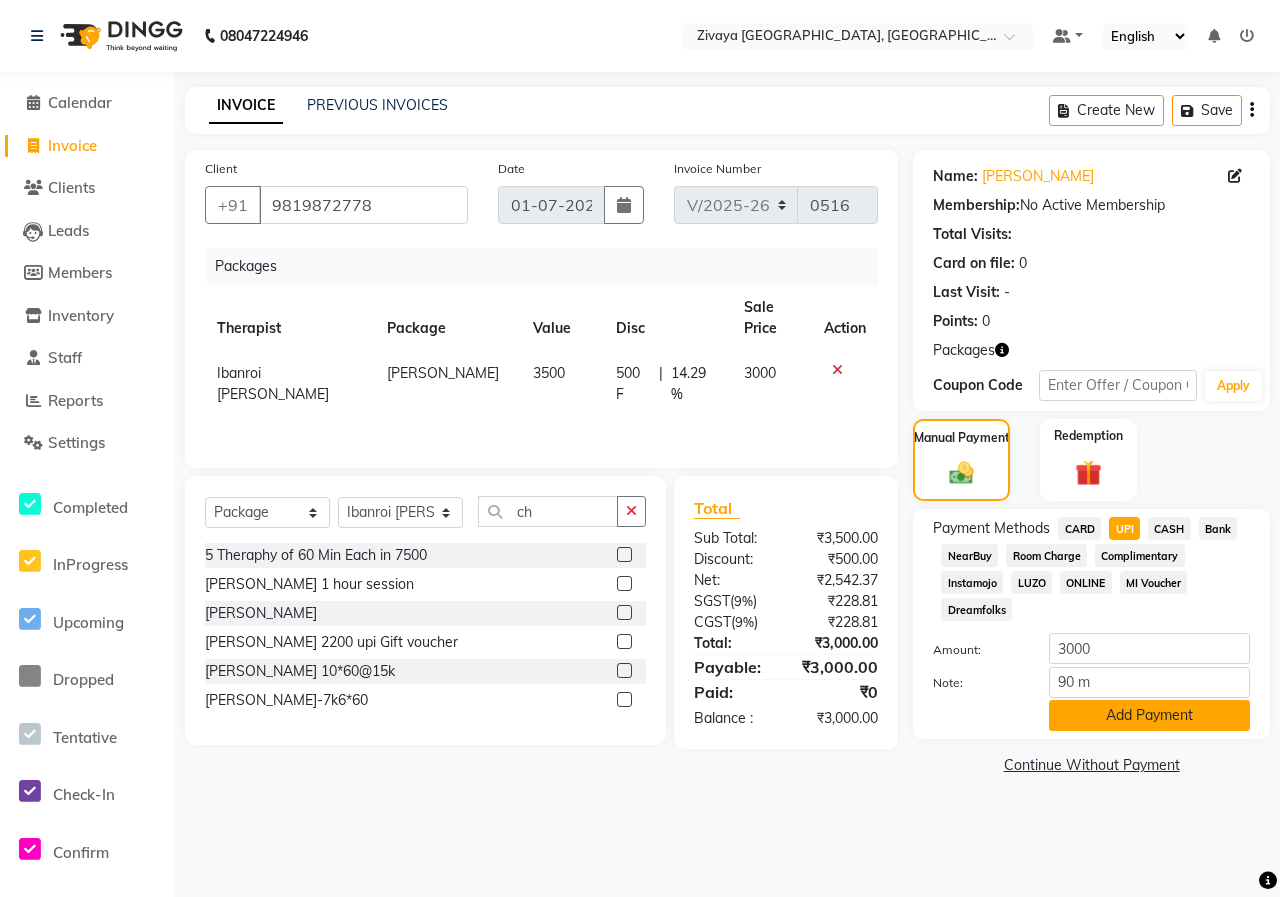 click on "Add Payment" 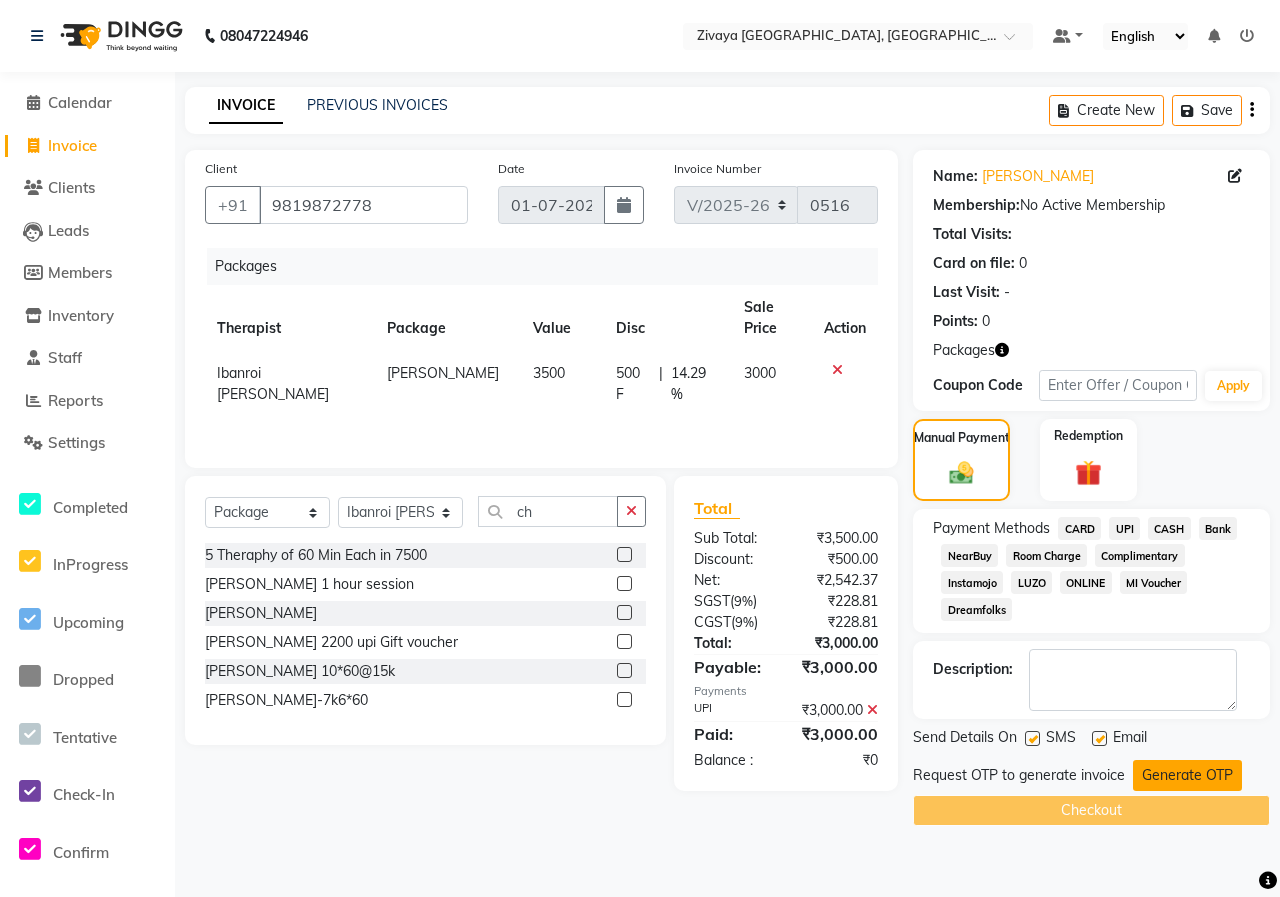 click on "Generate OTP" 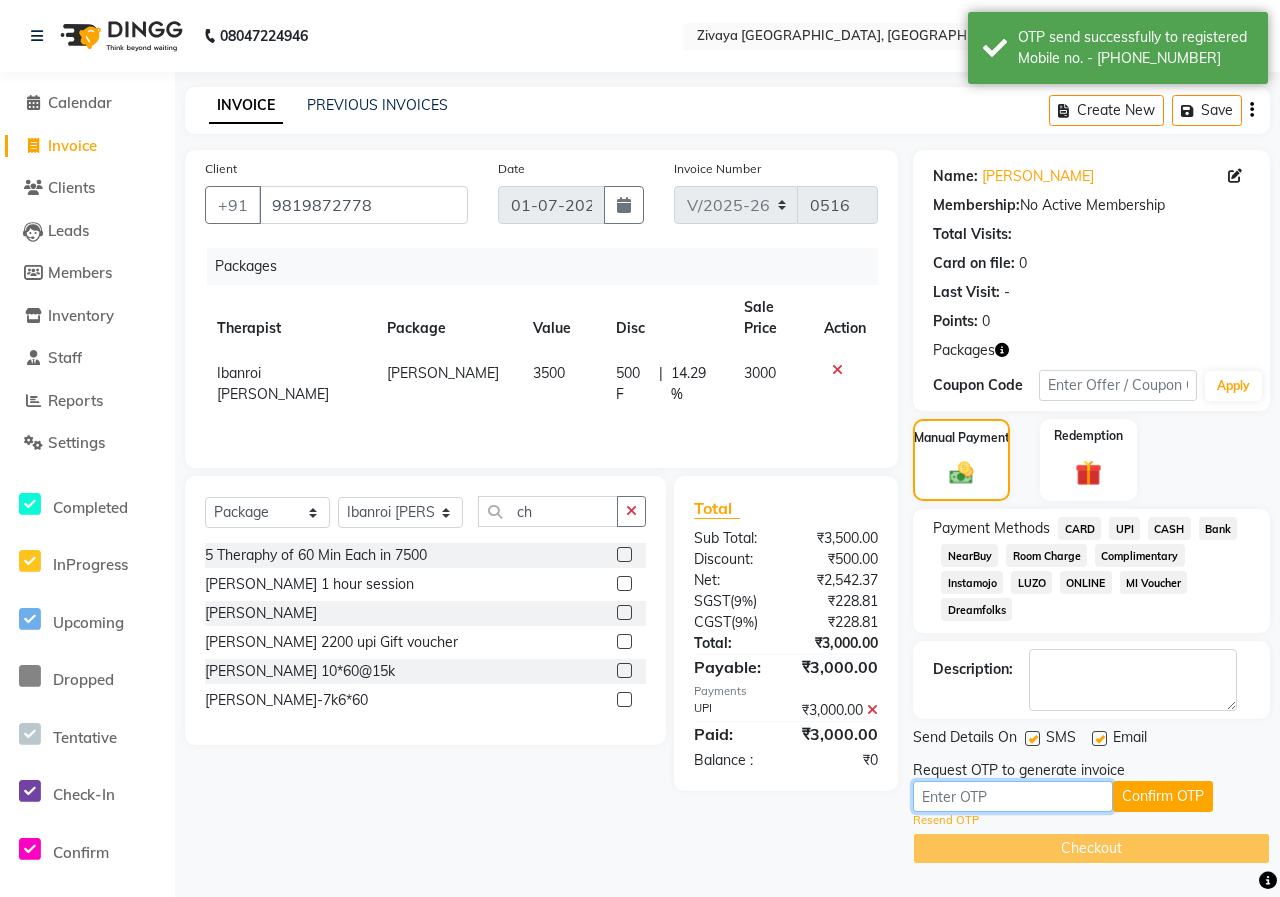click at bounding box center [1013, 796] 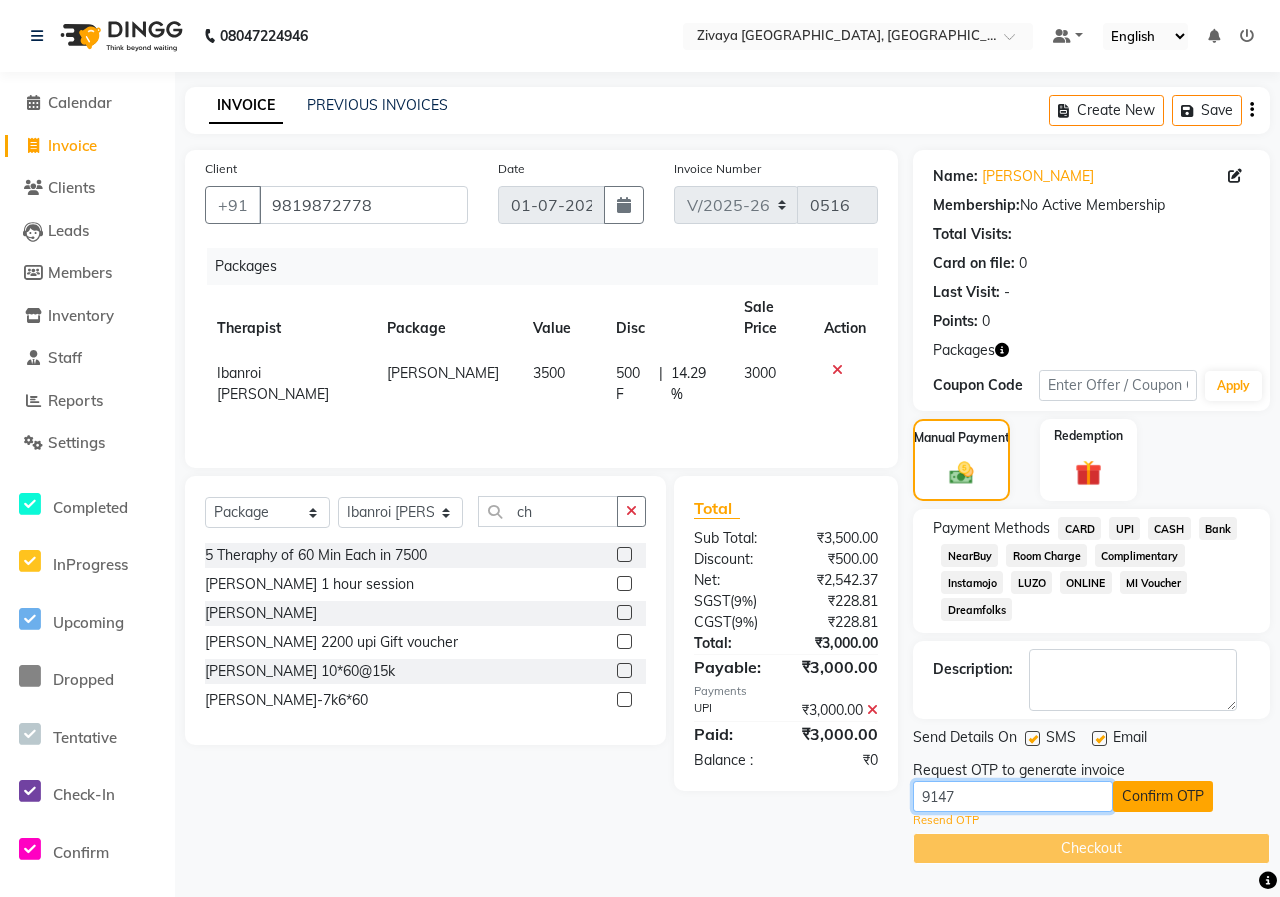 type on "9147" 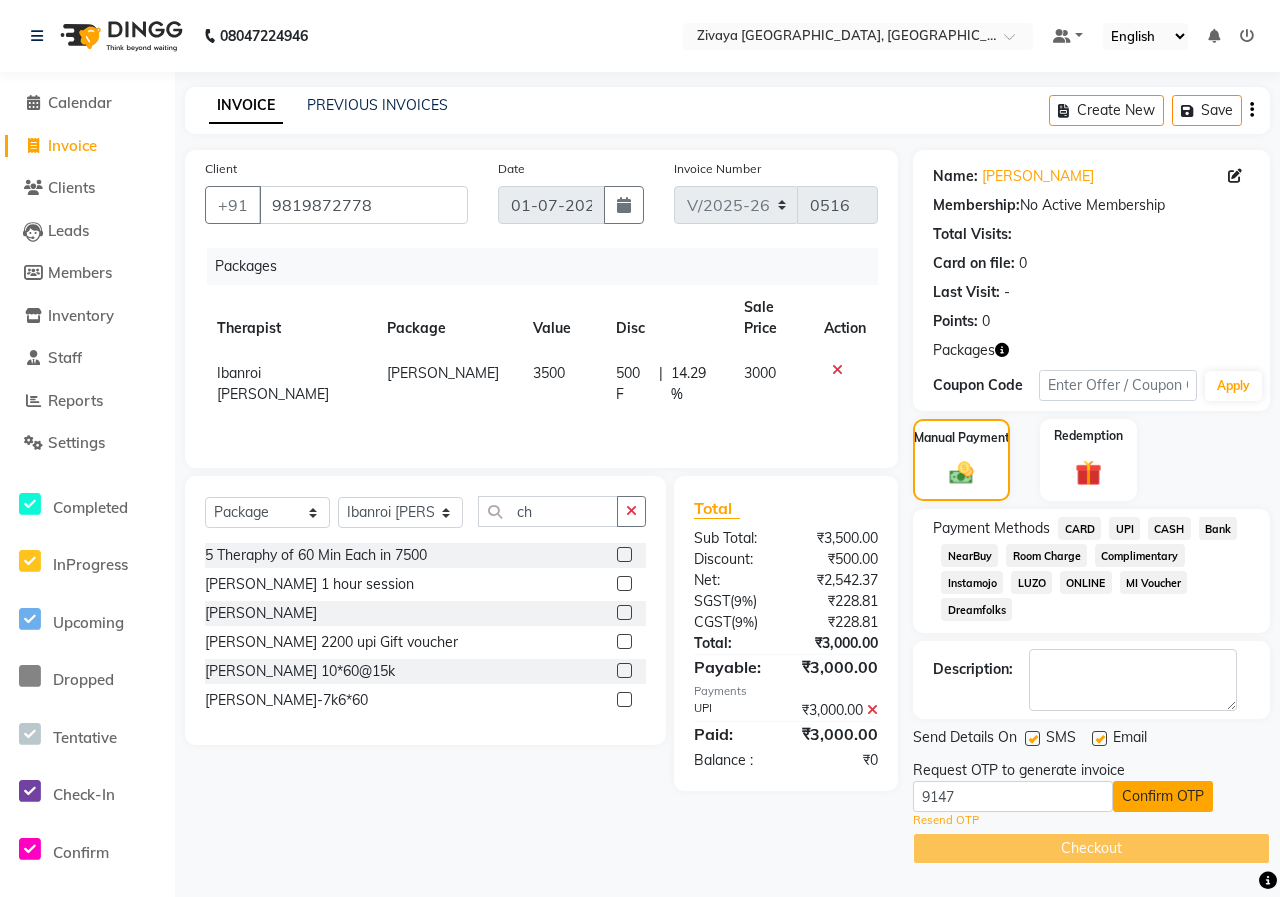 click on "Confirm OTP" 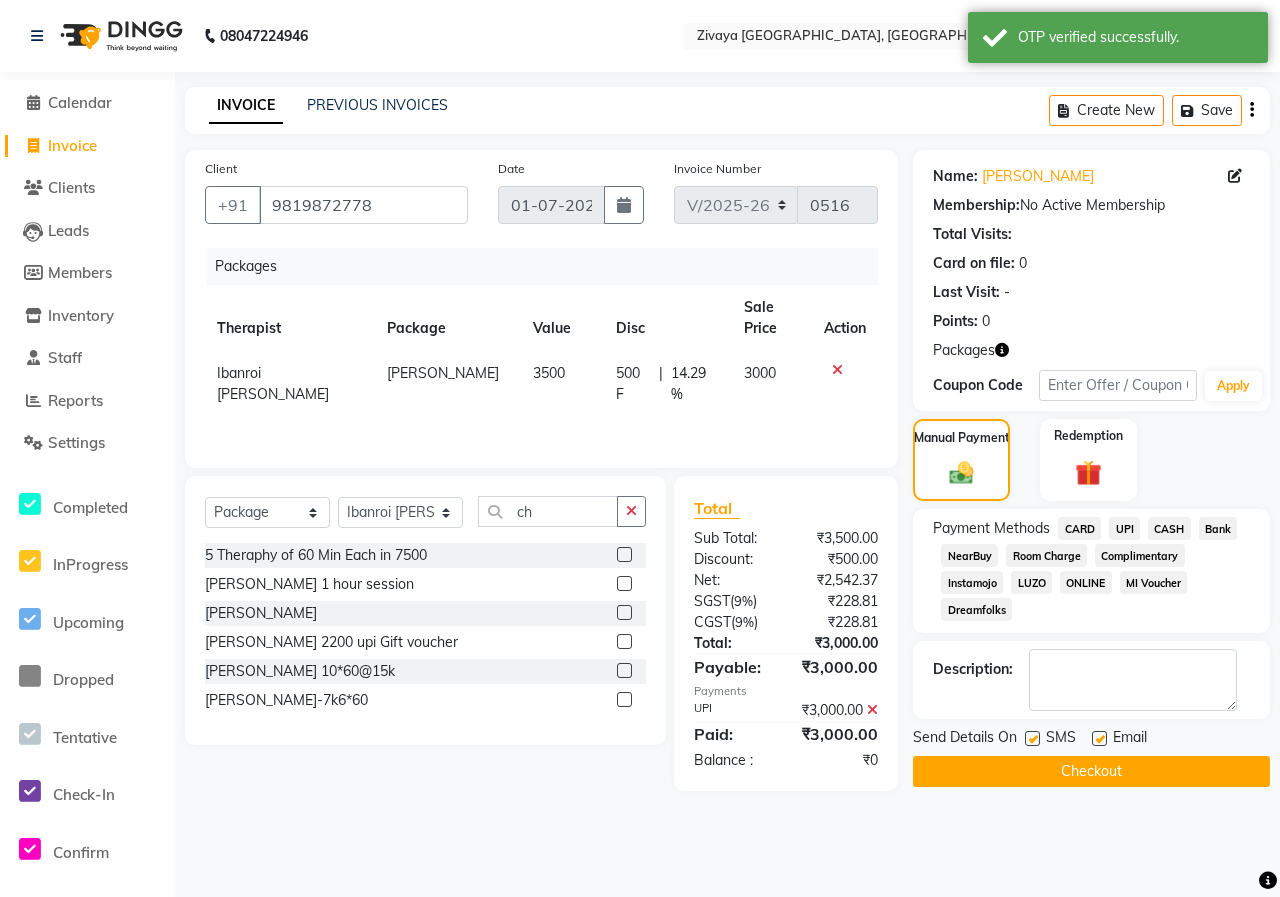 click on "Checkout" 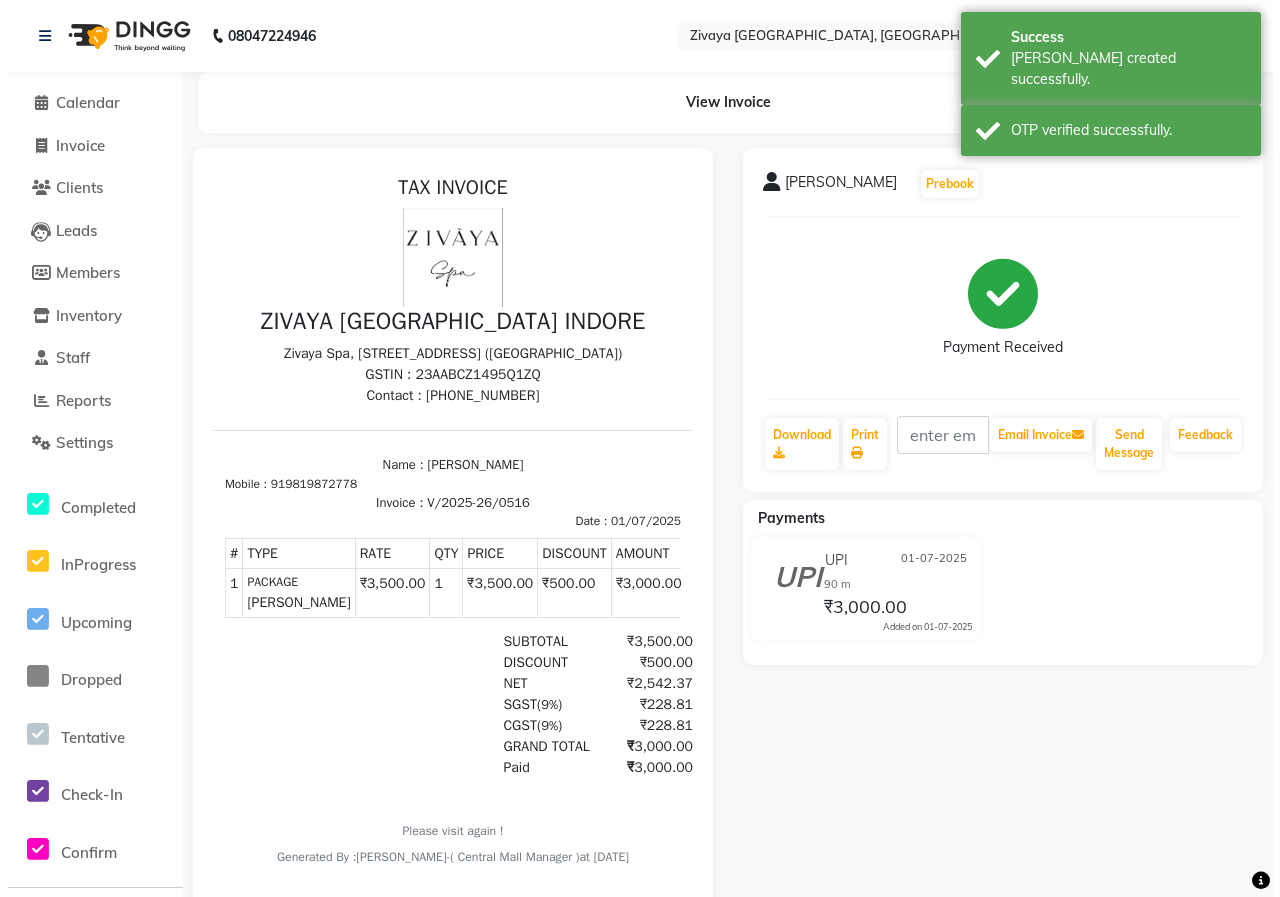 scroll, scrollTop: 0, scrollLeft: 0, axis: both 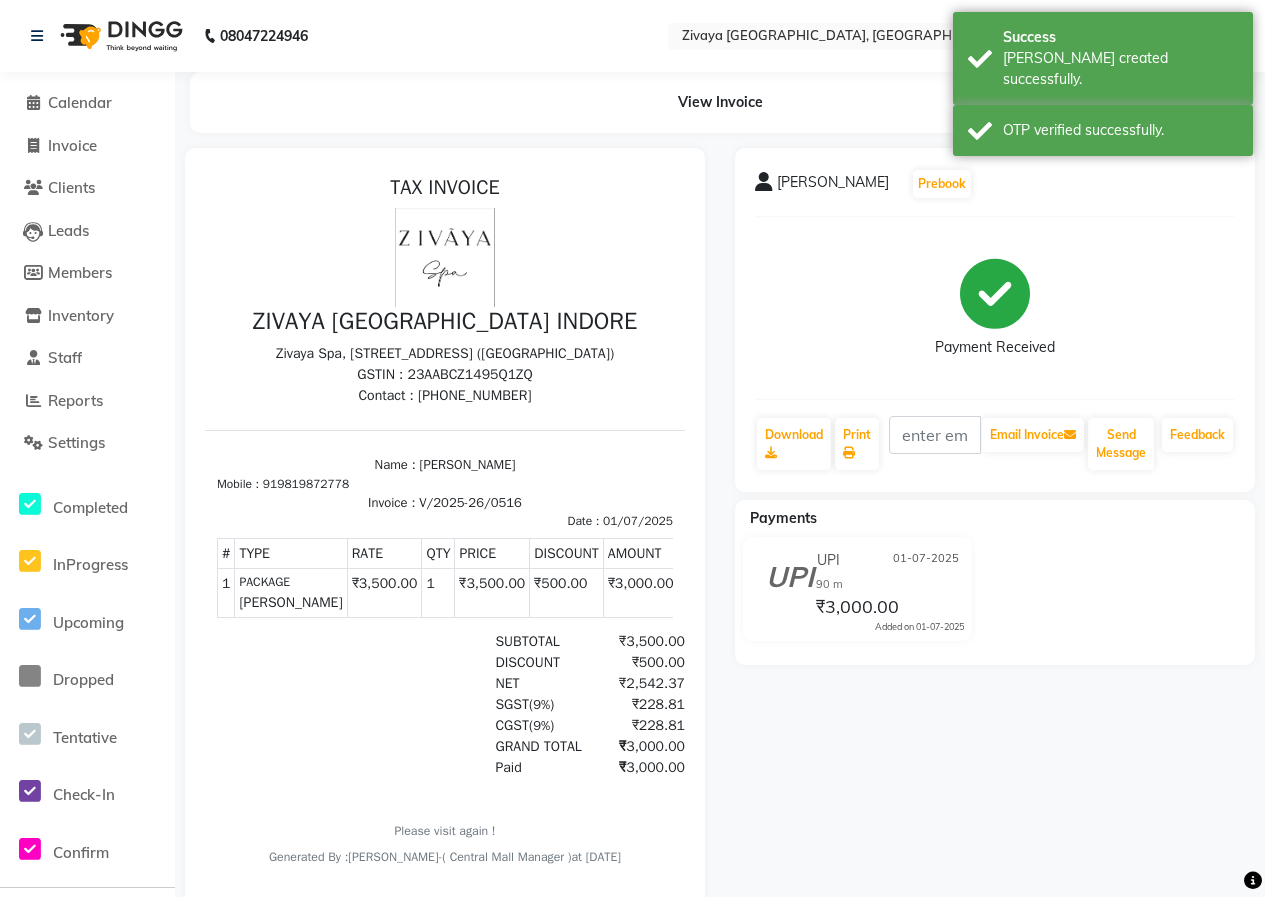 click 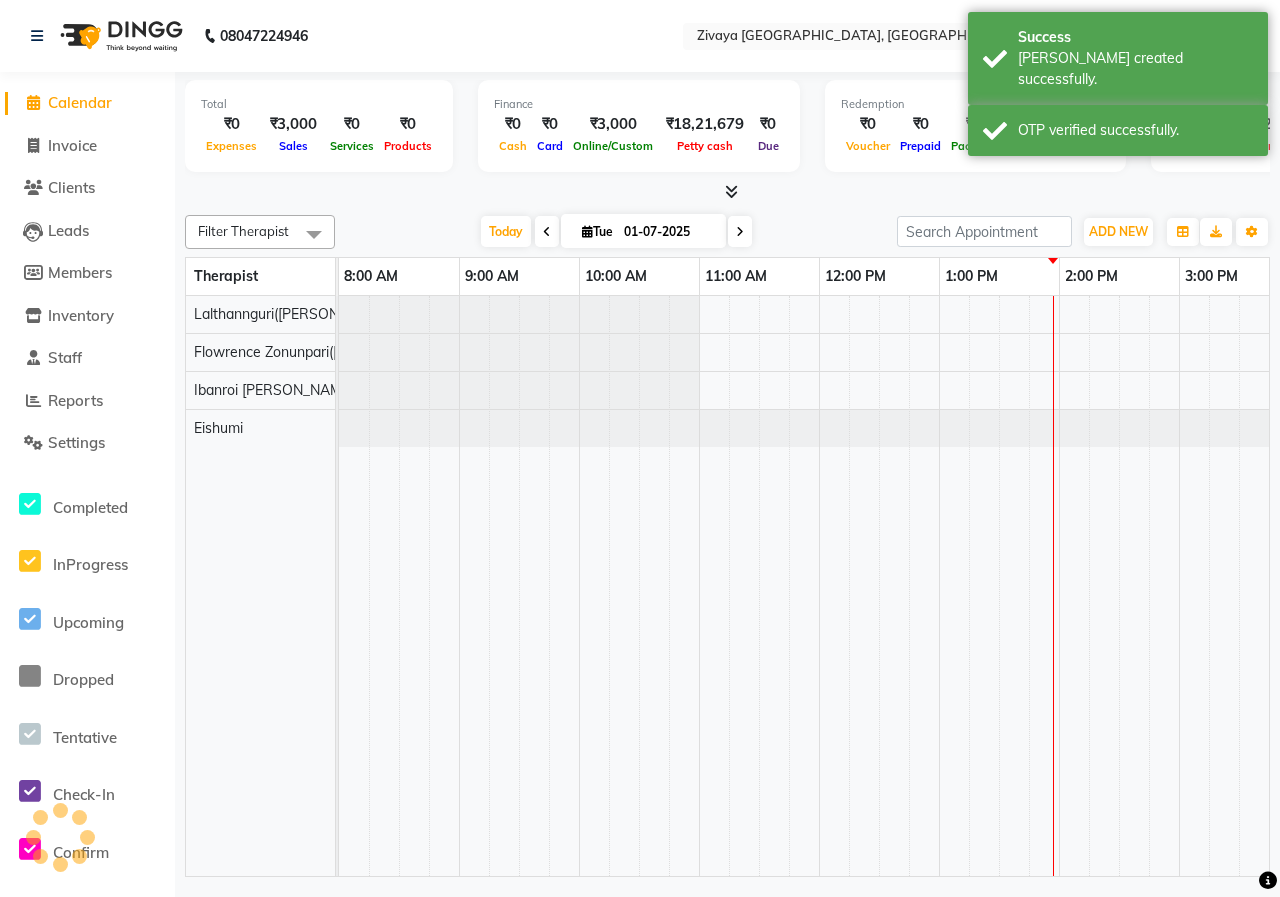 scroll, scrollTop: 0, scrollLeft: 0, axis: both 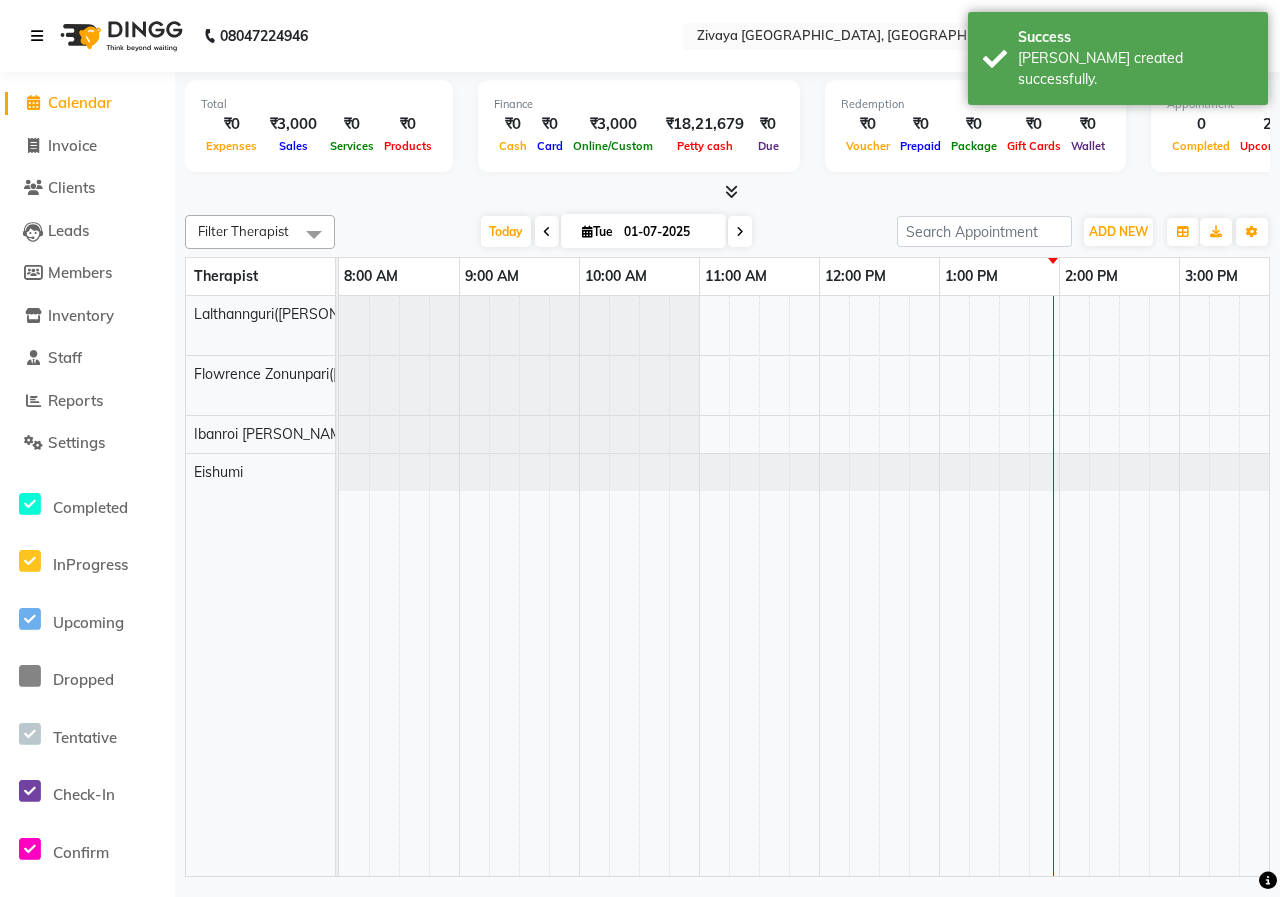click at bounding box center (41, 36) 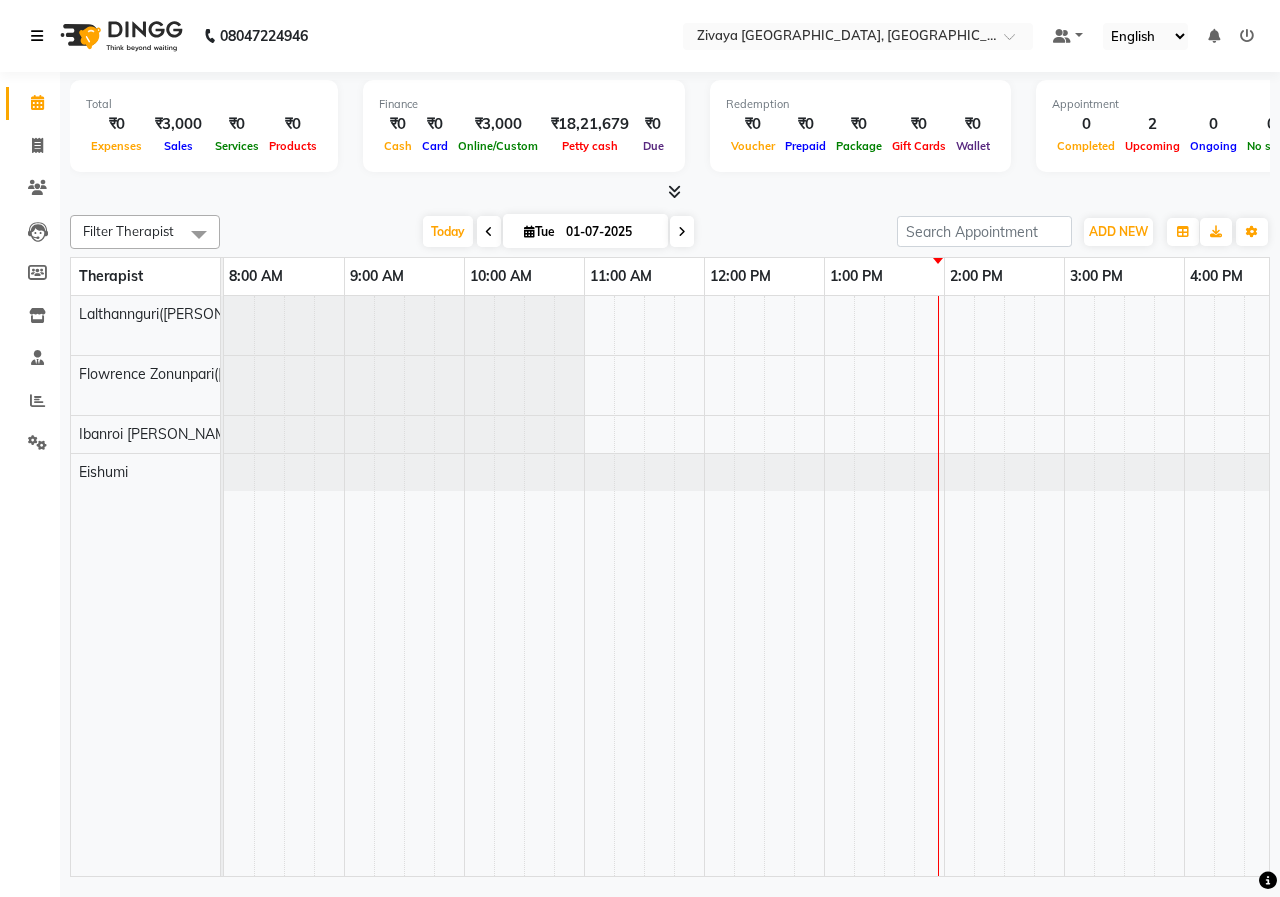 scroll, scrollTop: 0, scrollLeft: 121, axis: horizontal 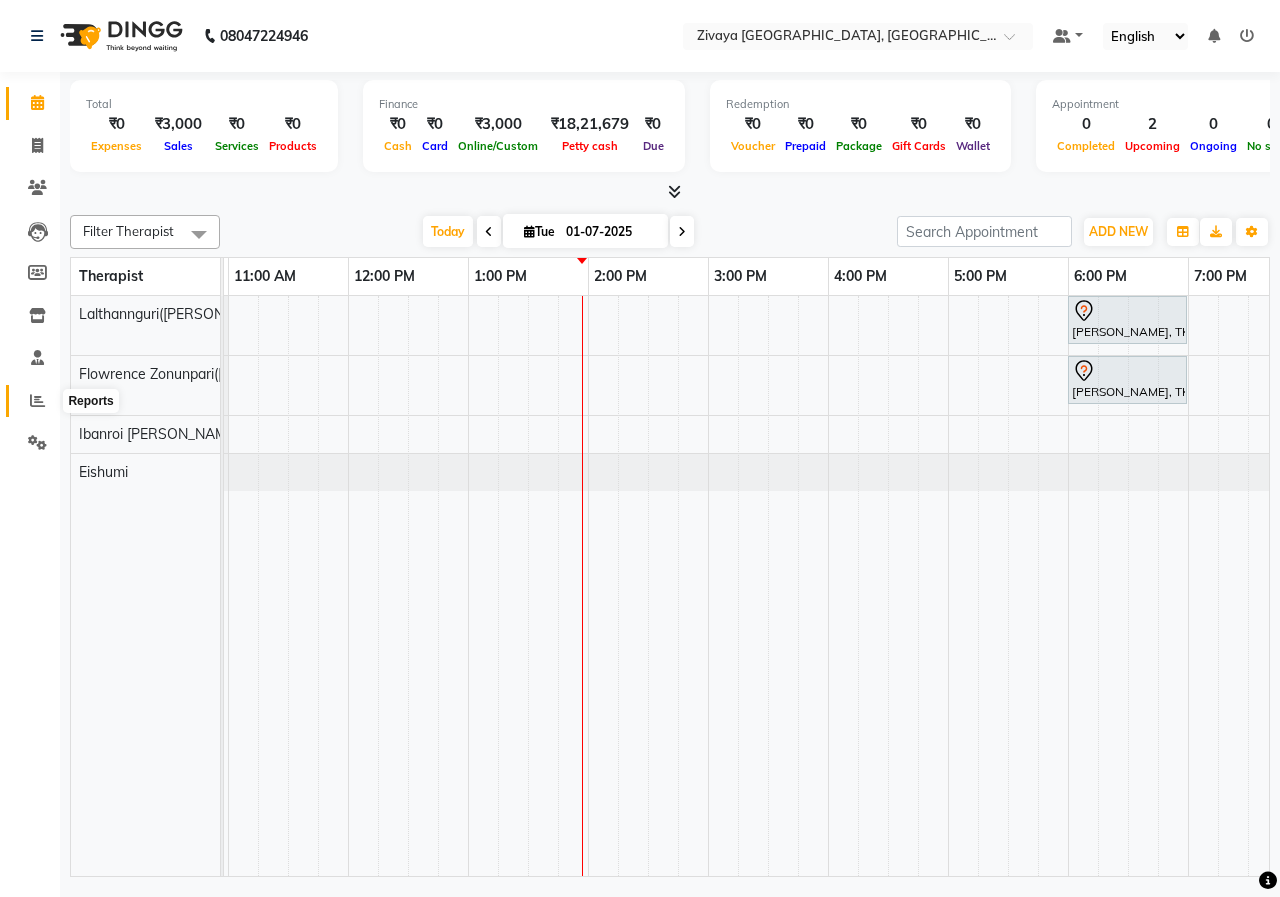 click 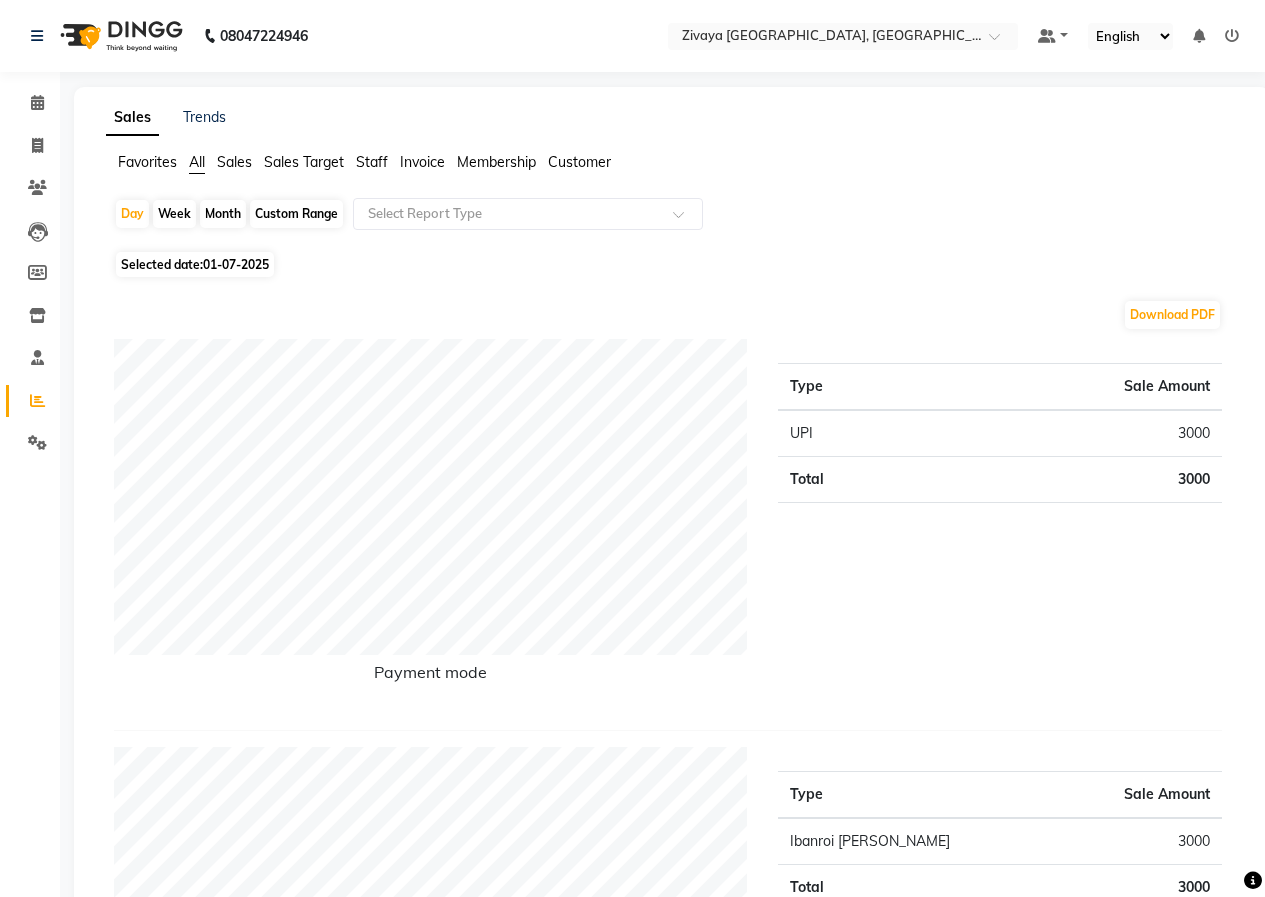 click 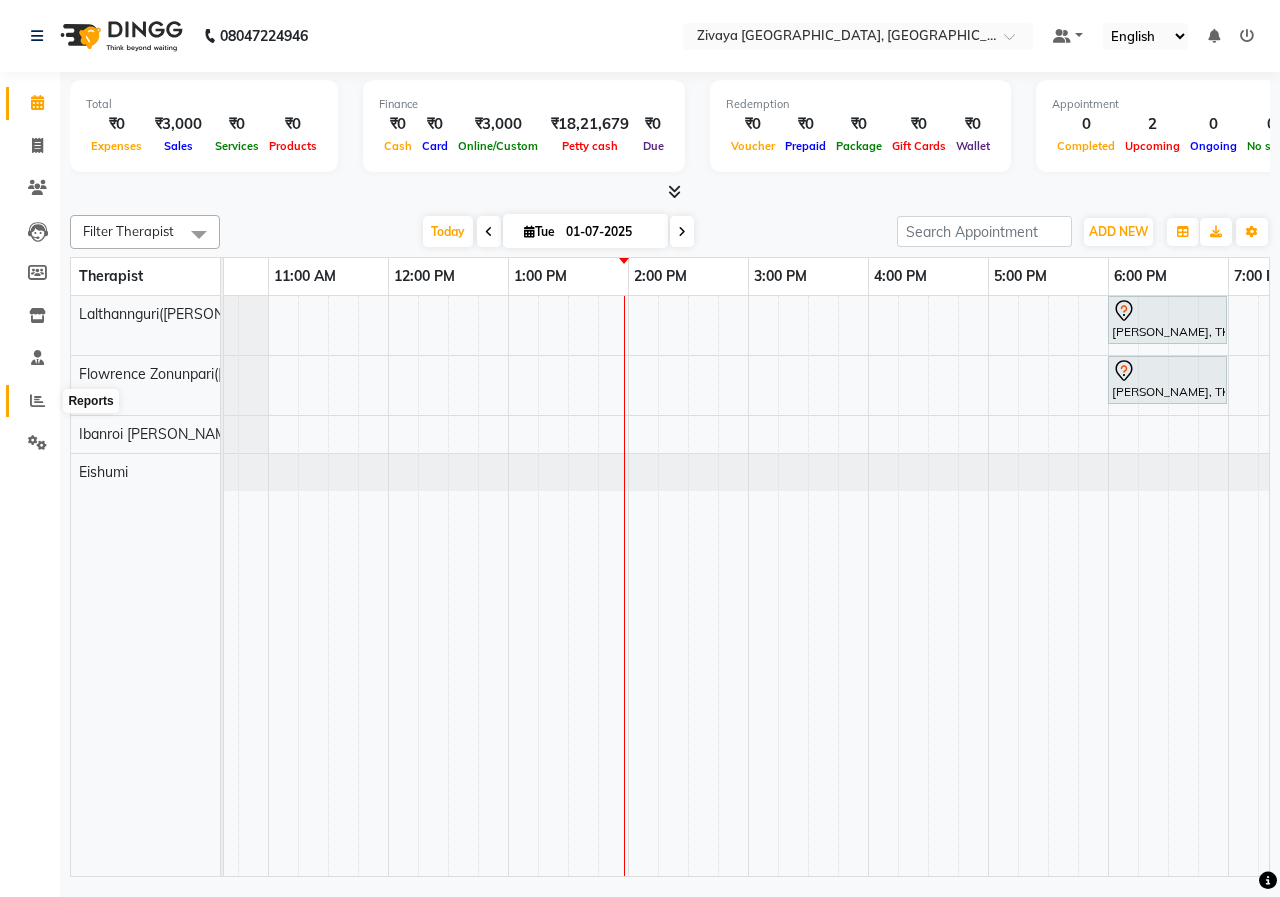 click 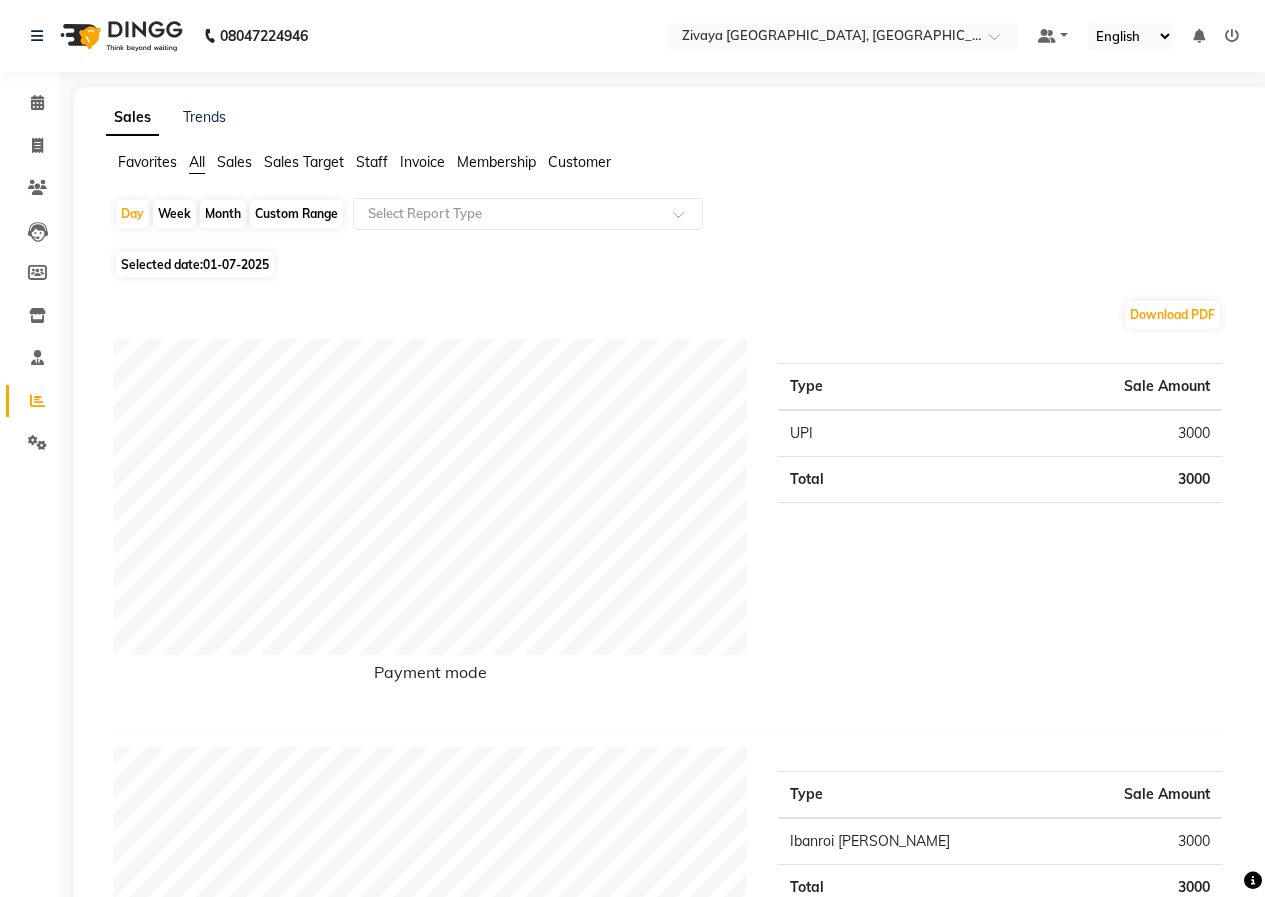 click 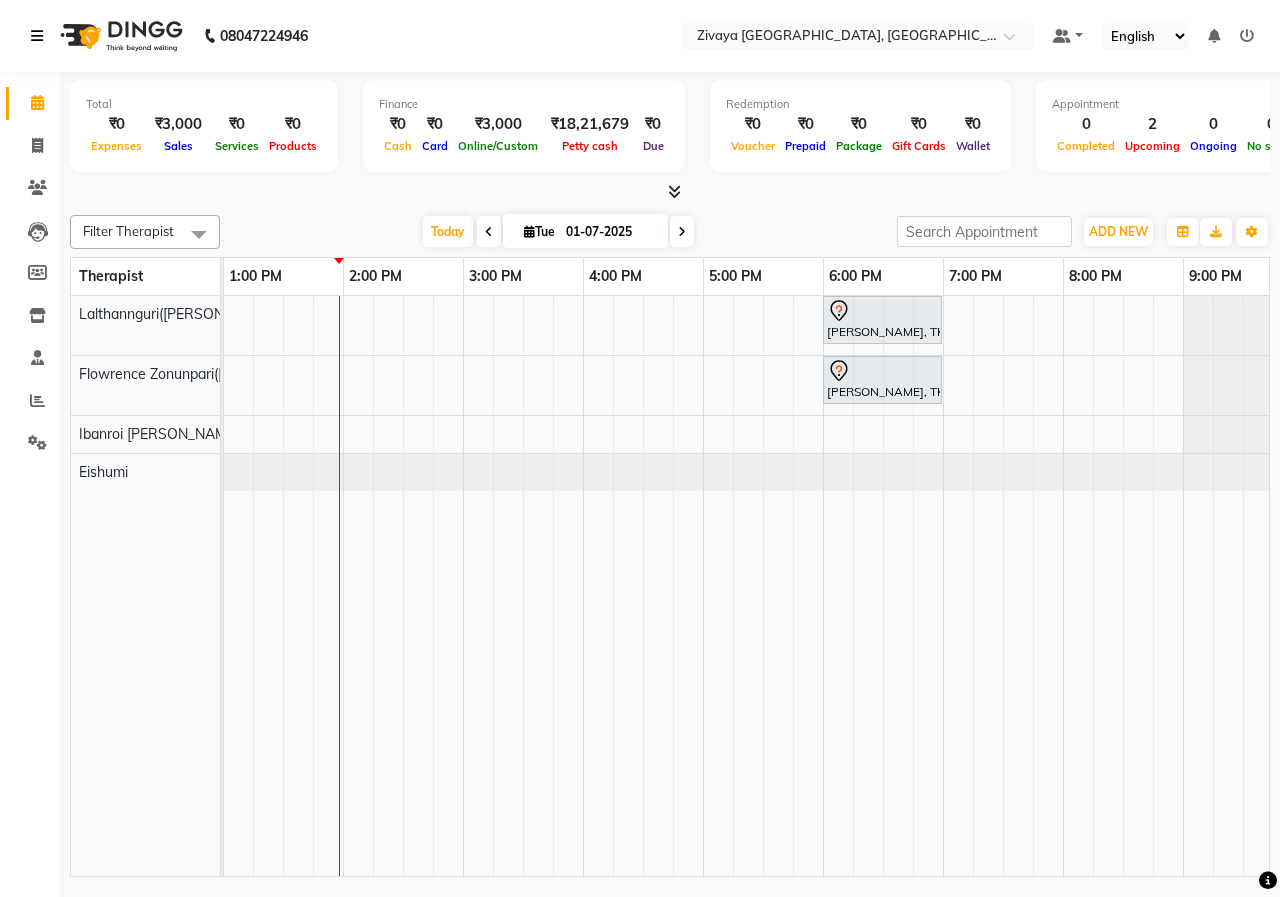 click at bounding box center [37, 36] 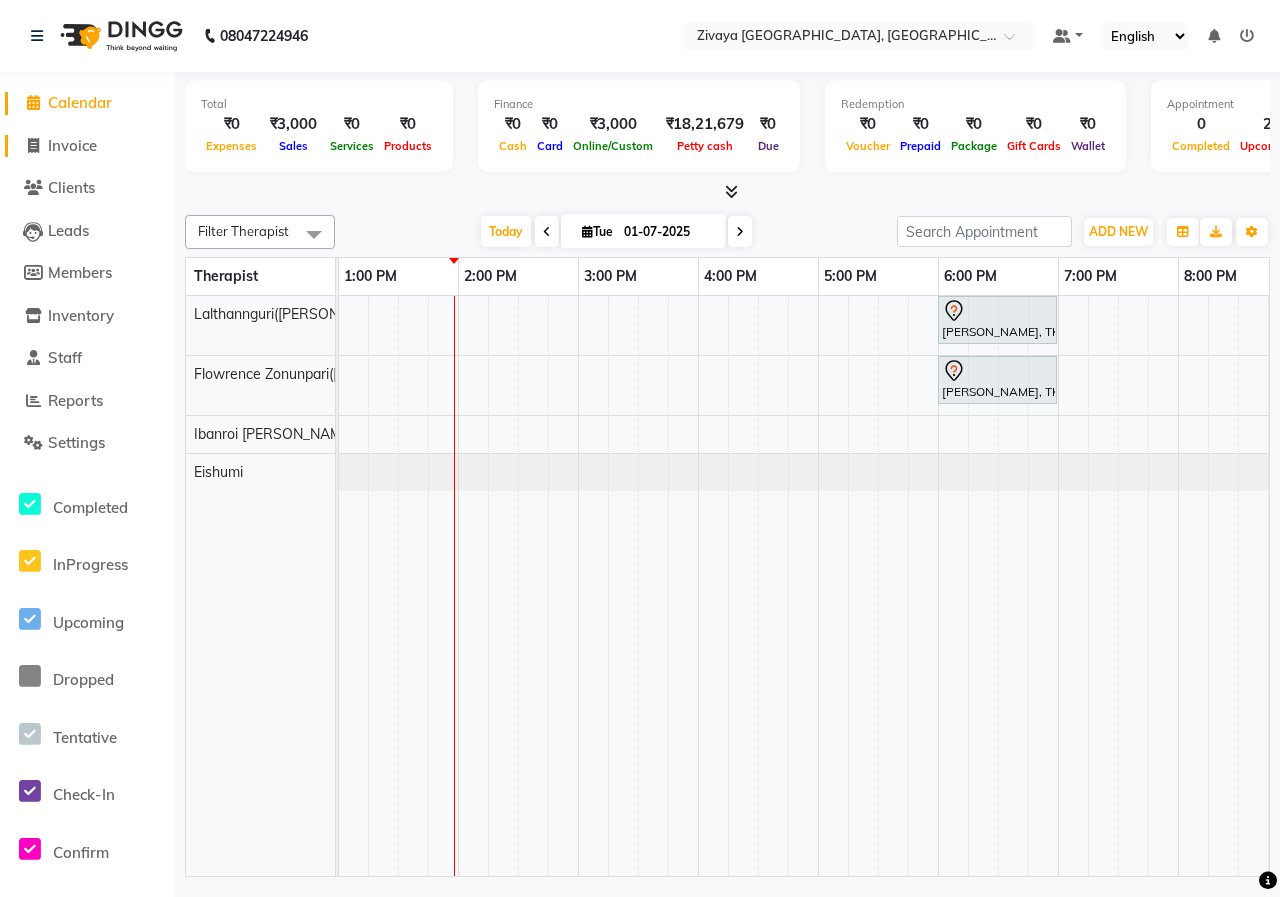 click on "Invoice" 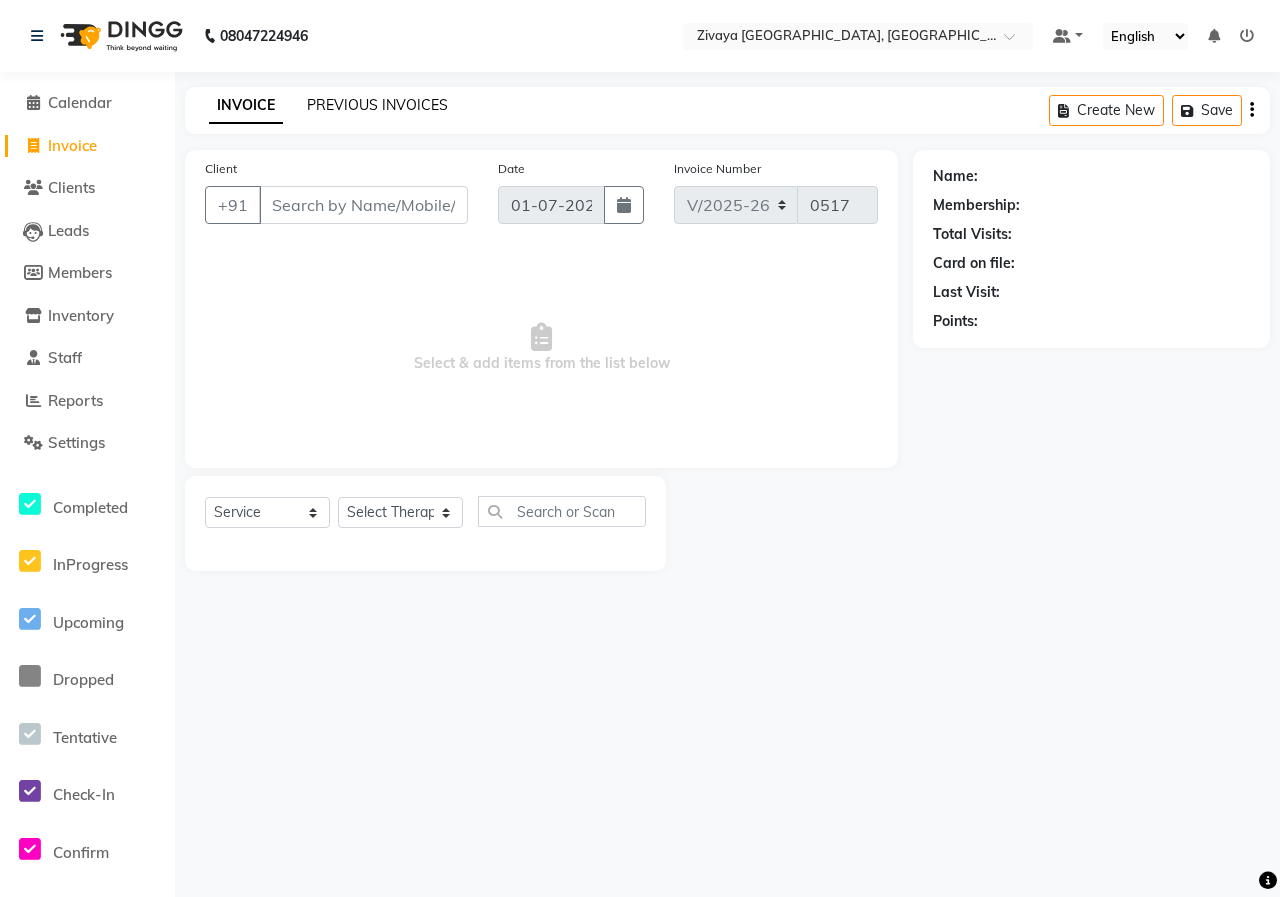 click on "PREVIOUS INVOICES" 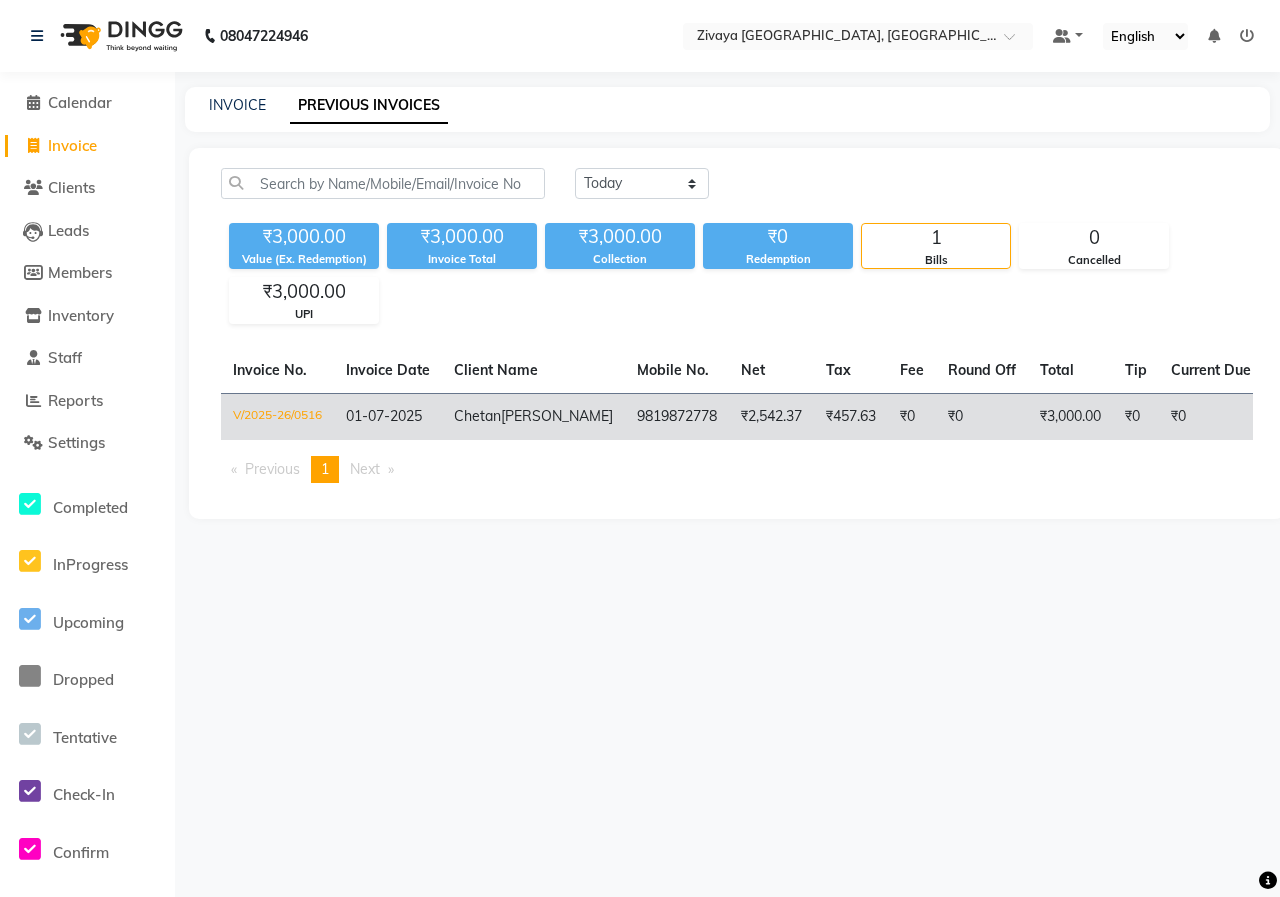 click on "V/2025-26/0516" 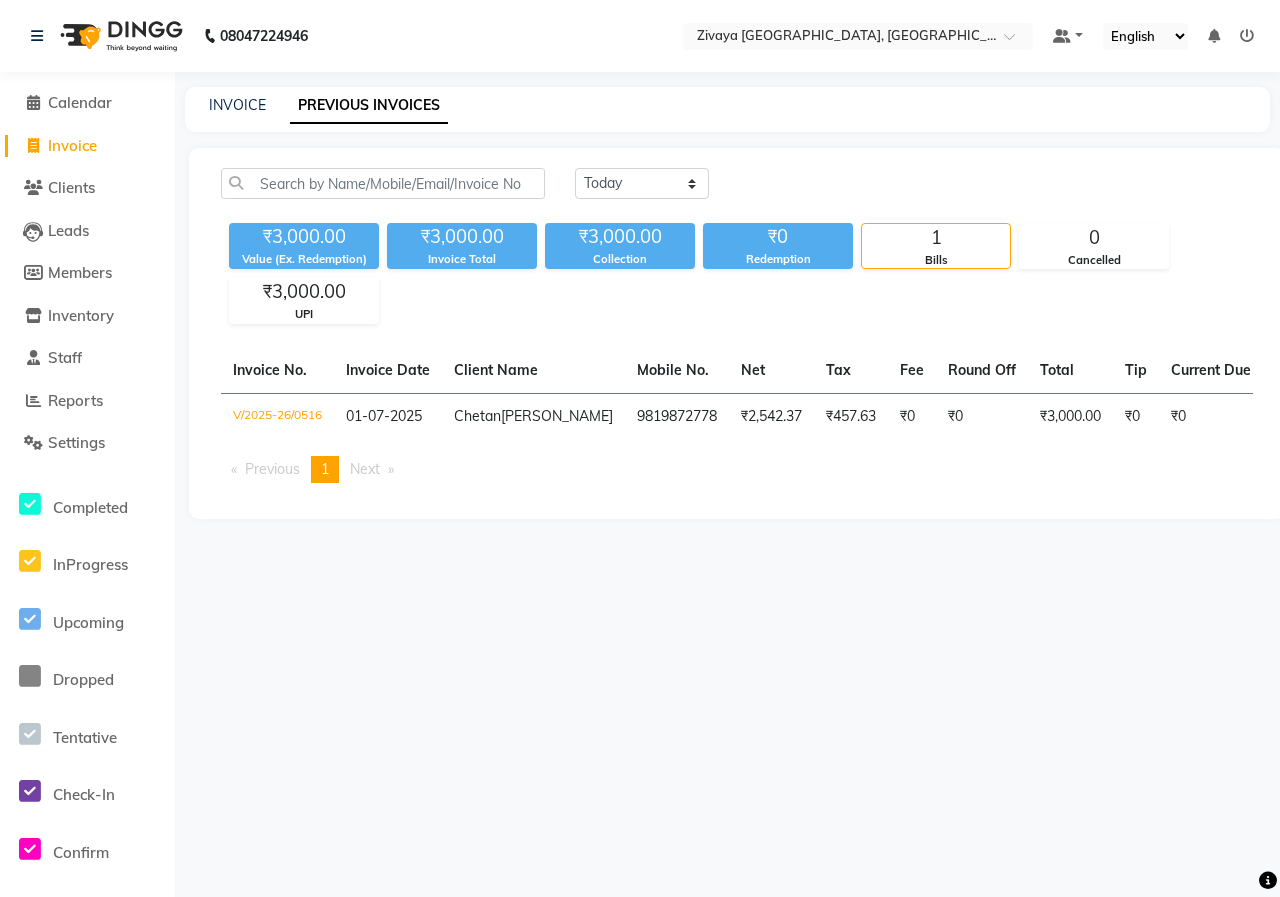 click 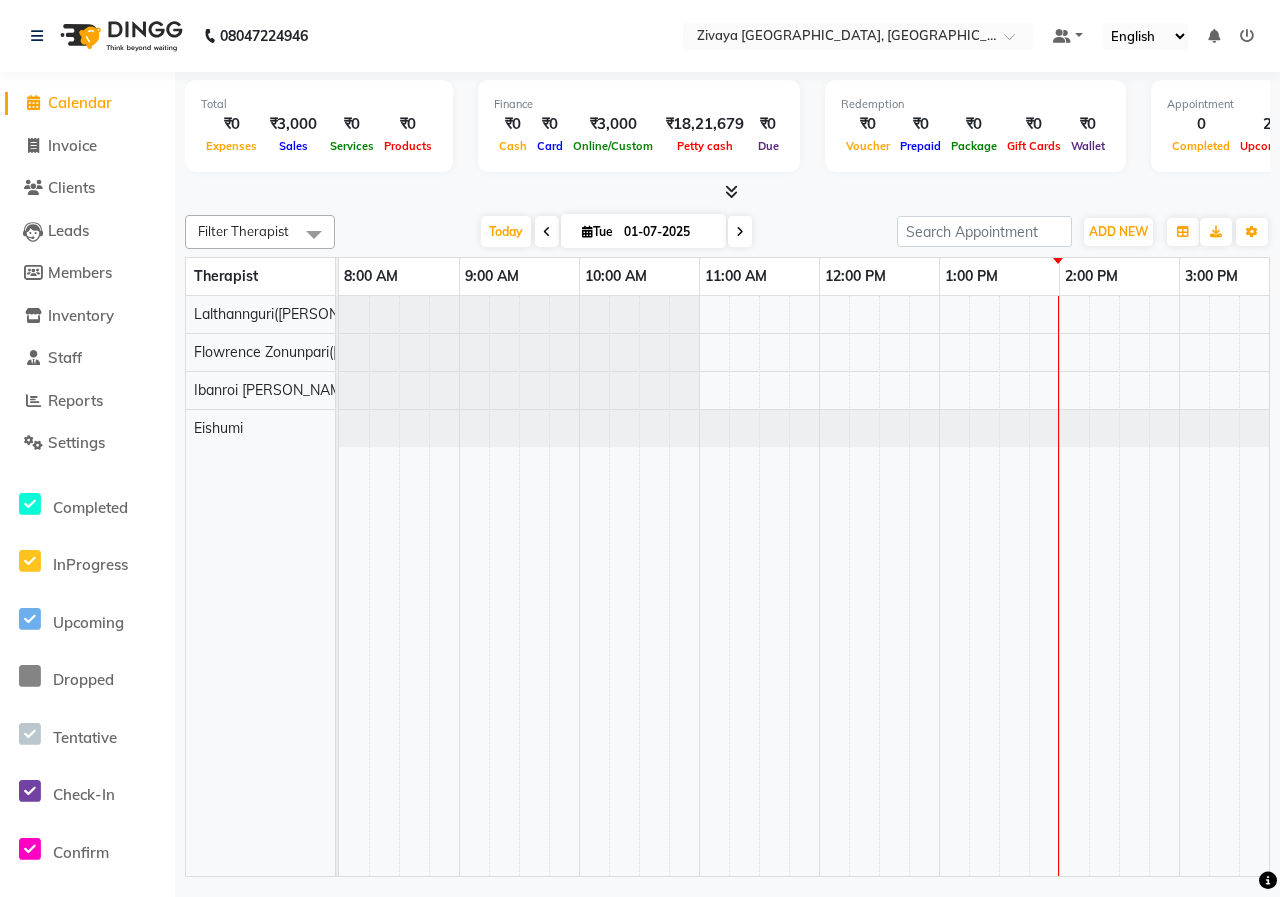 scroll, scrollTop: 0, scrollLeft: 721, axis: horizontal 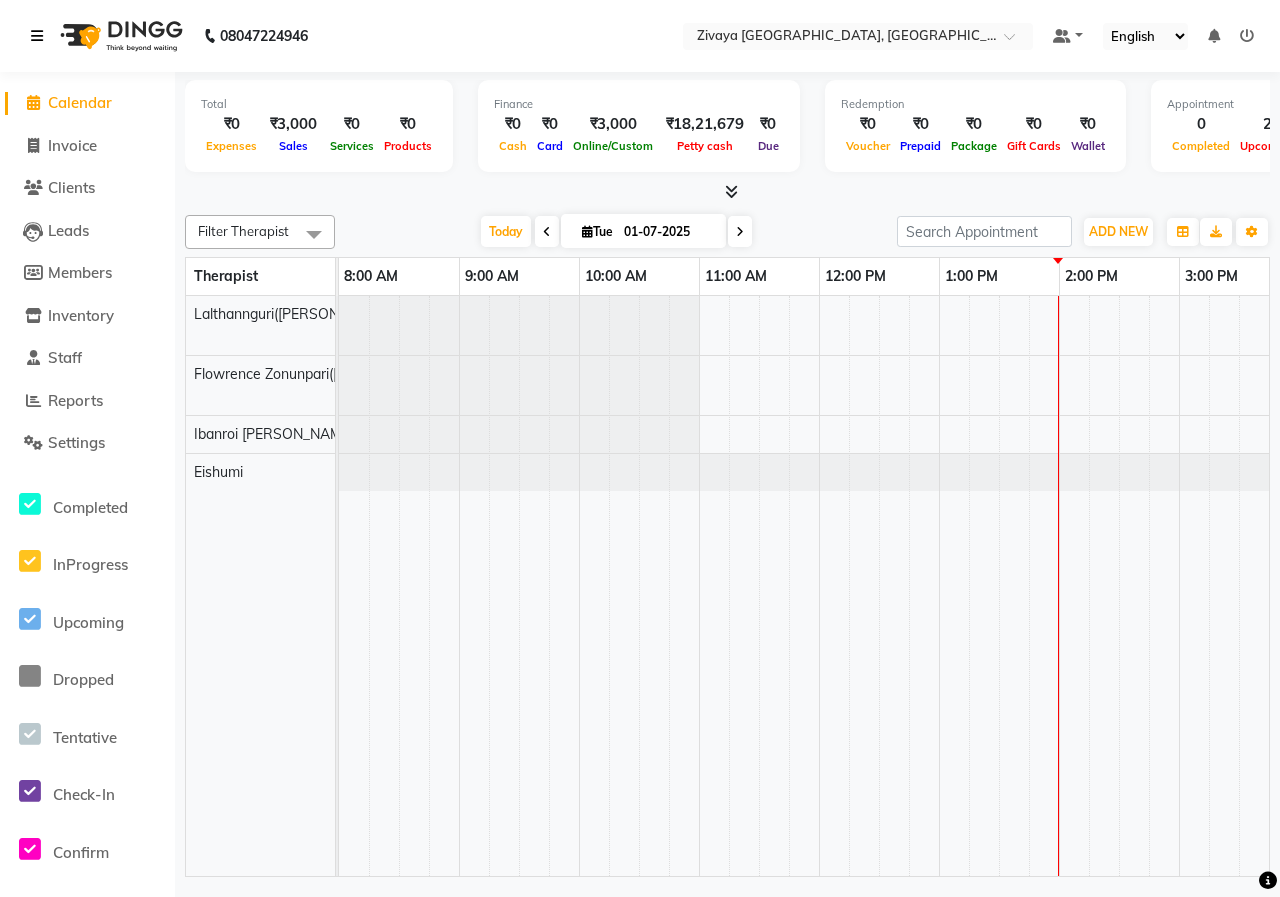 click at bounding box center [37, 36] 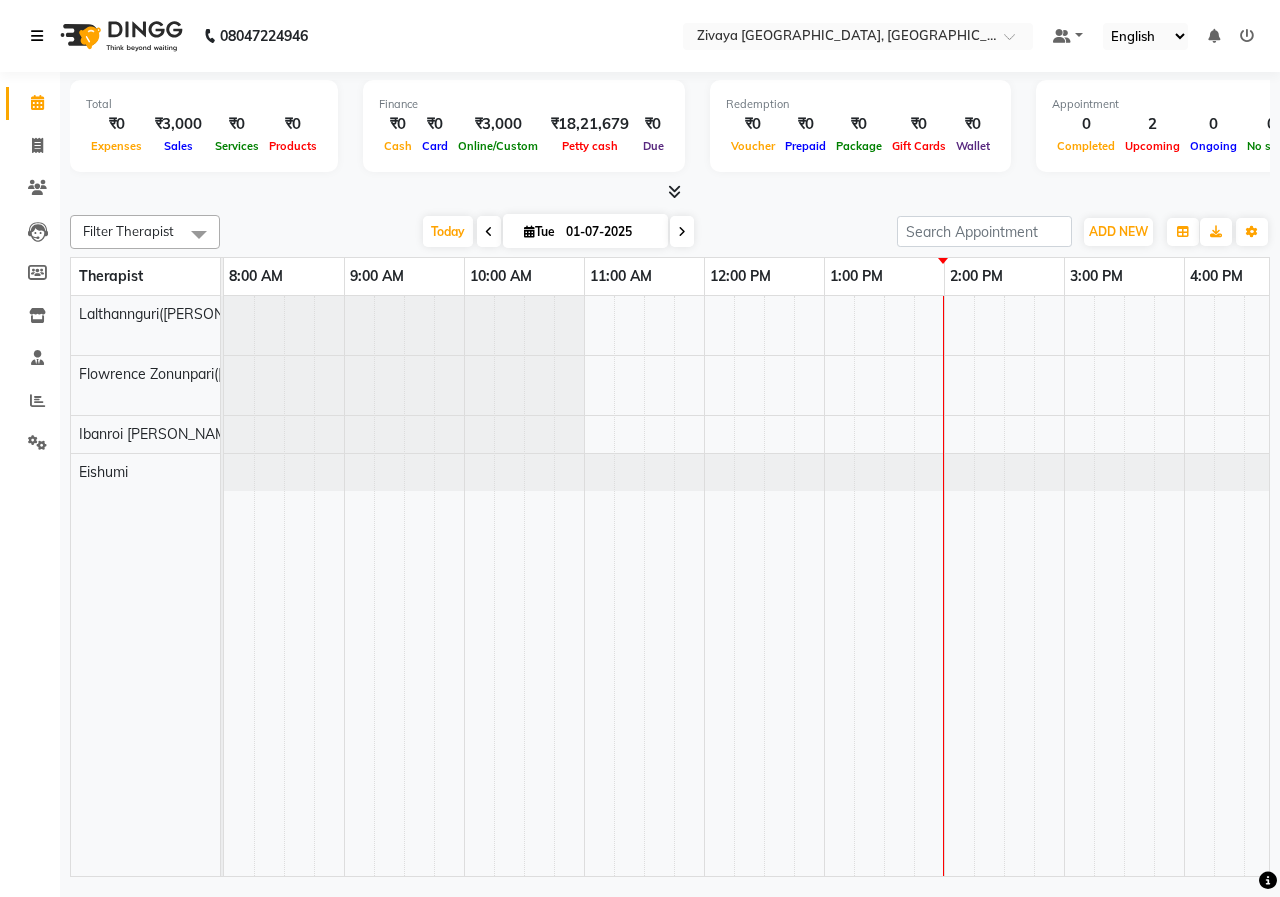 scroll, scrollTop: 0, scrollLeft: 55, axis: horizontal 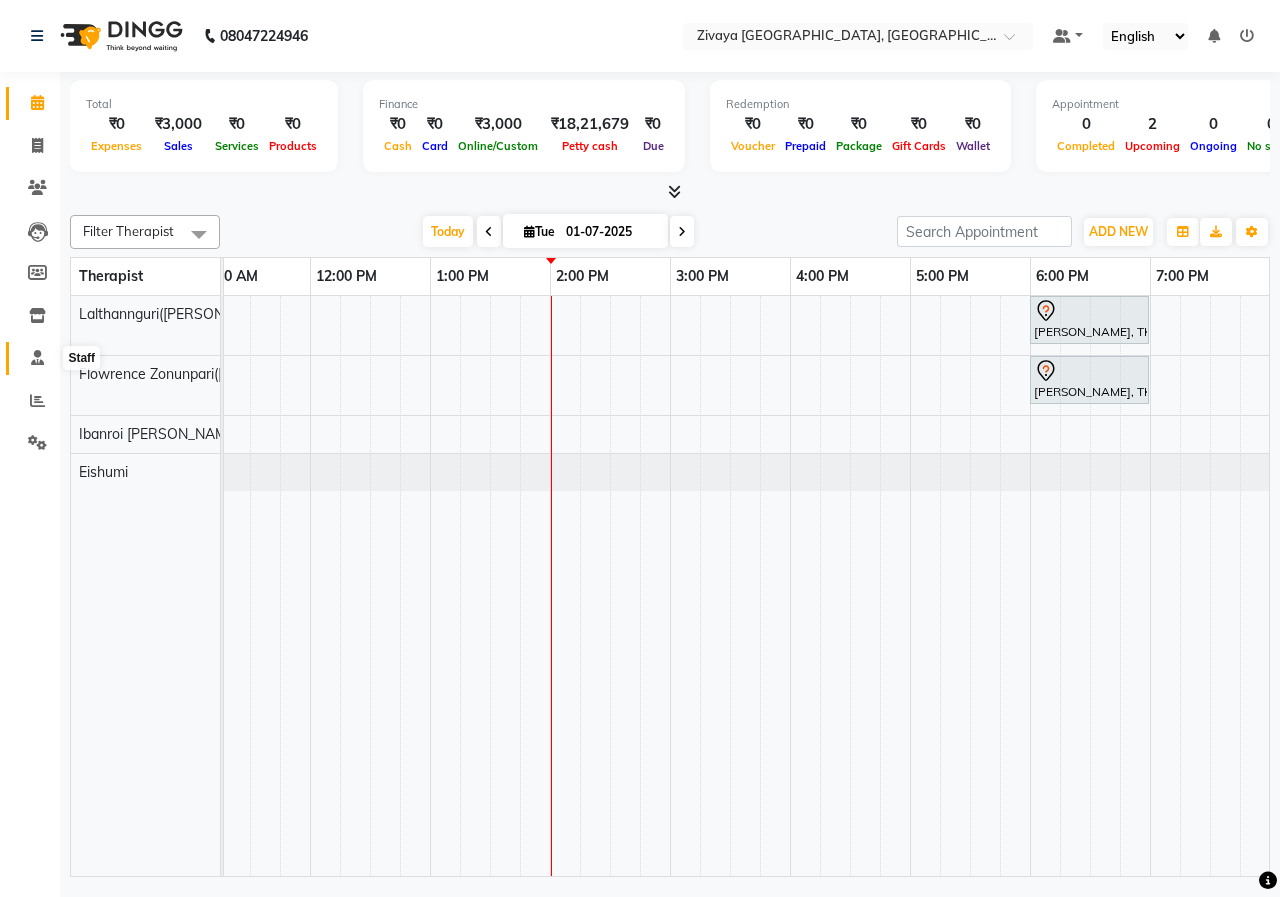 click 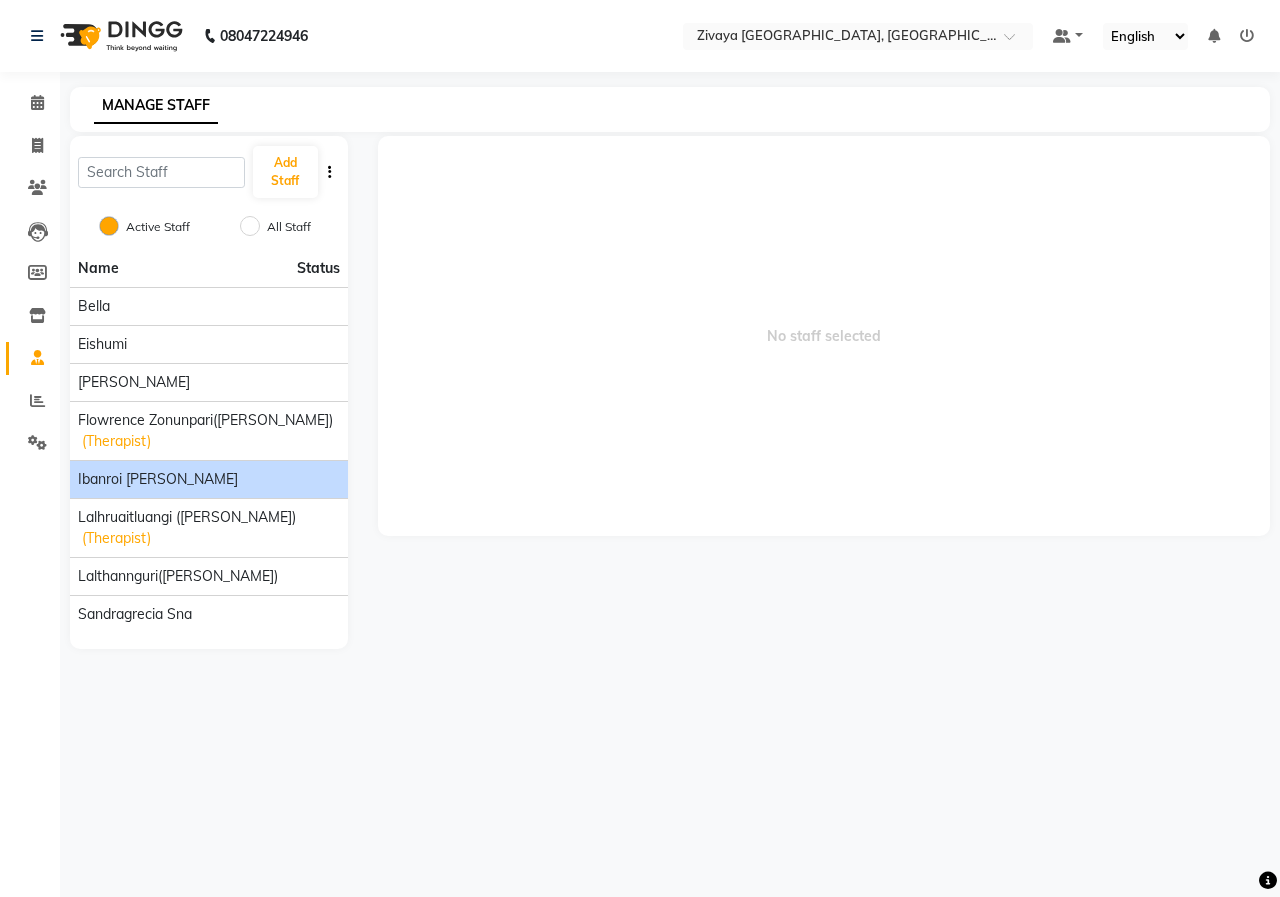 click on "Ibanroi [PERSON_NAME]" 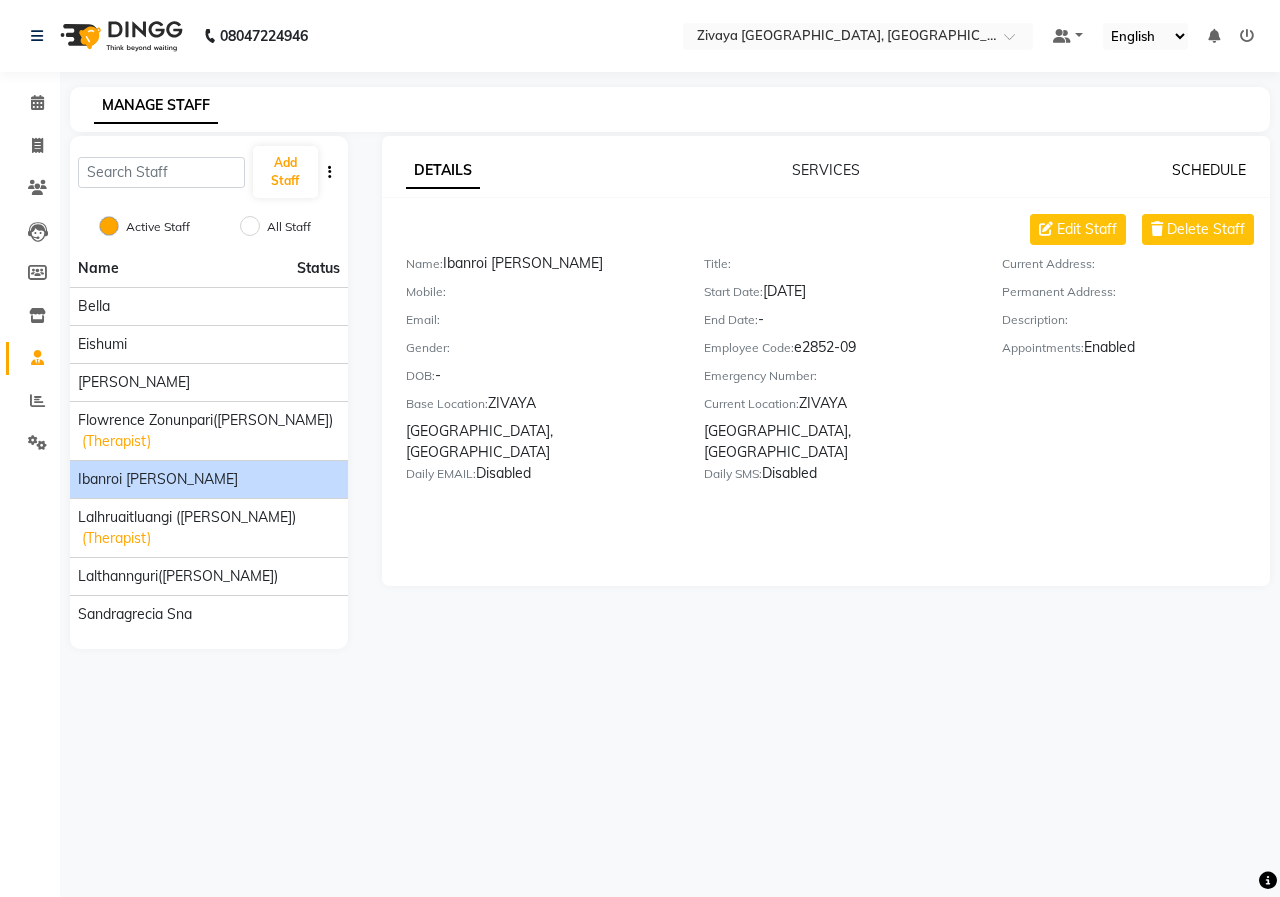 click on "SCHEDULE" 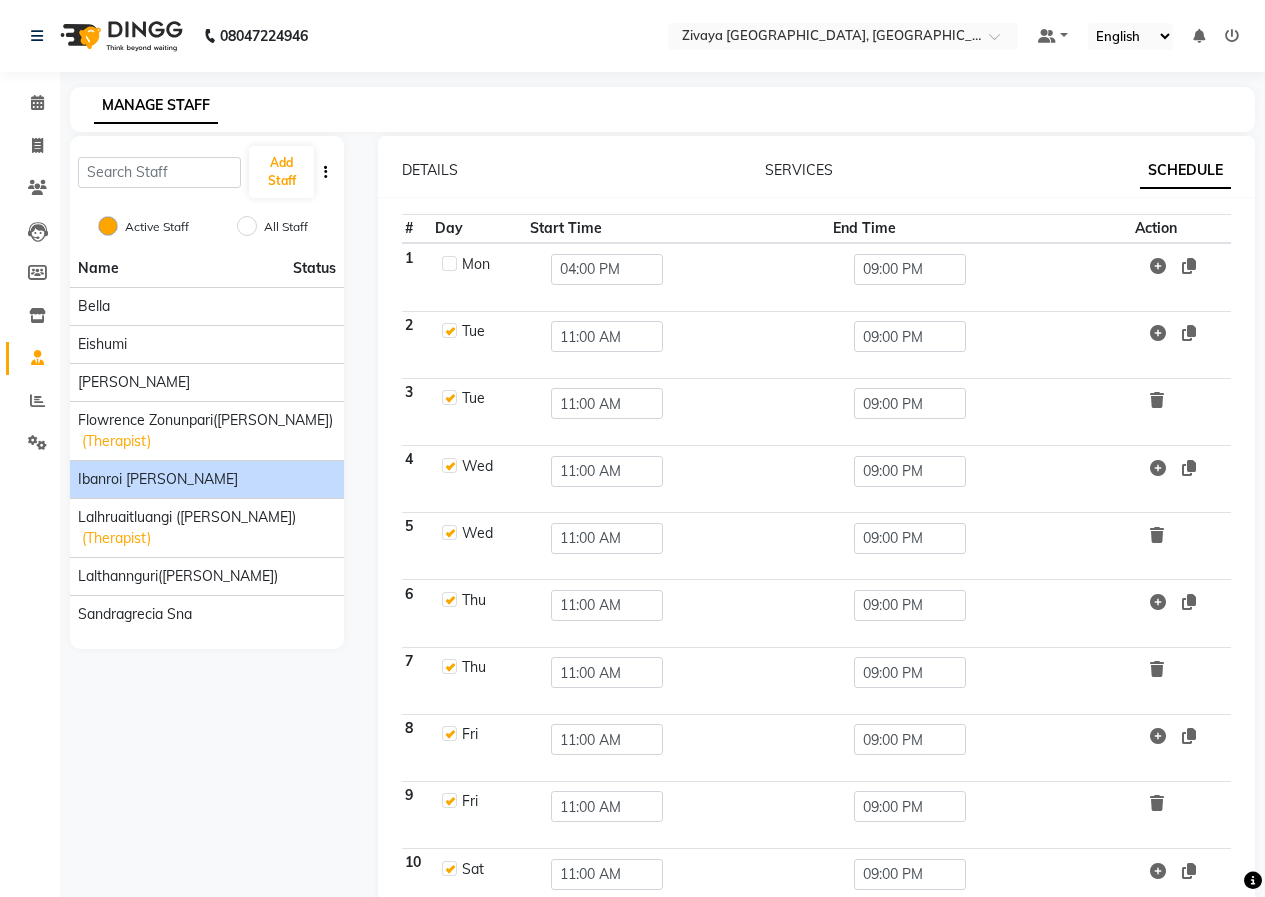click 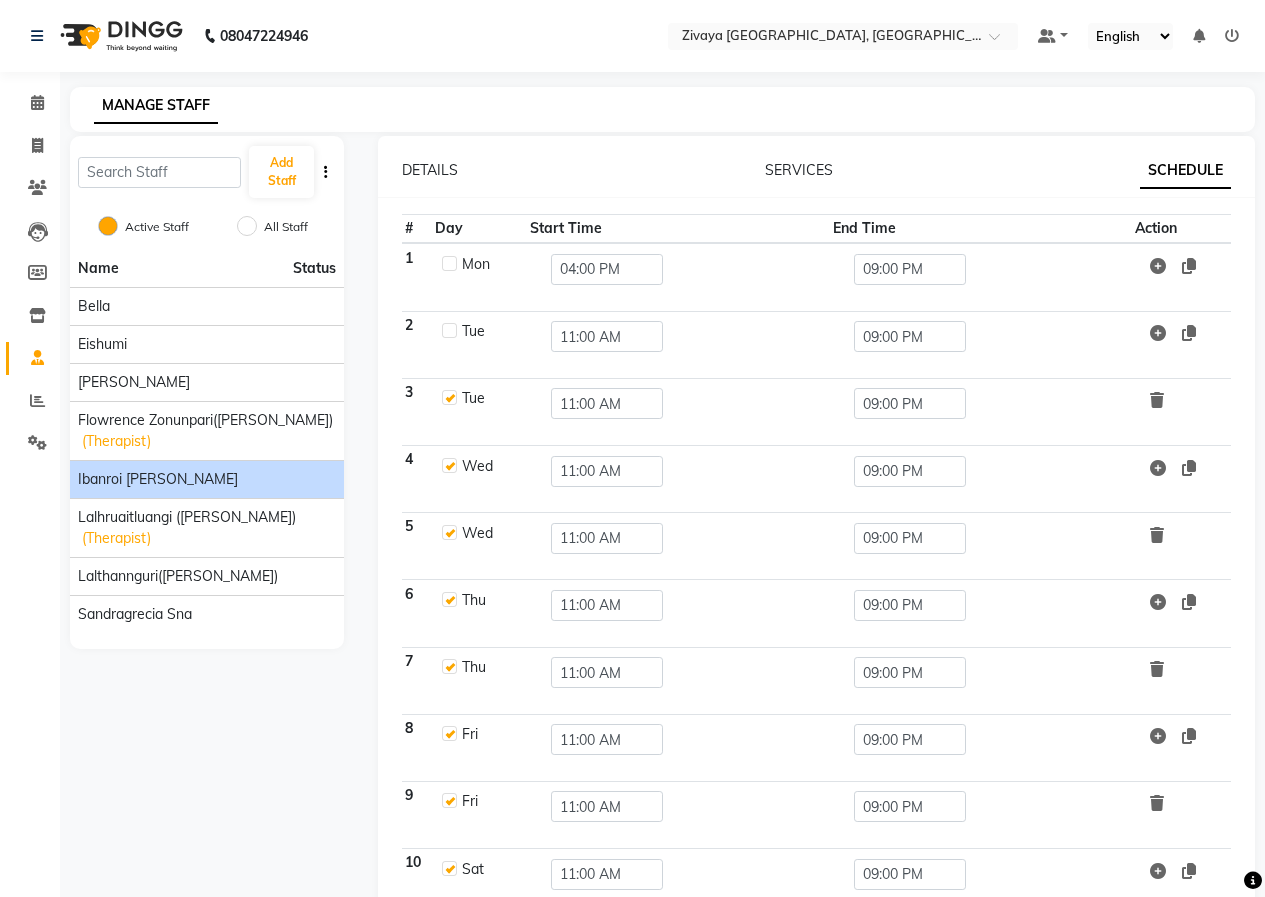 checkbox on "false" 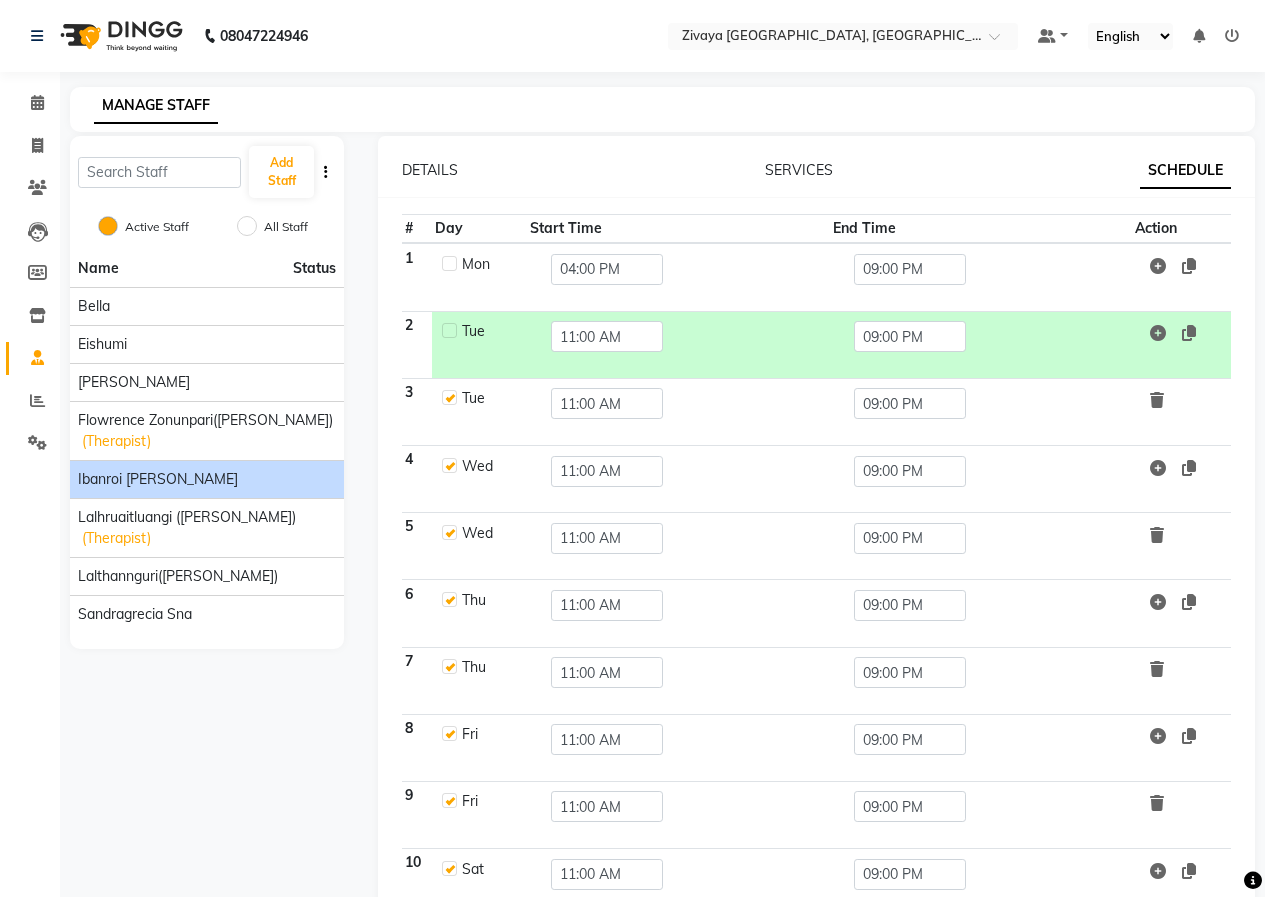 click 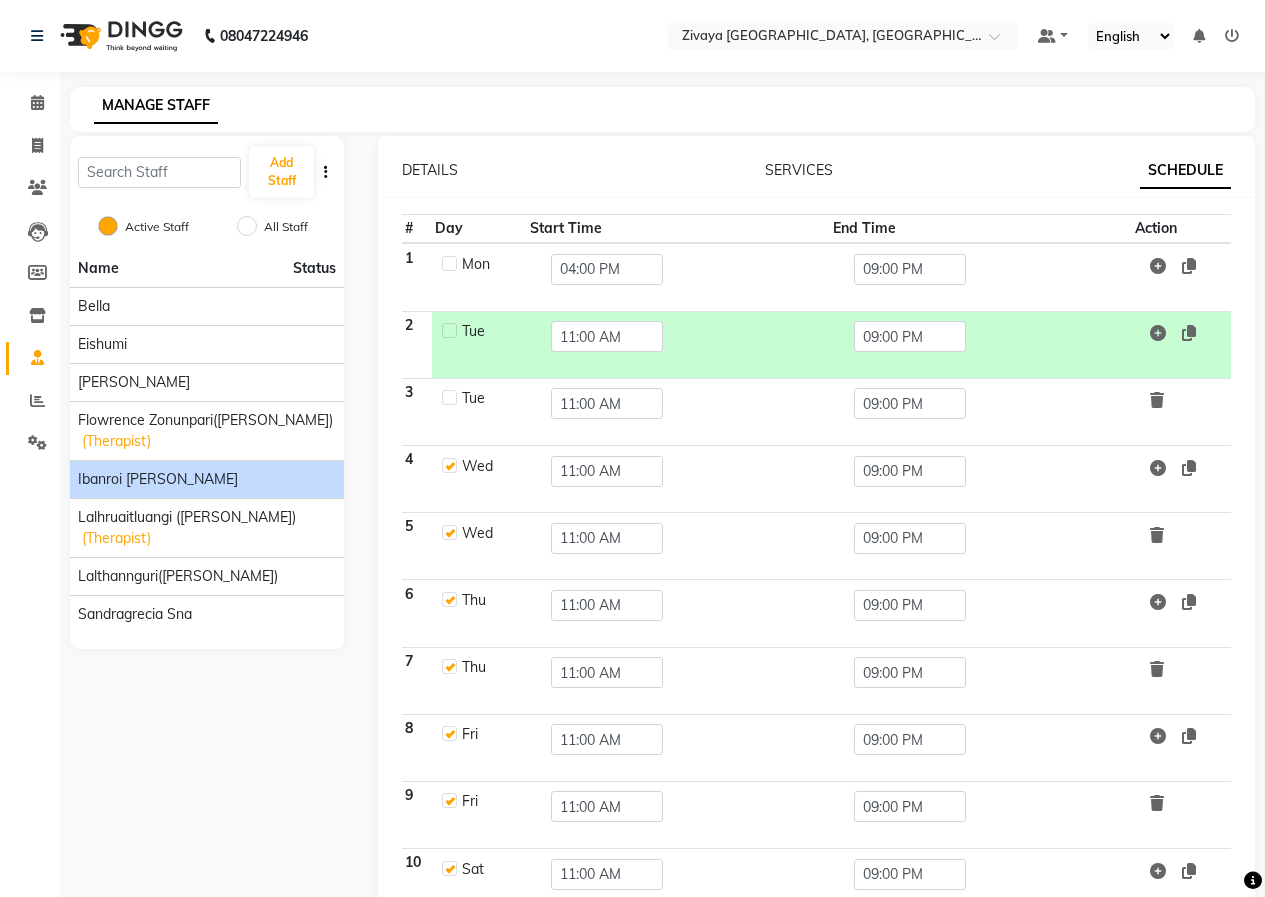 checkbox on "false" 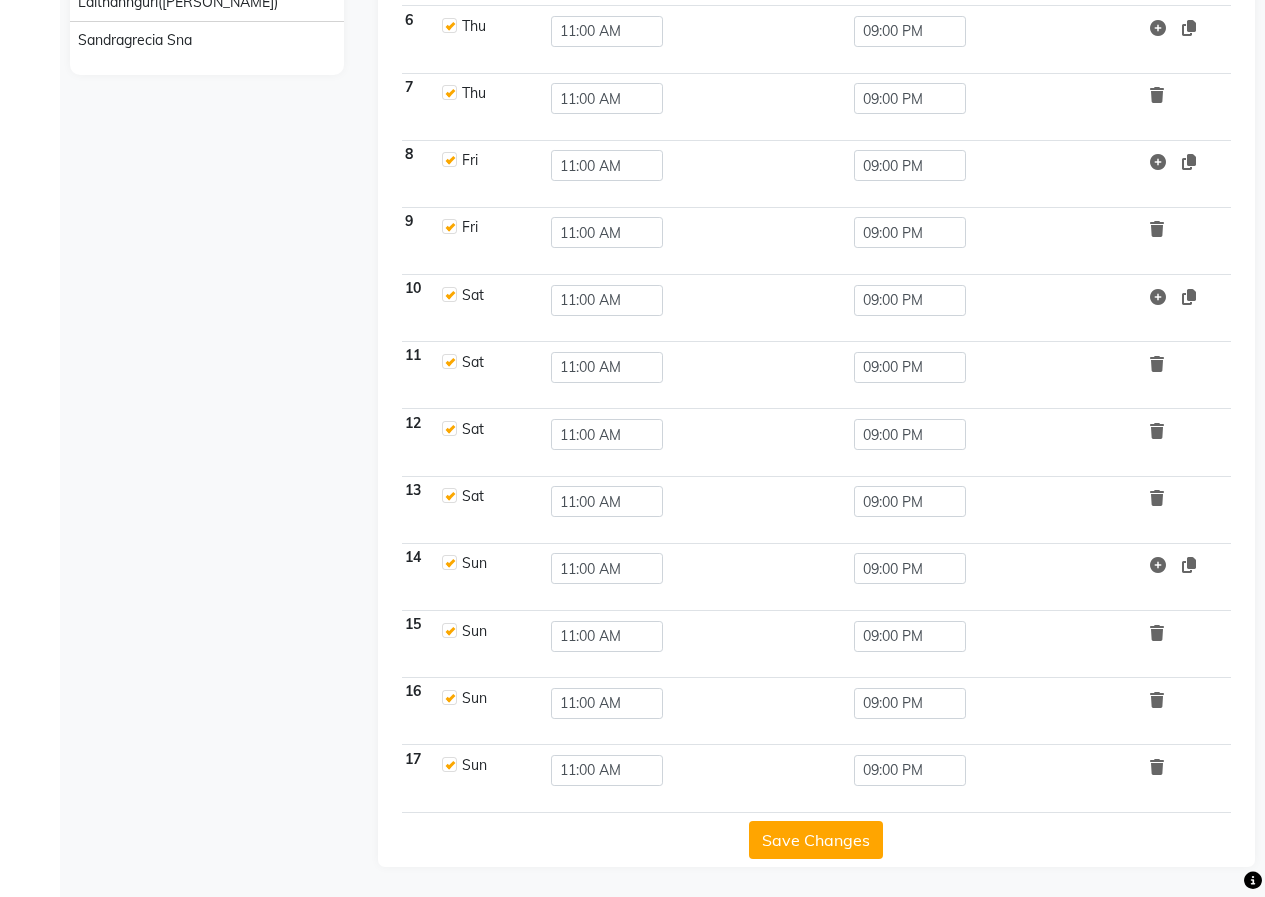 click on "Save Changes" 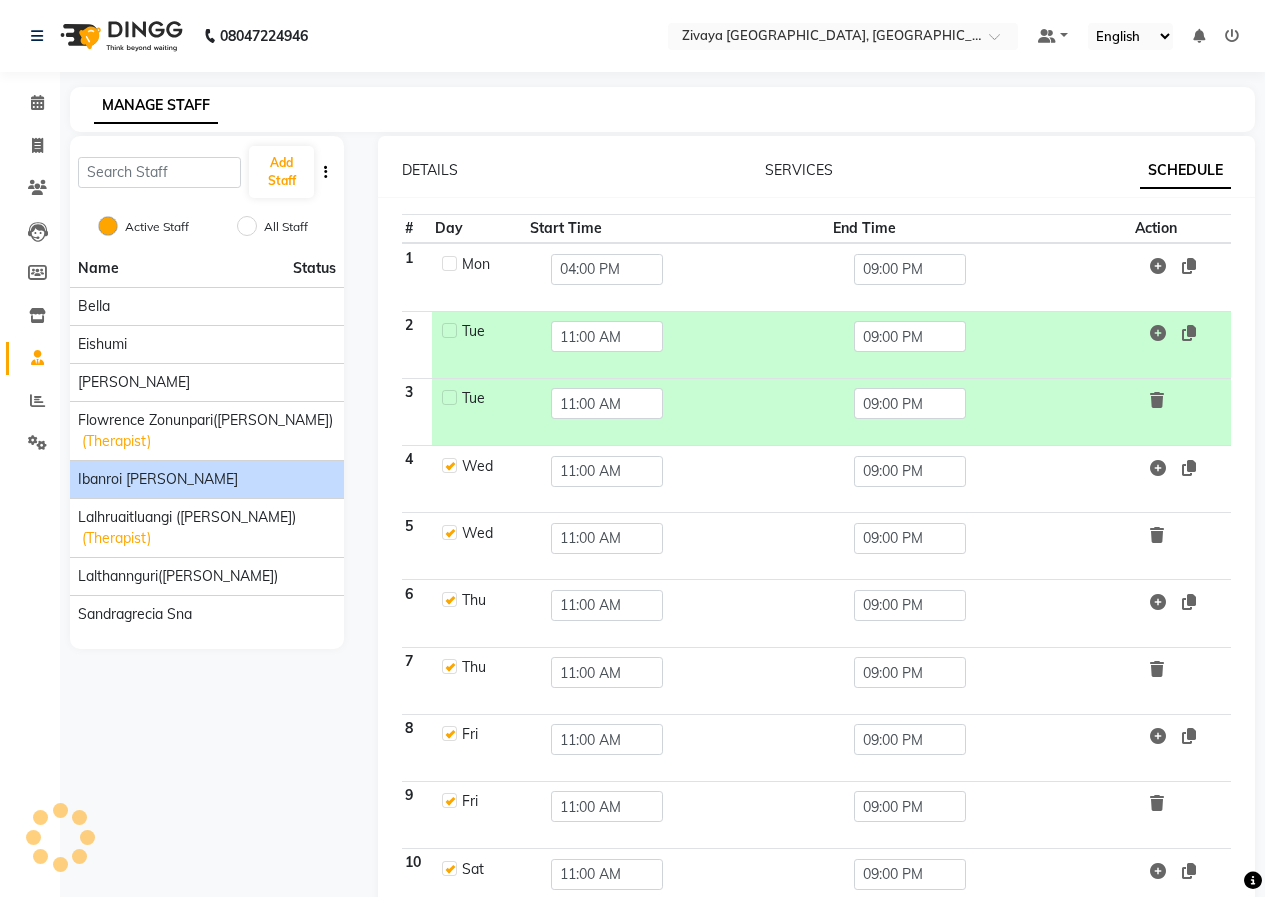 click 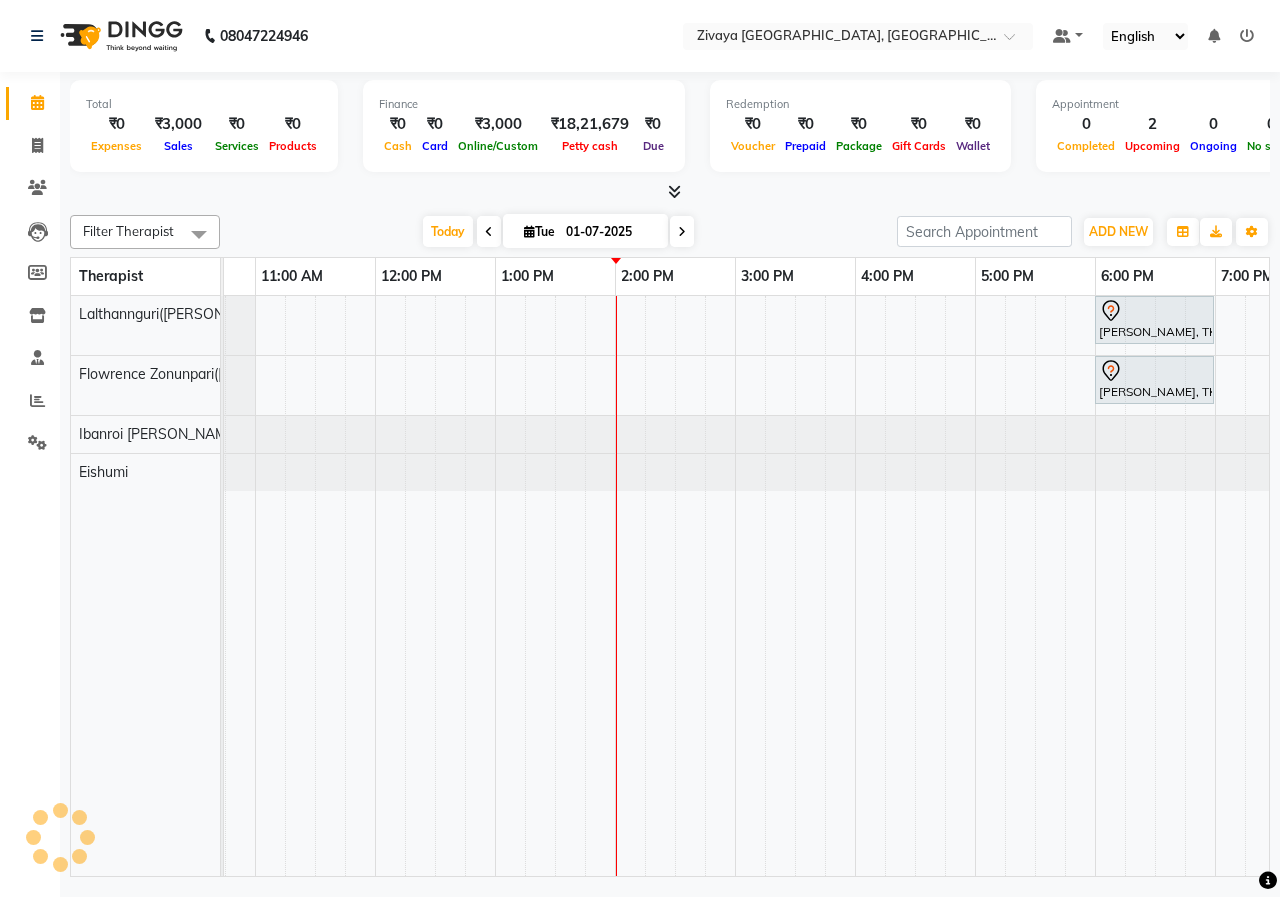click on "[PERSON_NAME], TK01, 06:00 PM-07:00 PM, Javanese Pampering - 60 Mins             [PERSON_NAME], TK01, 06:00 PM-07:00 PM, Javanese Pampering - 60 Mins" at bounding box center (855, 586) 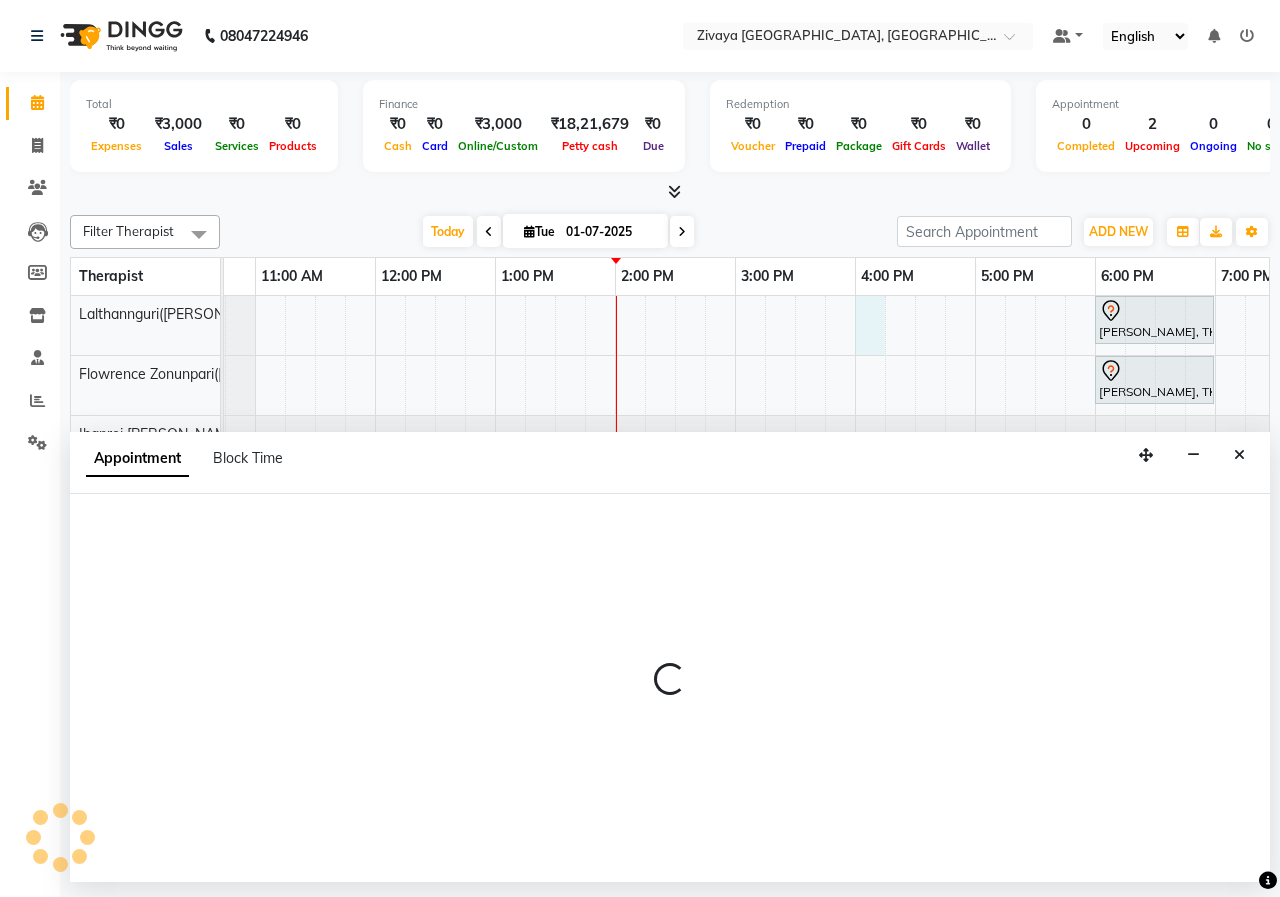 select on "49516" 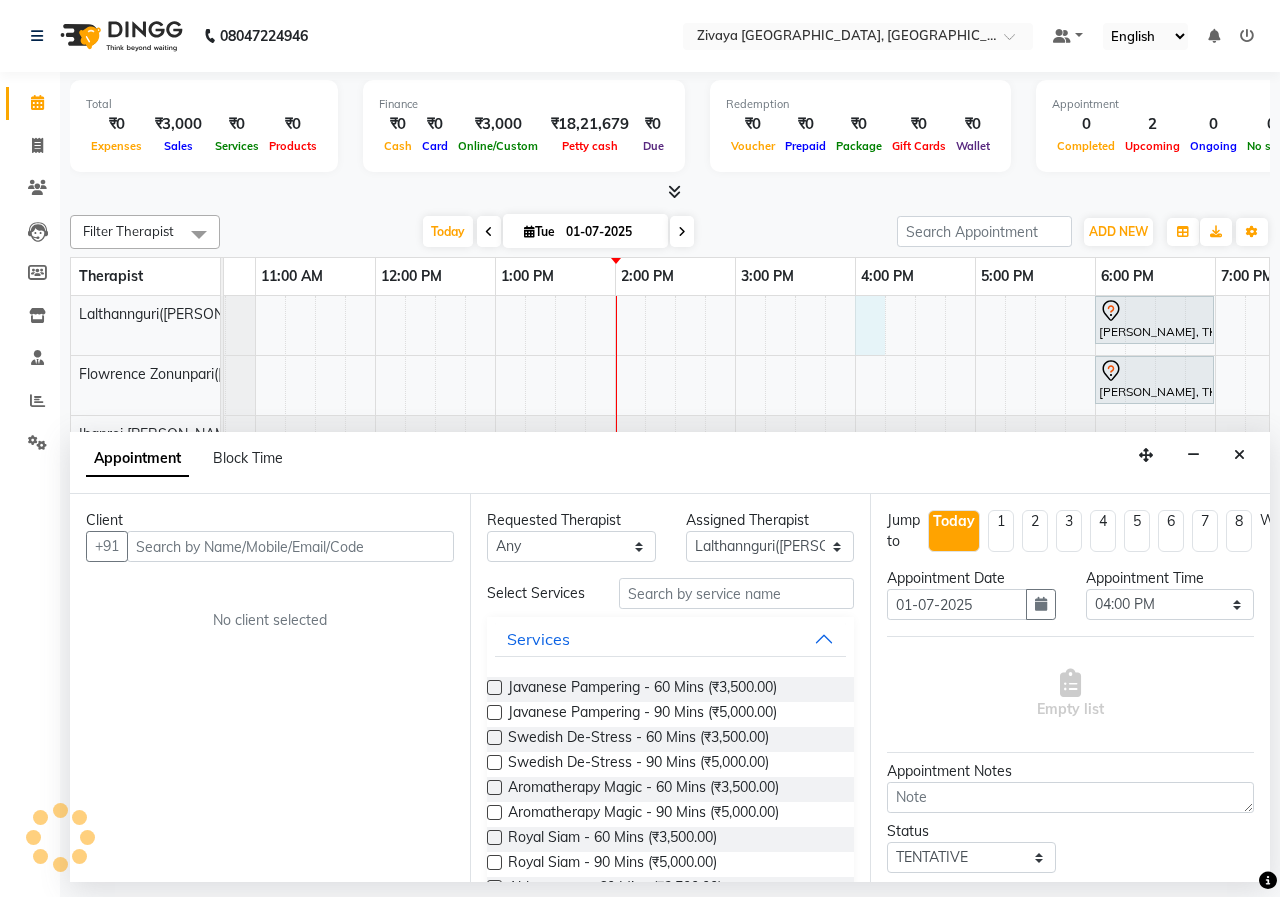 click at bounding box center [290, 546] 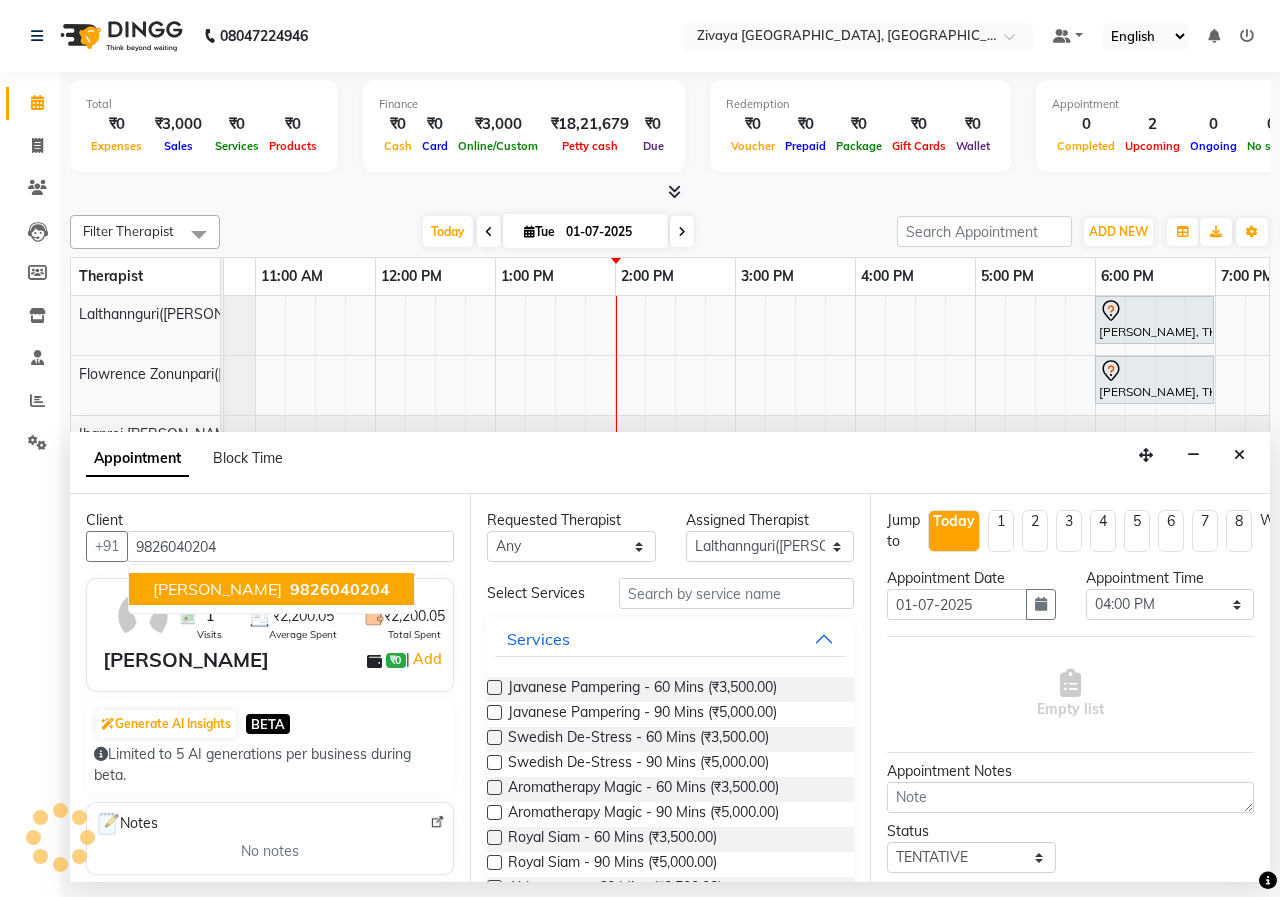 click on "9826040204" at bounding box center (340, 589) 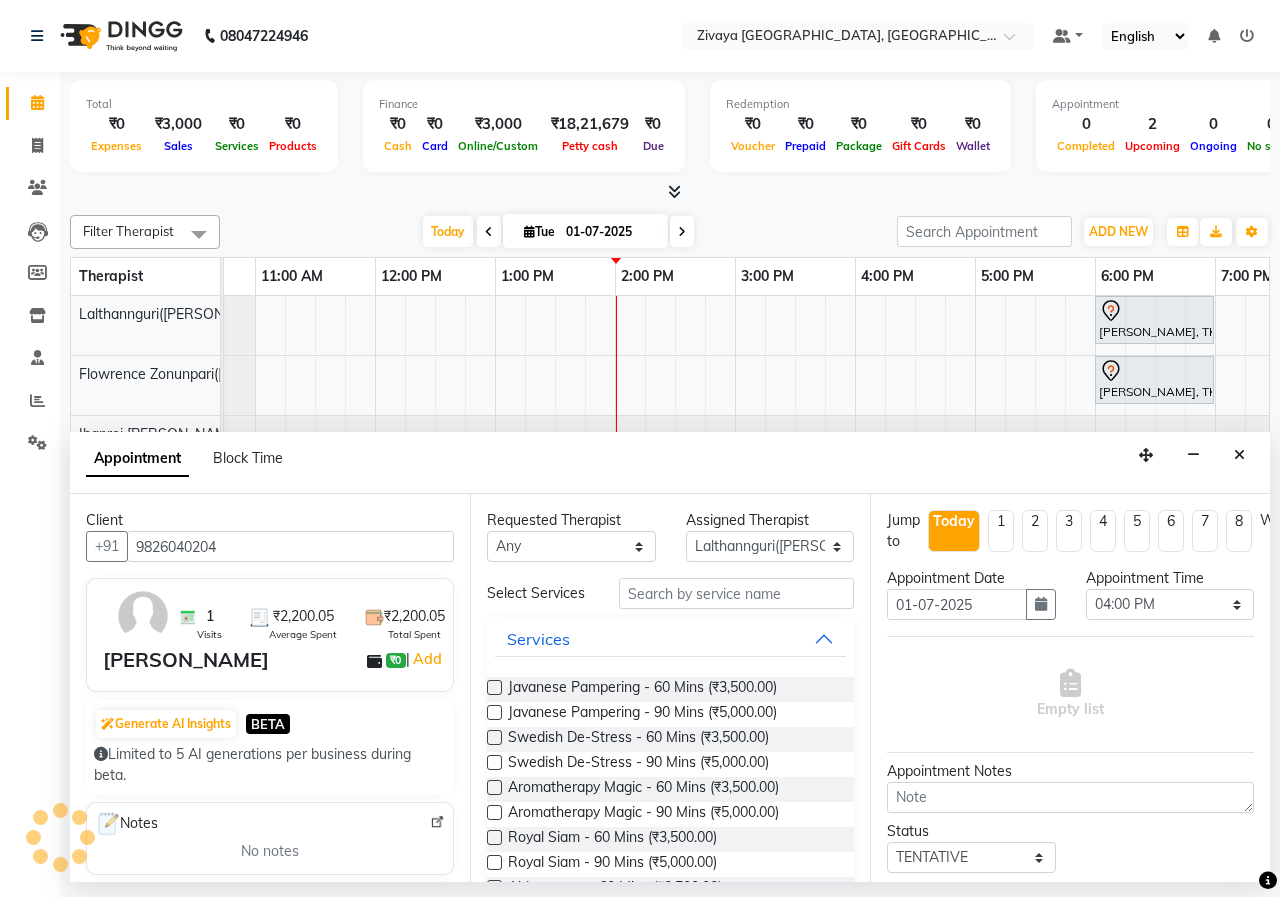 type on "9826040204" 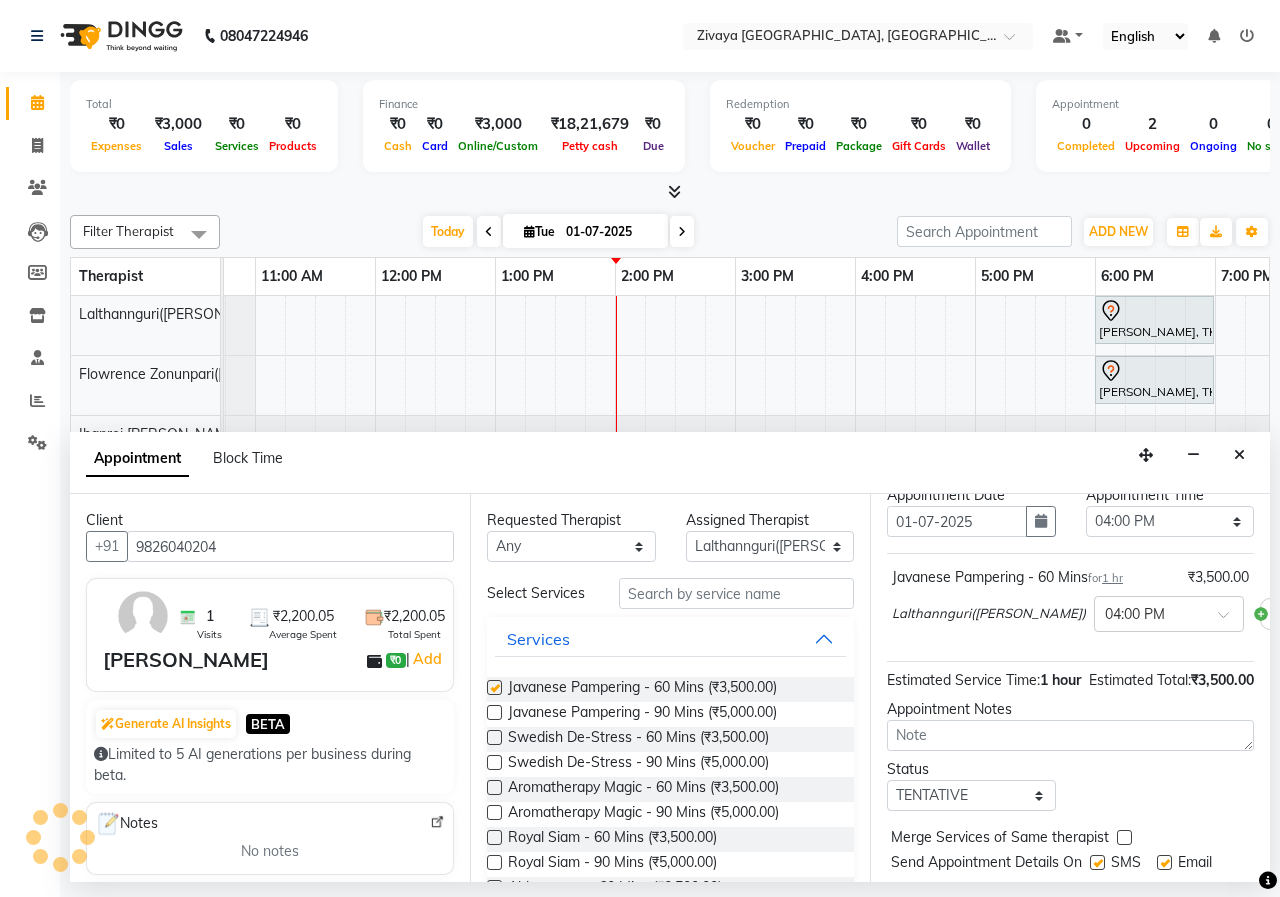 checkbox on "false" 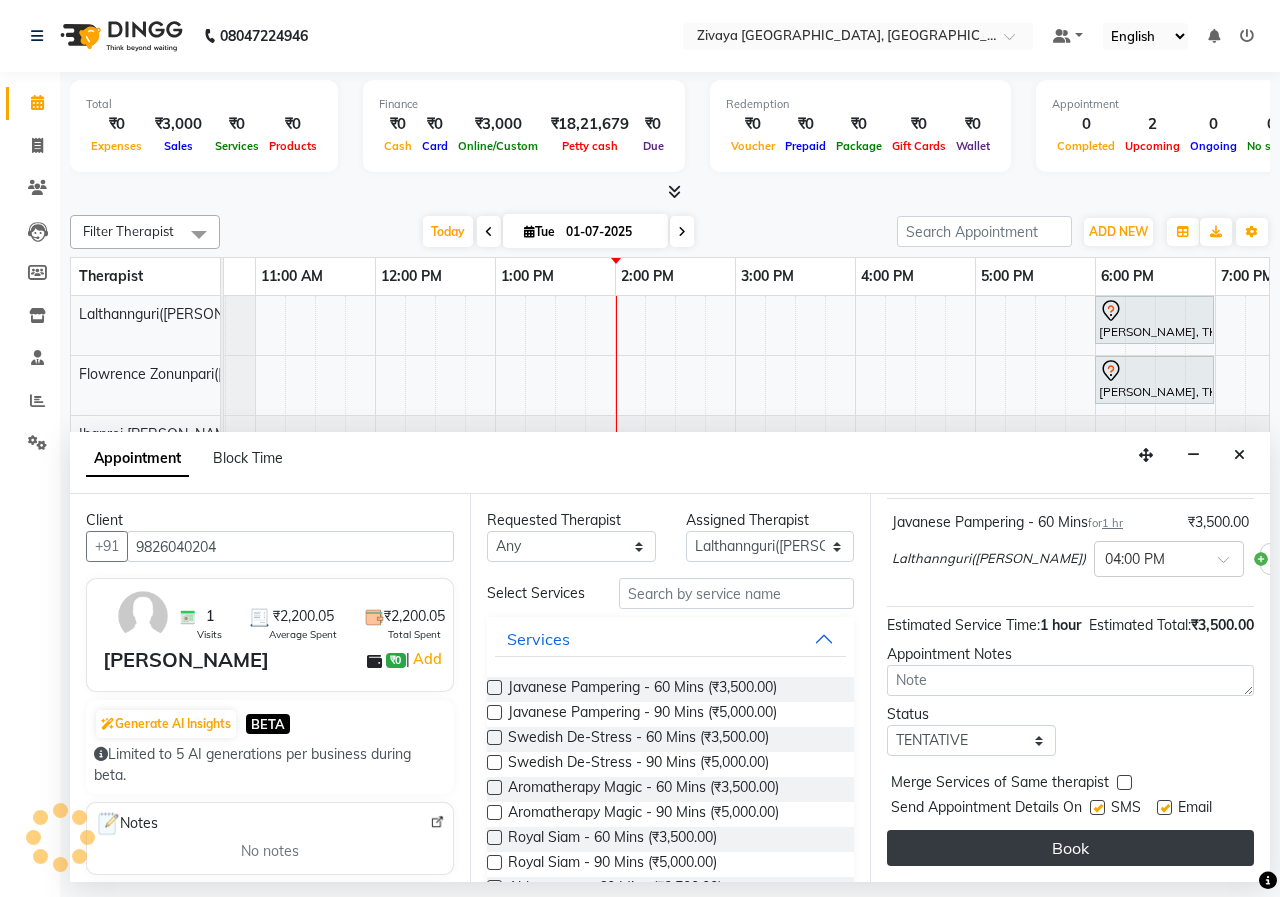 click on "Book" at bounding box center [1070, 848] 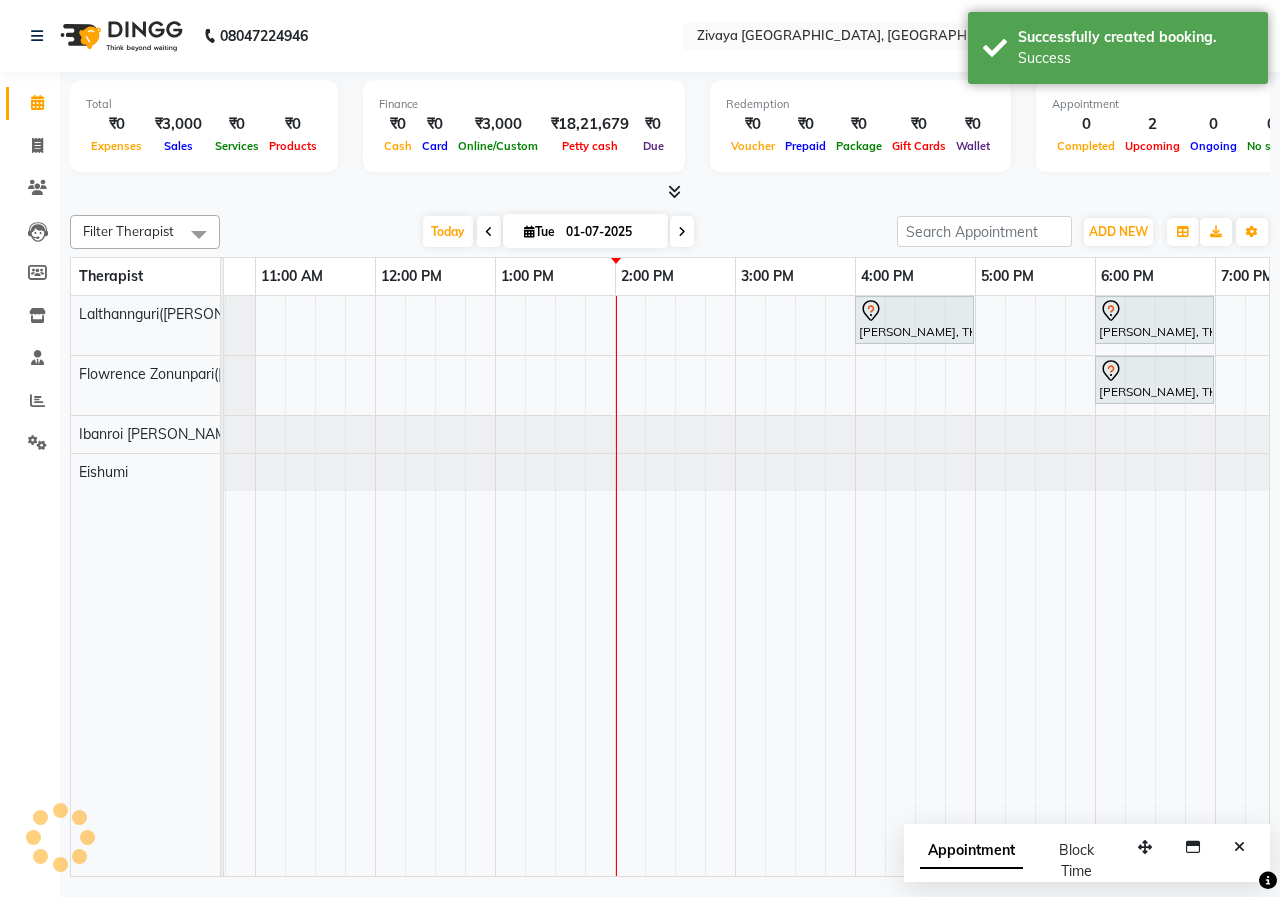 click on "Appointment" at bounding box center (971, 851) 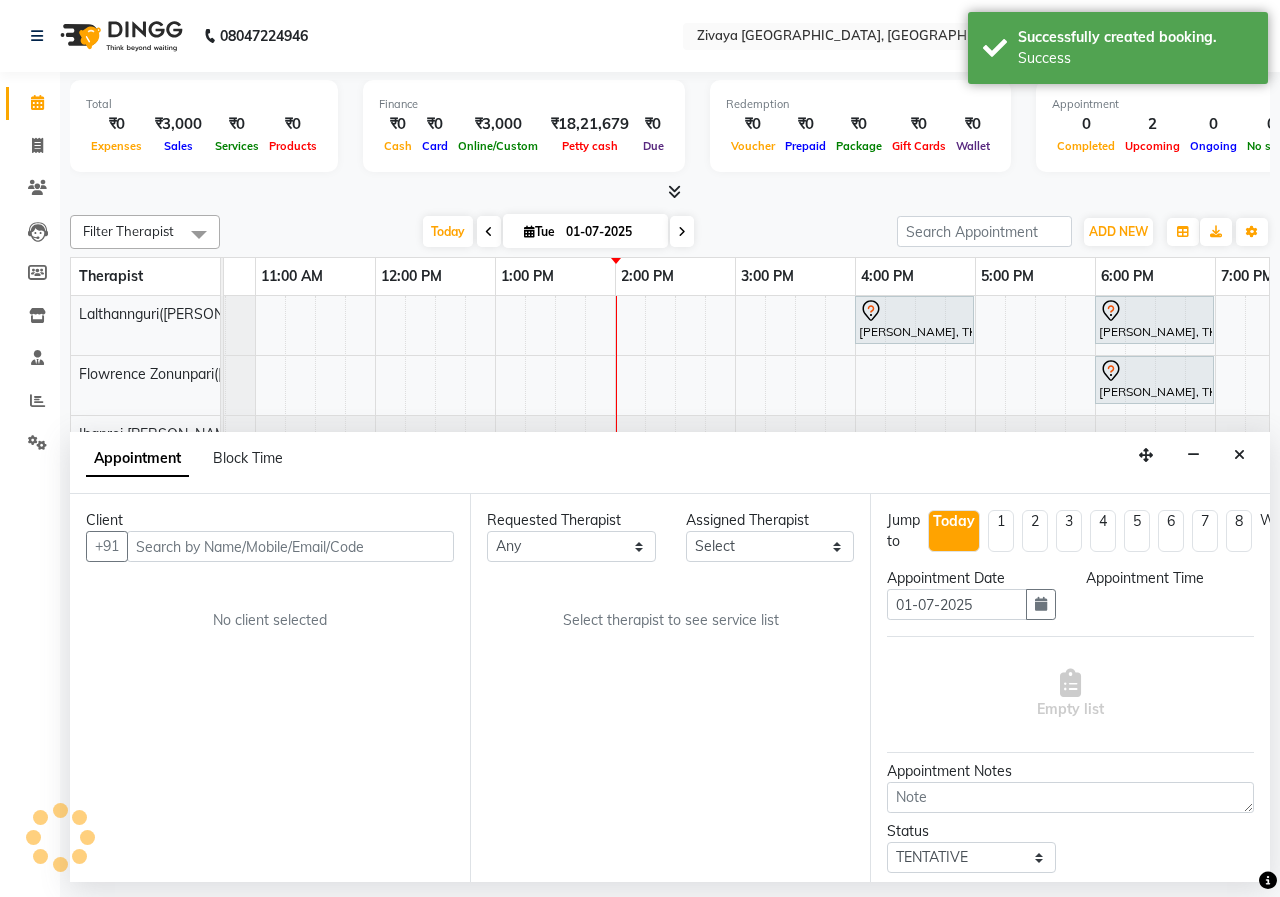 click at bounding box center [1239, 455] 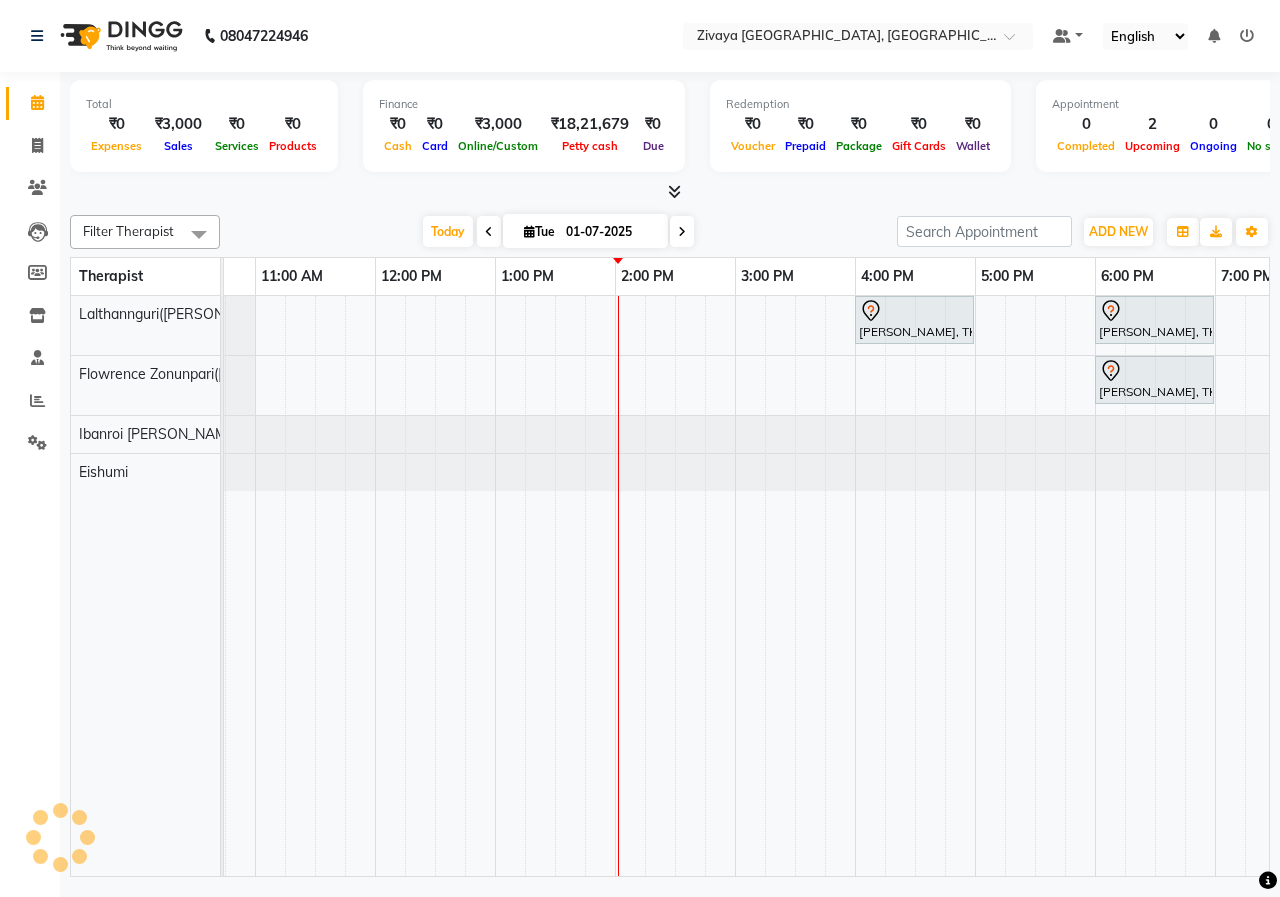 scroll, scrollTop: 0, scrollLeft: 347, axis: horizontal 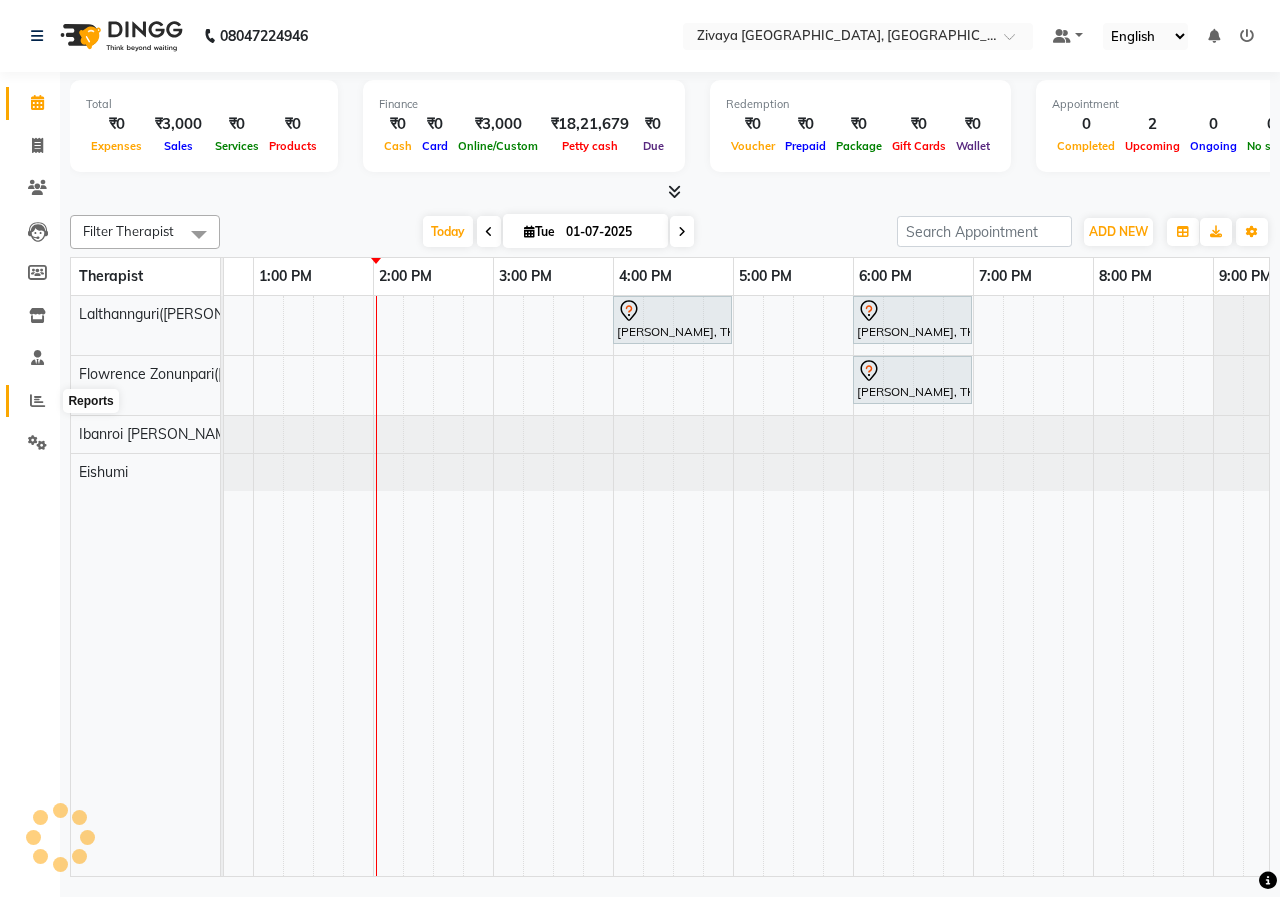 click 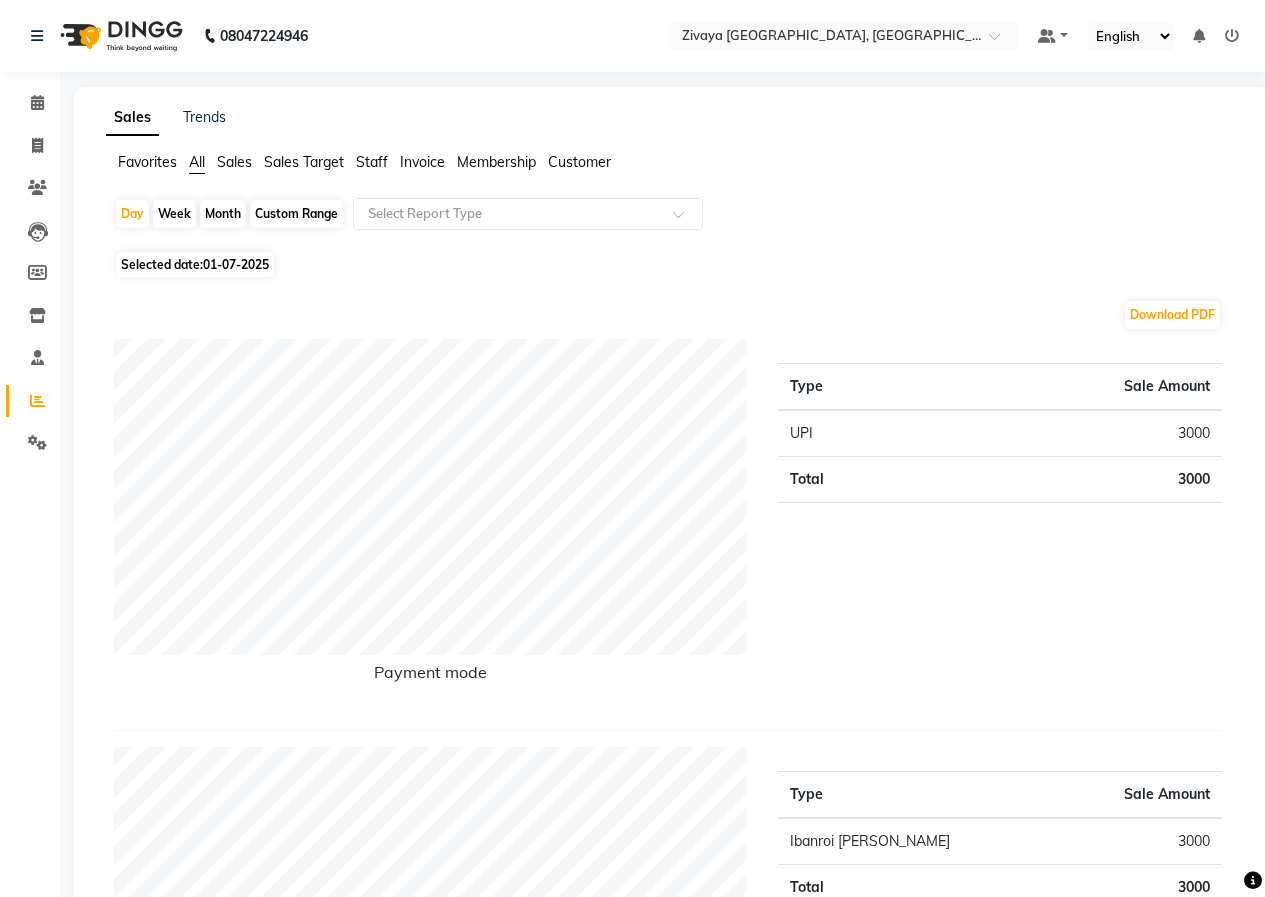 click 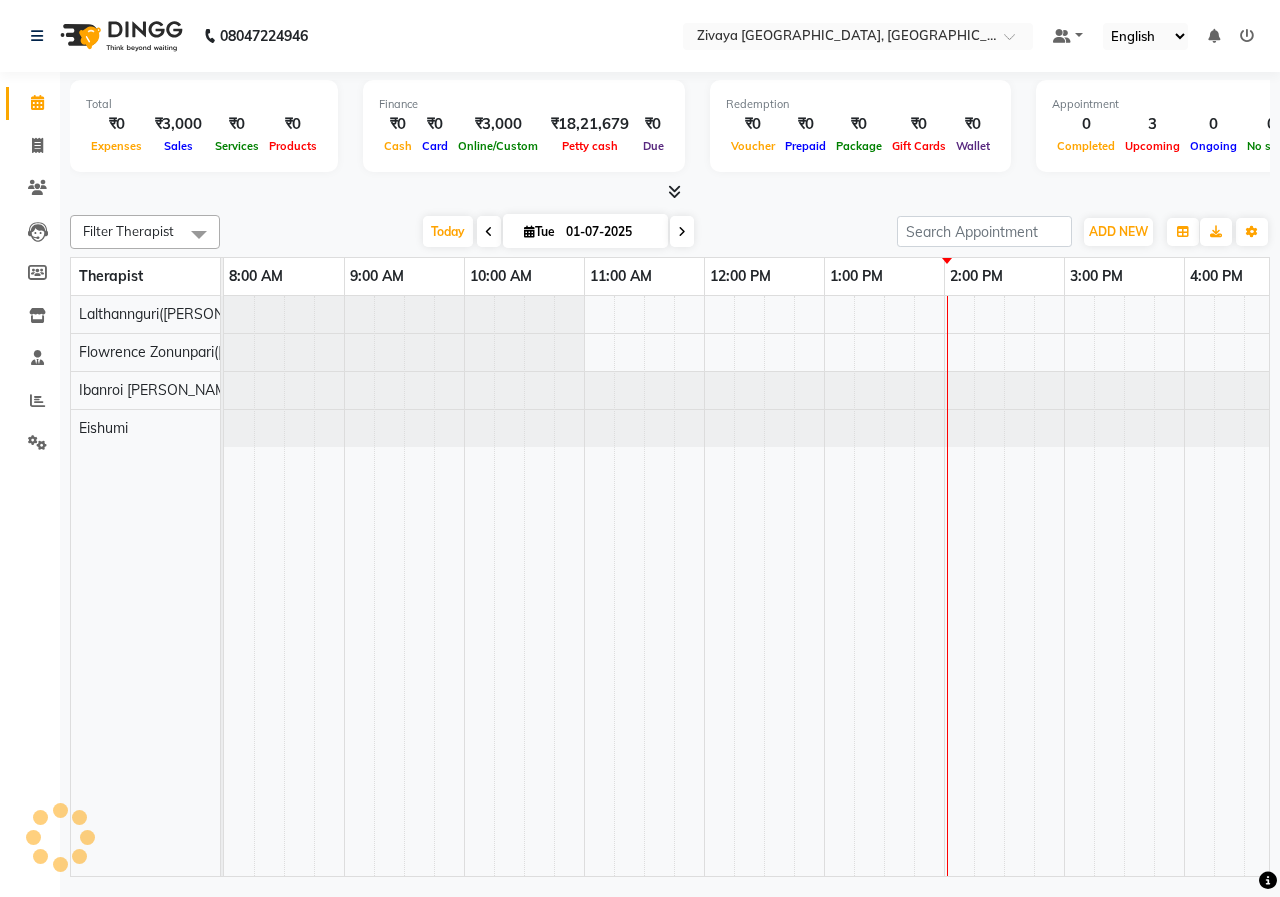 scroll, scrollTop: 0, scrollLeft: 0, axis: both 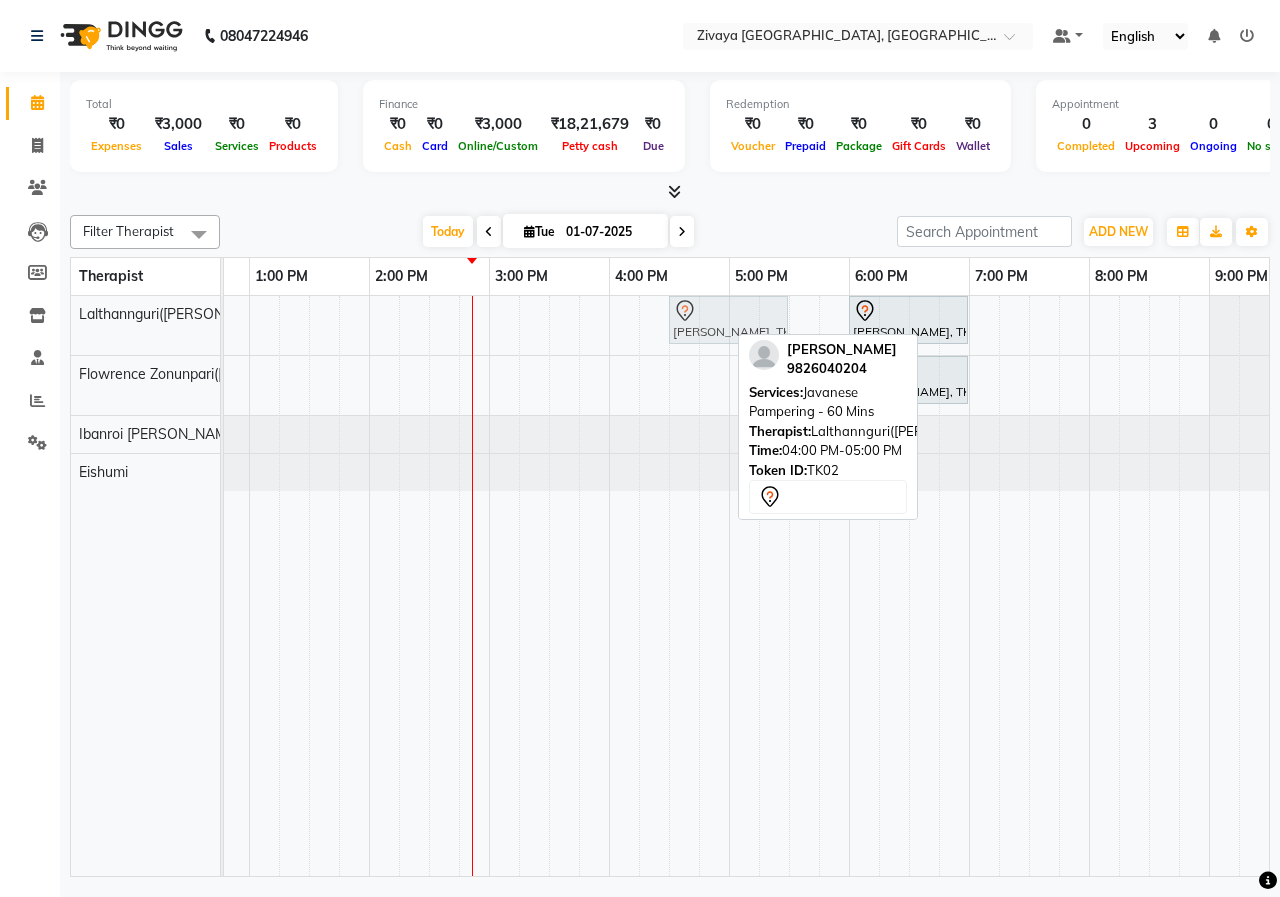 drag, startPoint x: 646, startPoint y: 327, endPoint x: 694, endPoint y: 330, distance: 48.09366 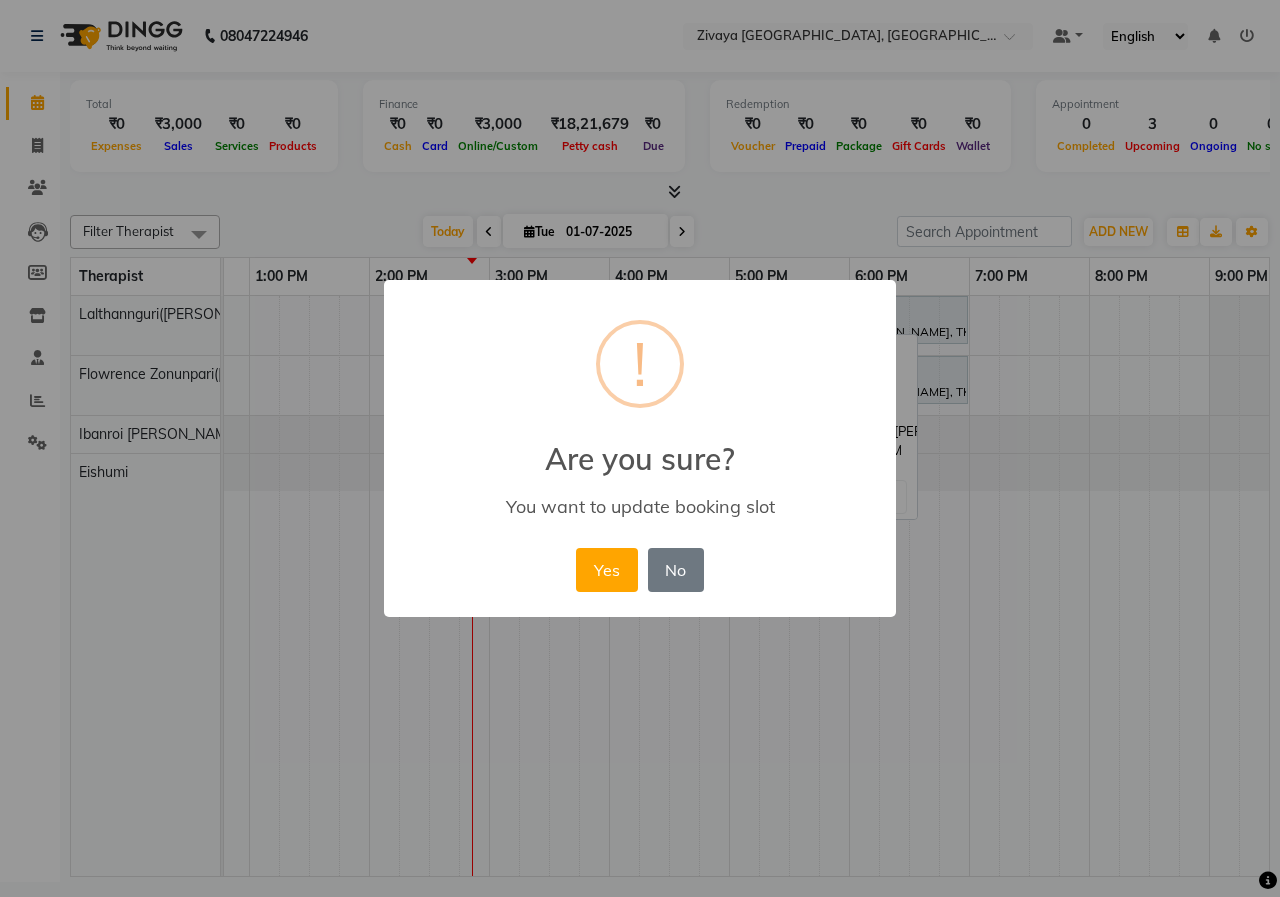 drag, startPoint x: 621, startPoint y: 565, endPoint x: 599, endPoint y: 572, distance: 23.086792 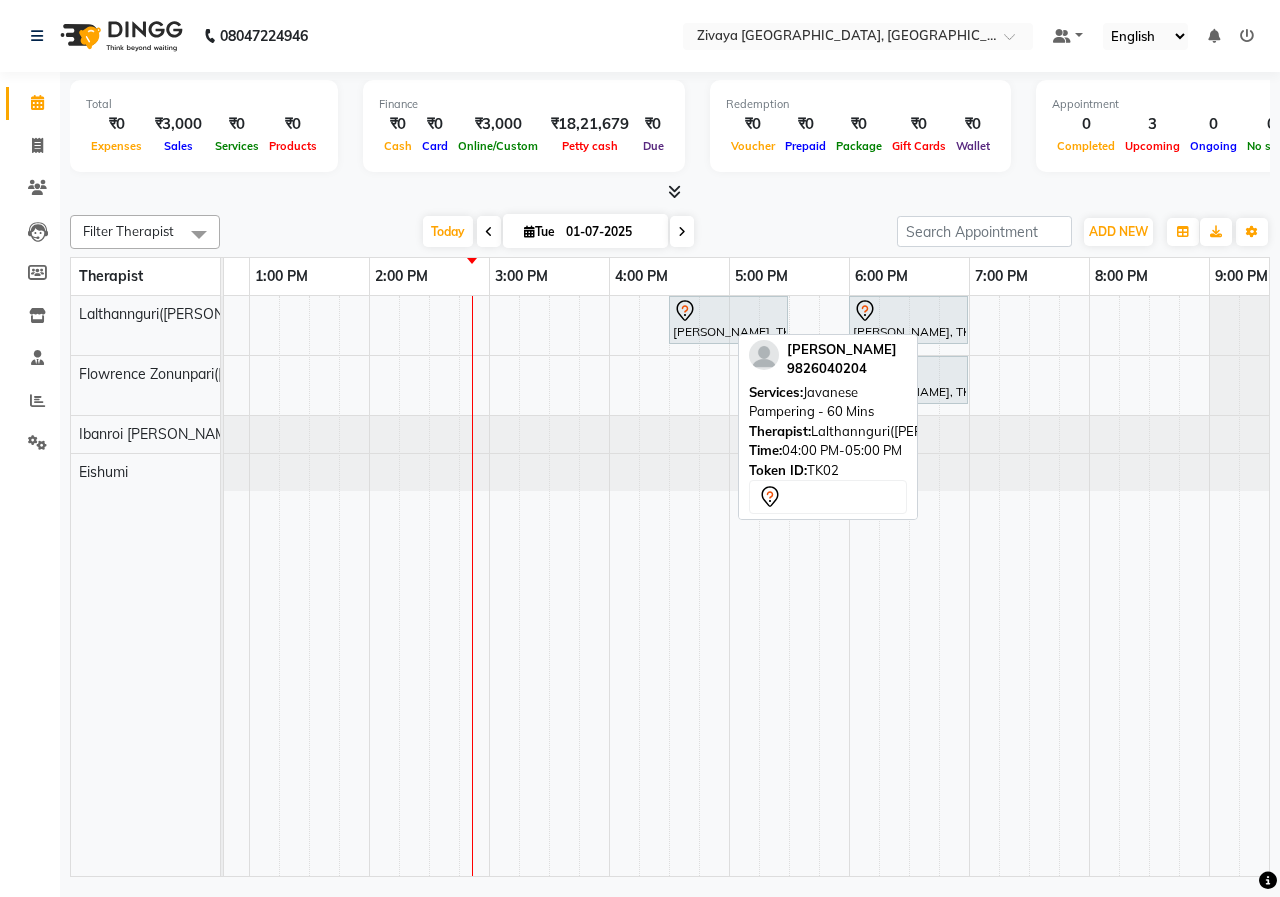 click on "[DATE]  [DATE]" at bounding box center (558, 232) 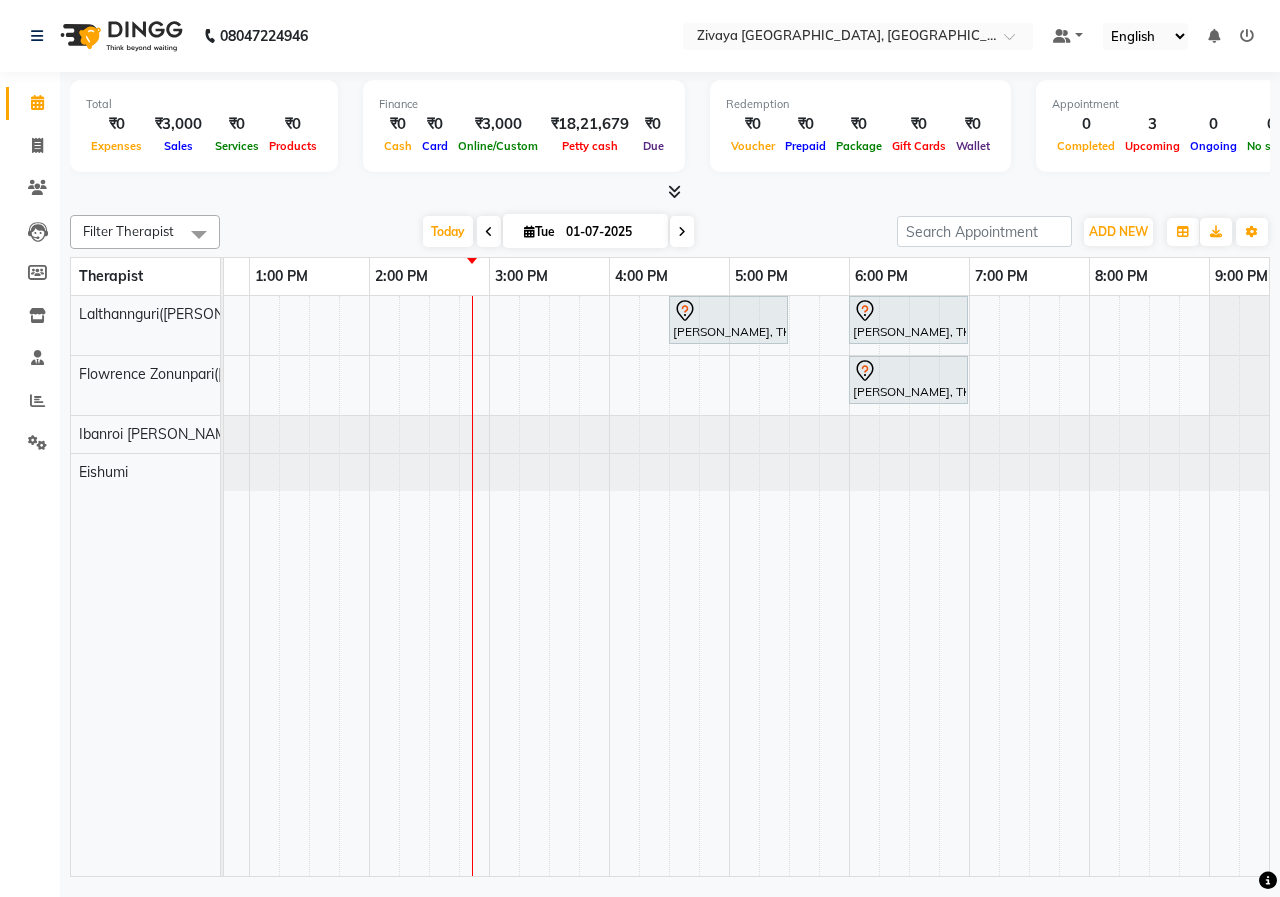 click on "[PERSON_NAME], TK02, 04:30 PM-05:30 PM, Javanese Pampering - 60 Mins             [PERSON_NAME], TK01, 06:00 PM-07:00 PM, Javanese Pampering - 60 Mins             [PERSON_NAME], TK01, 06:00 PM-07:00 PM, Javanese Pampering - 60 Mins" at bounding box center (609, 586) 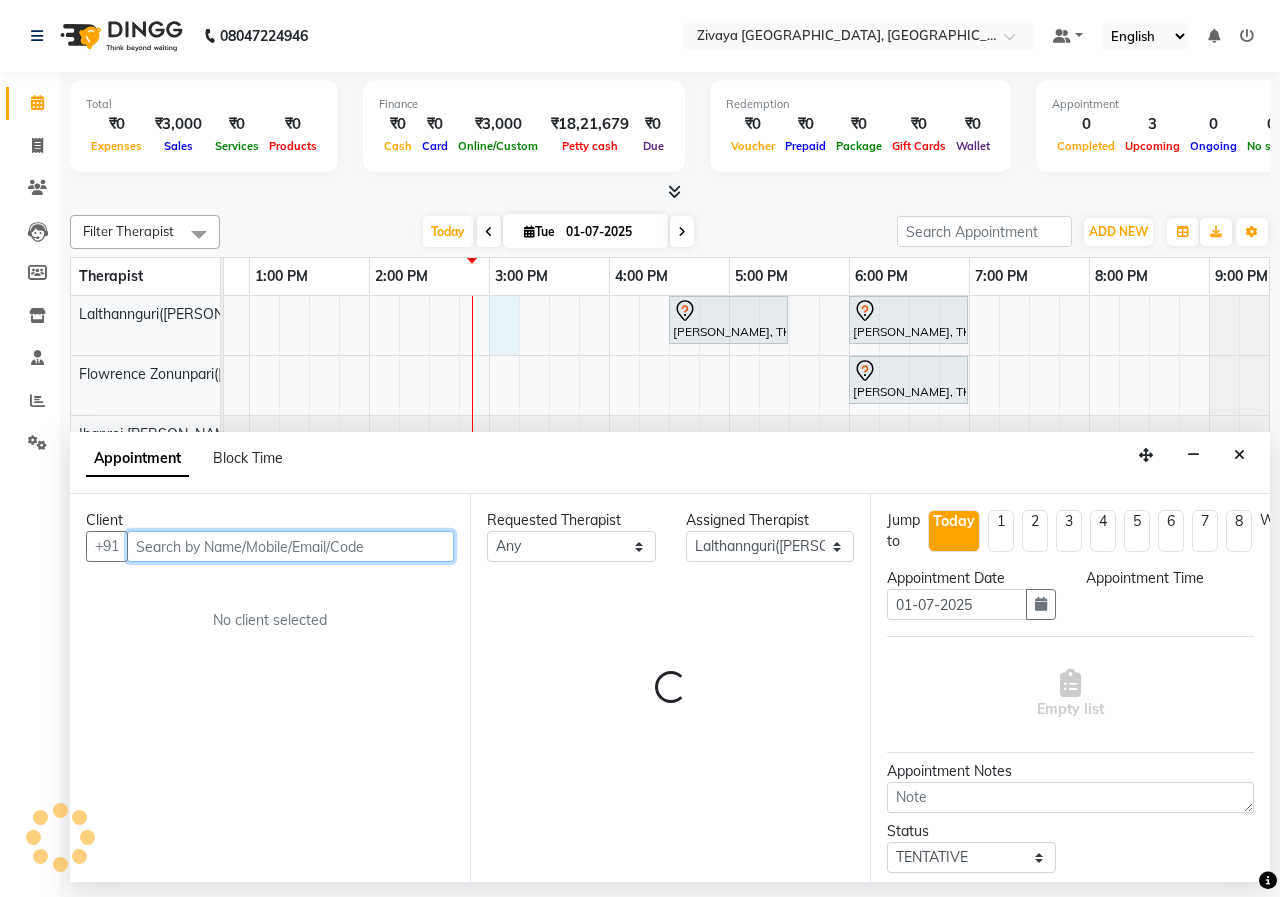 select on "900" 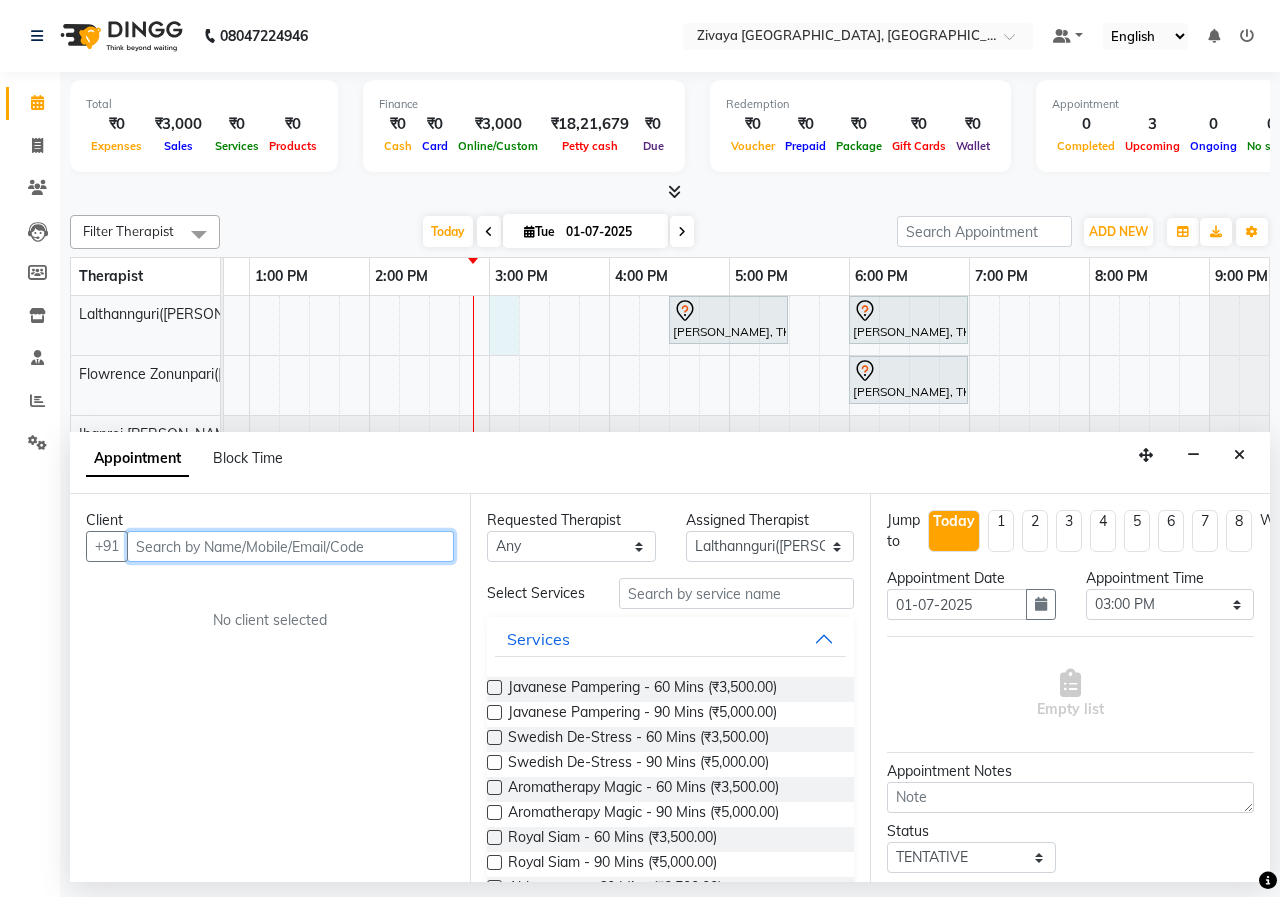 click at bounding box center (290, 546) 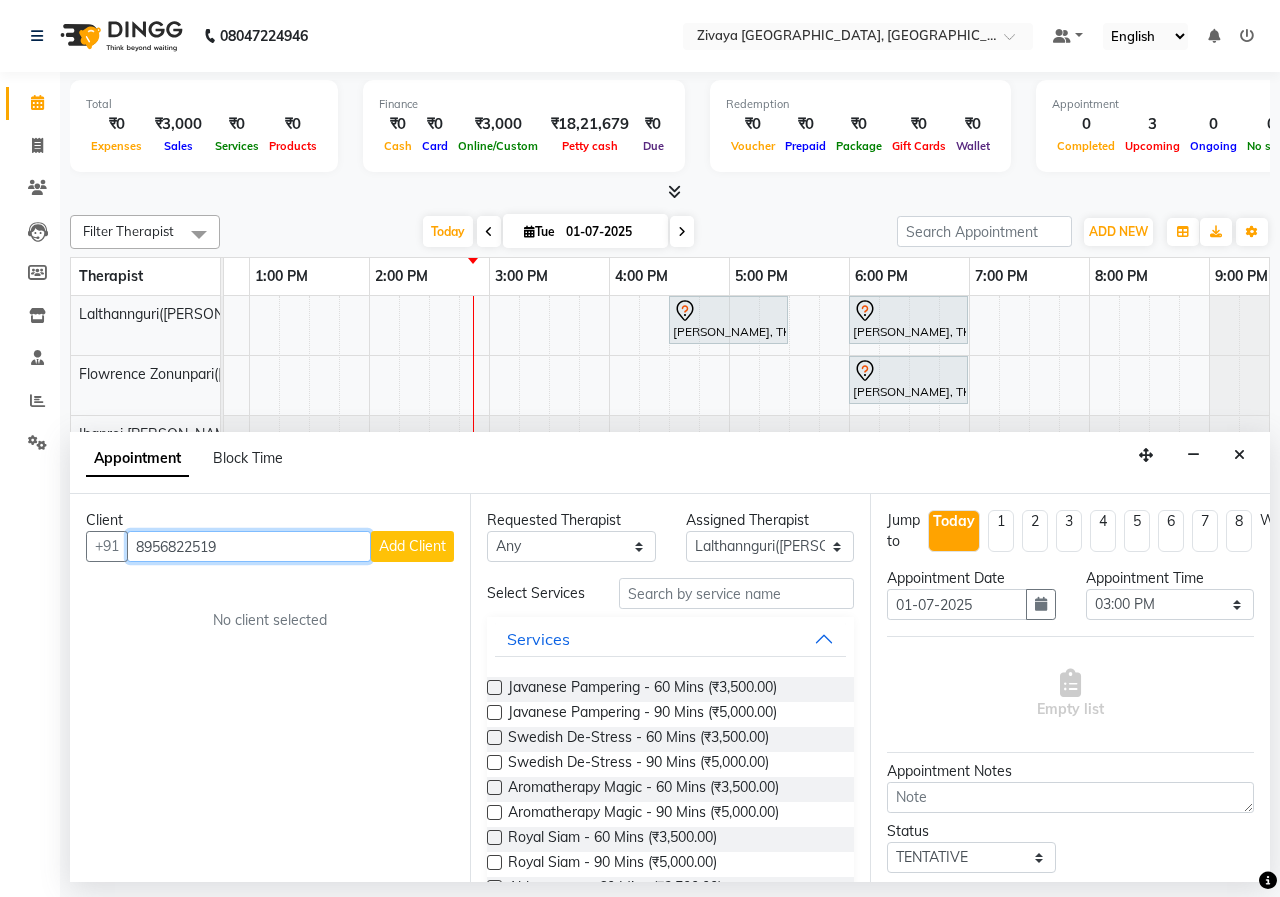 type on "8956822519" 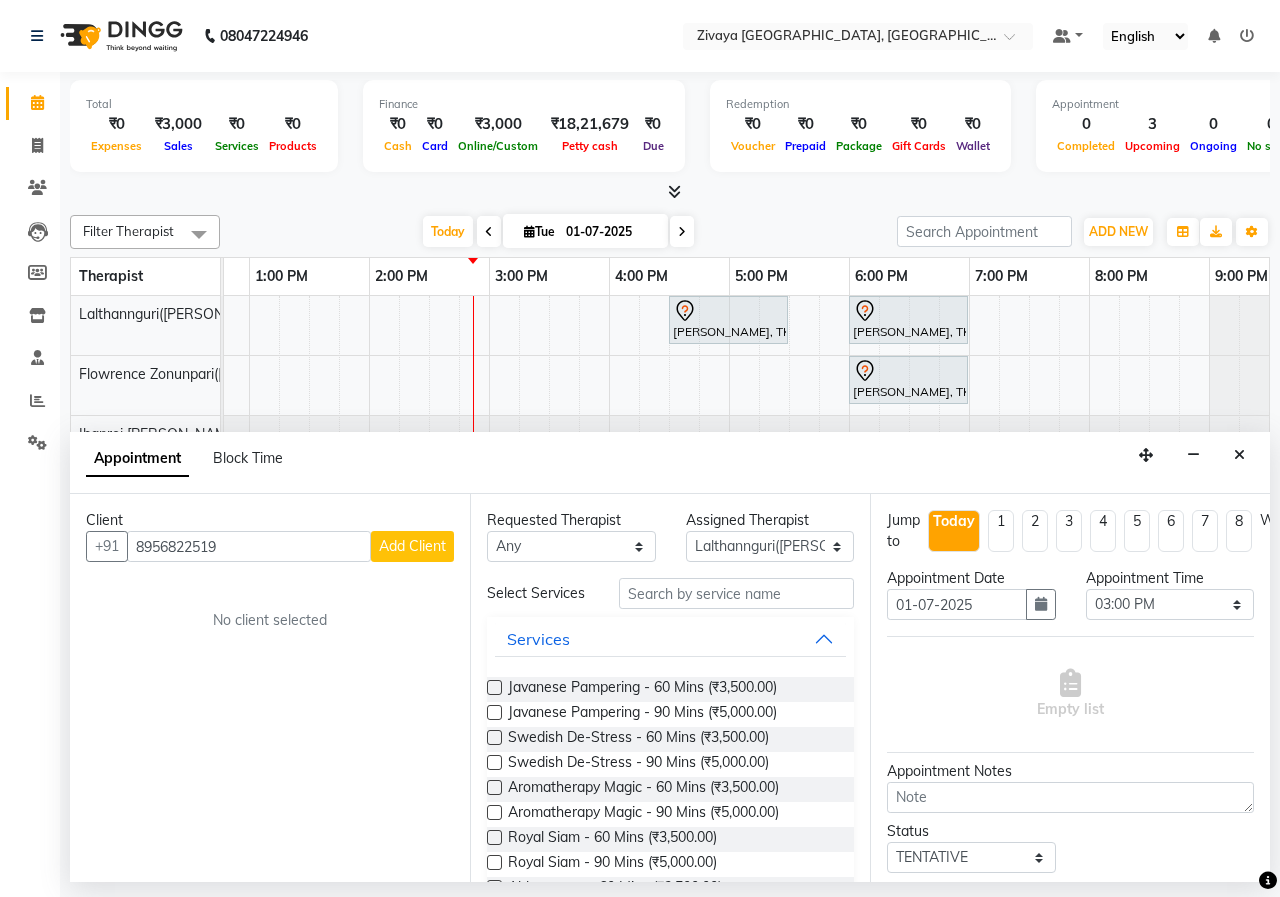 click on "Add Client" at bounding box center (412, 546) 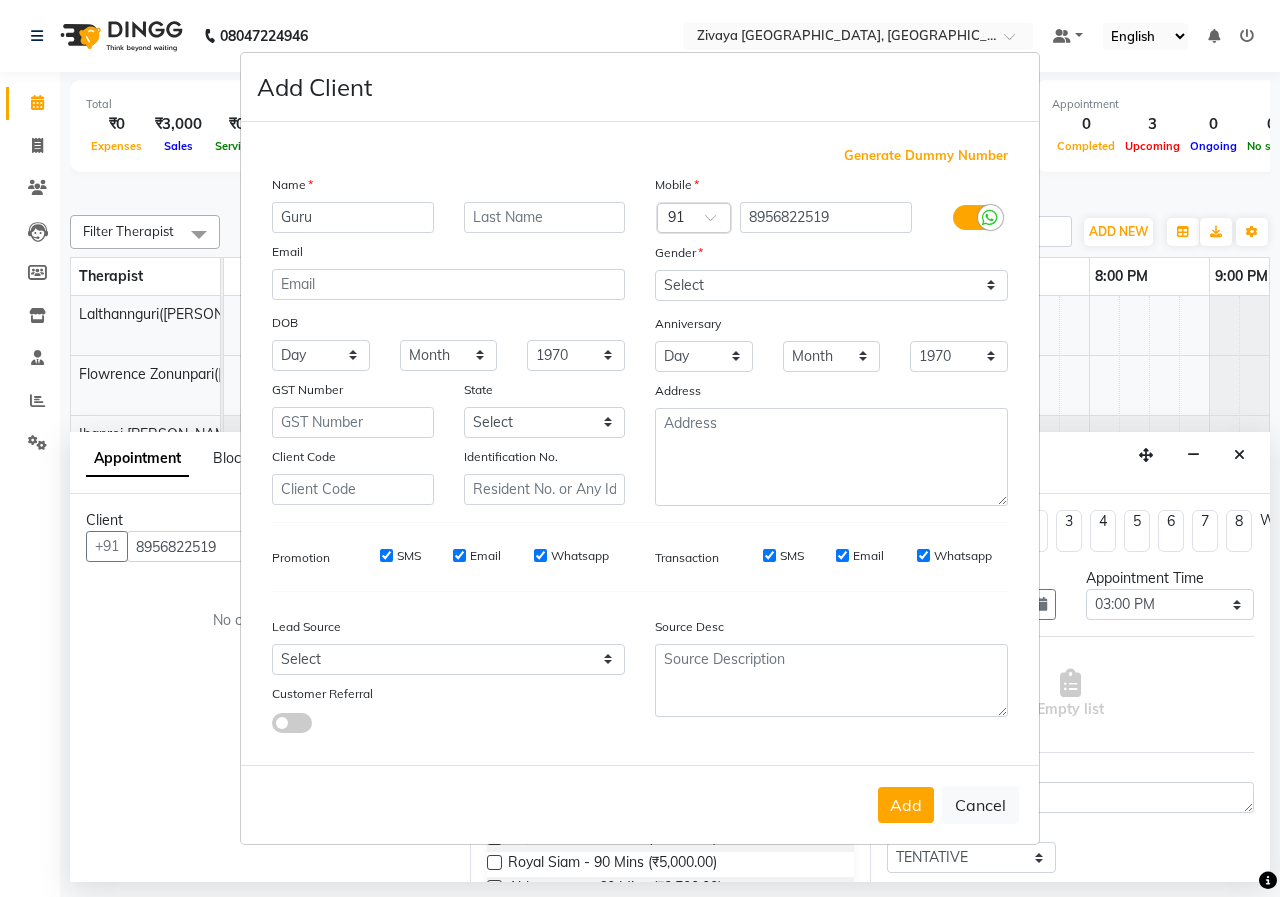 type on "Guru" 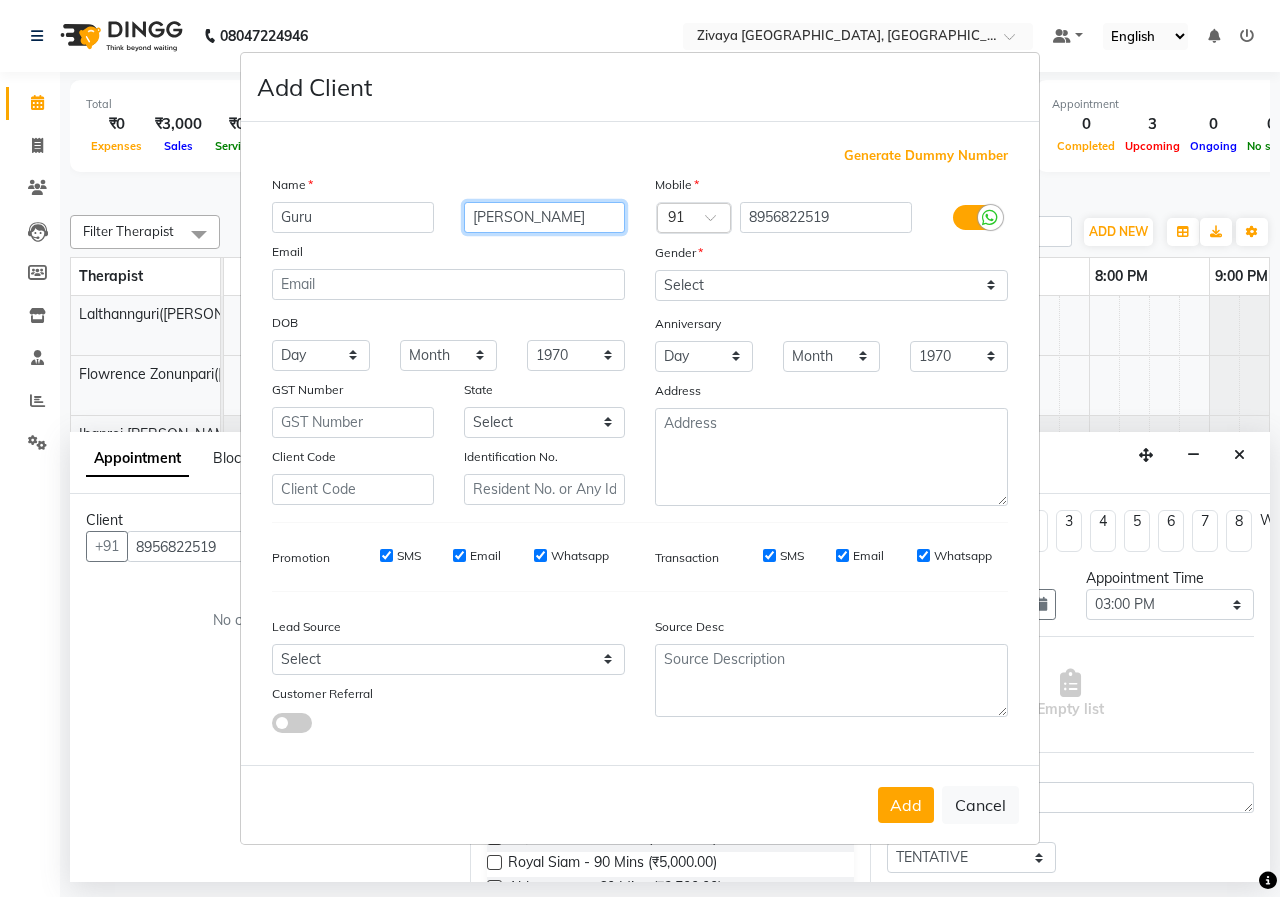 type on "[PERSON_NAME]" 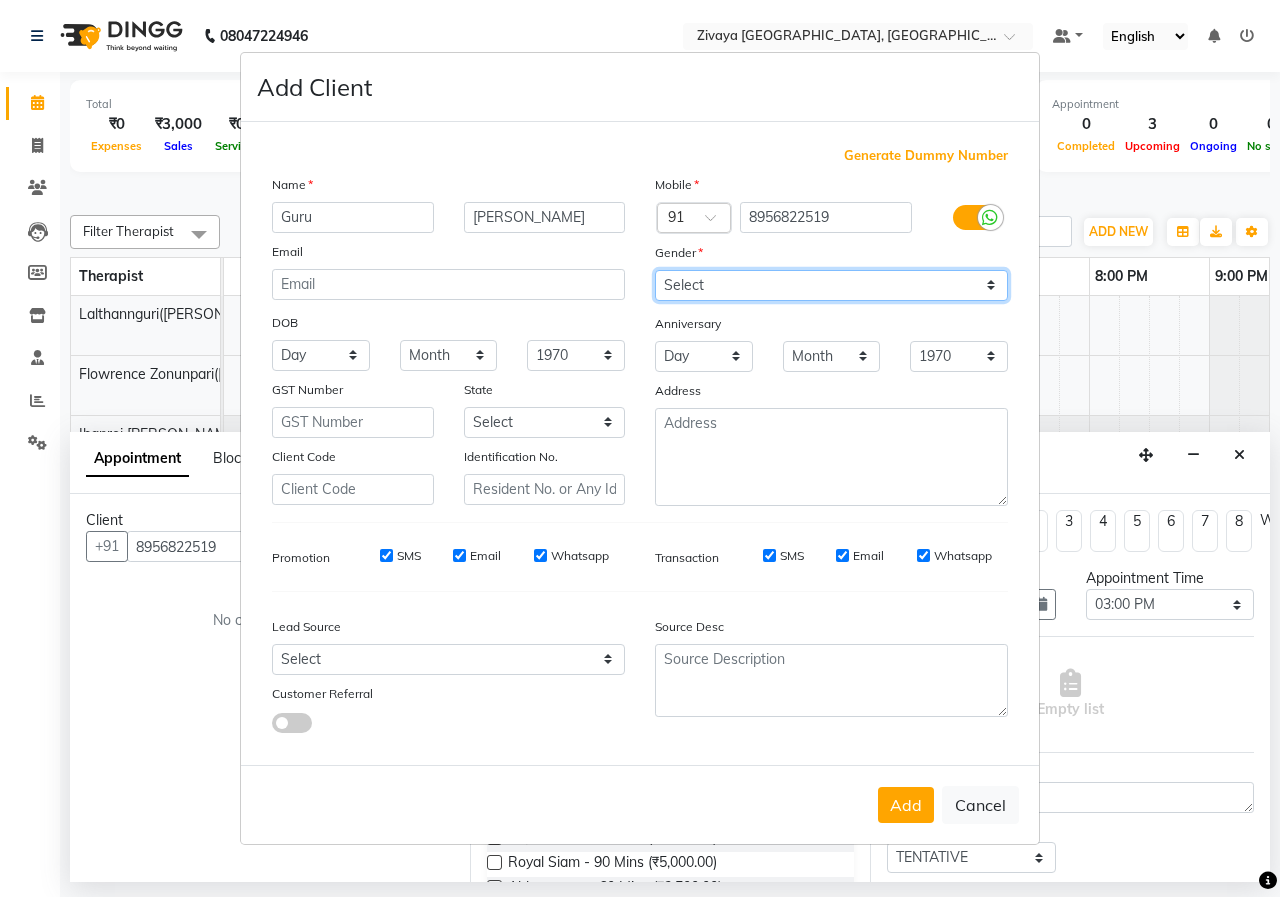 click on "Select [DEMOGRAPHIC_DATA] [DEMOGRAPHIC_DATA] Other Prefer Not To Say" at bounding box center [831, 285] 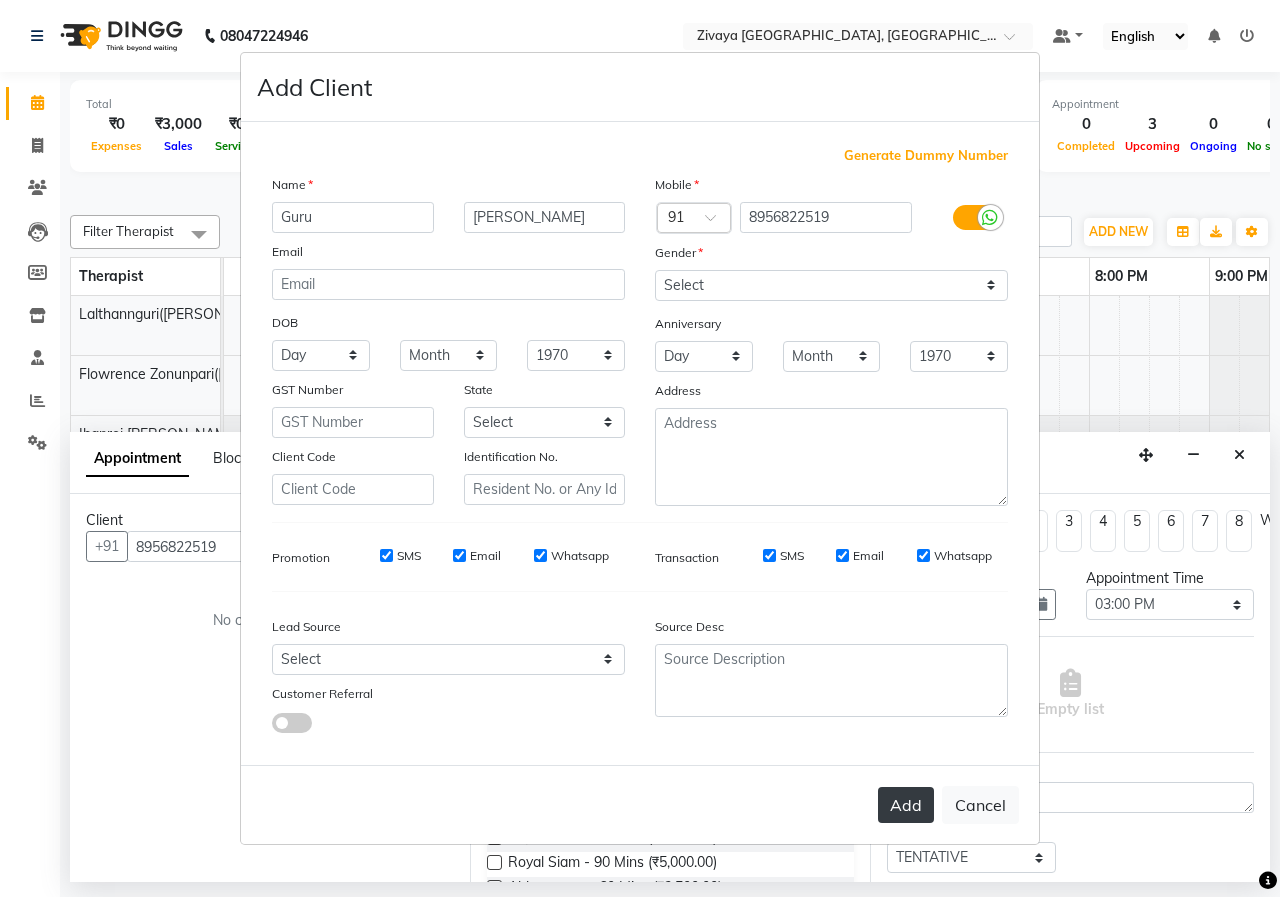 click on "Add" at bounding box center (906, 805) 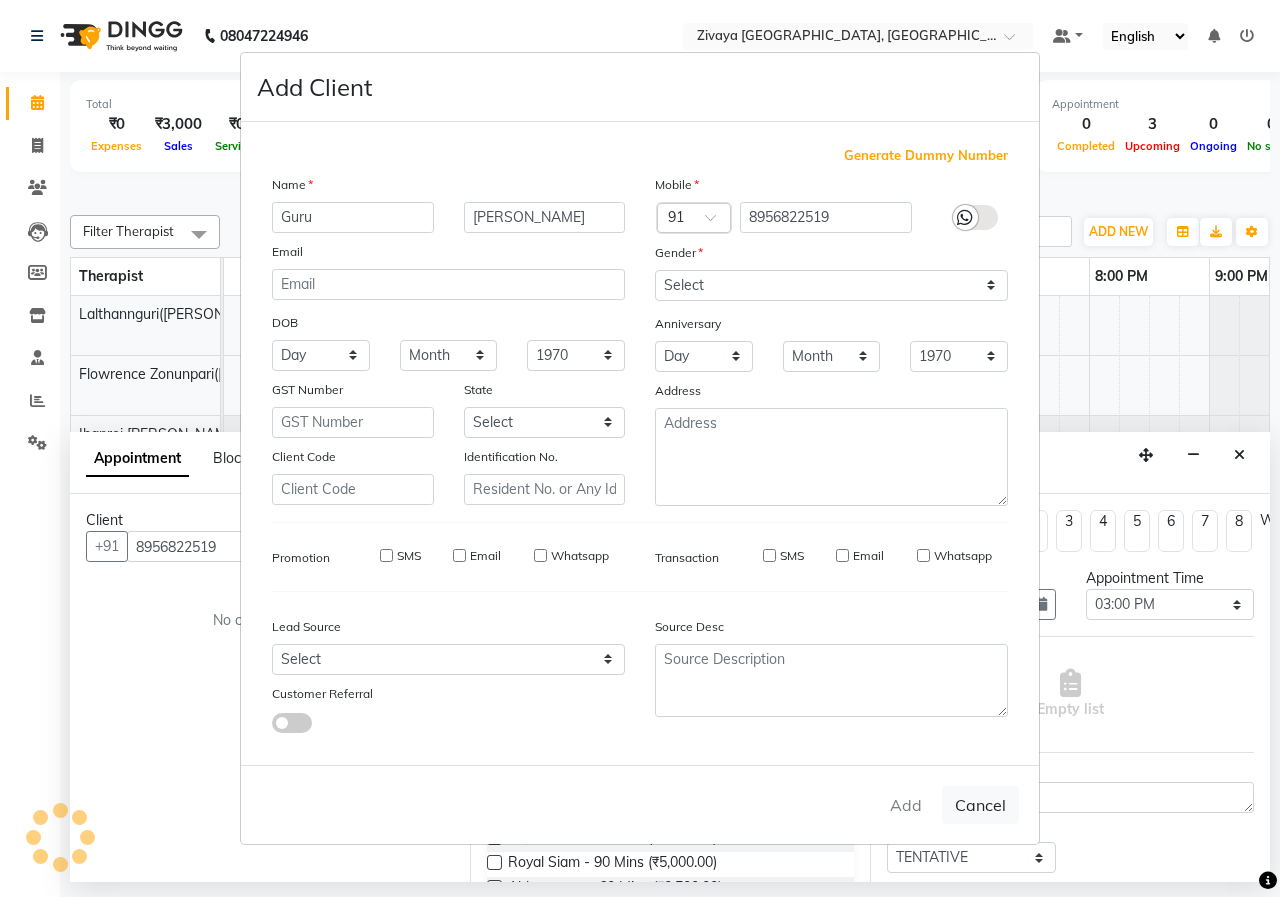 type 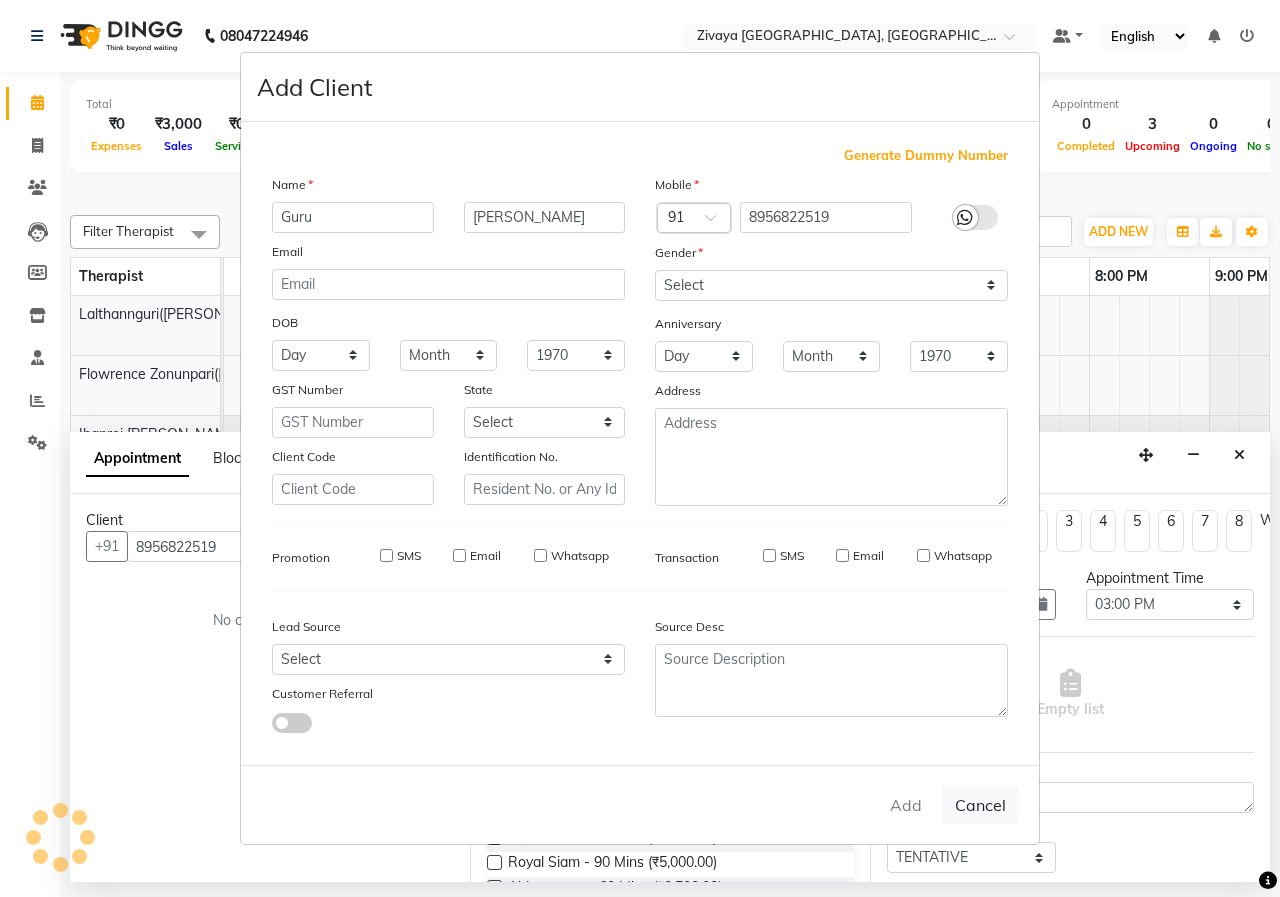type 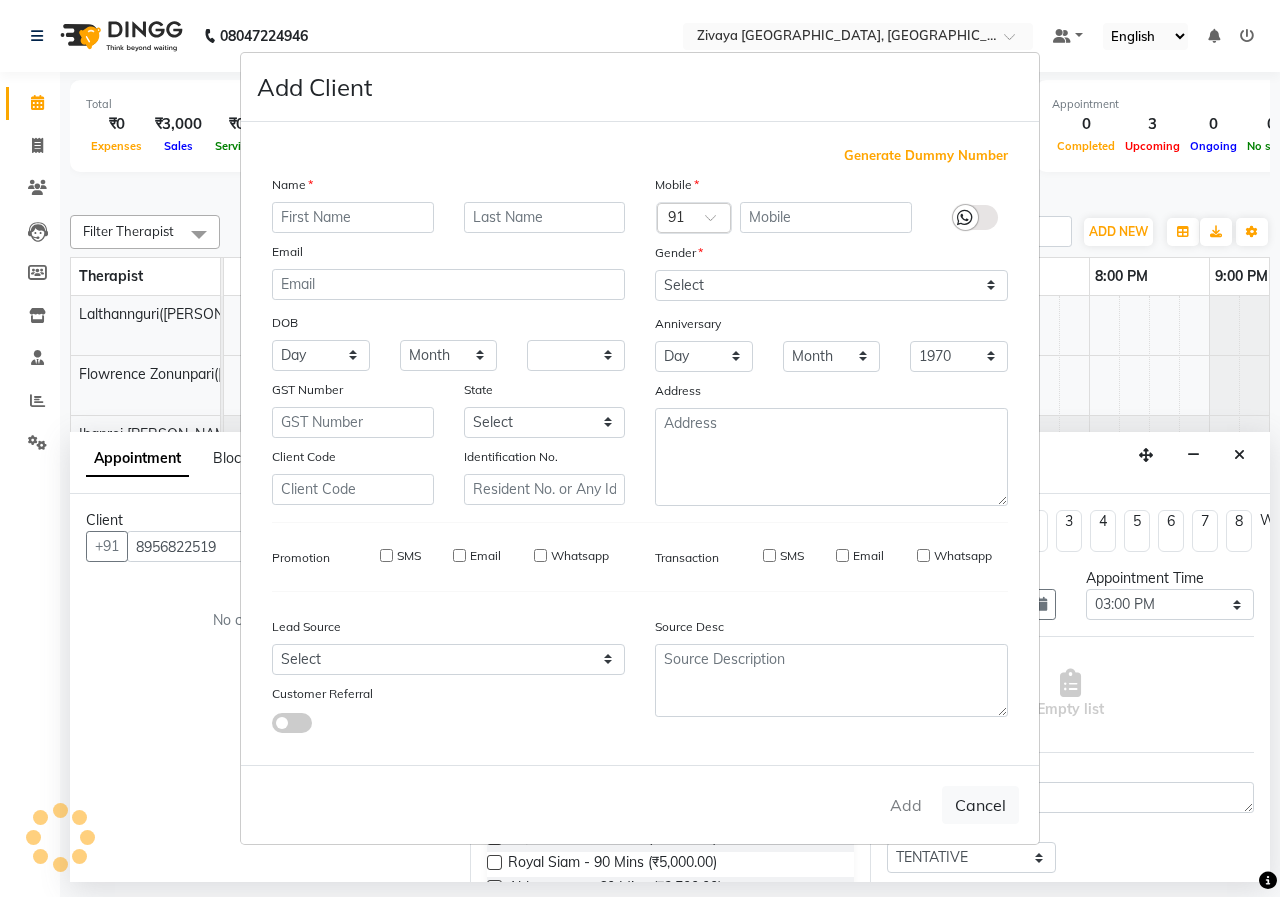 select 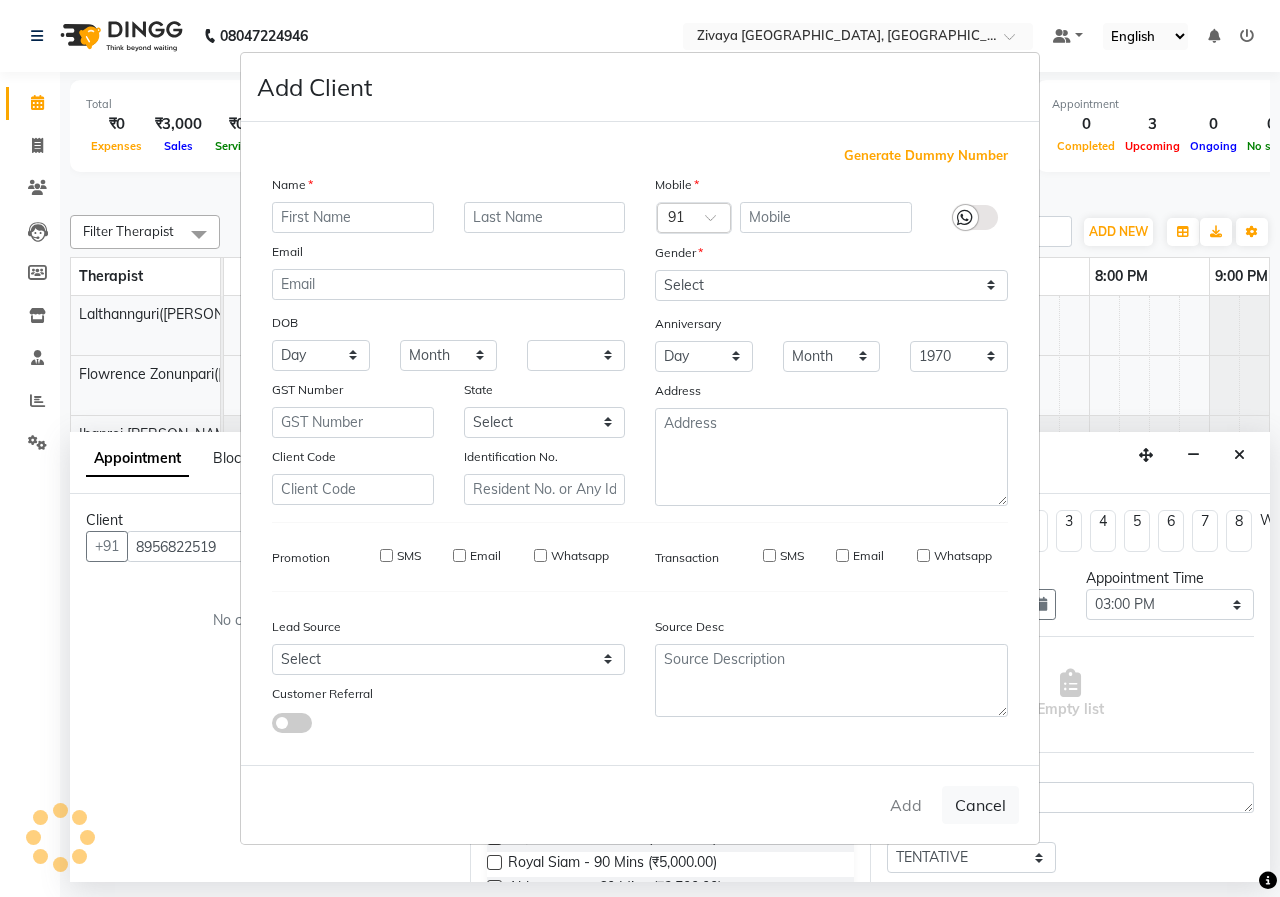 select 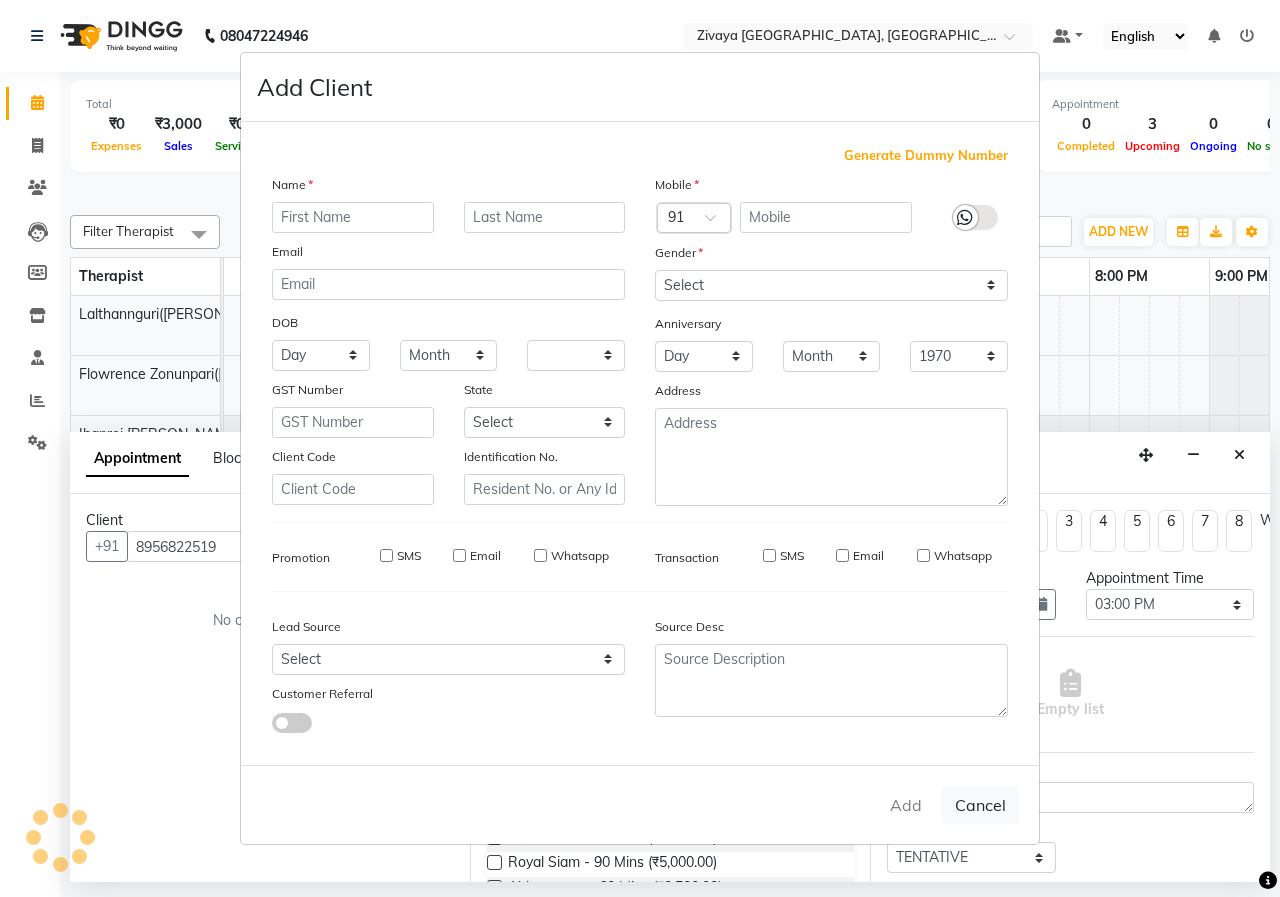 select 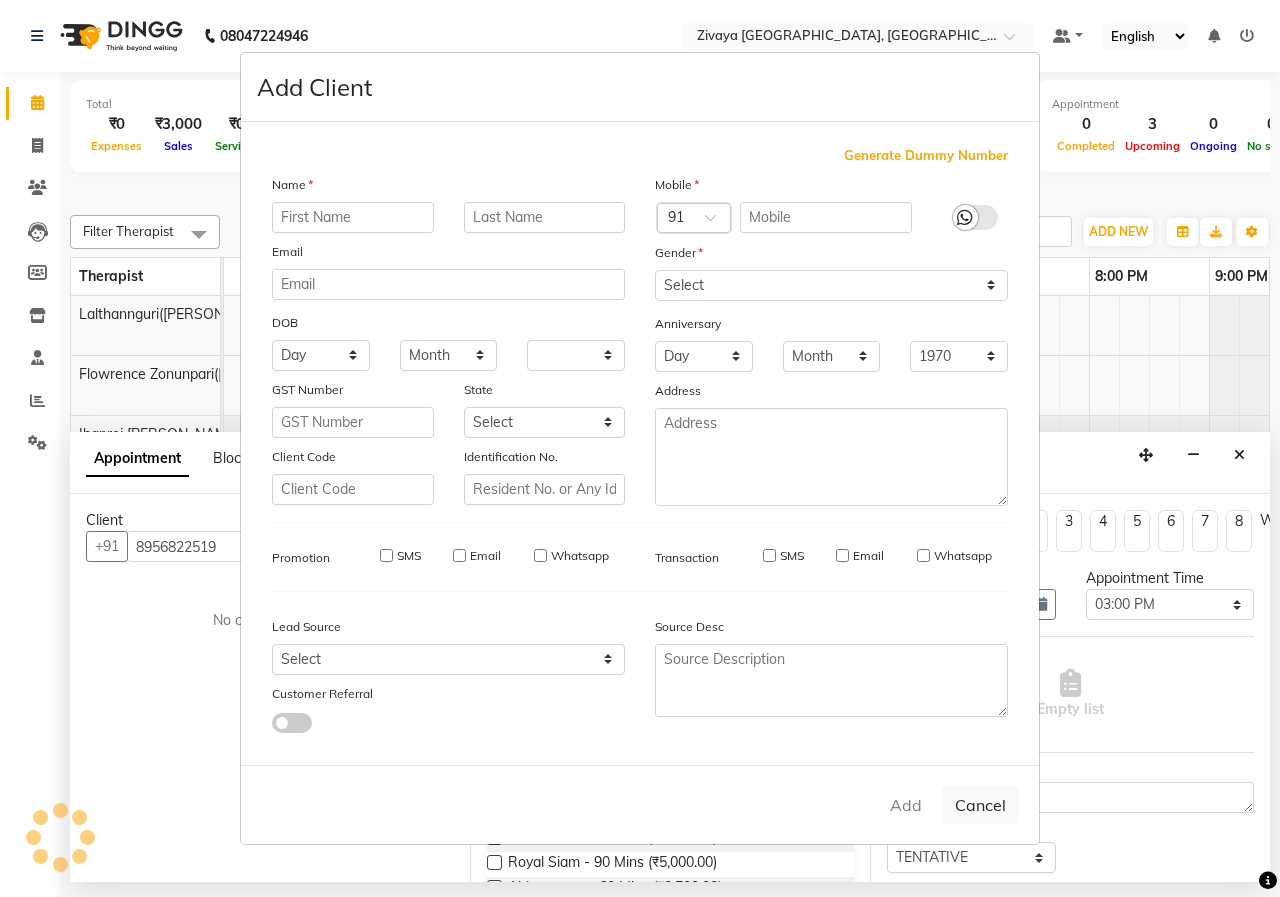 select 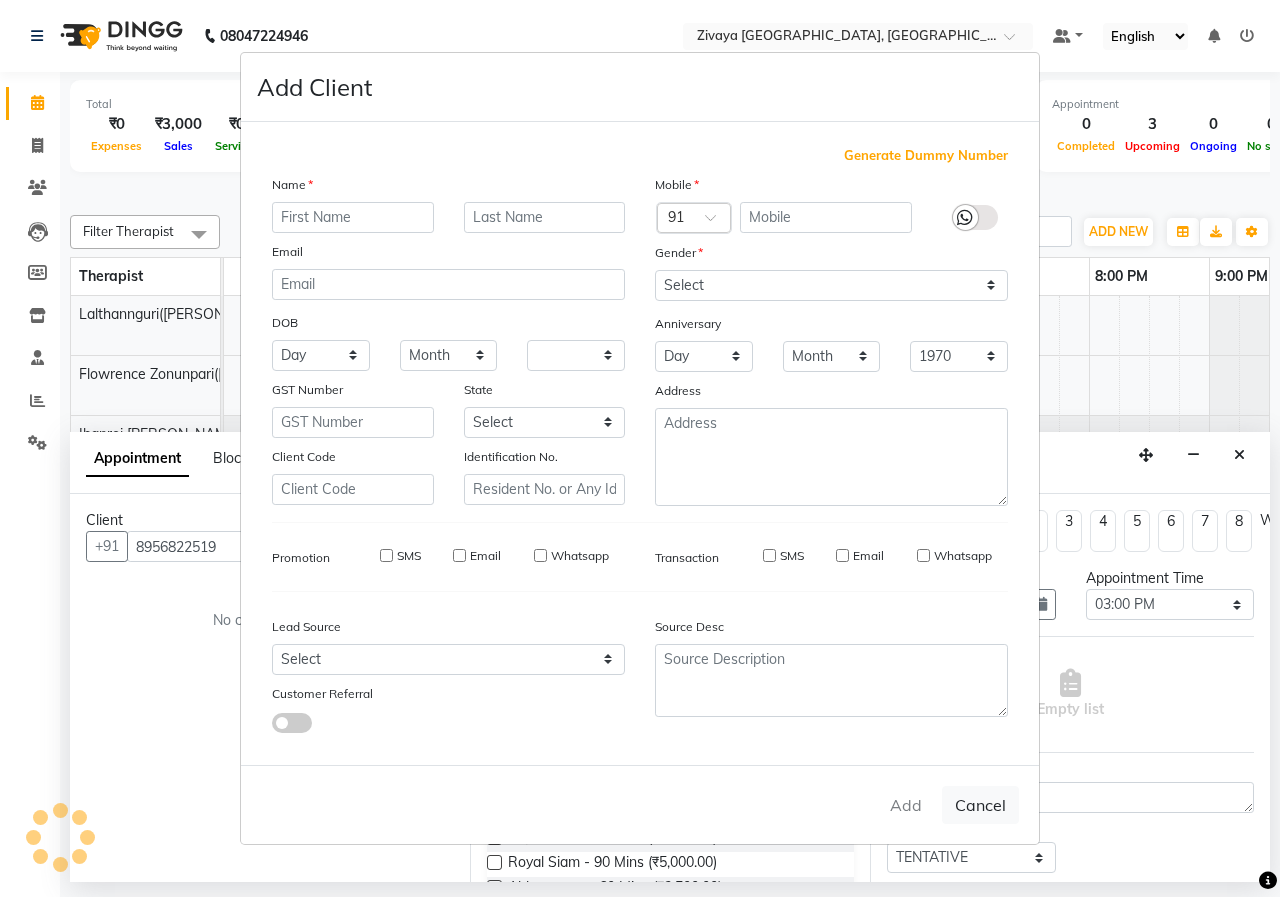checkbox on "false" 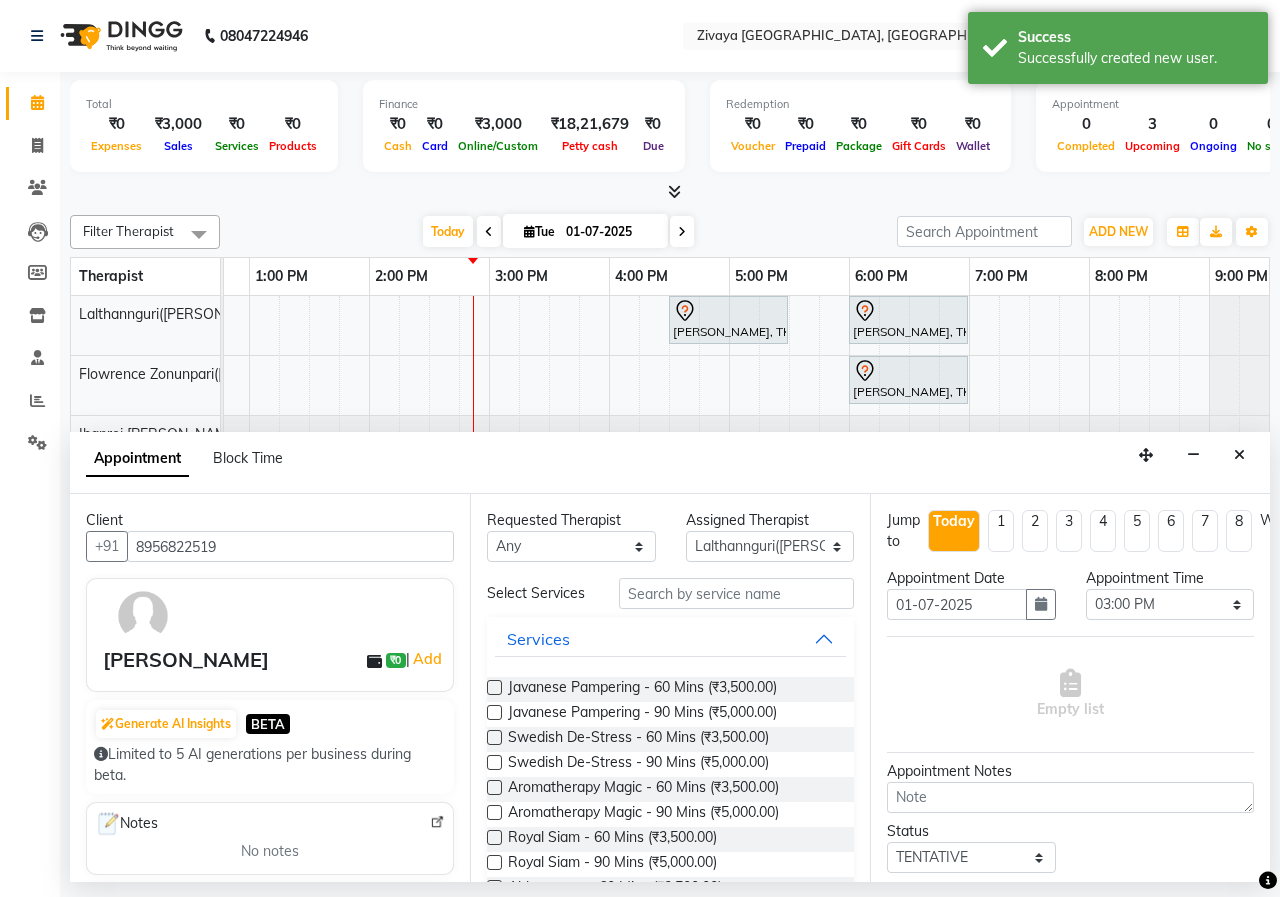 click at bounding box center (494, 687) 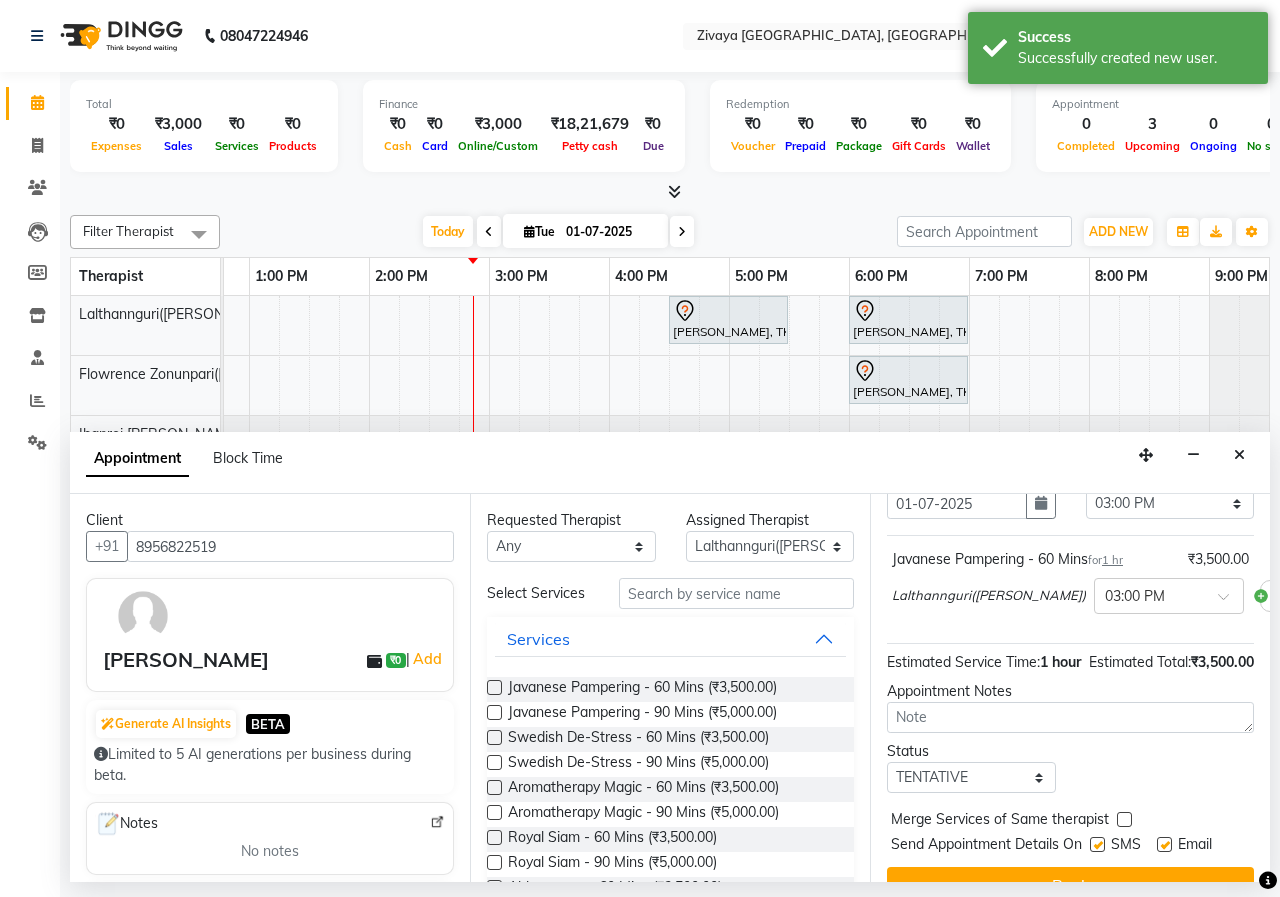scroll, scrollTop: 174, scrollLeft: 0, axis: vertical 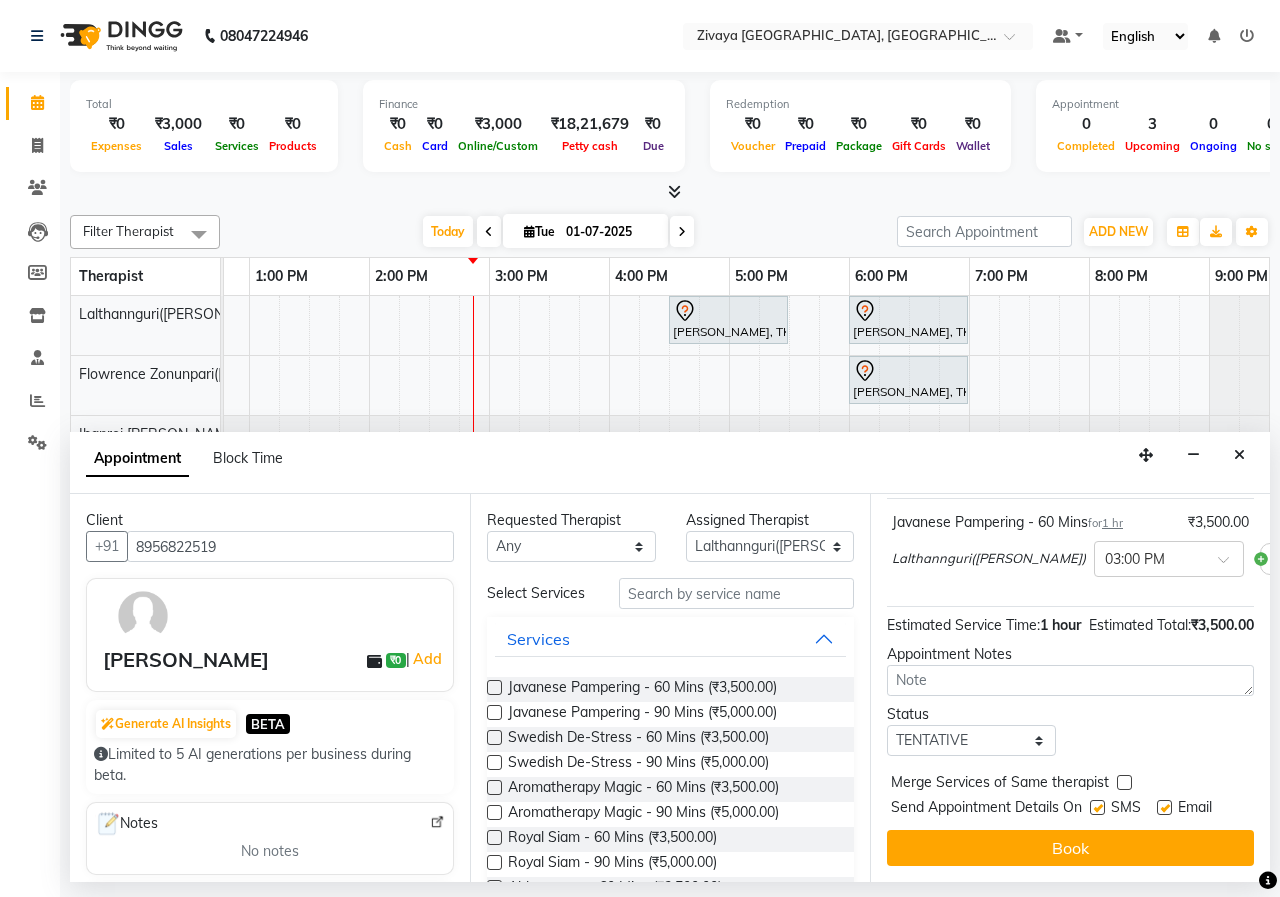 click at bounding box center (494, 687) 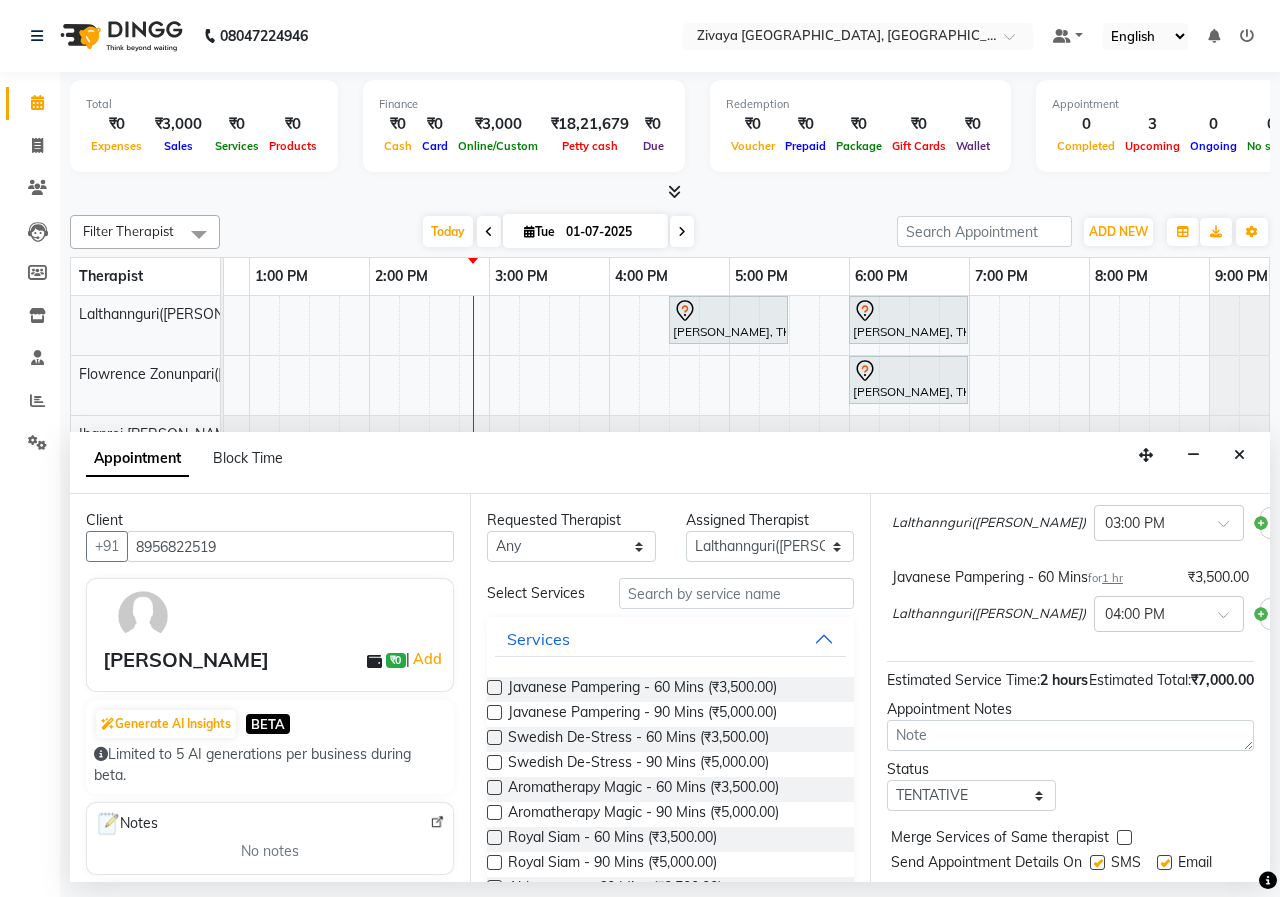 click at bounding box center (494, 687) 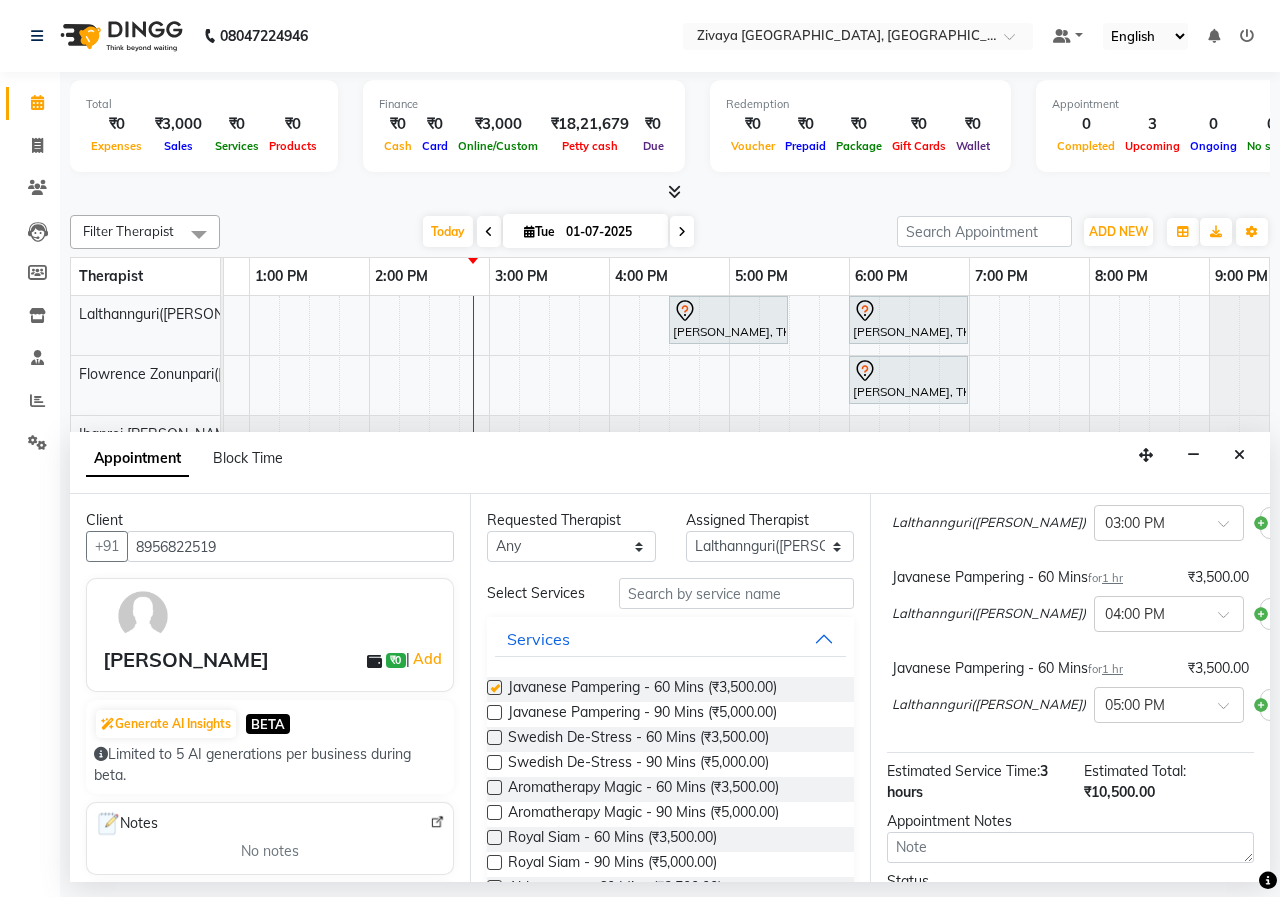 checkbox on "false" 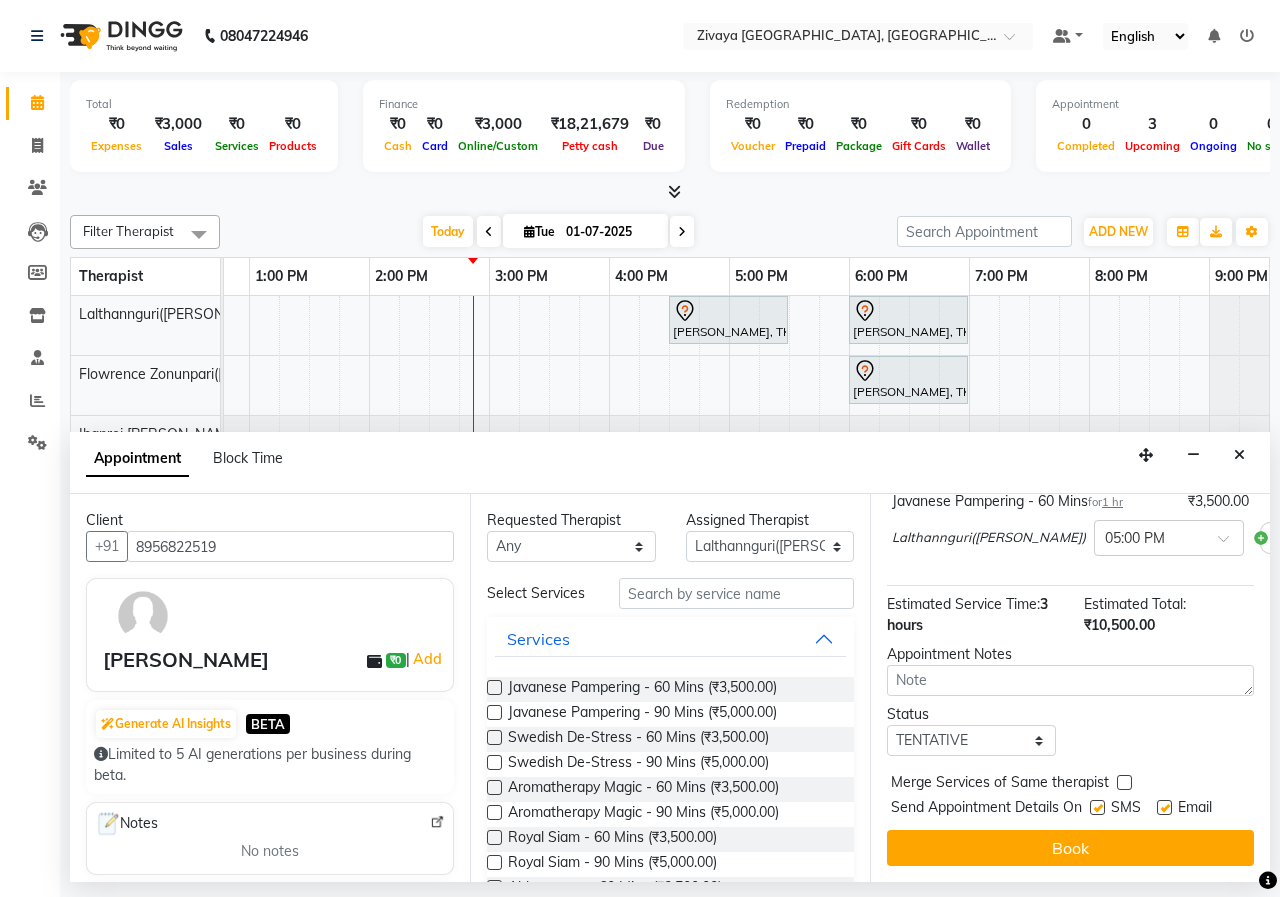 scroll, scrollTop: 356, scrollLeft: 0, axis: vertical 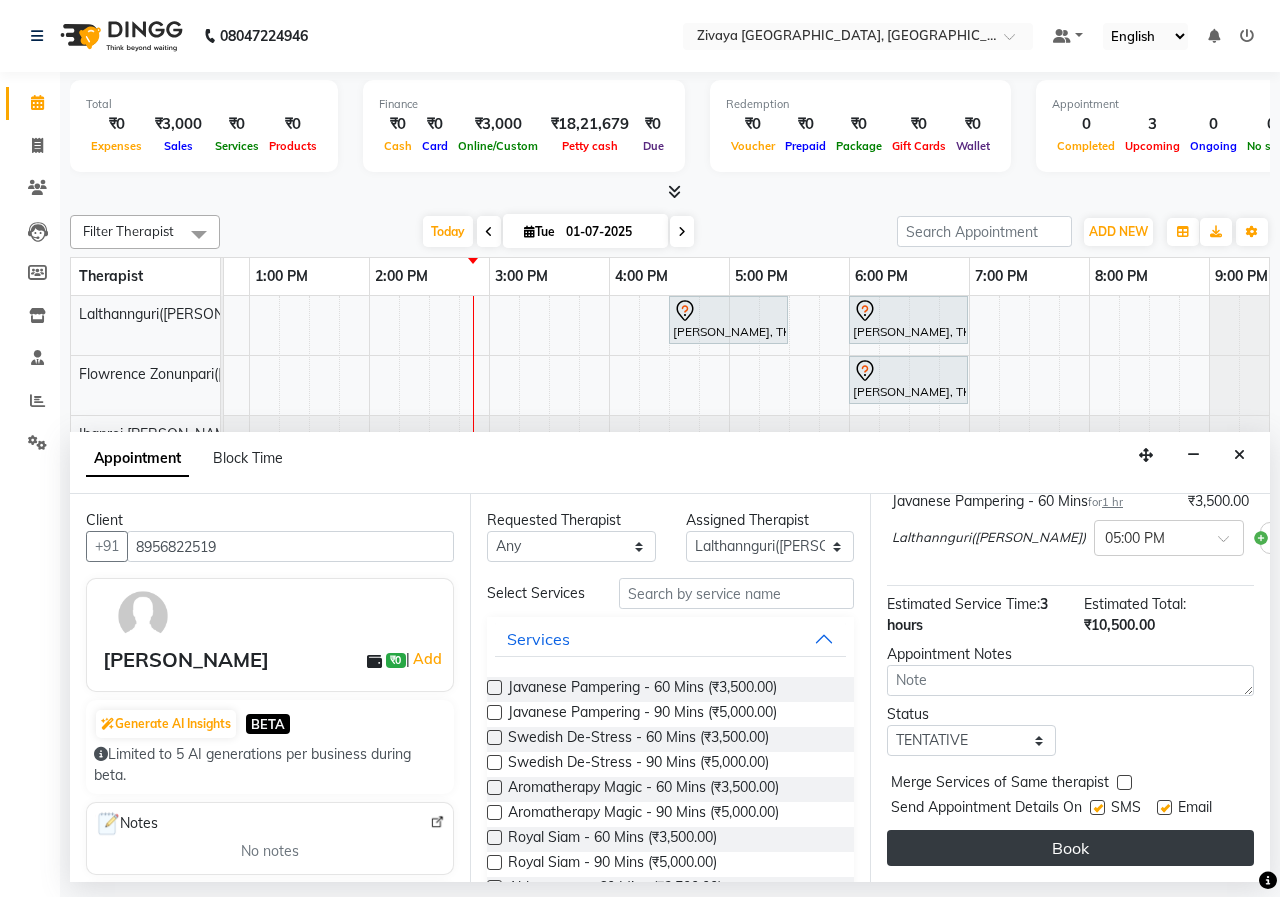 click on "Book" at bounding box center (1070, 848) 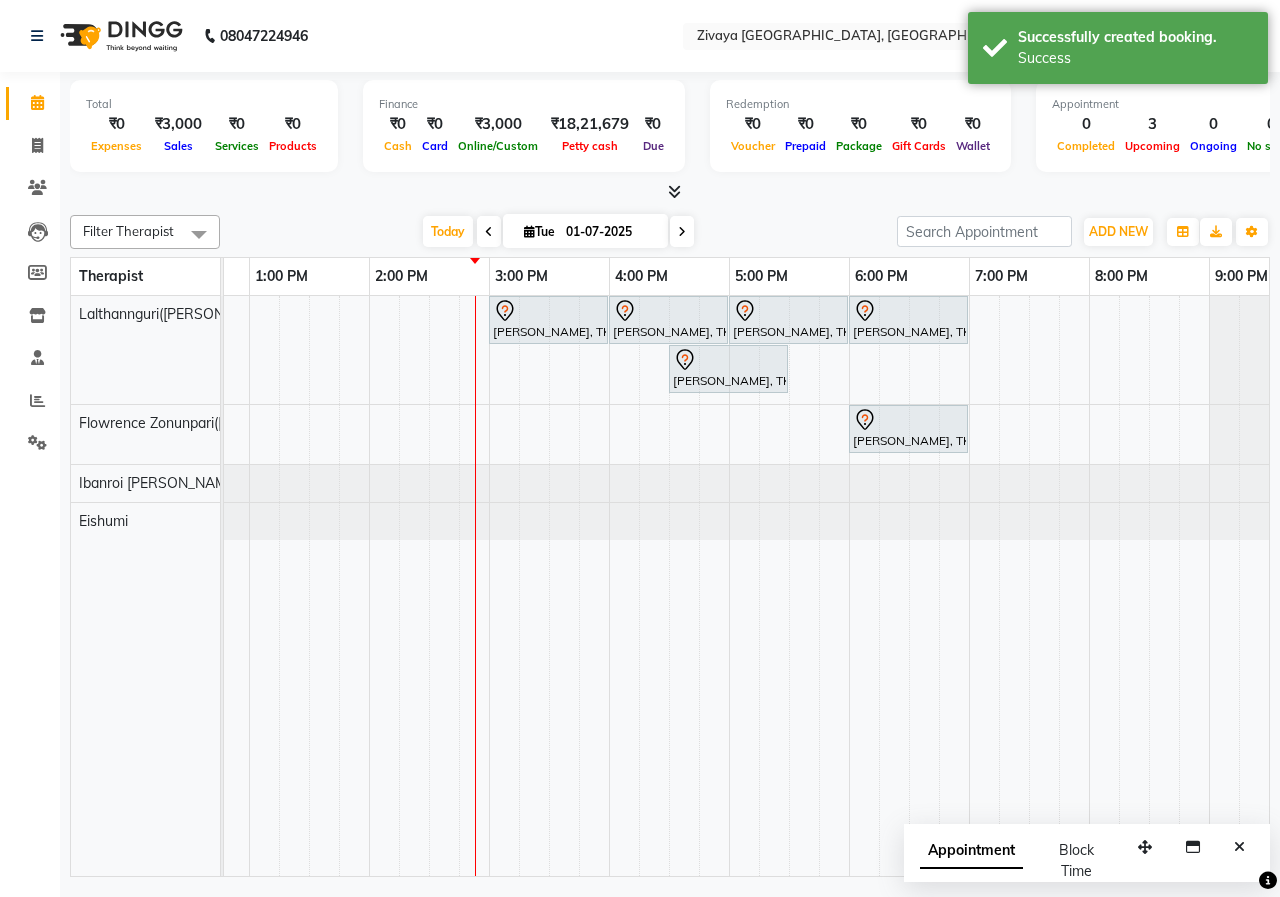 scroll, scrollTop: 0, scrollLeft: 232, axis: horizontal 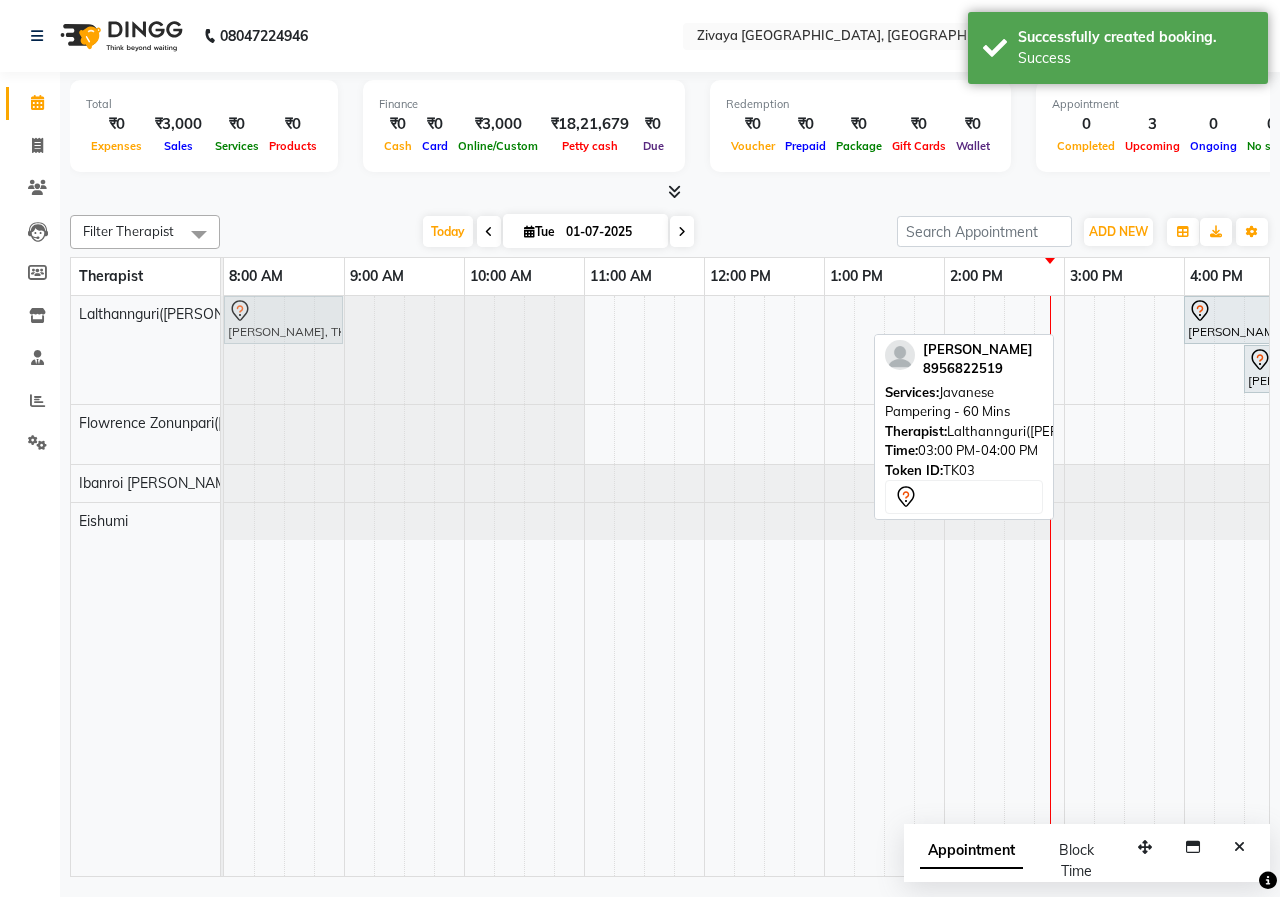 drag, startPoint x: 1115, startPoint y: 320, endPoint x: 263, endPoint y: 369, distance: 853.4079 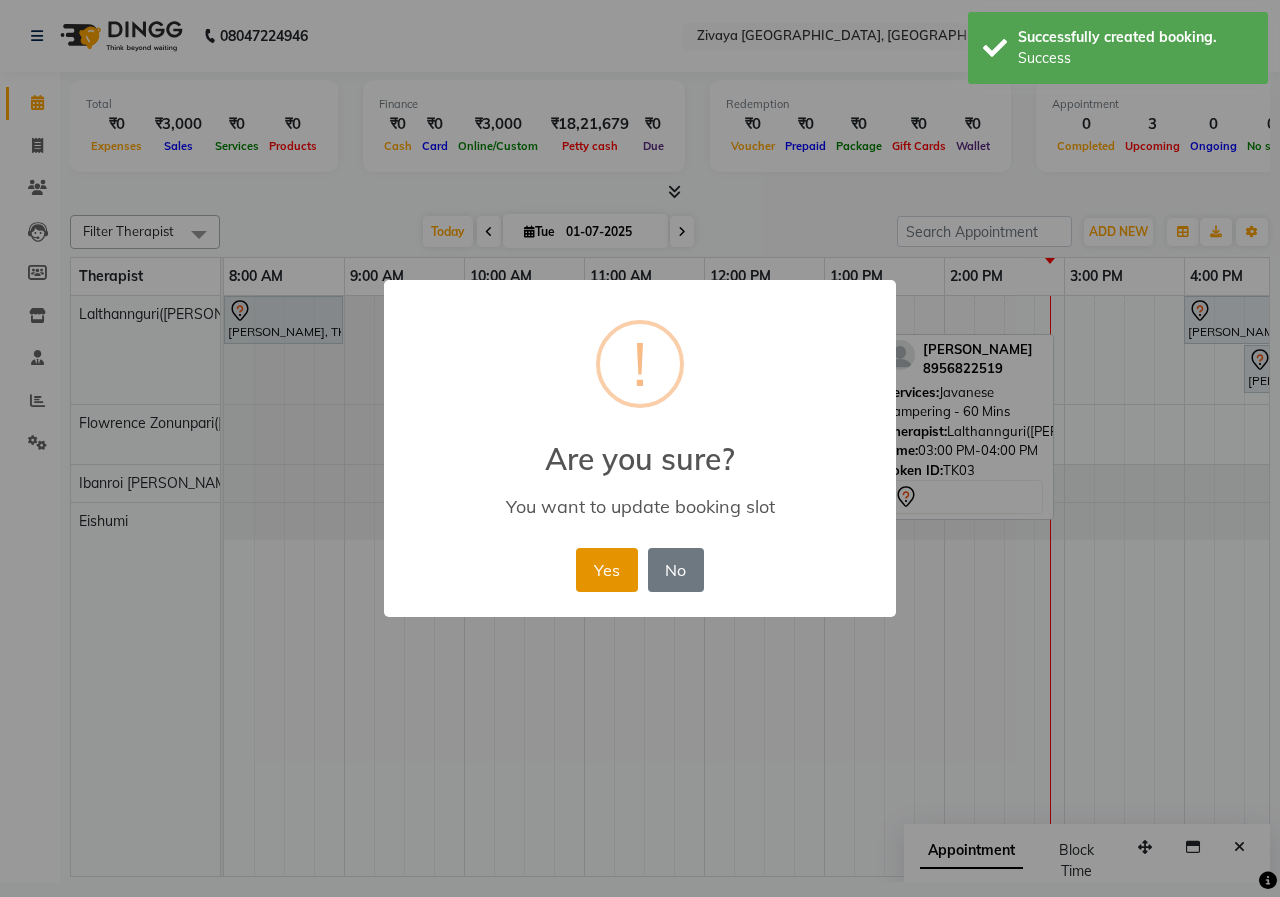 click on "Yes" at bounding box center [606, 570] 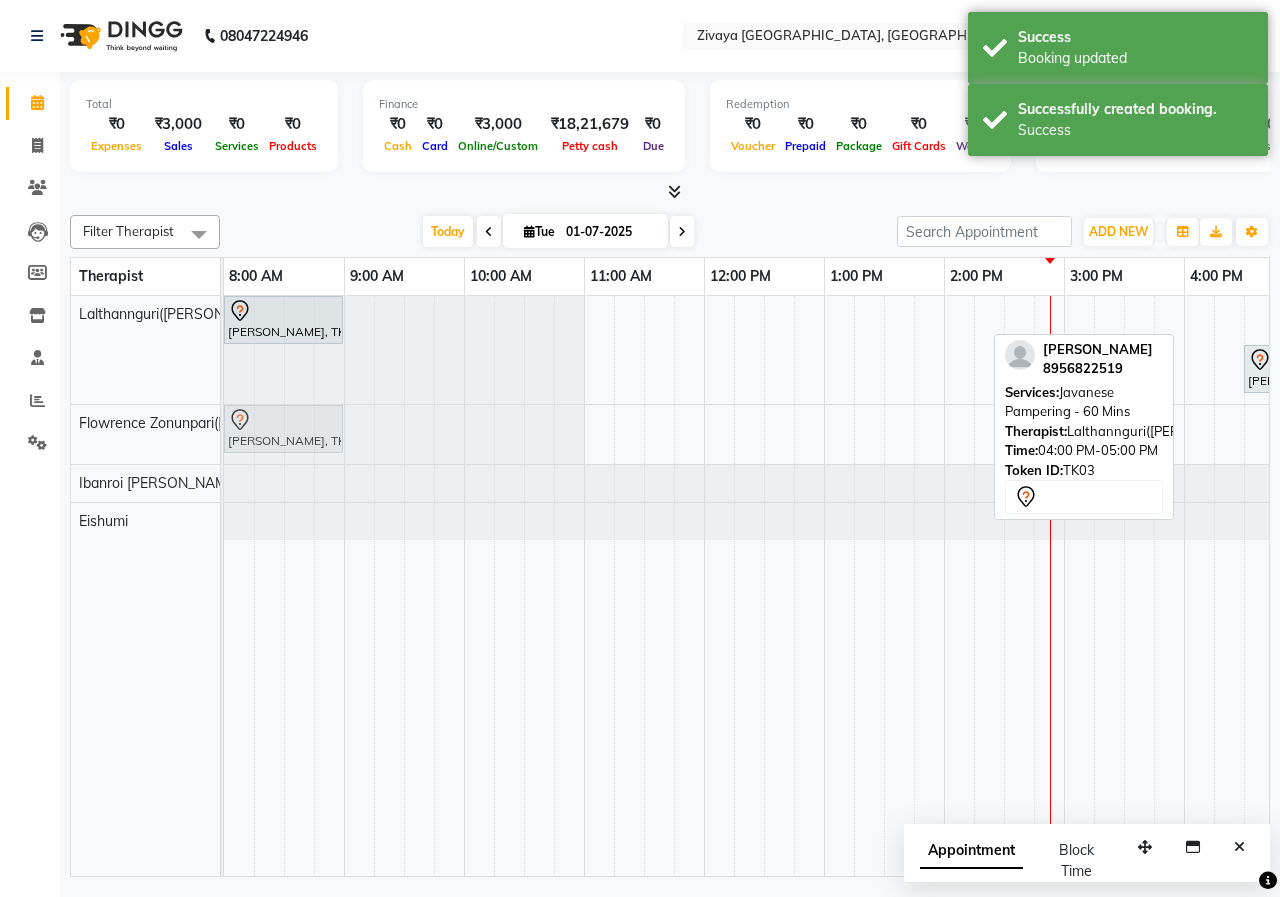 drag, startPoint x: 1214, startPoint y: 316, endPoint x: 259, endPoint y: 421, distance: 960.7549 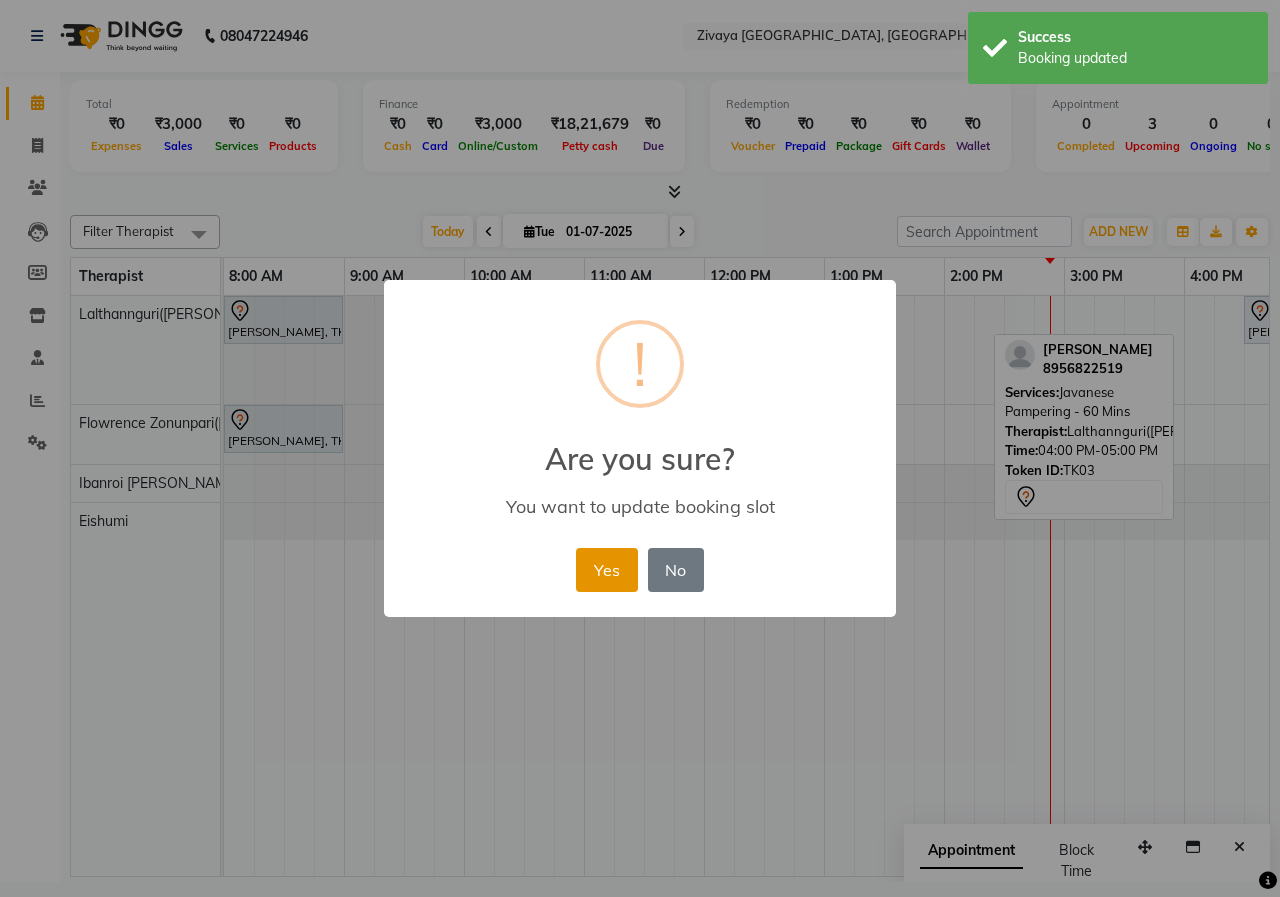 click on "Yes" at bounding box center (606, 570) 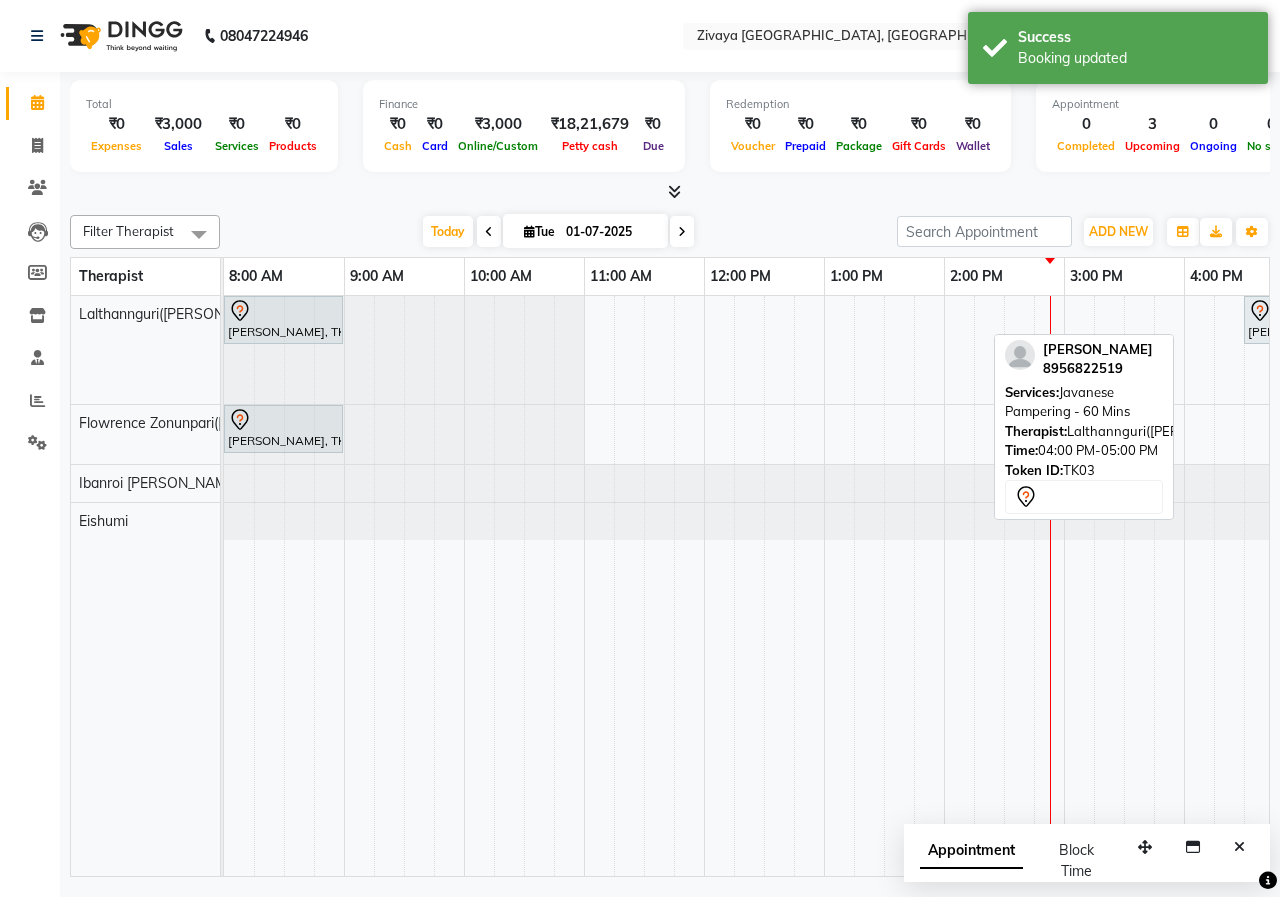 scroll, scrollTop: 0, scrollLeft: 361, axis: horizontal 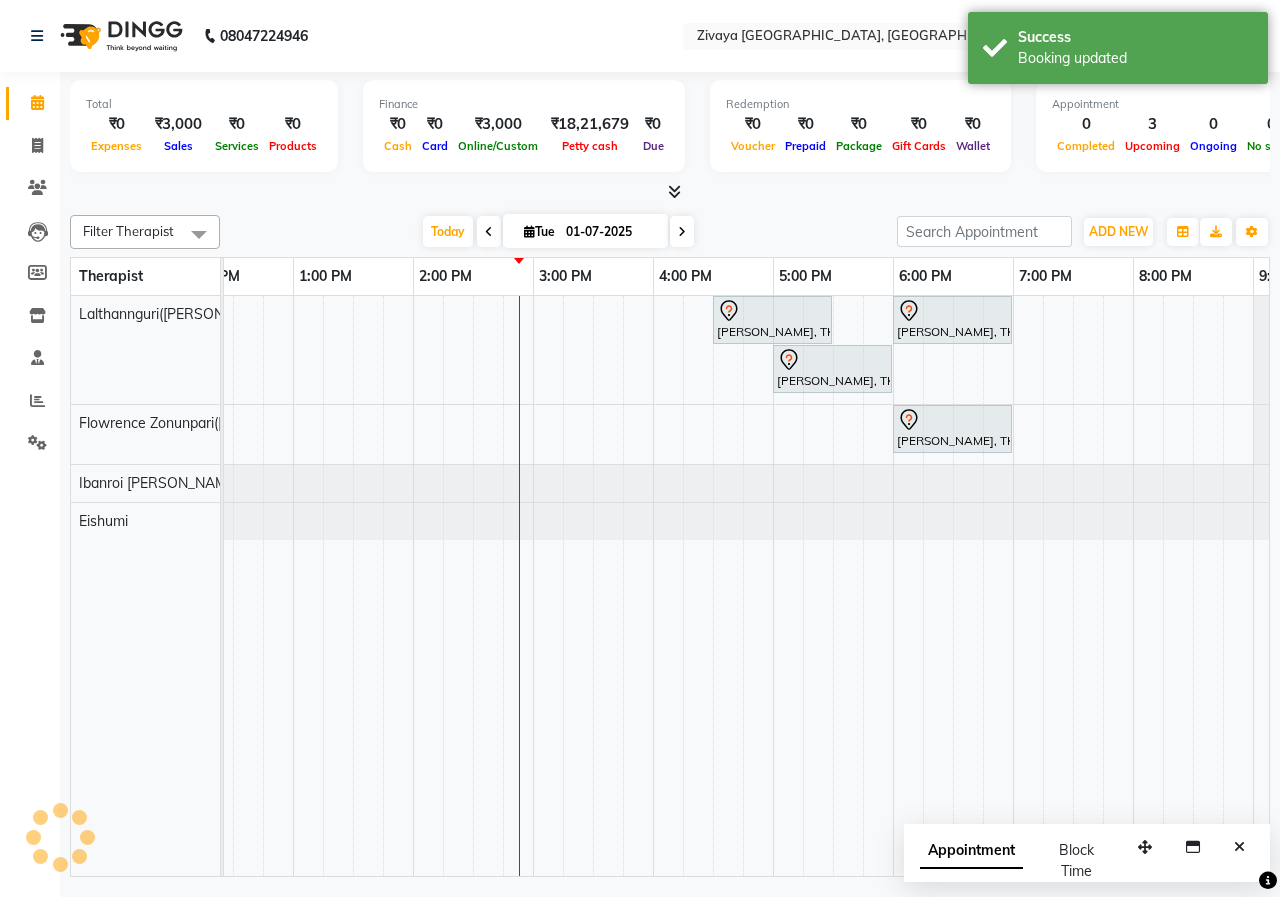 click on "Appointment" at bounding box center [971, 851] 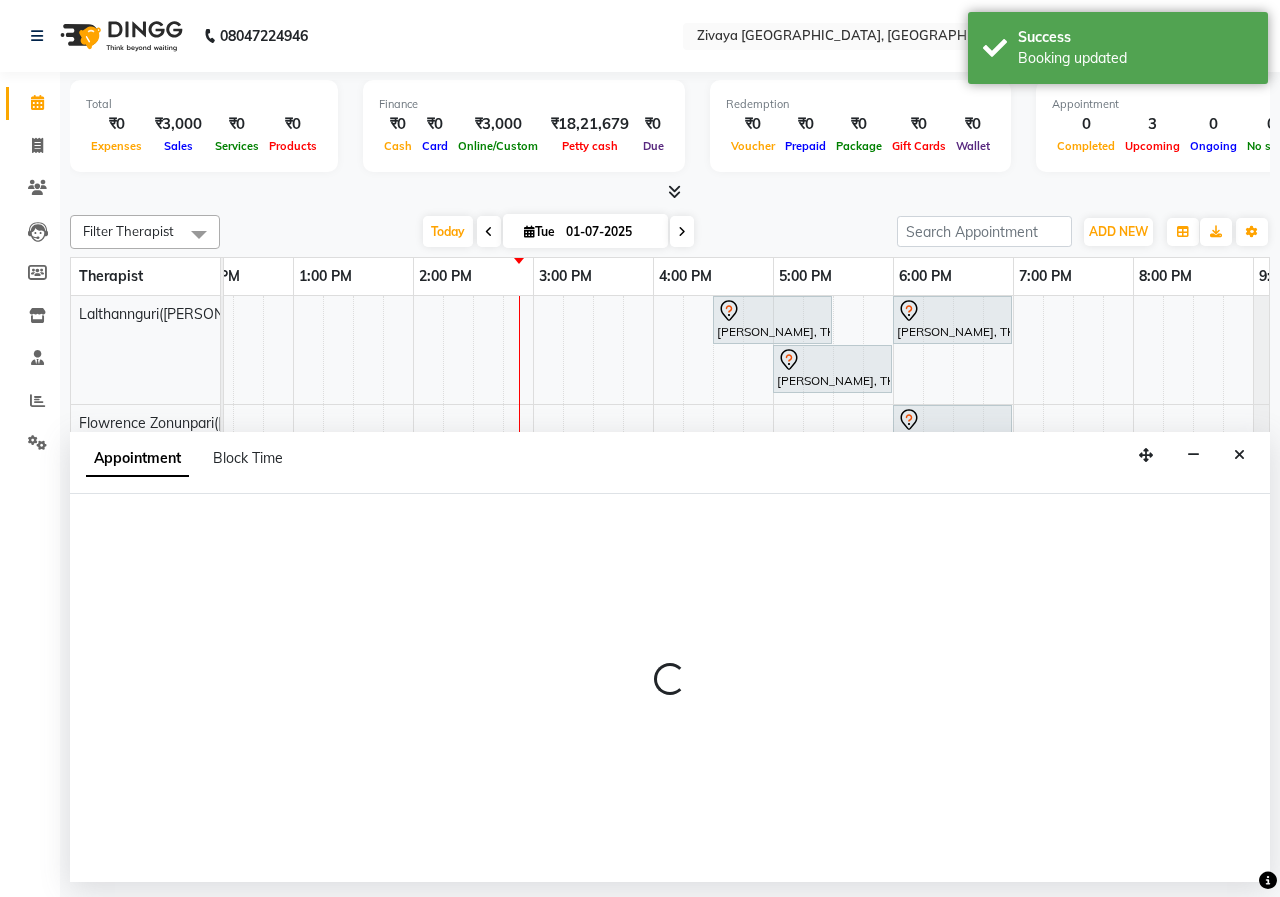 select on "tentative" 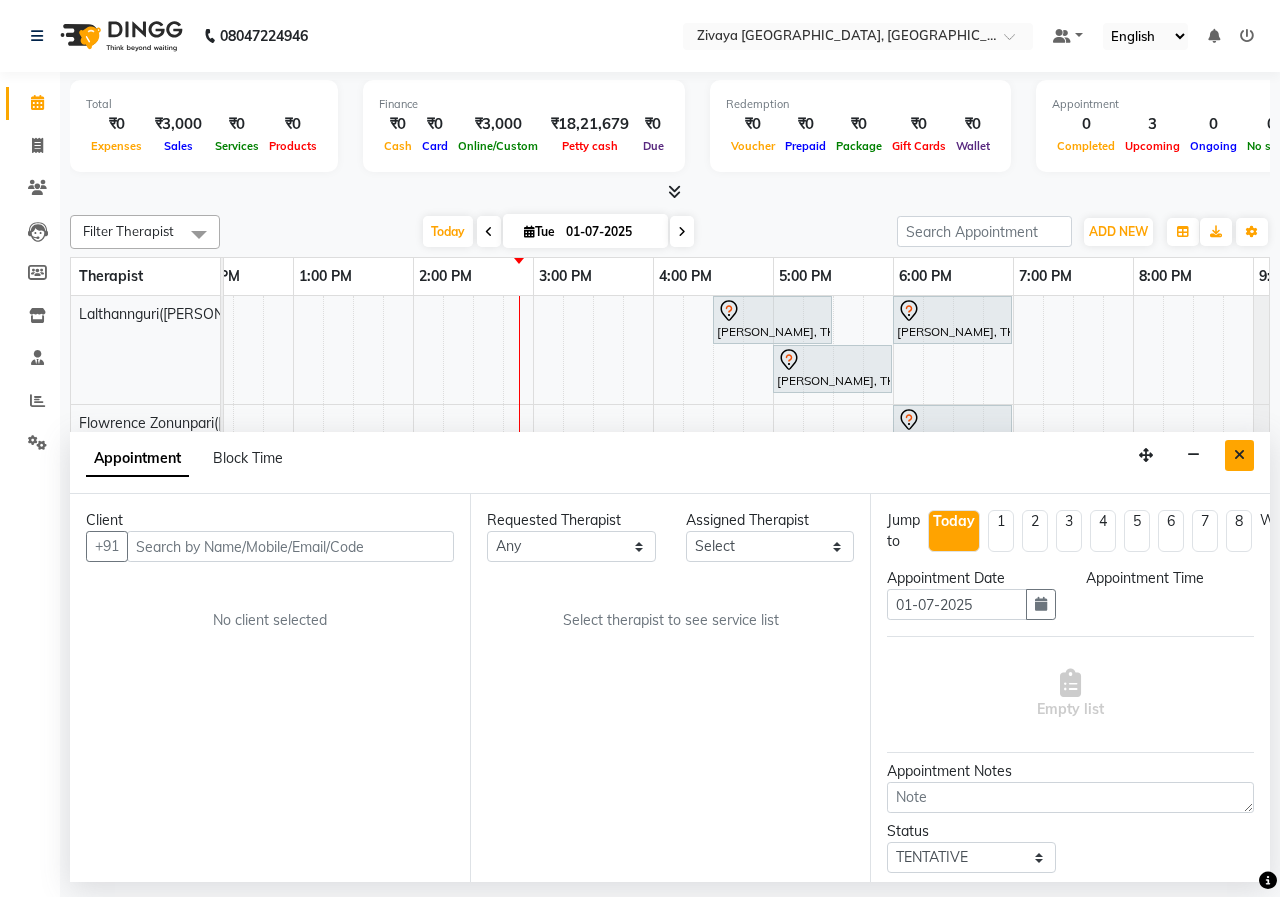 click at bounding box center (1239, 455) 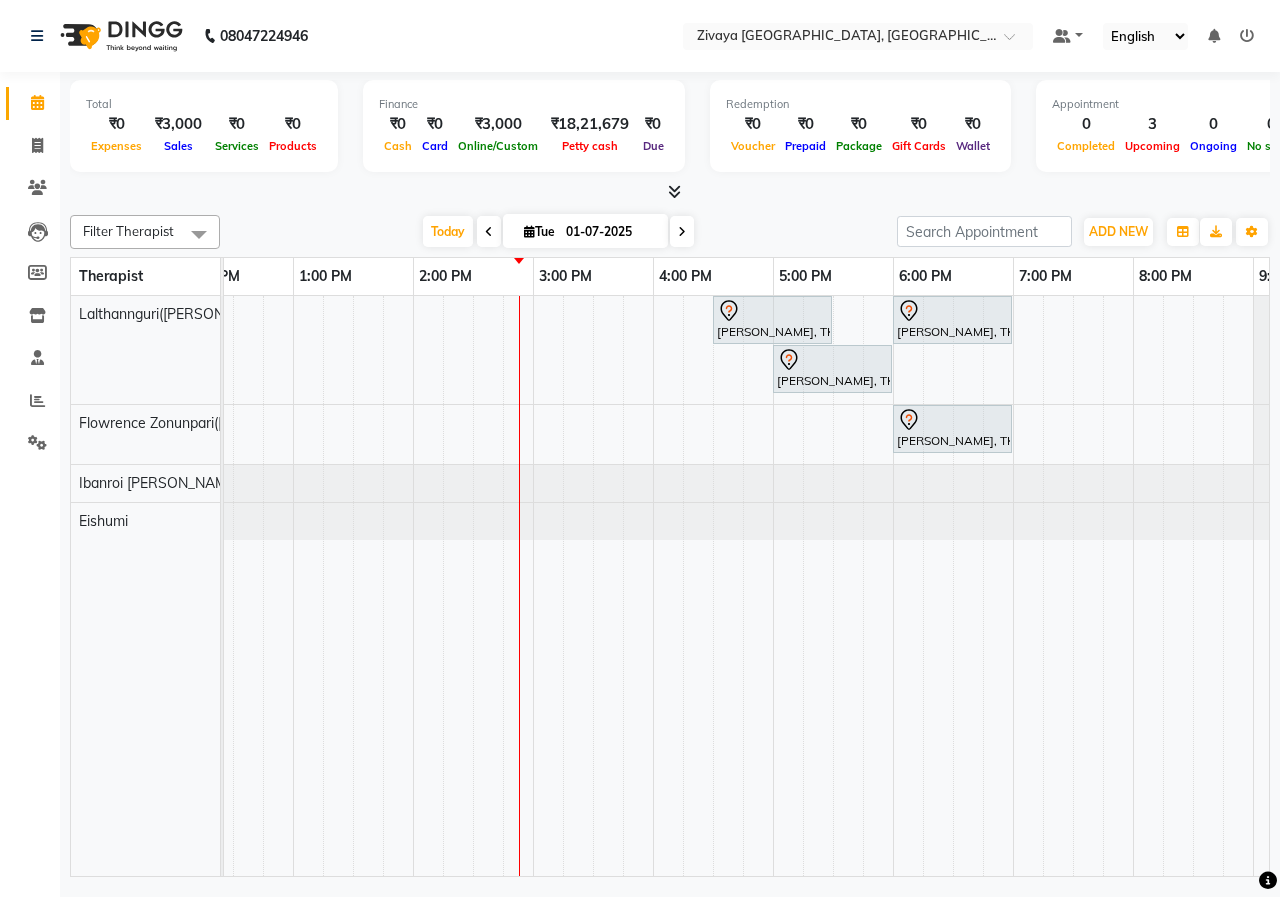 scroll, scrollTop: 0, scrollLeft: 188, axis: horizontal 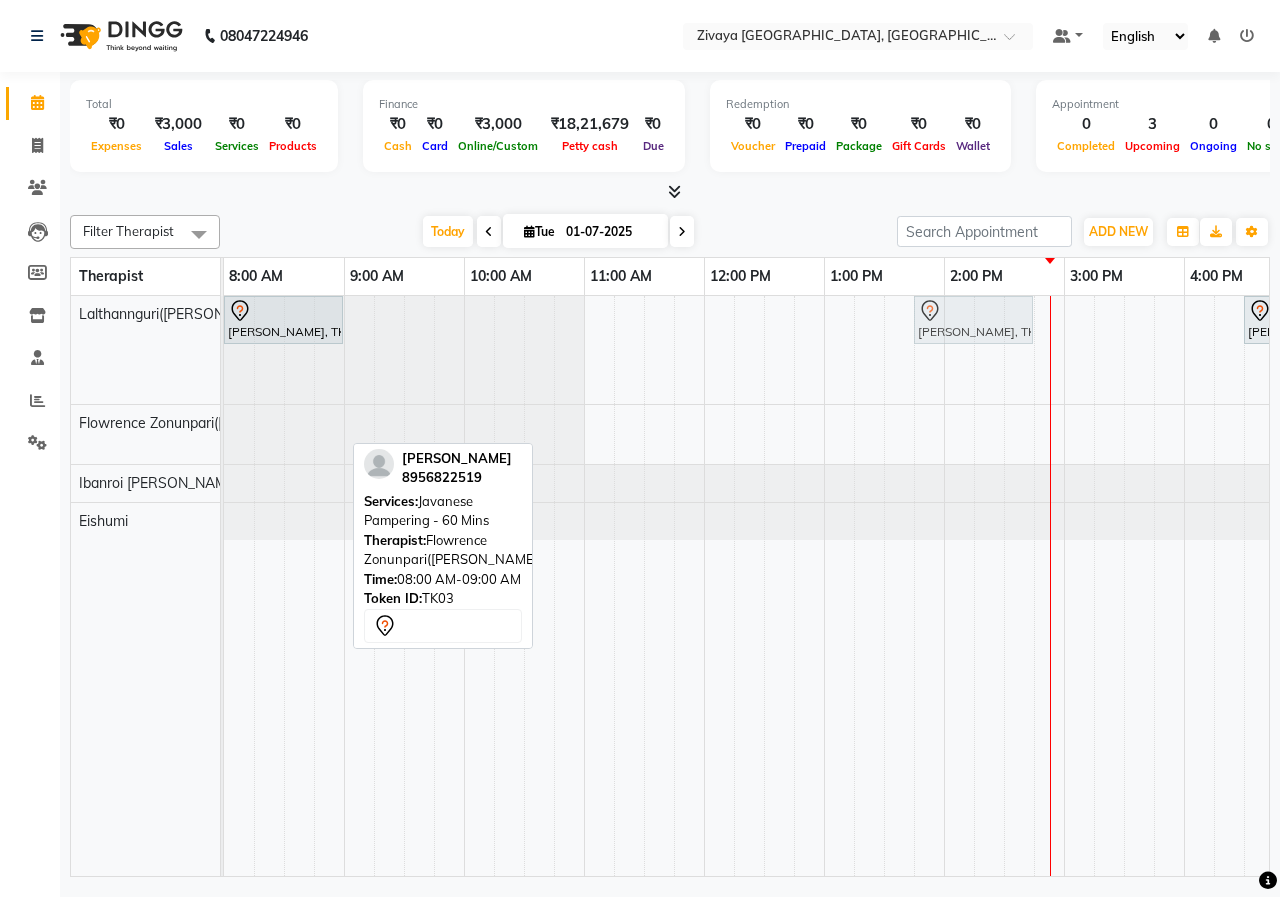 drag, startPoint x: 257, startPoint y: 443, endPoint x: 946, endPoint y: 420, distance: 689.3838 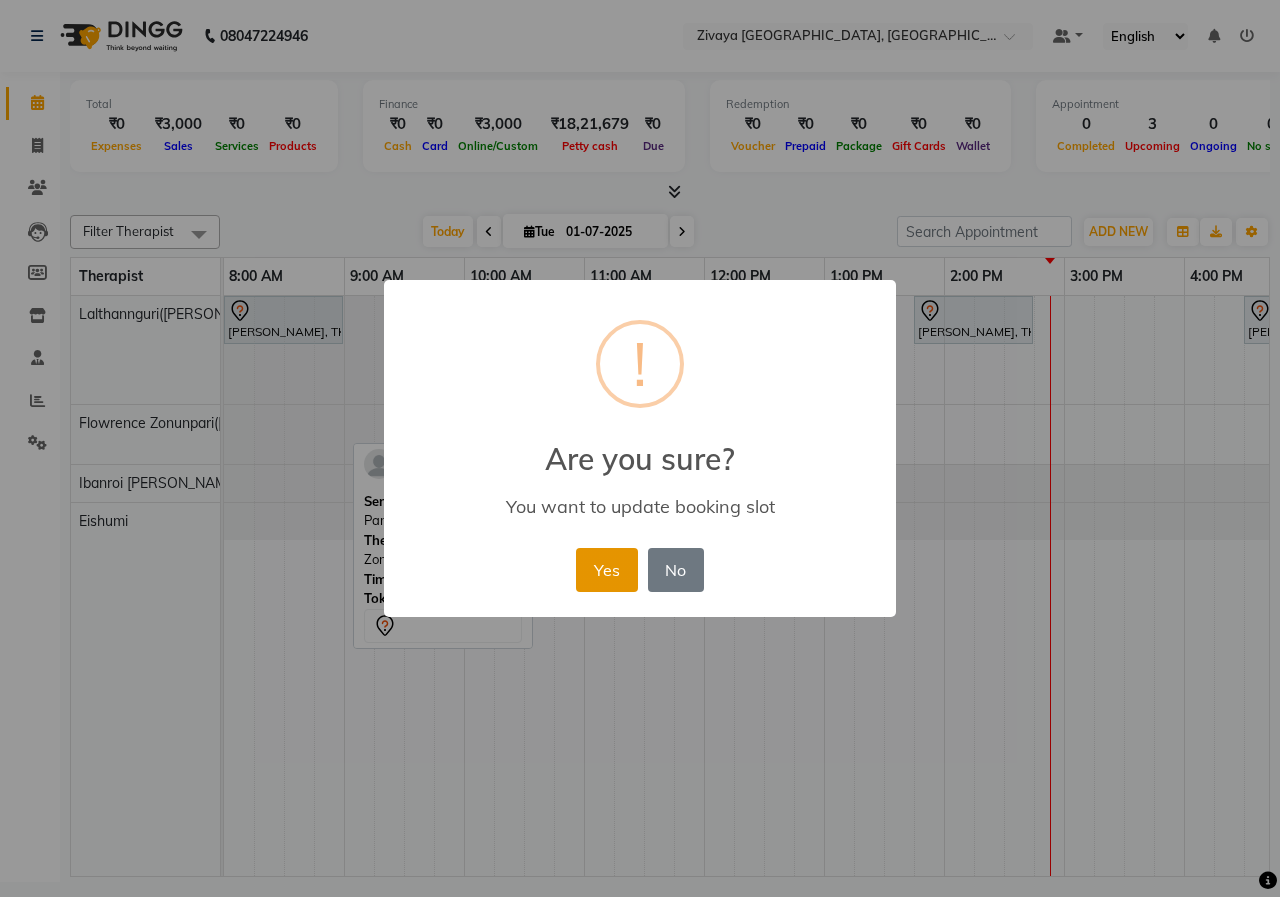 click on "Yes" at bounding box center [606, 570] 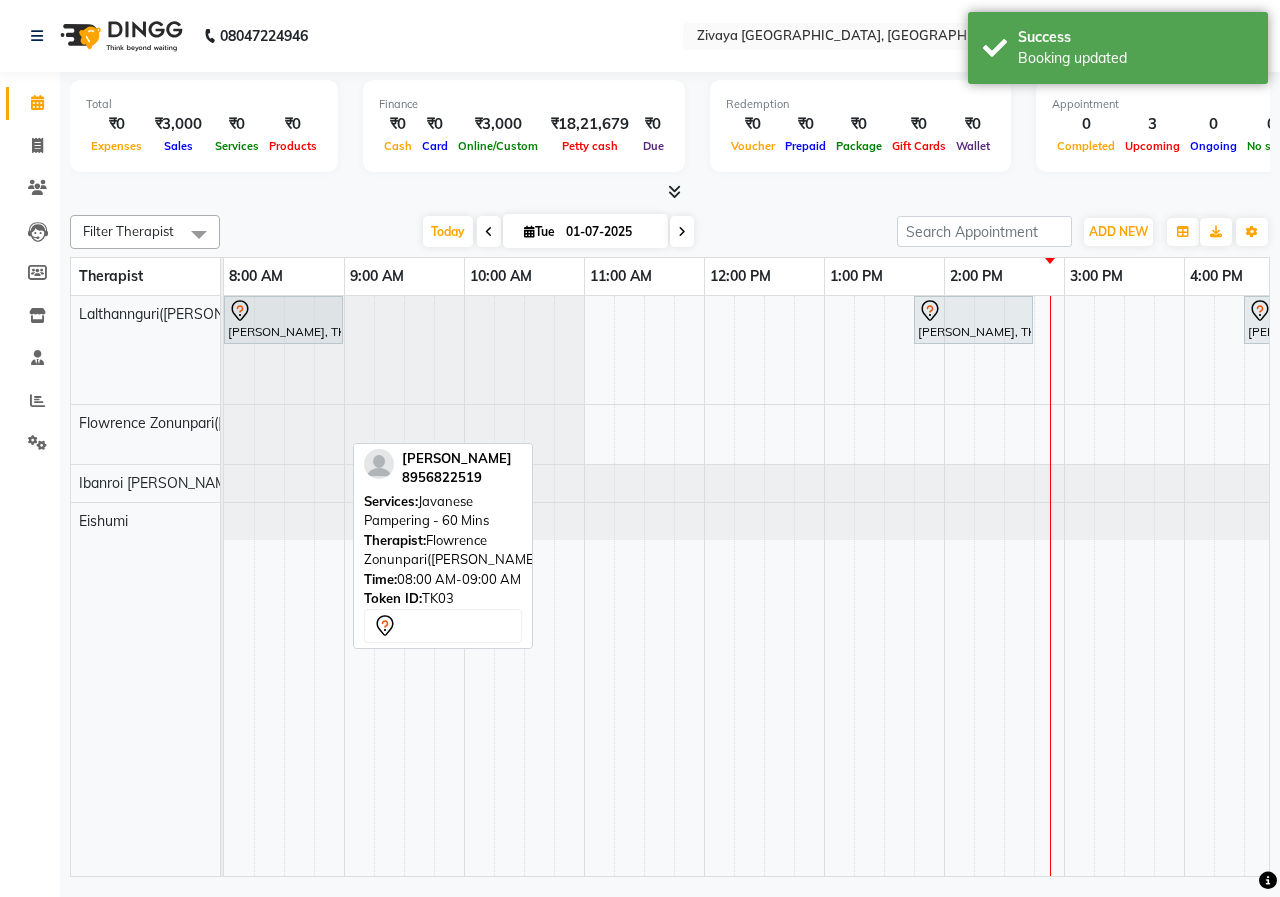 scroll, scrollTop: 0, scrollLeft: 497, axis: horizontal 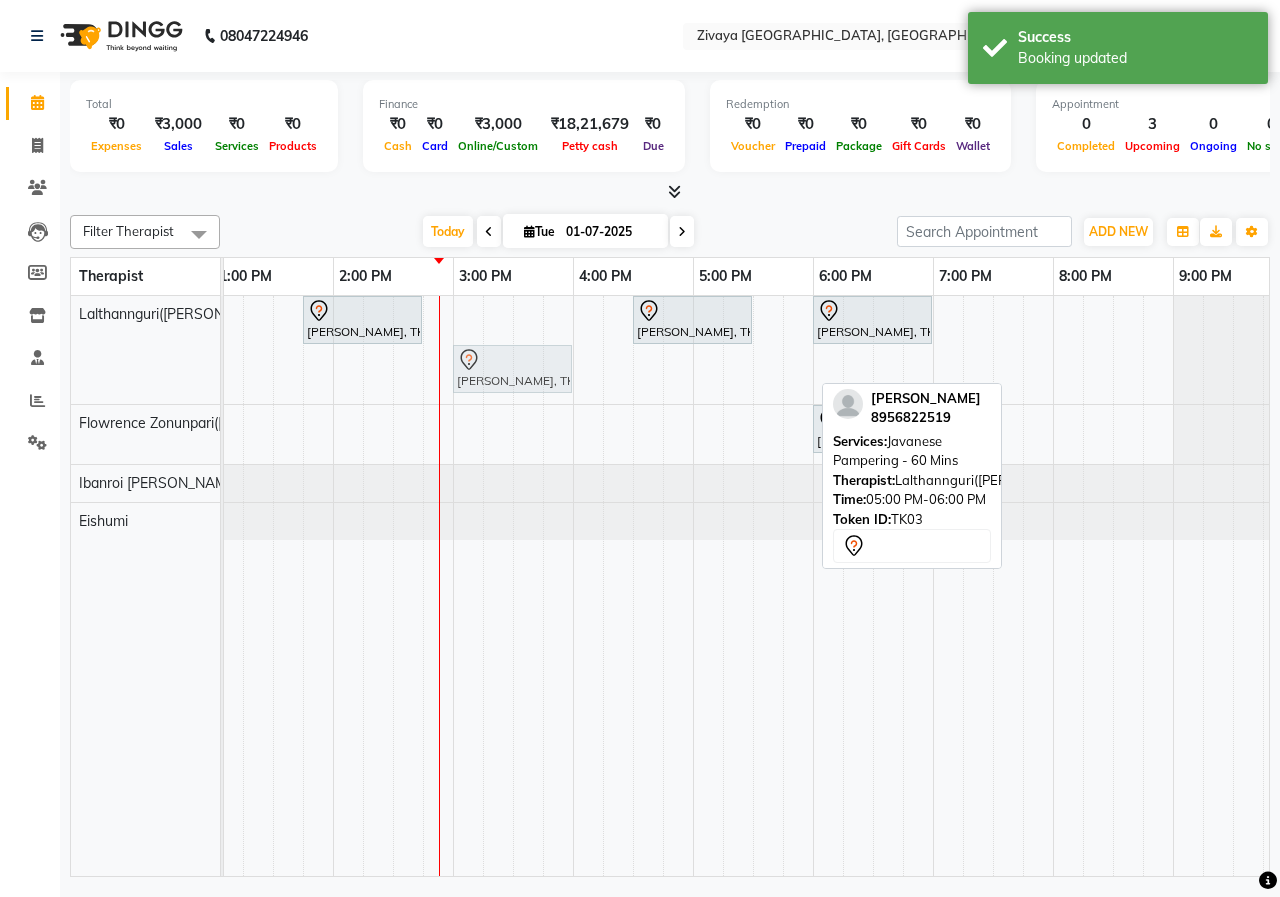 drag, startPoint x: 735, startPoint y: 376, endPoint x: 500, endPoint y: 301, distance: 246.67793 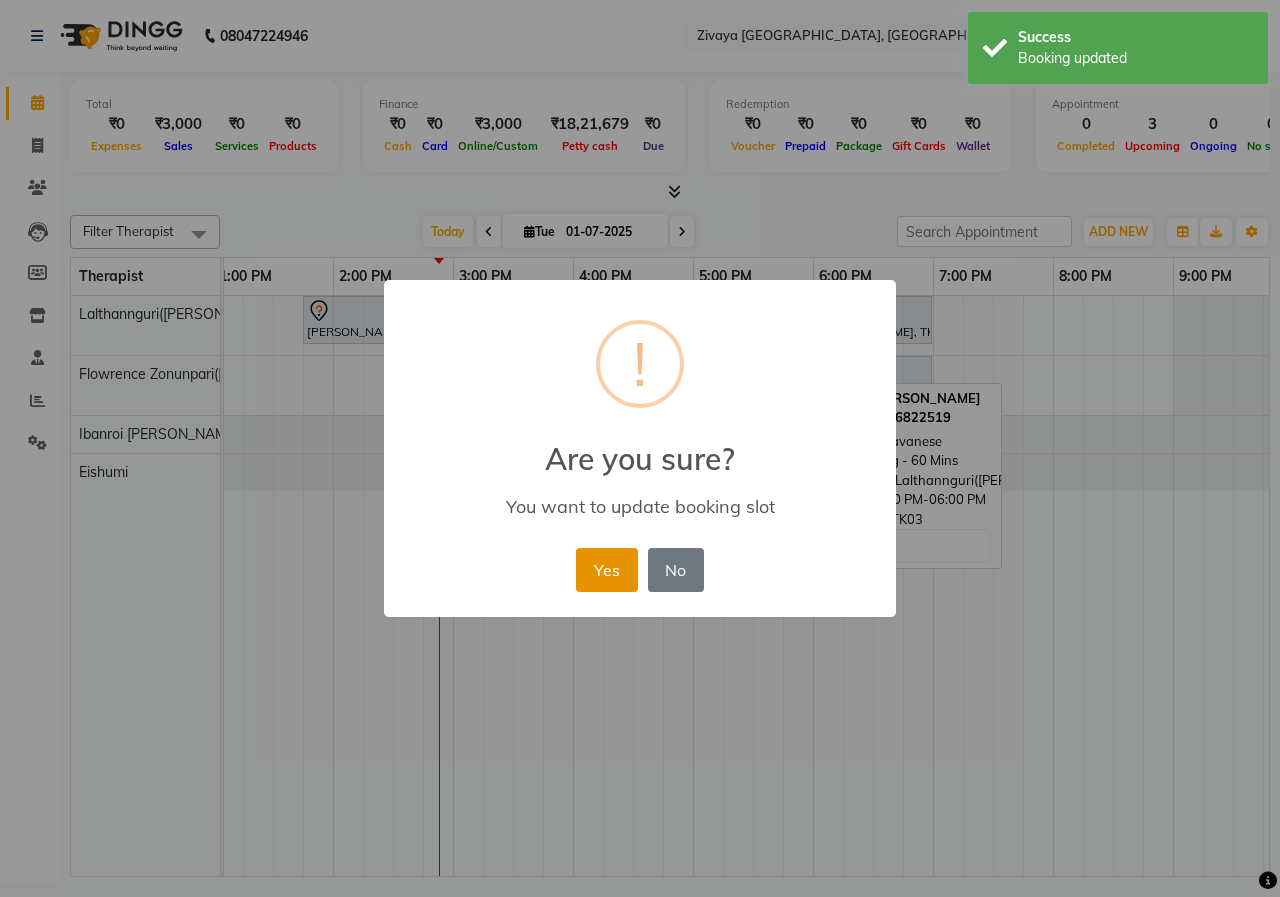 click on "Yes" at bounding box center (606, 570) 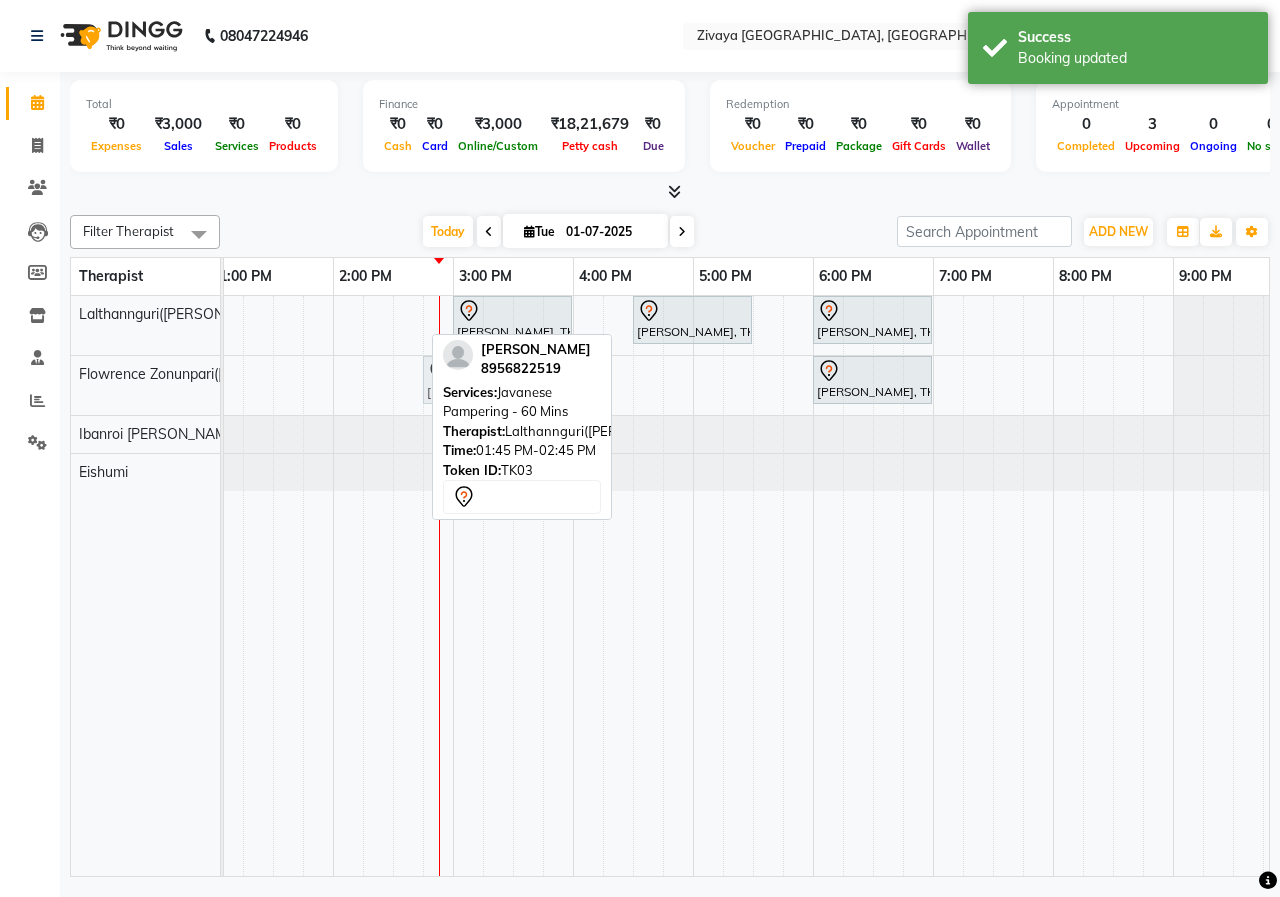 drag, startPoint x: 356, startPoint y: 312, endPoint x: 474, endPoint y: 371, distance: 131.92801 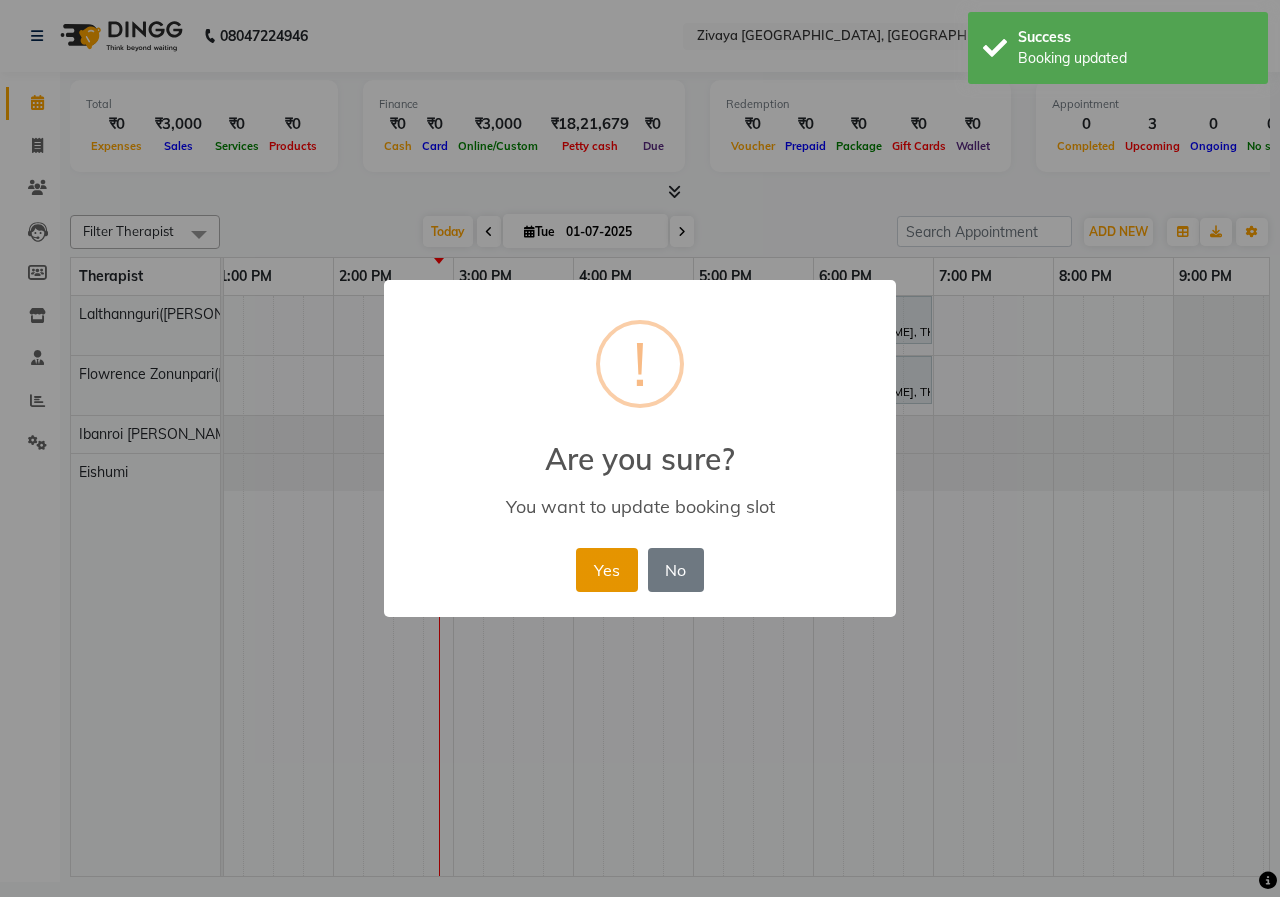 click on "Yes" at bounding box center (606, 570) 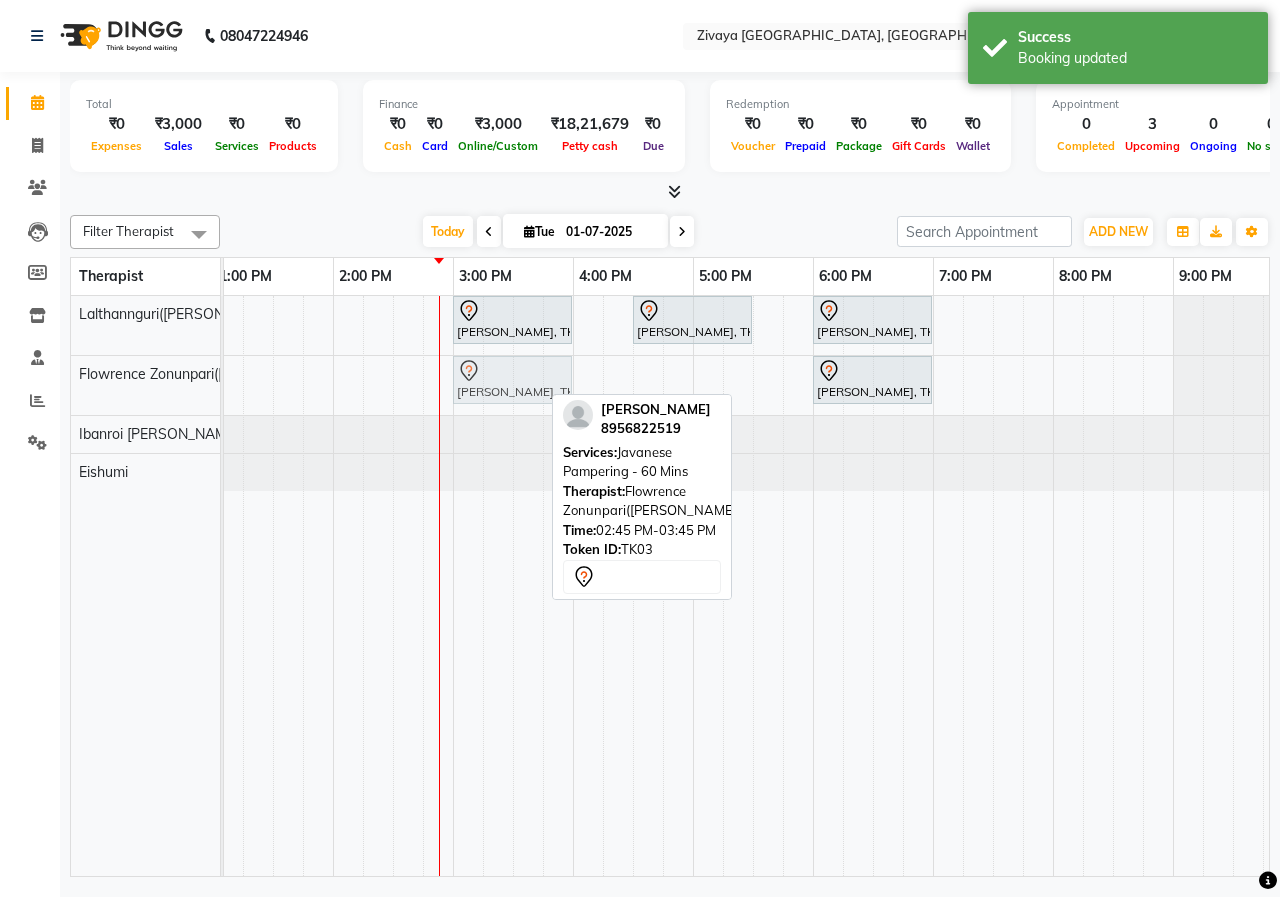 drag, startPoint x: 500, startPoint y: 384, endPoint x: 517, endPoint y: 384, distance: 17 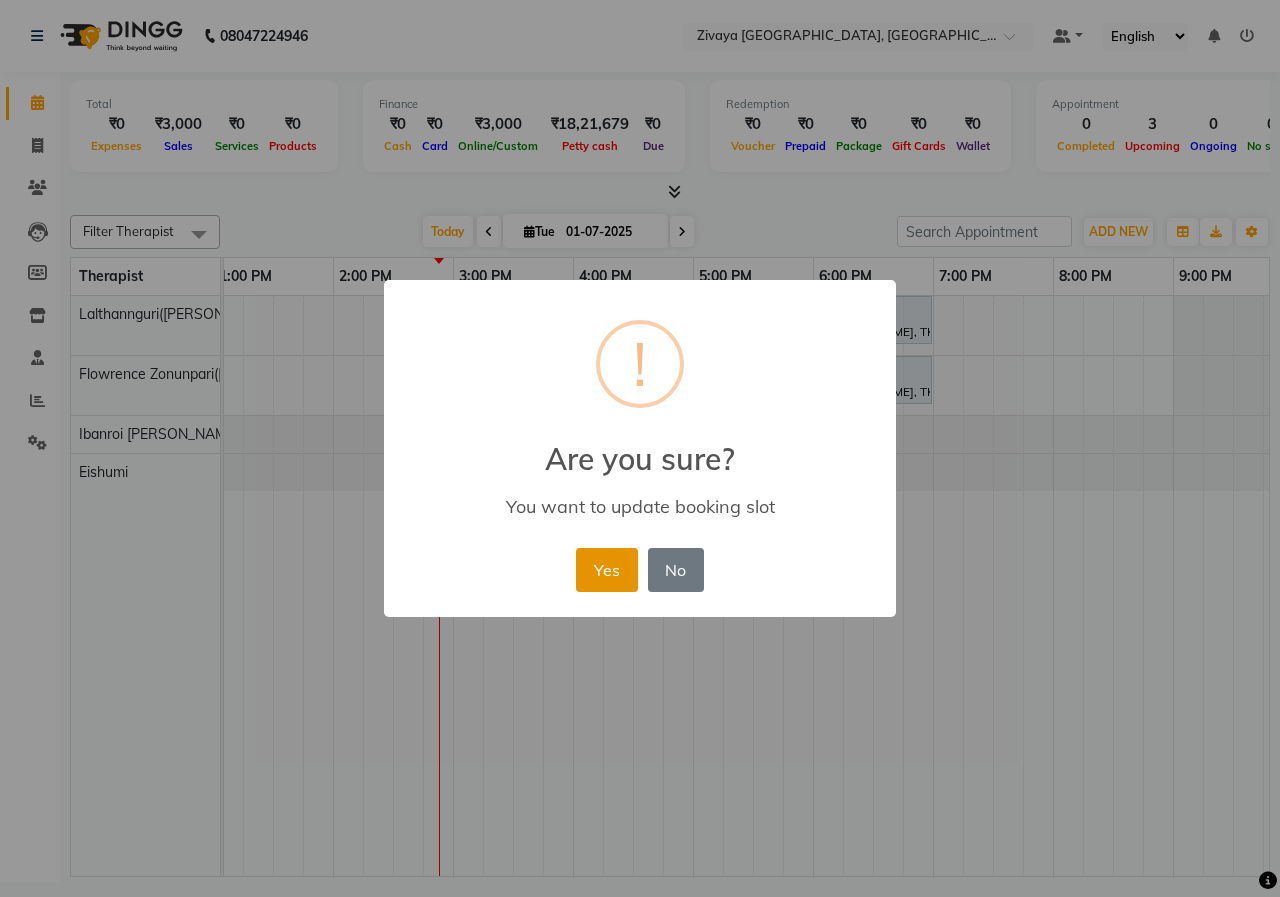 click on "Yes" at bounding box center [606, 570] 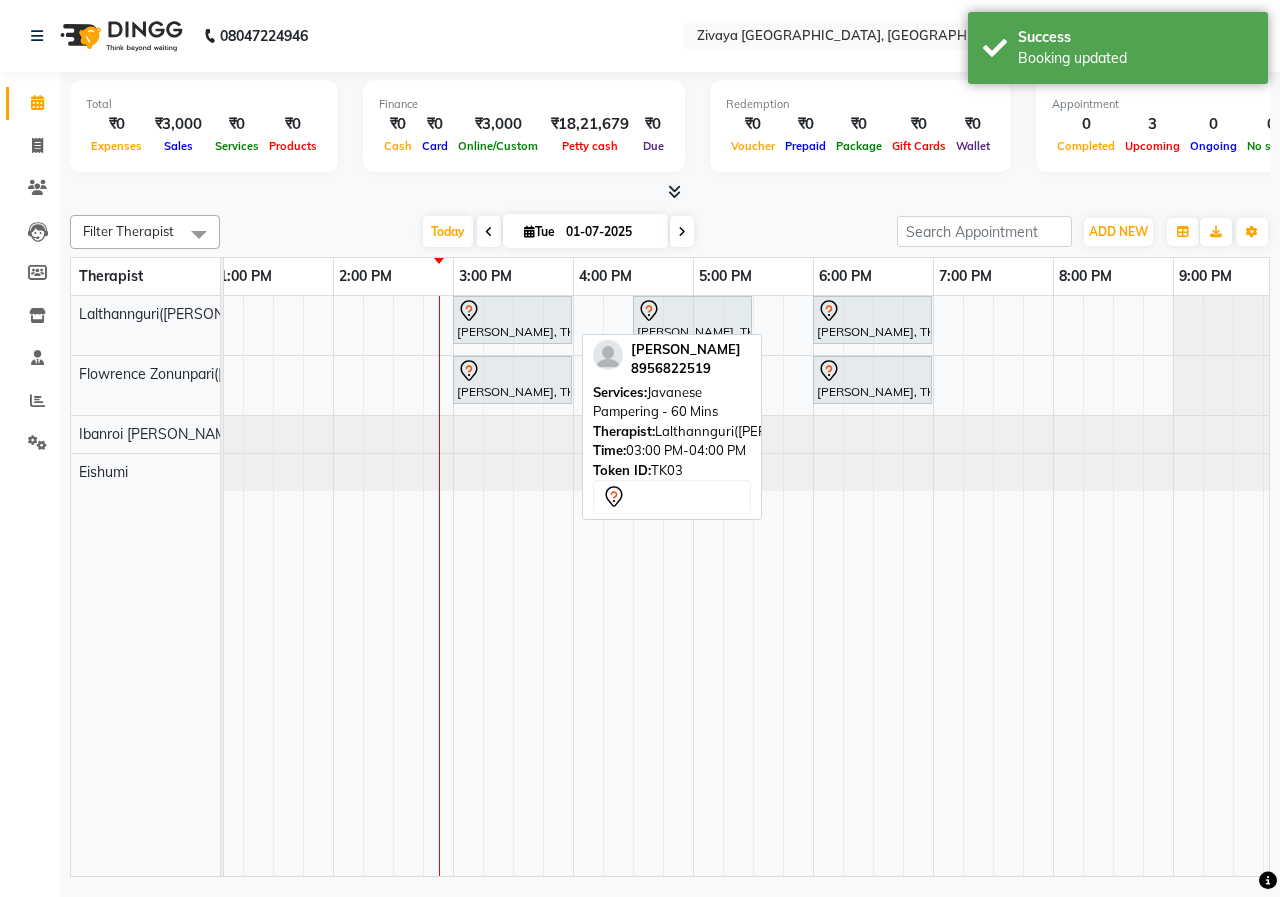 click at bounding box center (512, 311) 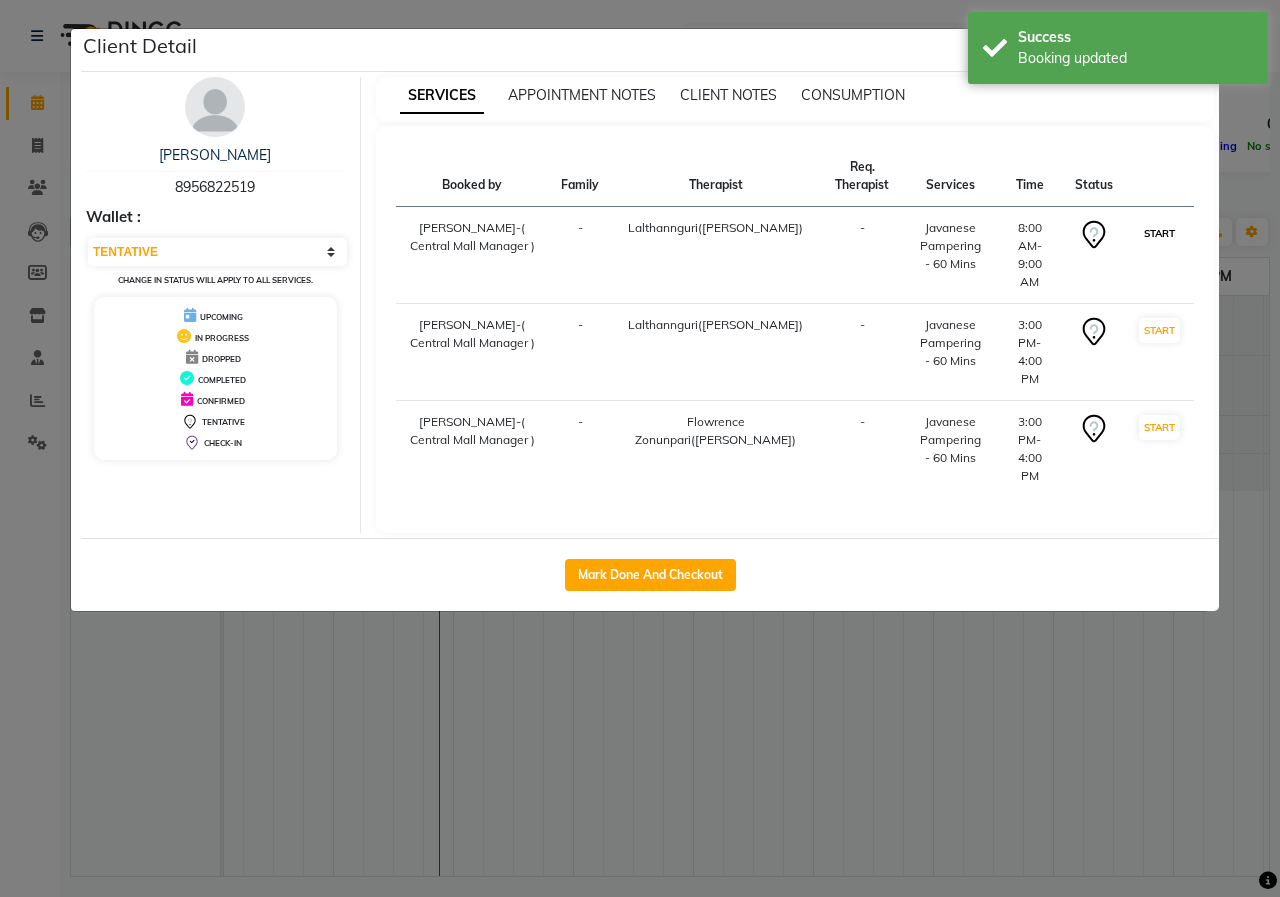 click on "START" at bounding box center (1159, 233) 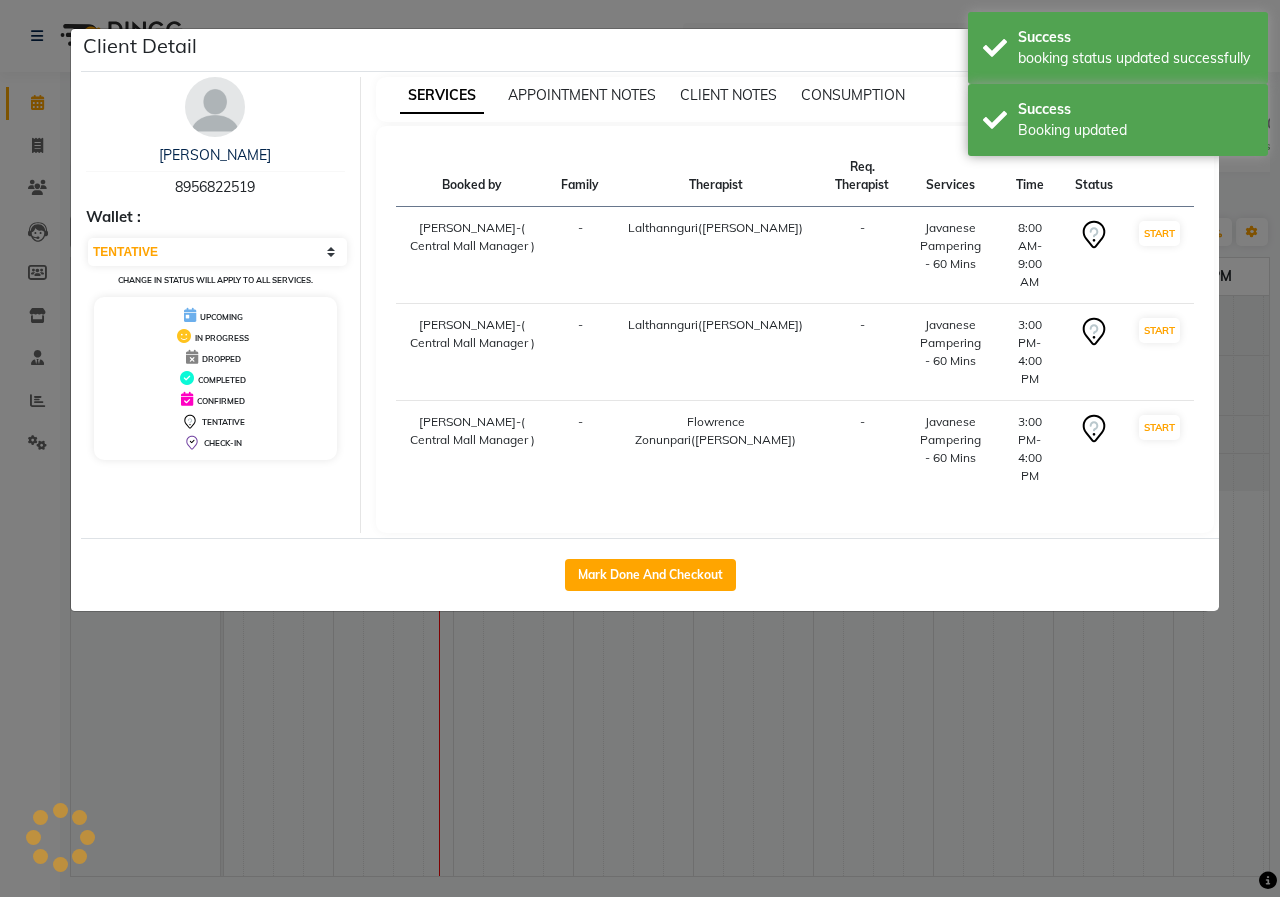 select on "select" 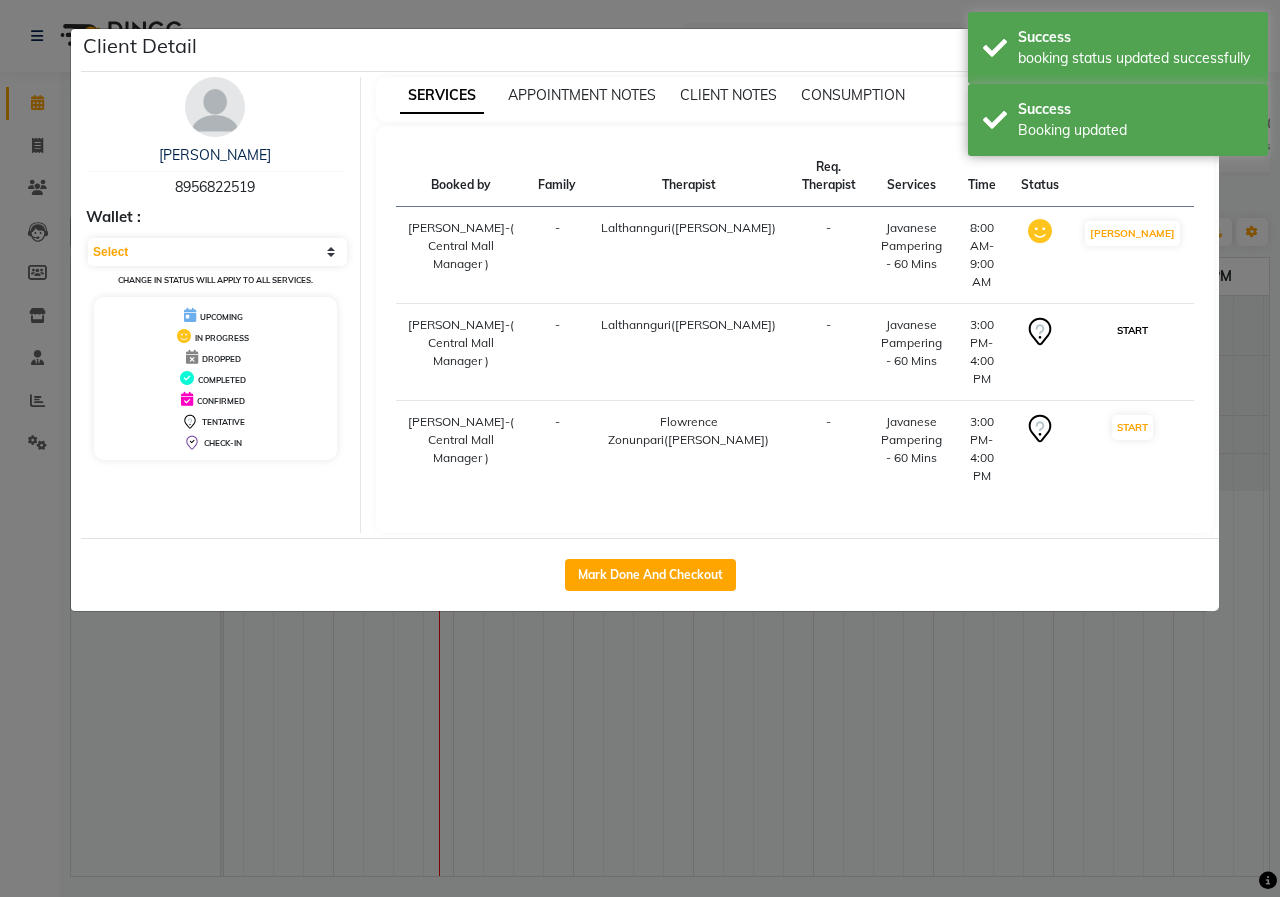 click on "START" at bounding box center (1132, 330) 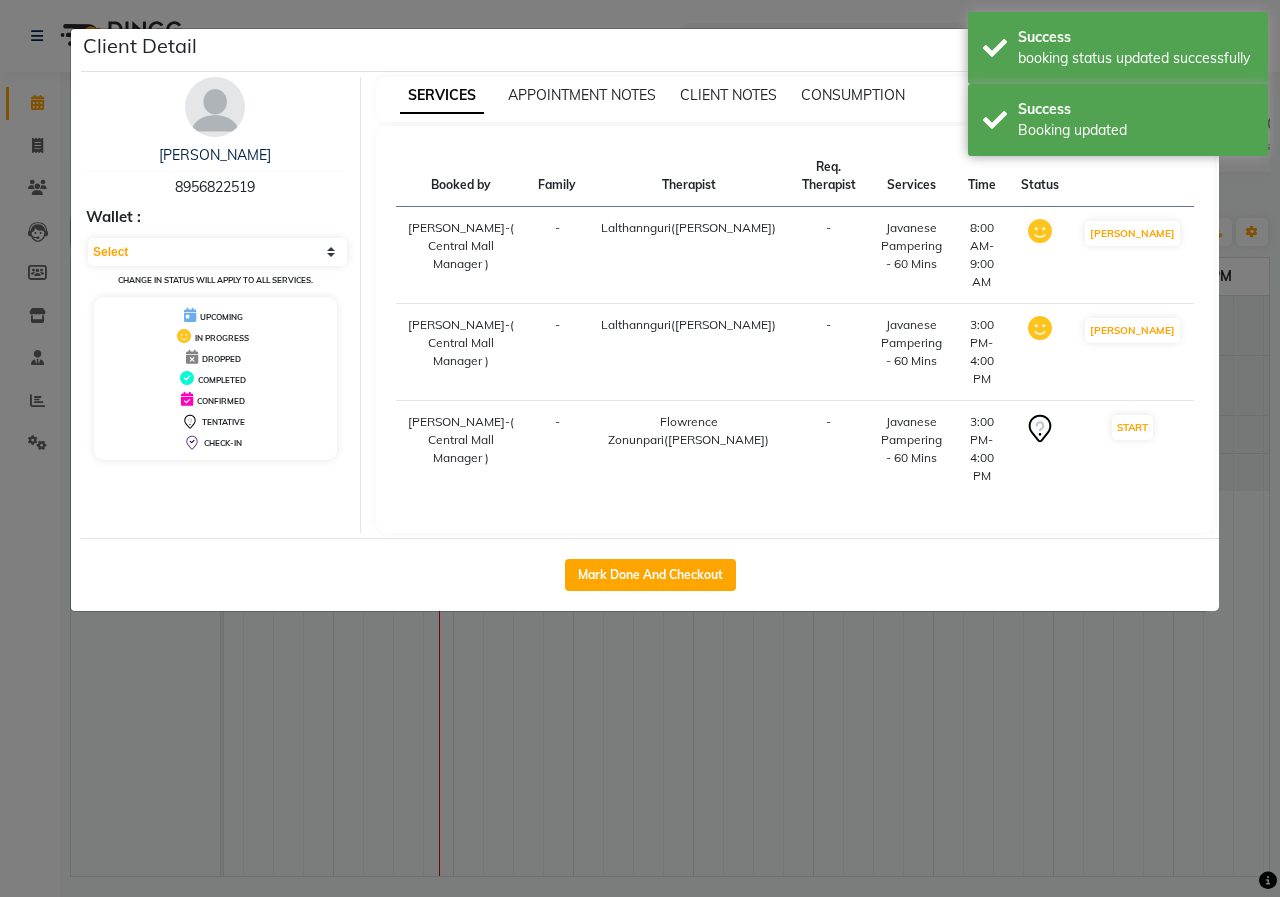 click on "Client Detail  [PERSON_NAME]   8956822519 Wallet : Select IN SERVICE CONFIRMED TENTATIVE CHECK IN MARK DONE UPCOMING Change in status will apply to all services. UPCOMING IN PROGRESS DROPPED COMPLETED CONFIRMED TENTATIVE CHECK-IN SERVICES APPOINTMENT NOTES CLIENT NOTES CONSUMPTION Booked by Family Therapist Req. Therapist Services Time Status  [PERSON_NAME]-( [GEOGRAPHIC_DATA] Manager )   - [GEOGRAPHIC_DATA]([PERSON_NAME]) -  Javanese Pampering - 60 Mins   8:00 AM-9:00 AM   MARK DONE   [PERSON_NAME]-( [GEOGRAPHIC_DATA] Manager )   - [GEOGRAPHIC_DATA]([PERSON_NAME]) -  Javanese Pampering - 60 Mins   3:00 PM-4:00 PM   MARK DONE   [PERSON_NAME]-( [GEOGRAPHIC_DATA] Manager )   - Flowrence Zonunpari([PERSON_NAME]) -  Javanese Pampering - 60 Mins   3:00 PM-4:00 PM   START   Mark Done And Checkout" 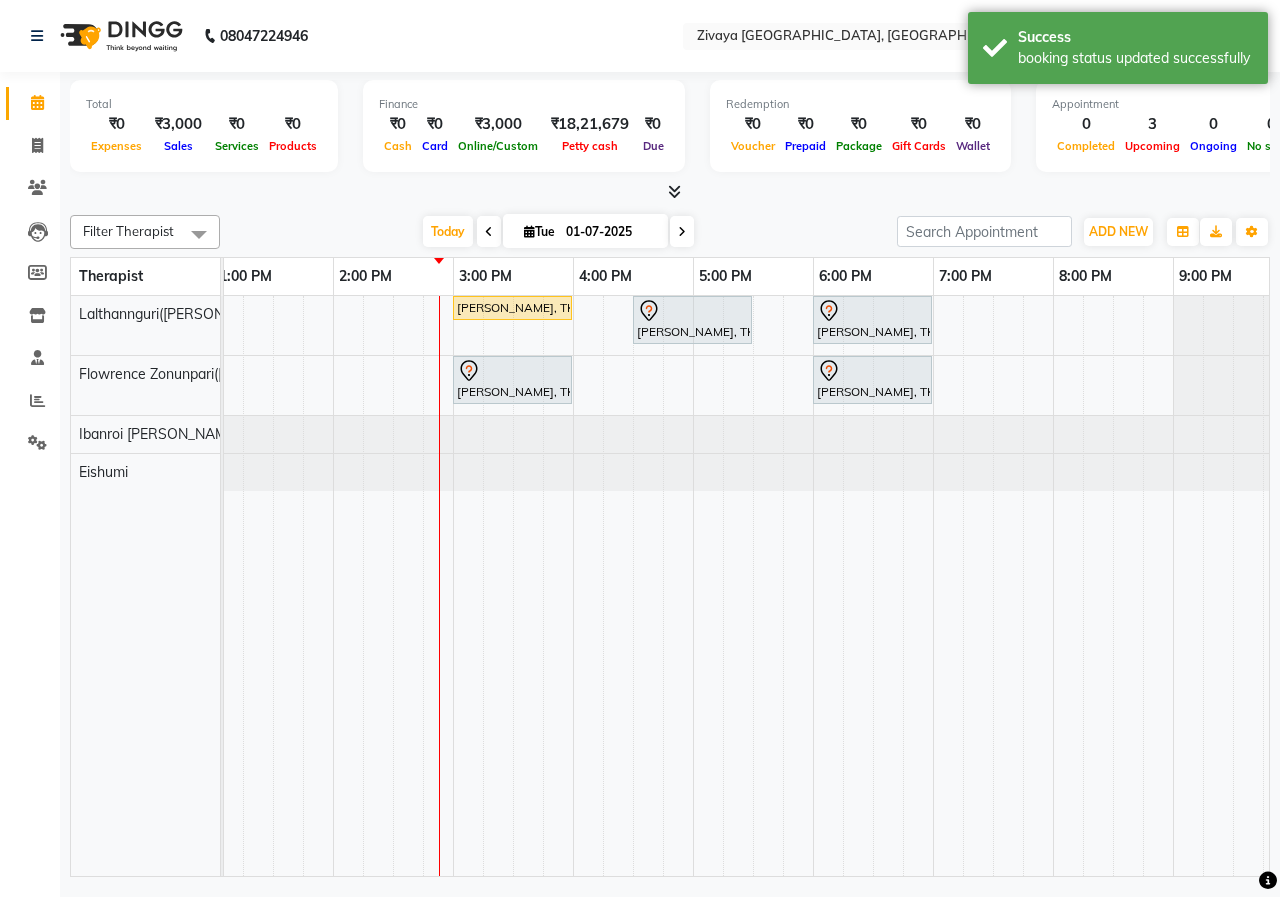 scroll, scrollTop: 0, scrollLeft: 225, axis: horizontal 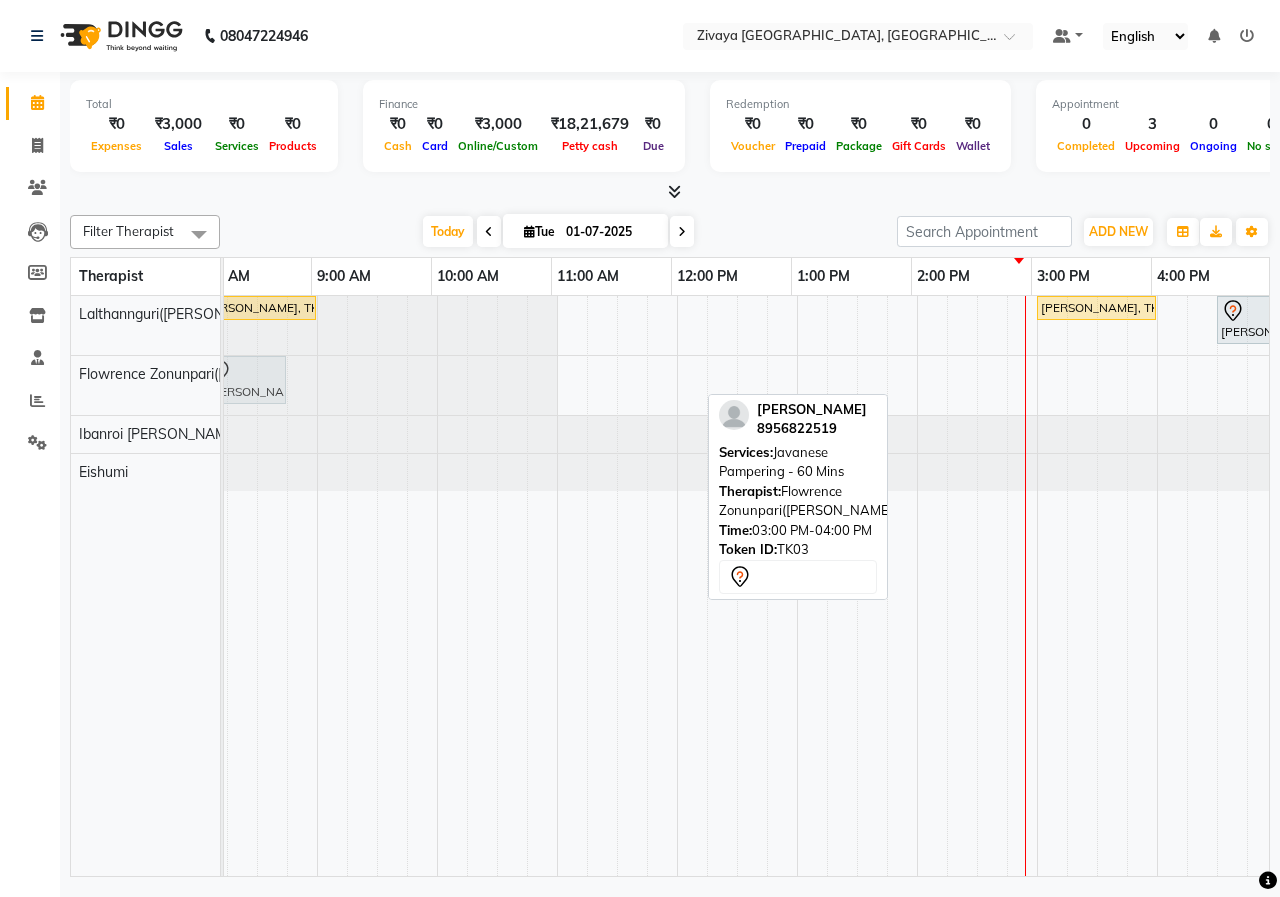 drag, startPoint x: 625, startPoint y: 378, endPoint x: 233, endPoint y: 376, distance: 392.0051 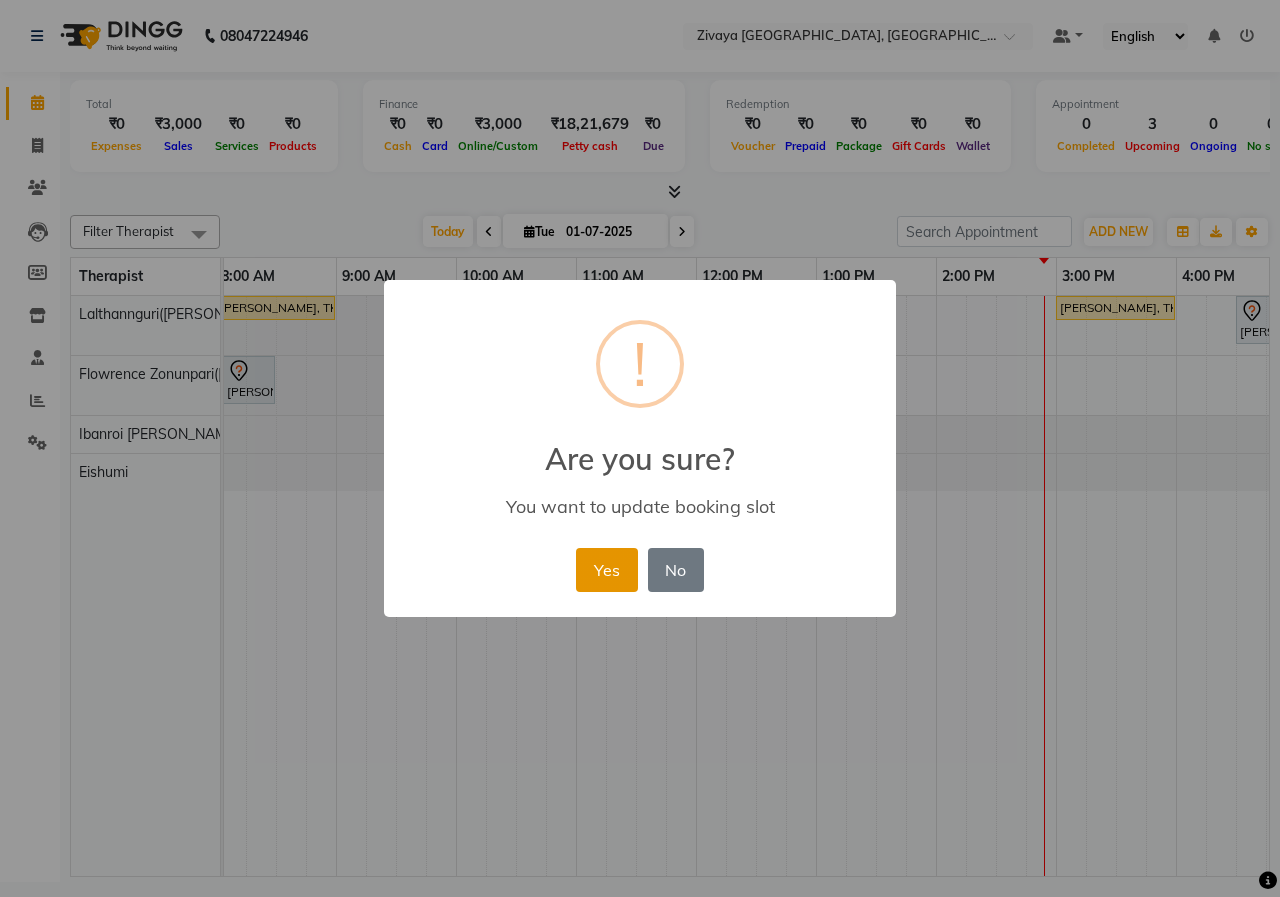 click on "Yes" at bounding box center [606, 570] 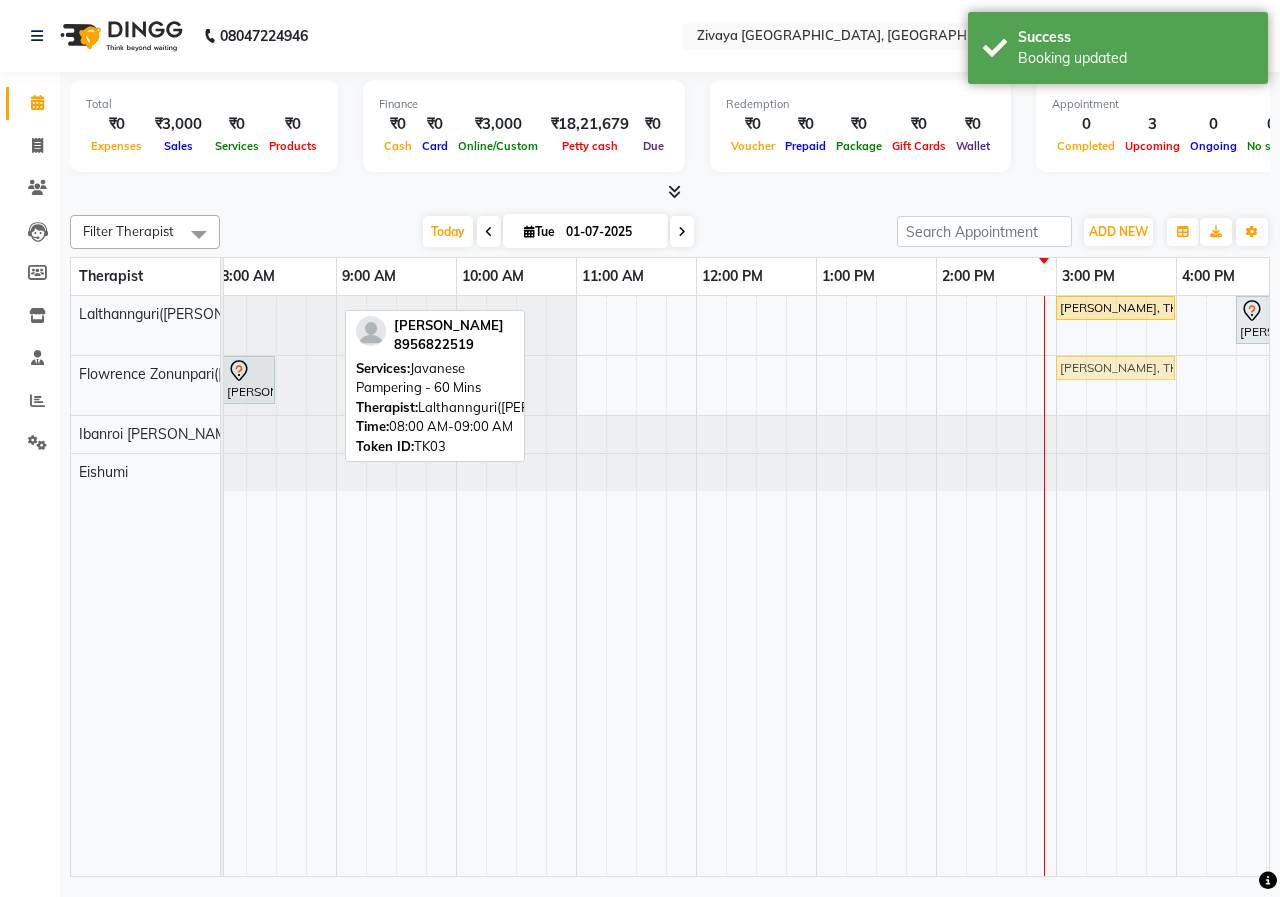 drag, startPoint x: 293, startPoint y: 307, endPoint x: 1122, endPoint y: 394, distance: 833.5526 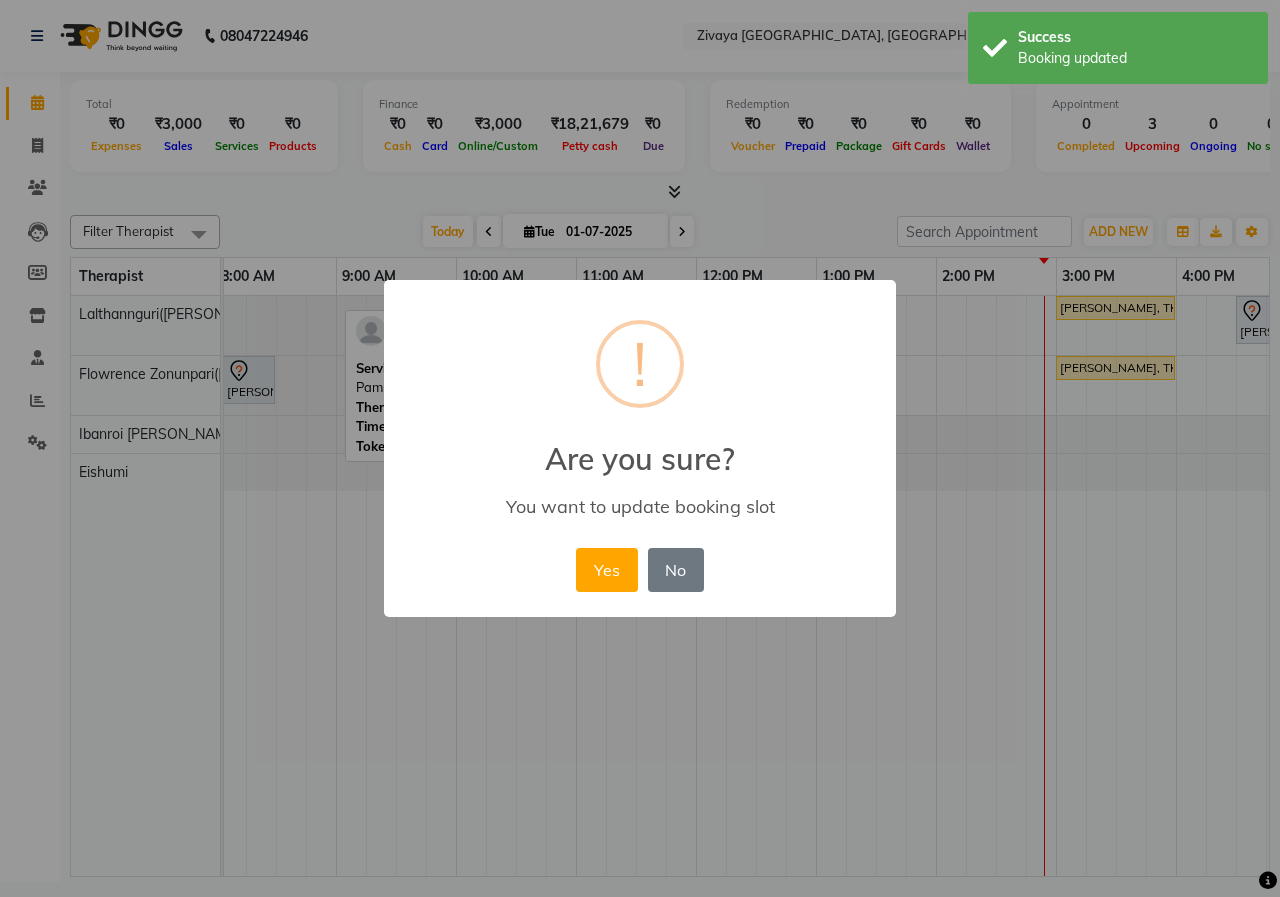 click on "Yes" at bounding box center [606, 570] 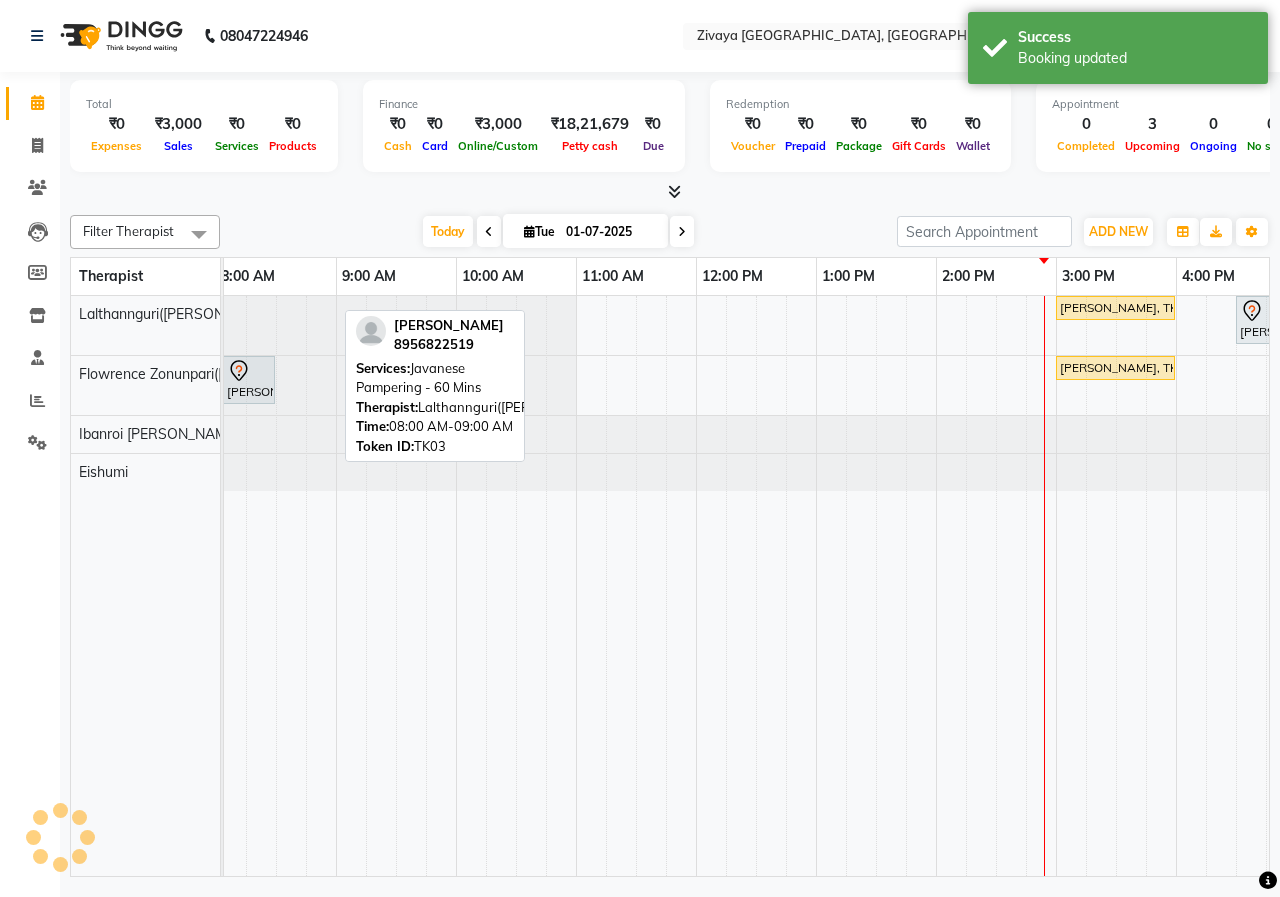 click on "Filter Therapist Select All Eishumi Flowrence Zonunpari([PERSON_NAME]) Ibanroi [PERSON_NAME]([PERSON_NAME]) [DATE]  [DATE] Toggle Dropdown Add Appointment Add Invoice Add Client Toggle Dropdown Add Appointment Add Invoice Add Client ADD NEW Toggle Dropdown Add Appointment Add Invoice Add Client Filter Therapist Select All Eishumi Flowrence Zonunpari([PERSON_NAME]) Ibanroi [PERSON_NAME]([PERSON_NAME]) Group By  Staff View   Room View  View as Vertical  Vertical - Week View  Horizontal  Horizontal - Week View  List  Toggle Dropdown Calendar Settings Manage Tags   Arrange Therapists   Reset Therapists  Full Screen Appointment Form Zoom 100%  [PERSON_NAME]   8956822519  Services: Javanese Pampering - 60 Mins Therapist:  Lalthannguri([PERSON_NAME])  Time:  08:00 AM-09:00 AM   Token ID:  TK03  Therapist 8:00 AM 9:00 AM 10:00 AM 11:00 AM 12:00 PM 1:00 PM 2:00 PM 3:00 PM 4:00 PM 5:00 PM 6:00 PM 7:00 PM 8:00 PM 9:00 PM 10:00 PM 11:00 PM [PERSON_NAME]([PERSON_NAME]) [PERSON_NAME]([PERSON_NAME]) Ibanroi [PERSON_NAME]" 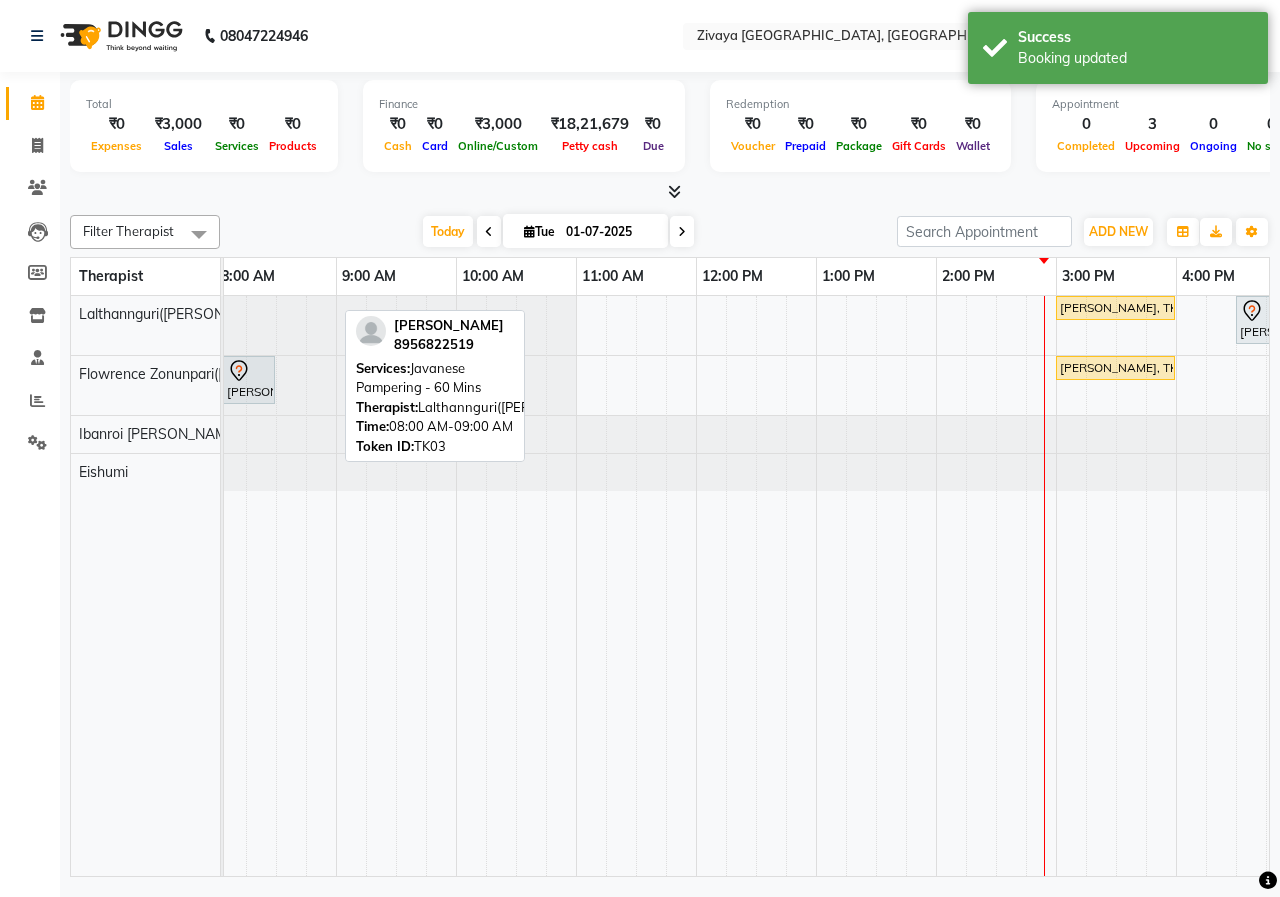 scroll, scrollTop: 0, scrollLeft: 227, axis: horizontal 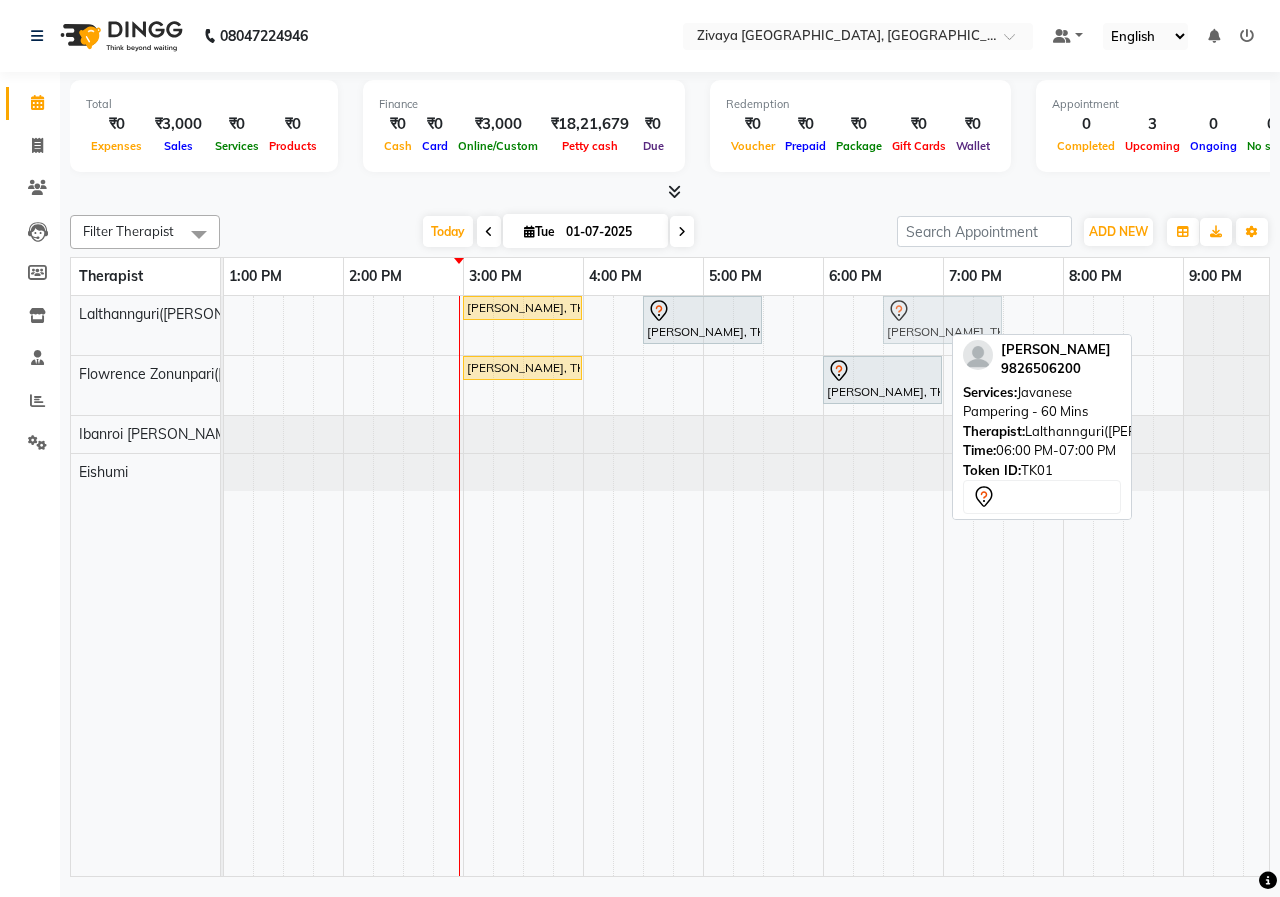 drag, startPoint x: 861, startPoint y: 322, endPoint x: 913, endPoint y: 323, distance: 52.009613 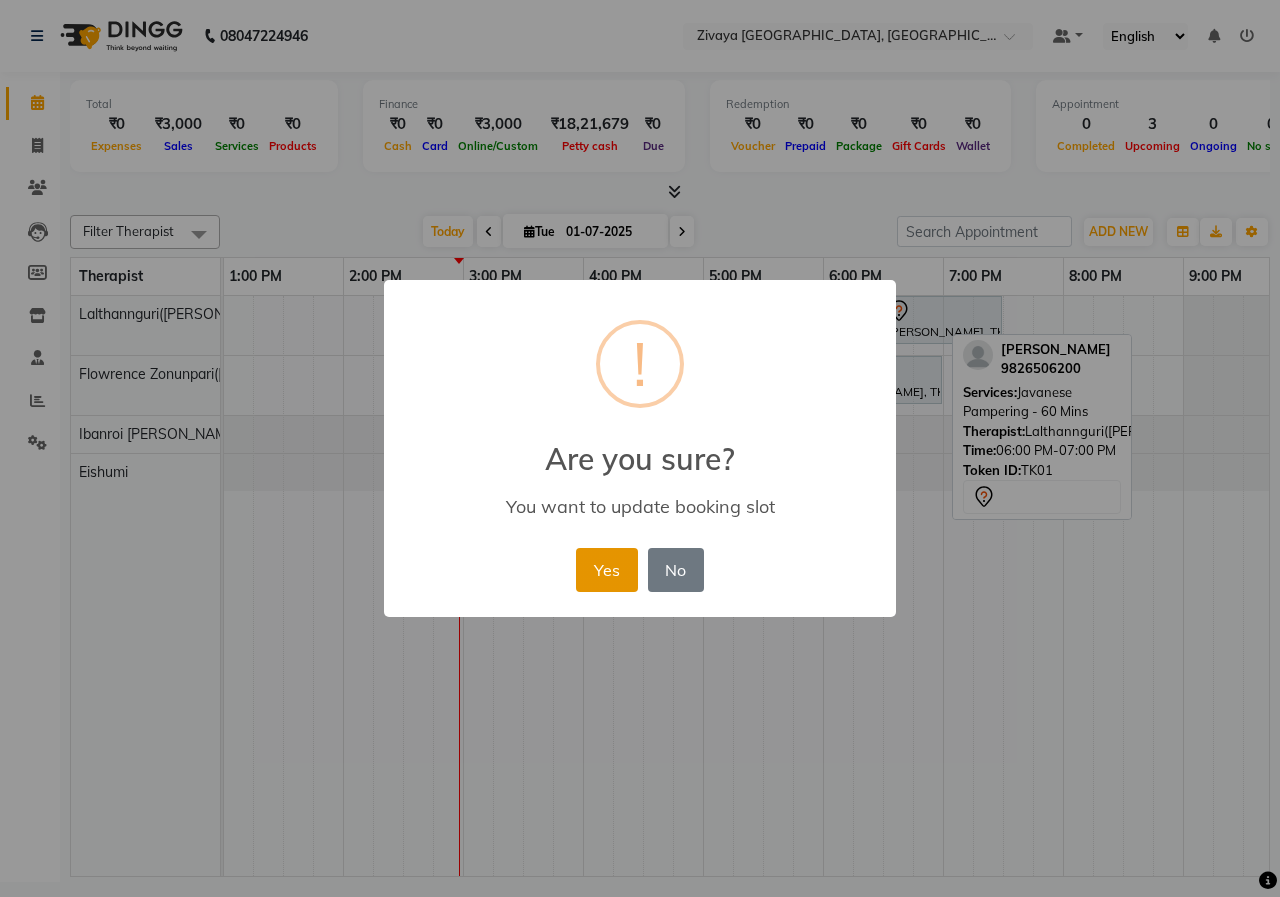 click on "Yes" at bounding box center [606, 570] 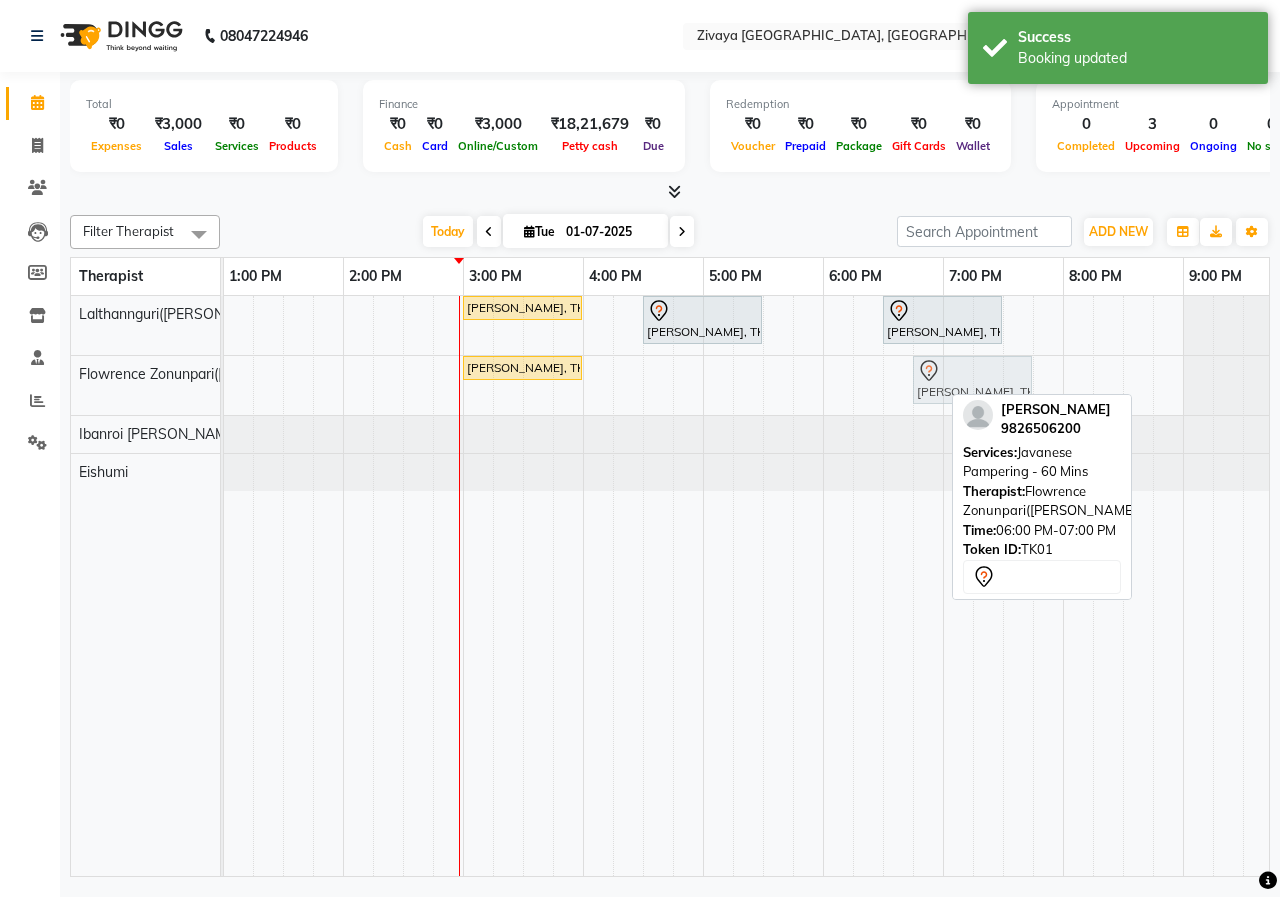 drag, startPoint x: 861, startPoint y: 382, endPoint x: 939, endPoint y: 378, distance: 78.10249 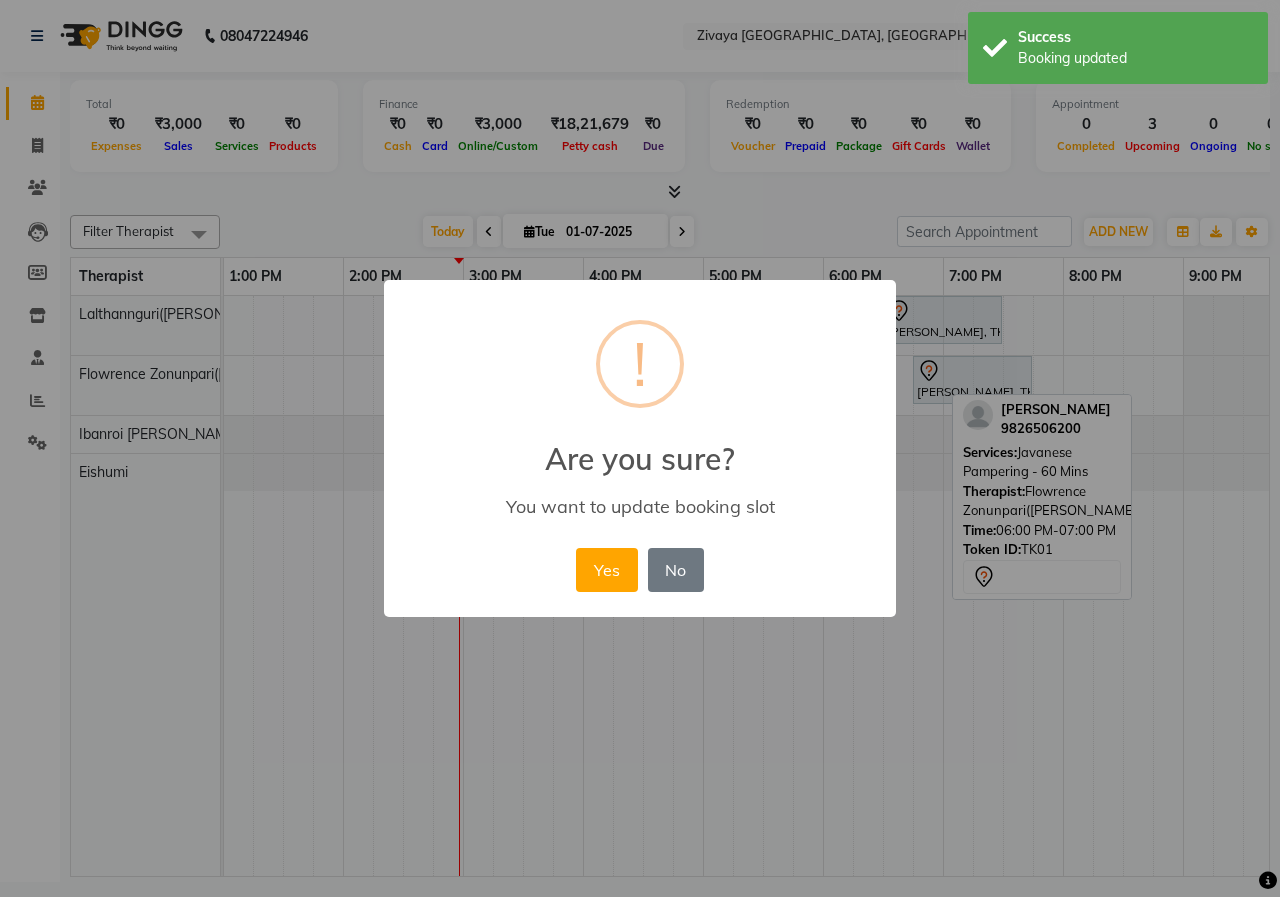 click on "Yes" at bounding box center [606, 570] 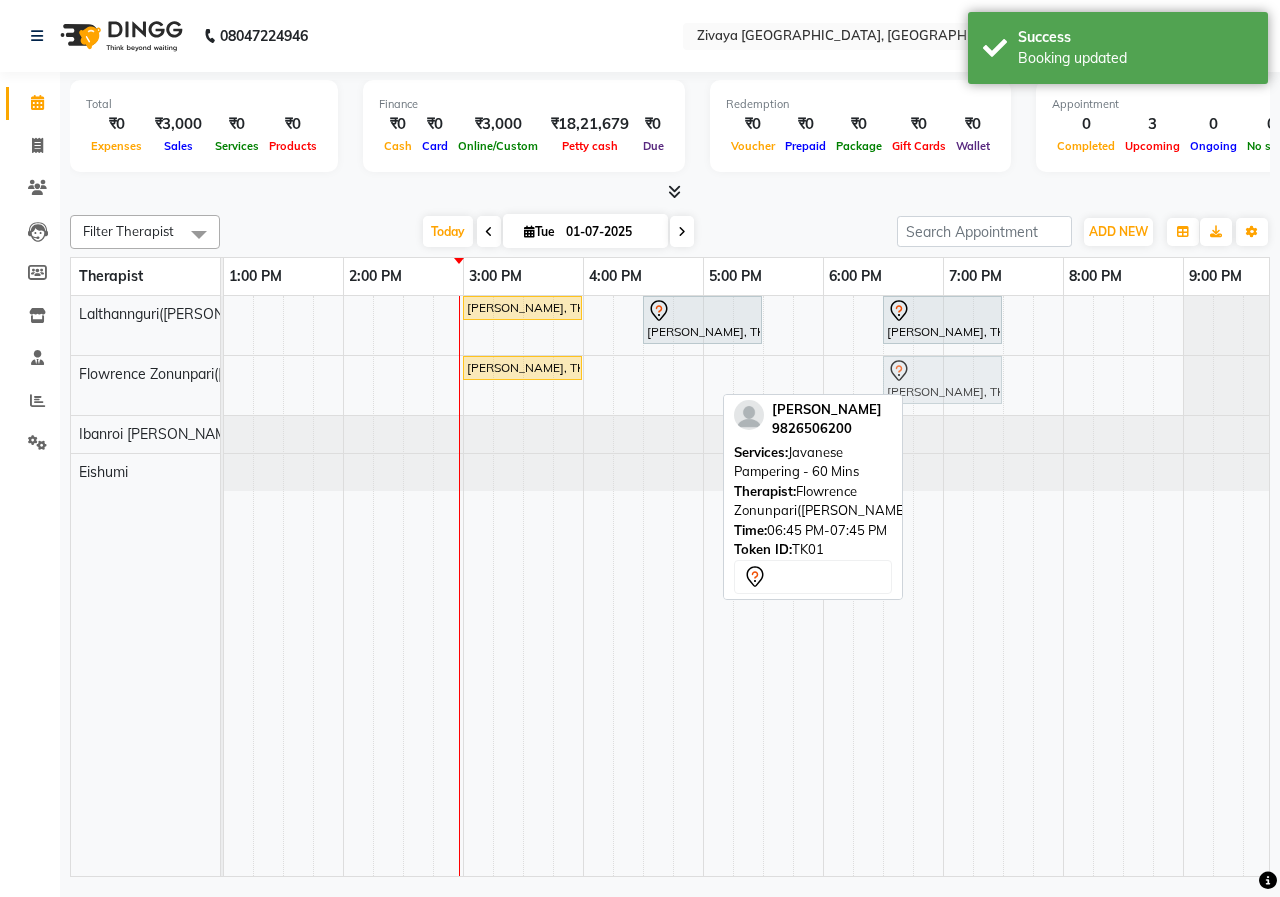 drag, startPoint x: 941, startPoint y: 380, endPoint x: 913, endPoint y: 379, distance: 28.01785 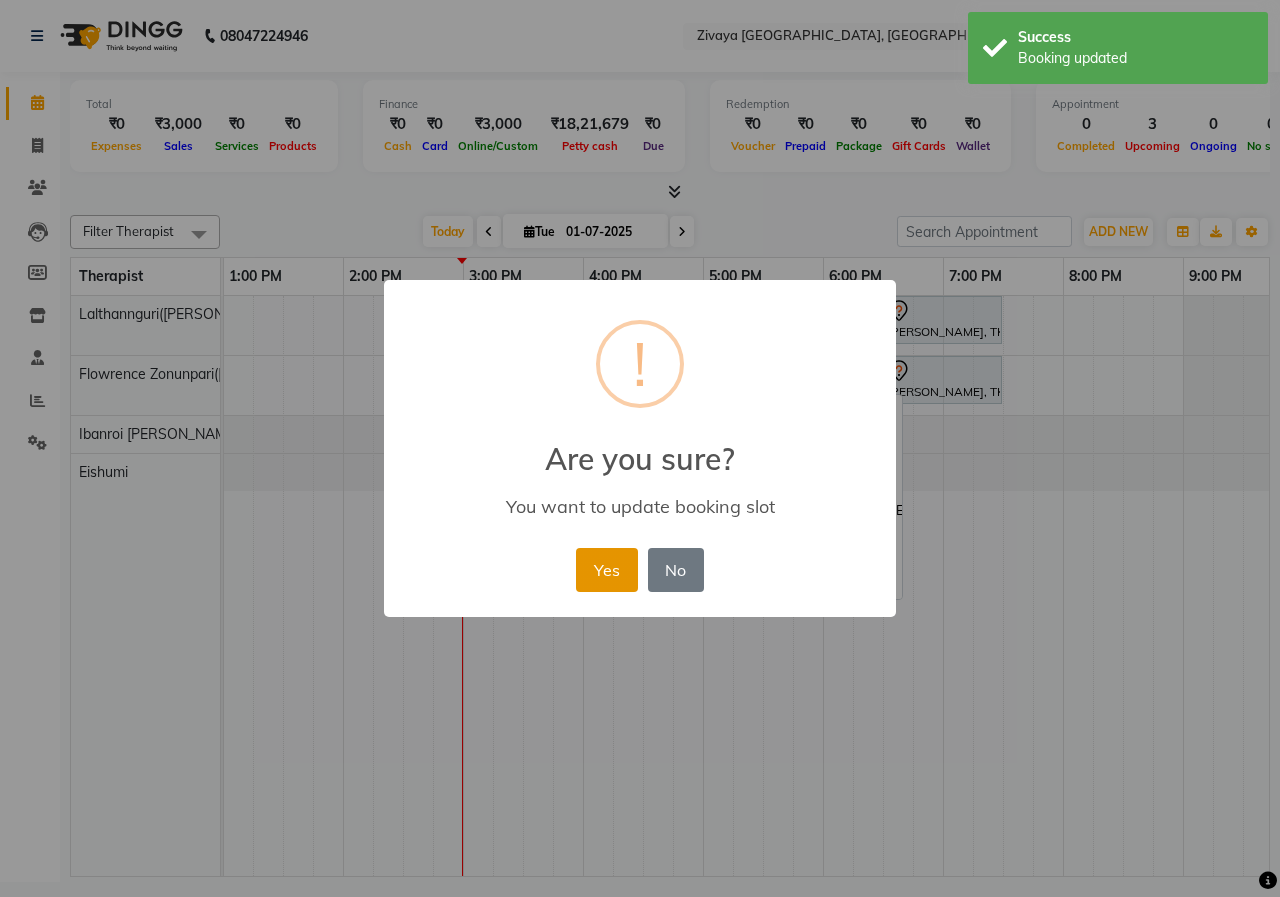 click on "Yes" at bounding box center (606, 570) 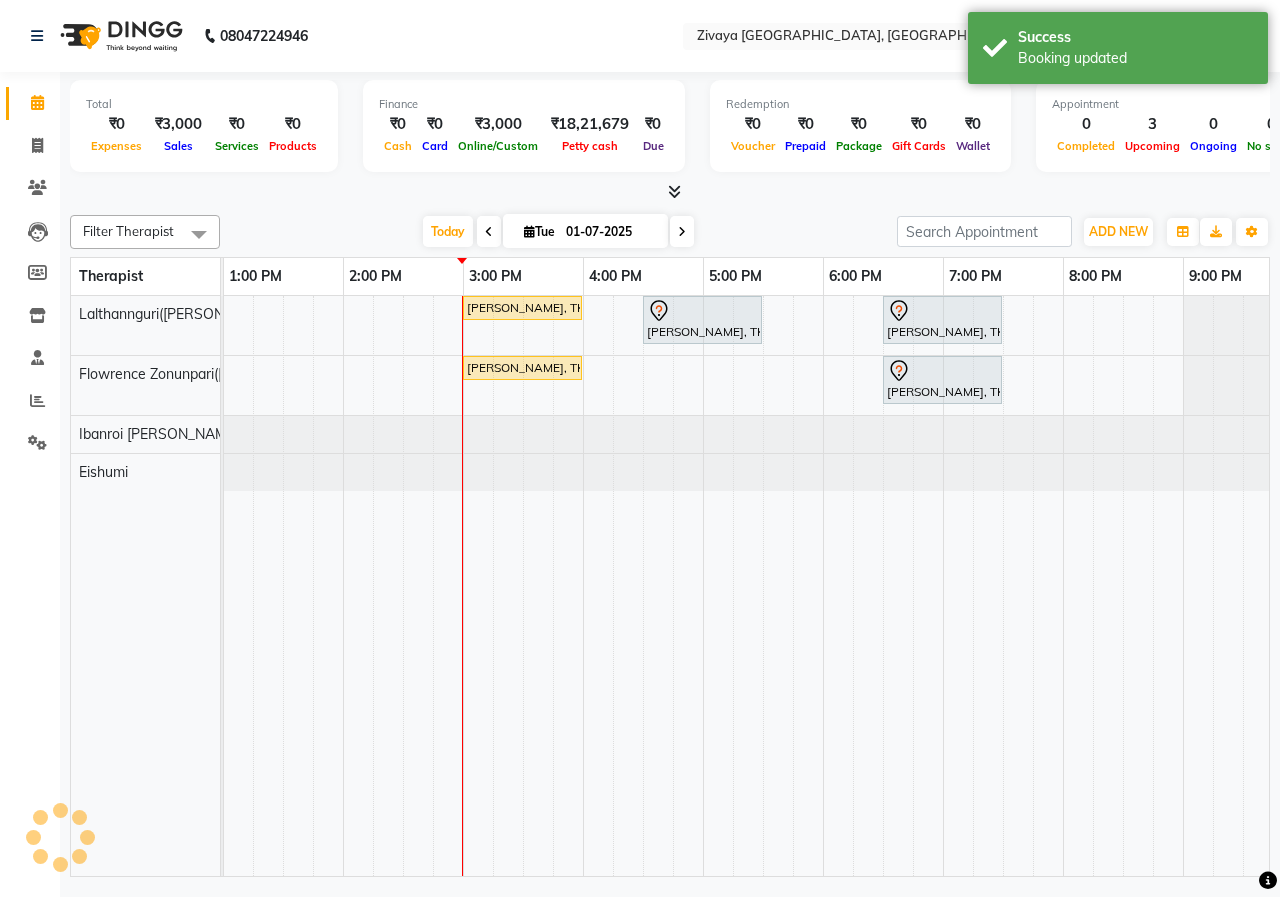 click at bounding box center [670, 192] 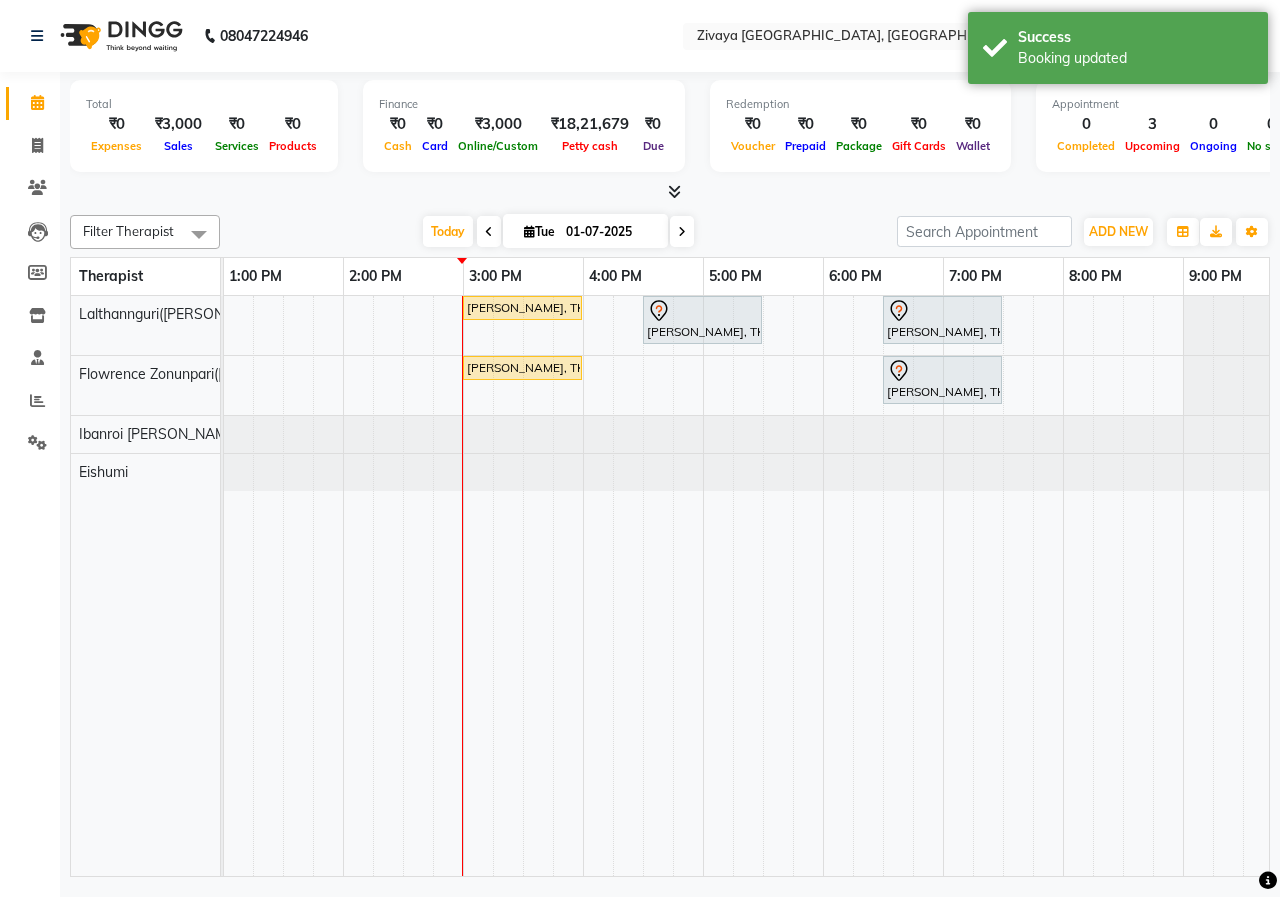 scroll, scrollTop: 0, scrollLeft: 362, axis: horizontal 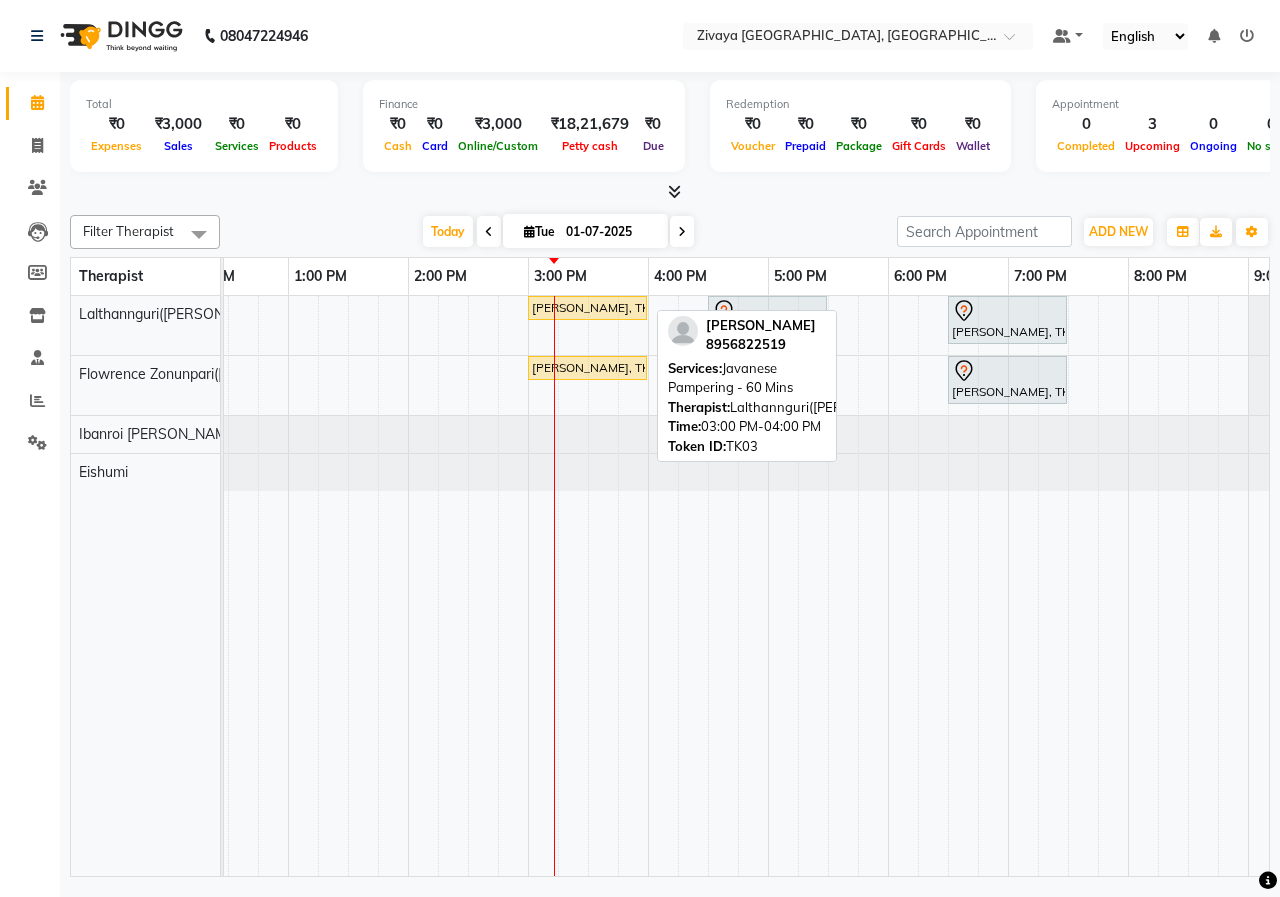 click on "[PERSON_NAME], TK03, 03:00 PM-04:00 PM, Javanese Pampering - 60 Mins" at bounding box center [587, 308] 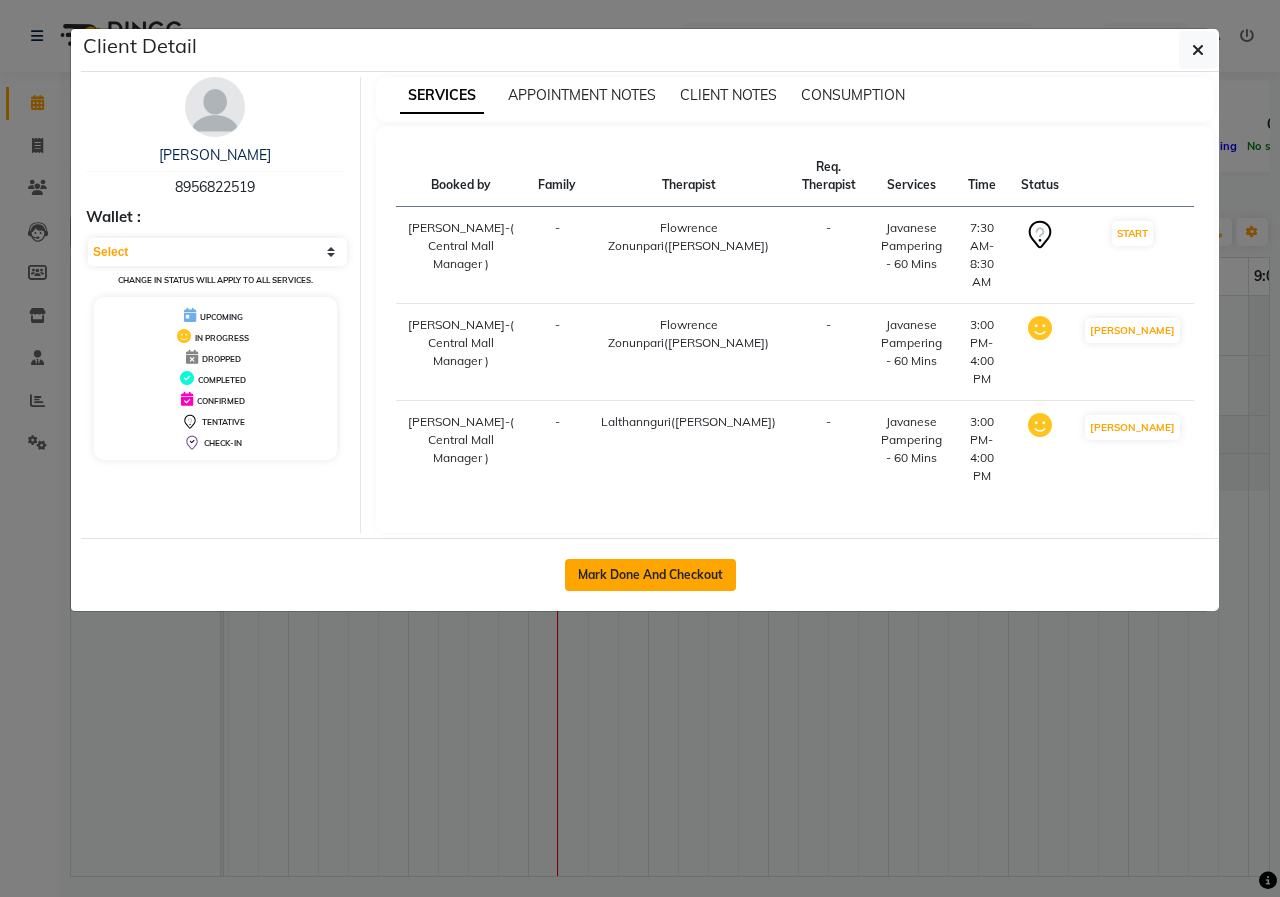 click on "Mark Done And Checkout" 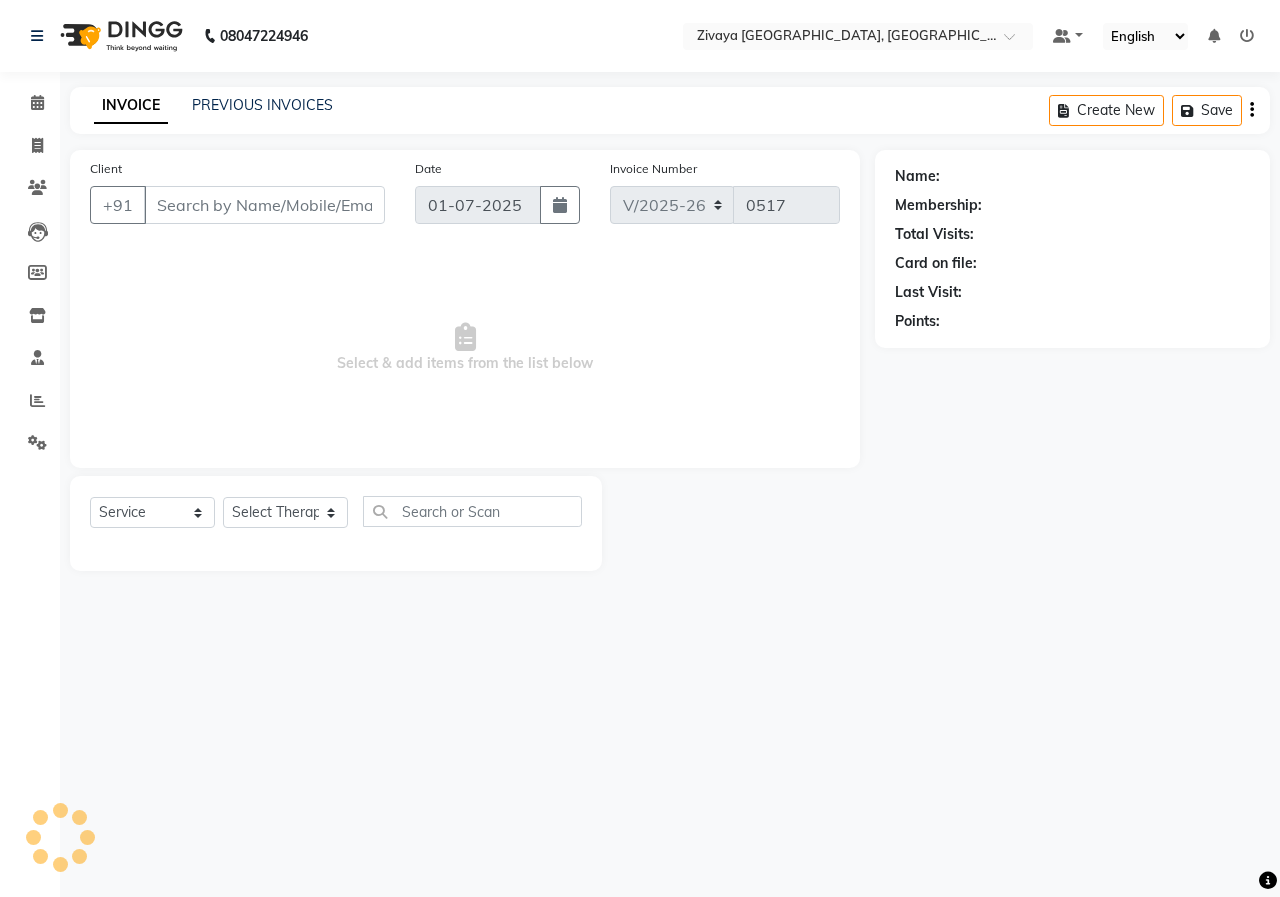 type on "8956822519" 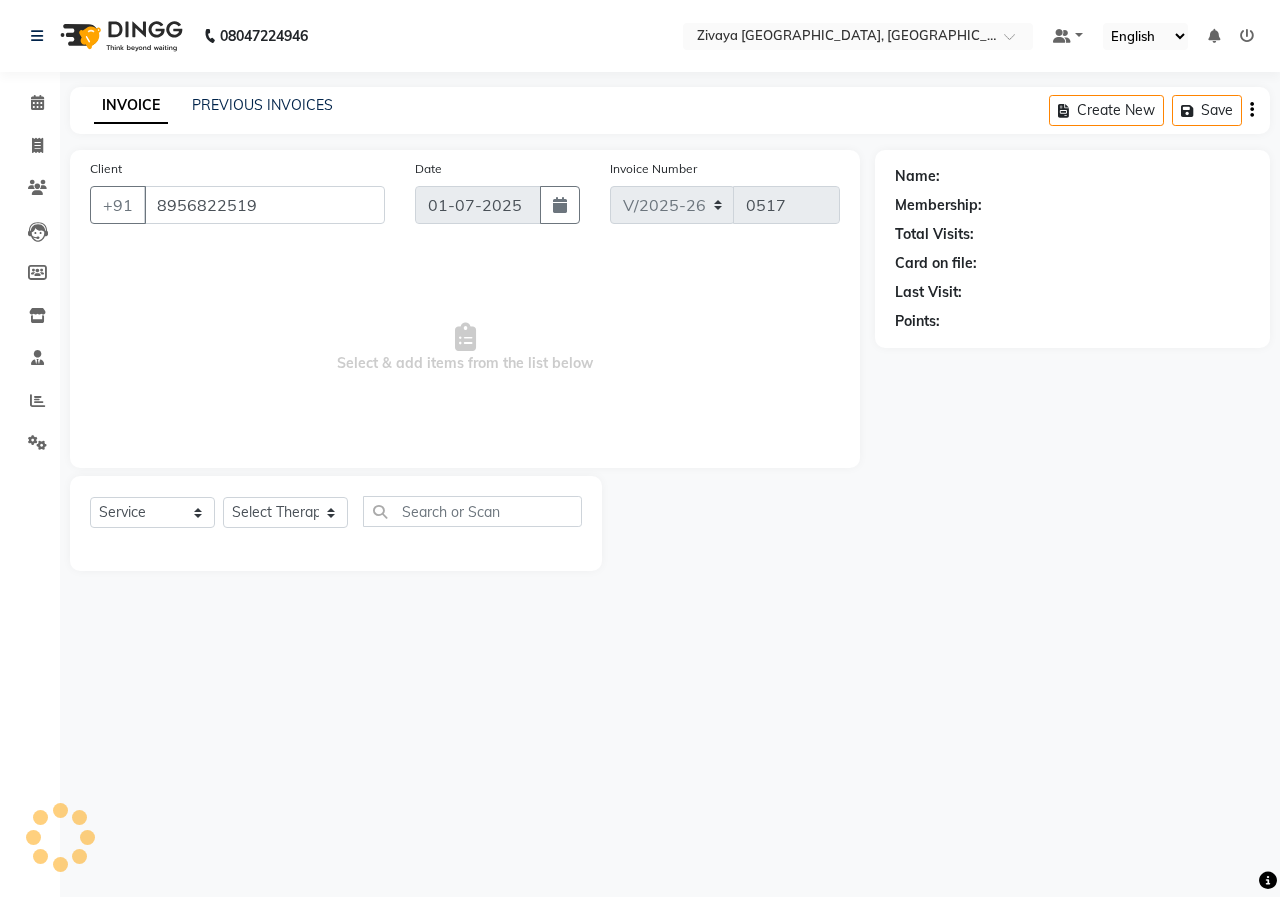 select on "49517" 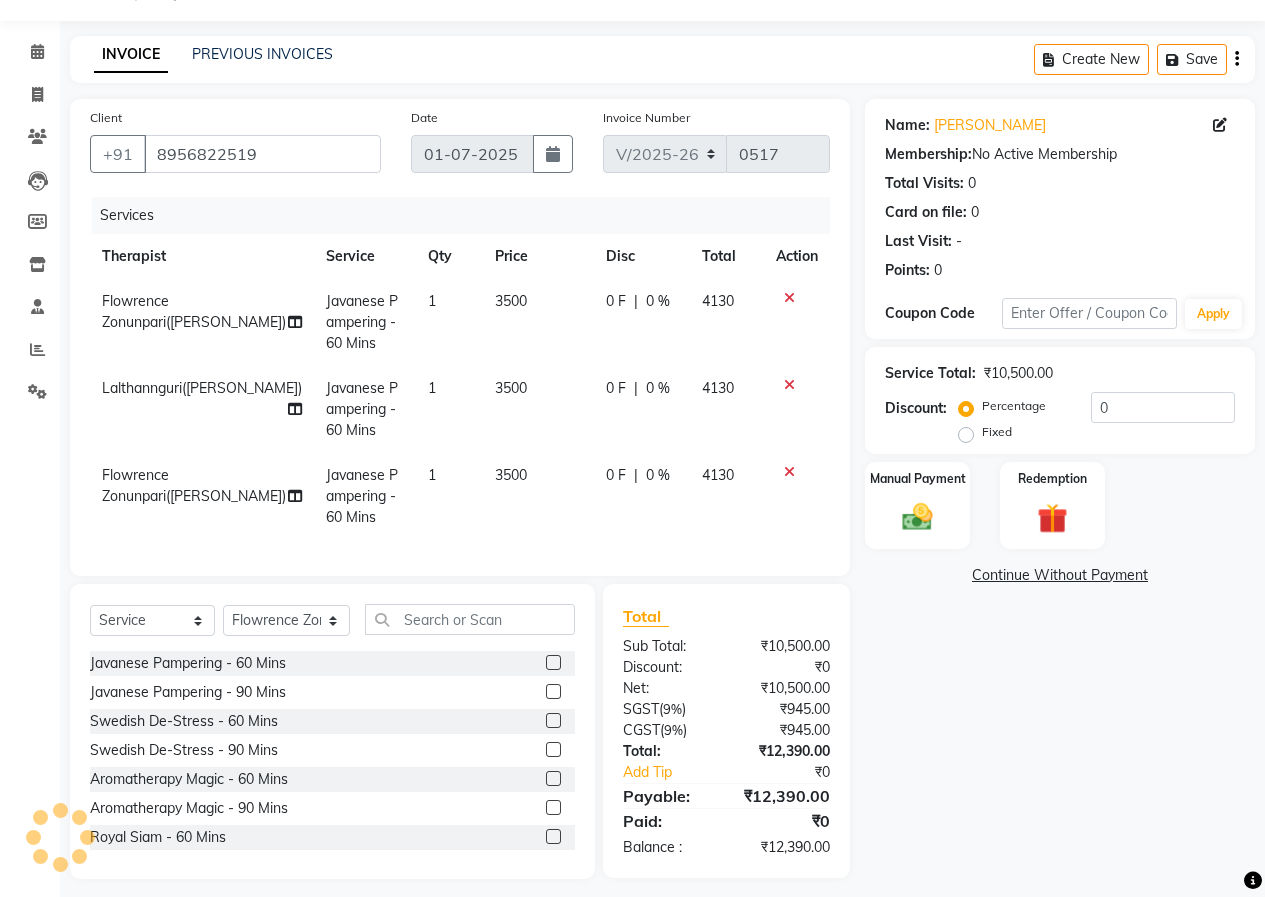 scroll, scrollTop: 78, scrollLeft: 0, axis: vertical 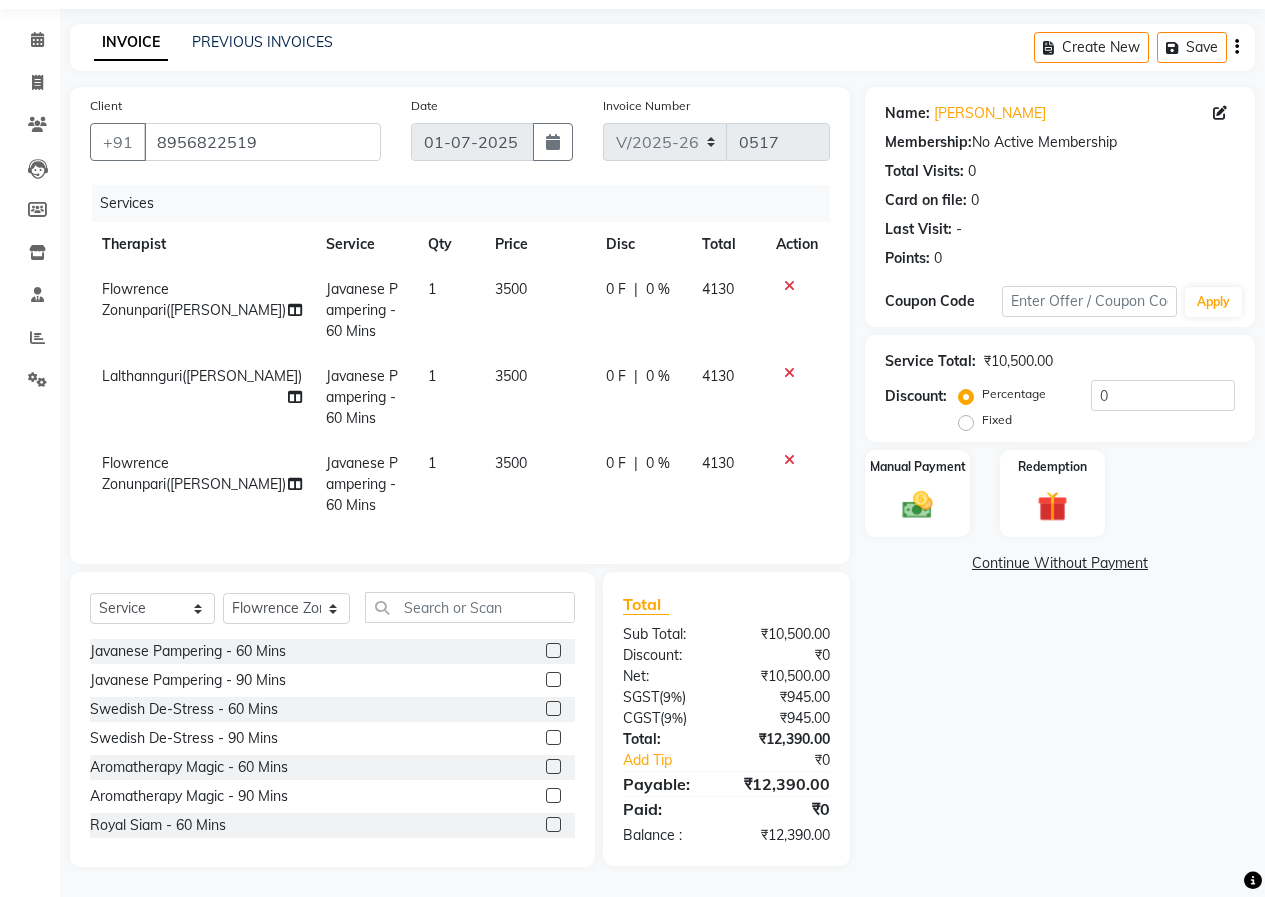 click 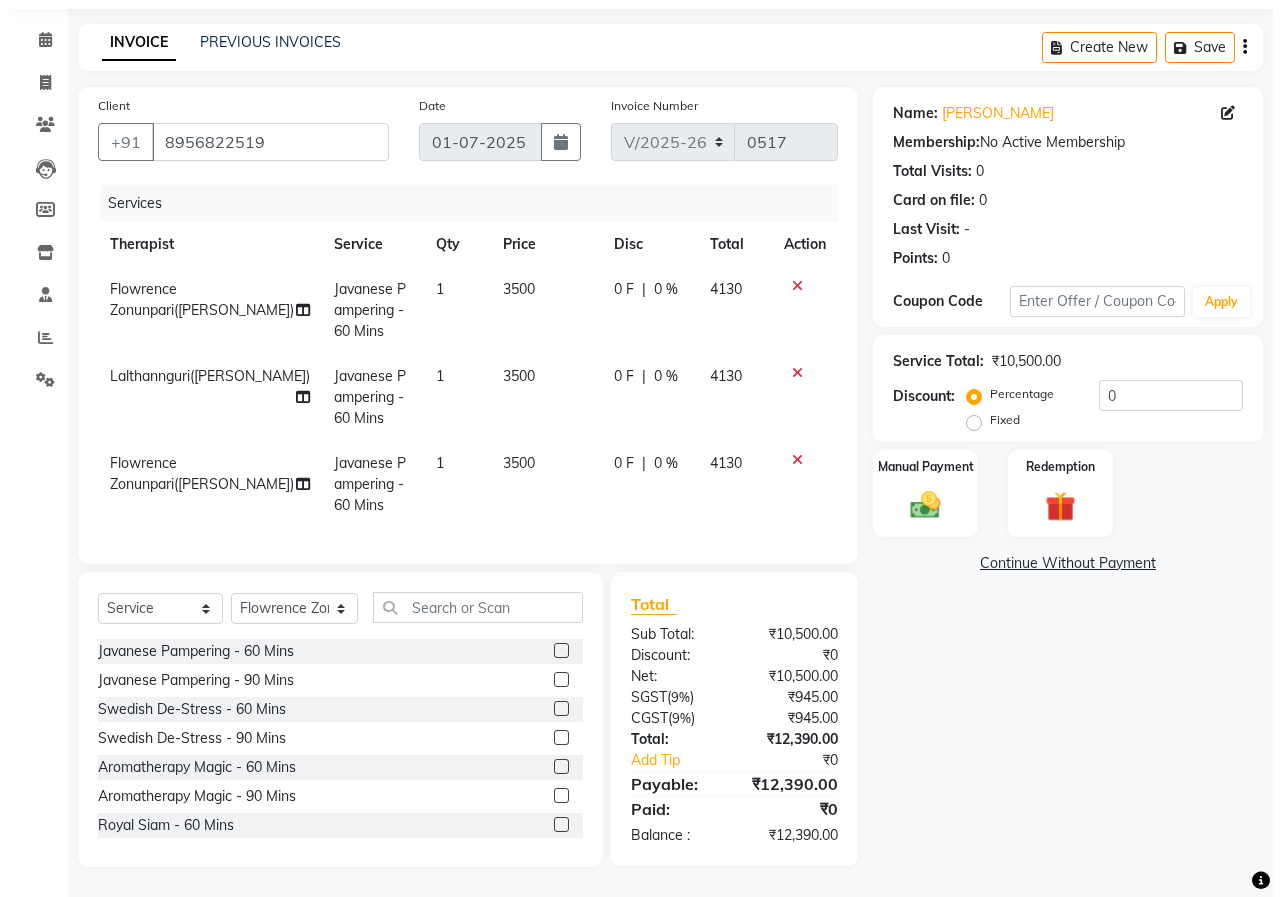 scroll, scrollTop: 0, scrollLeft: 0, axis: both 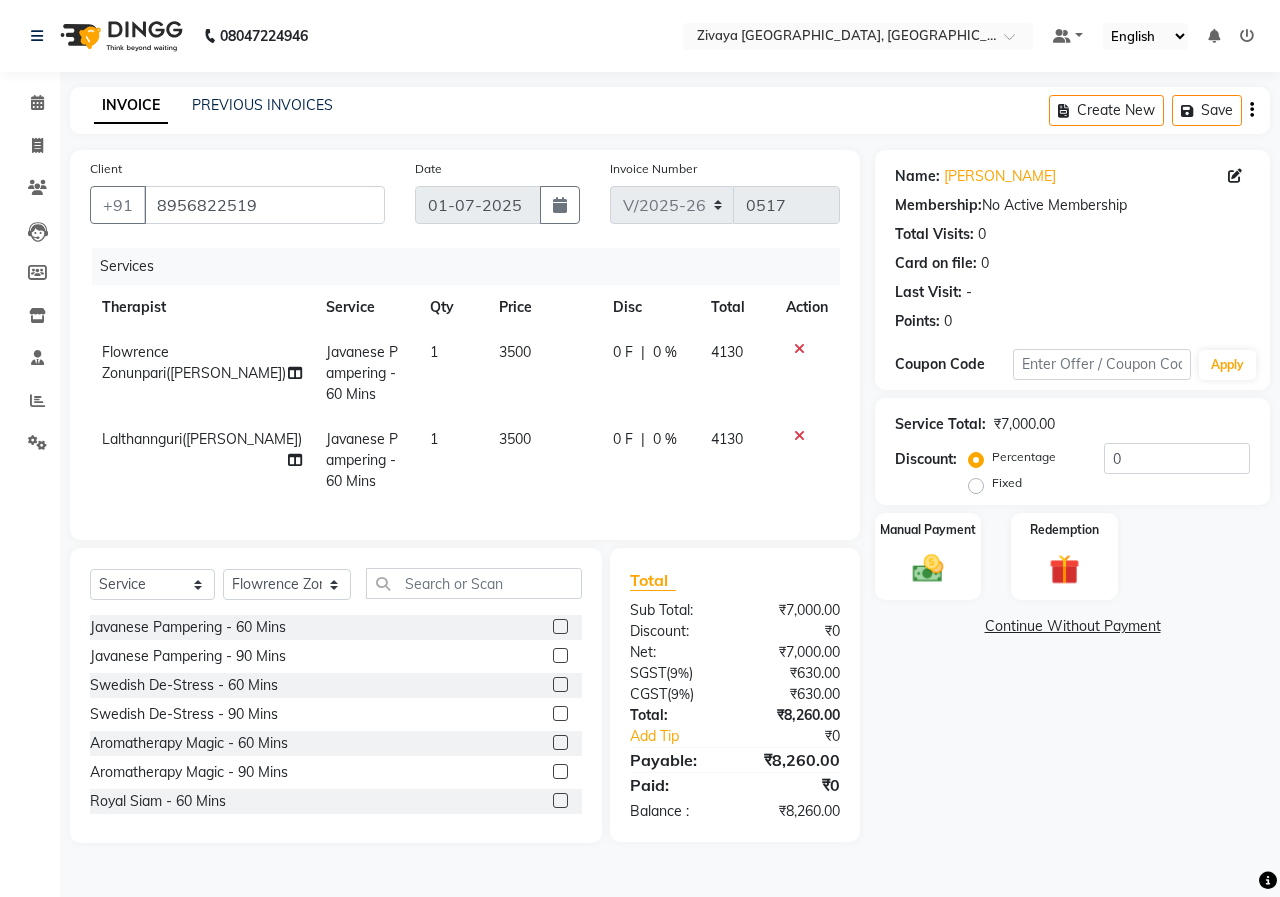 click 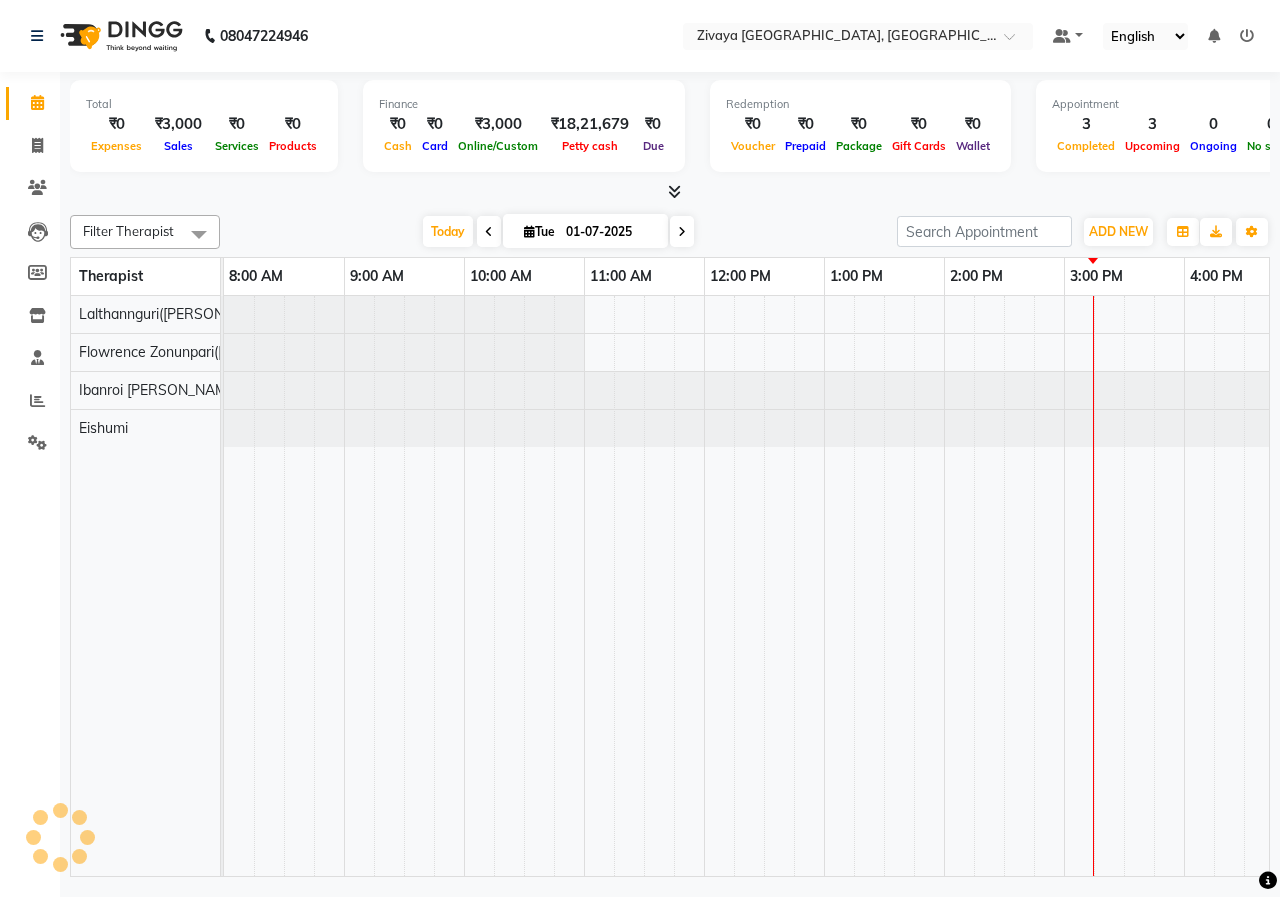 scroll, scrollTop: 0, scrollLeft: 0, axis: both 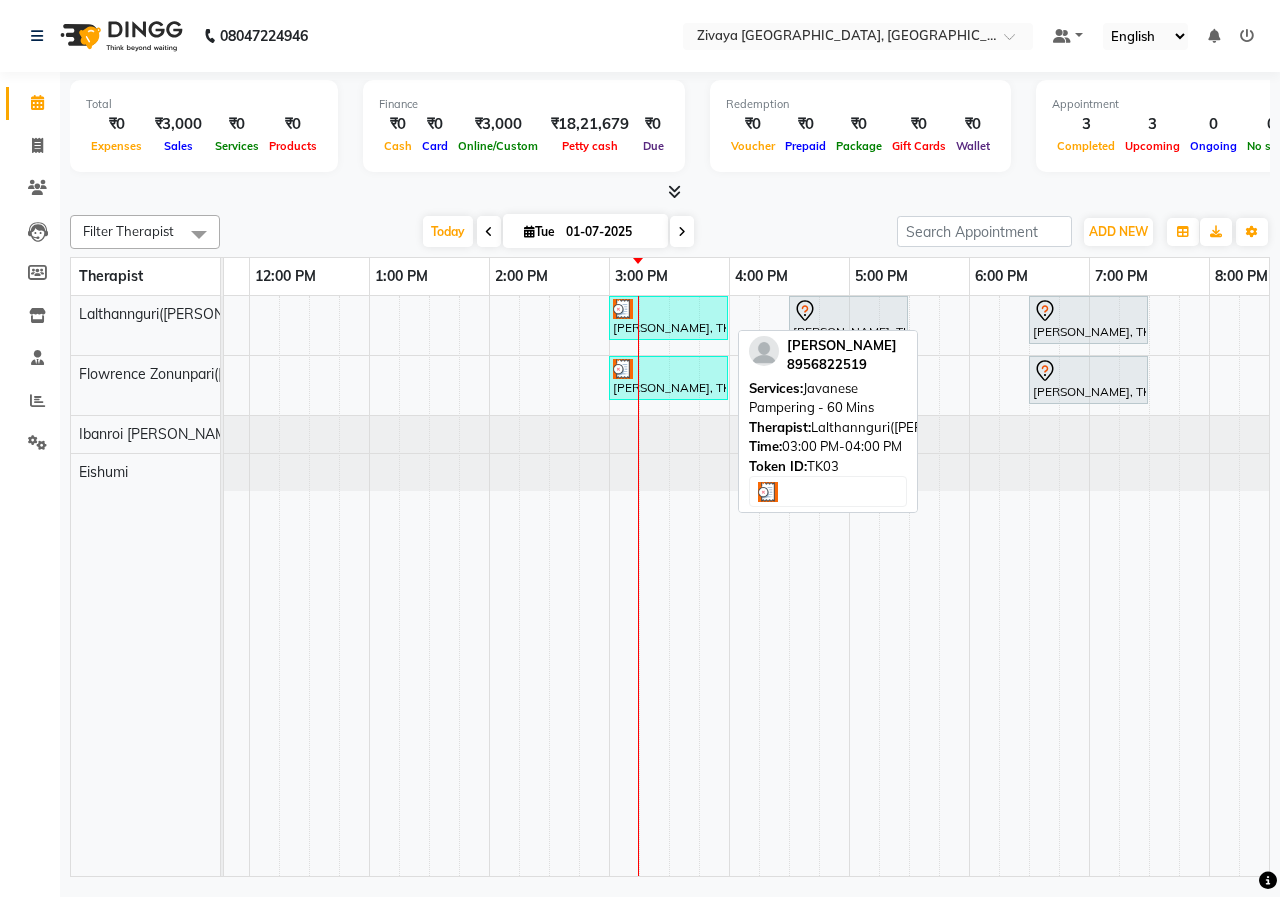 click at bounding box center (668, 309) 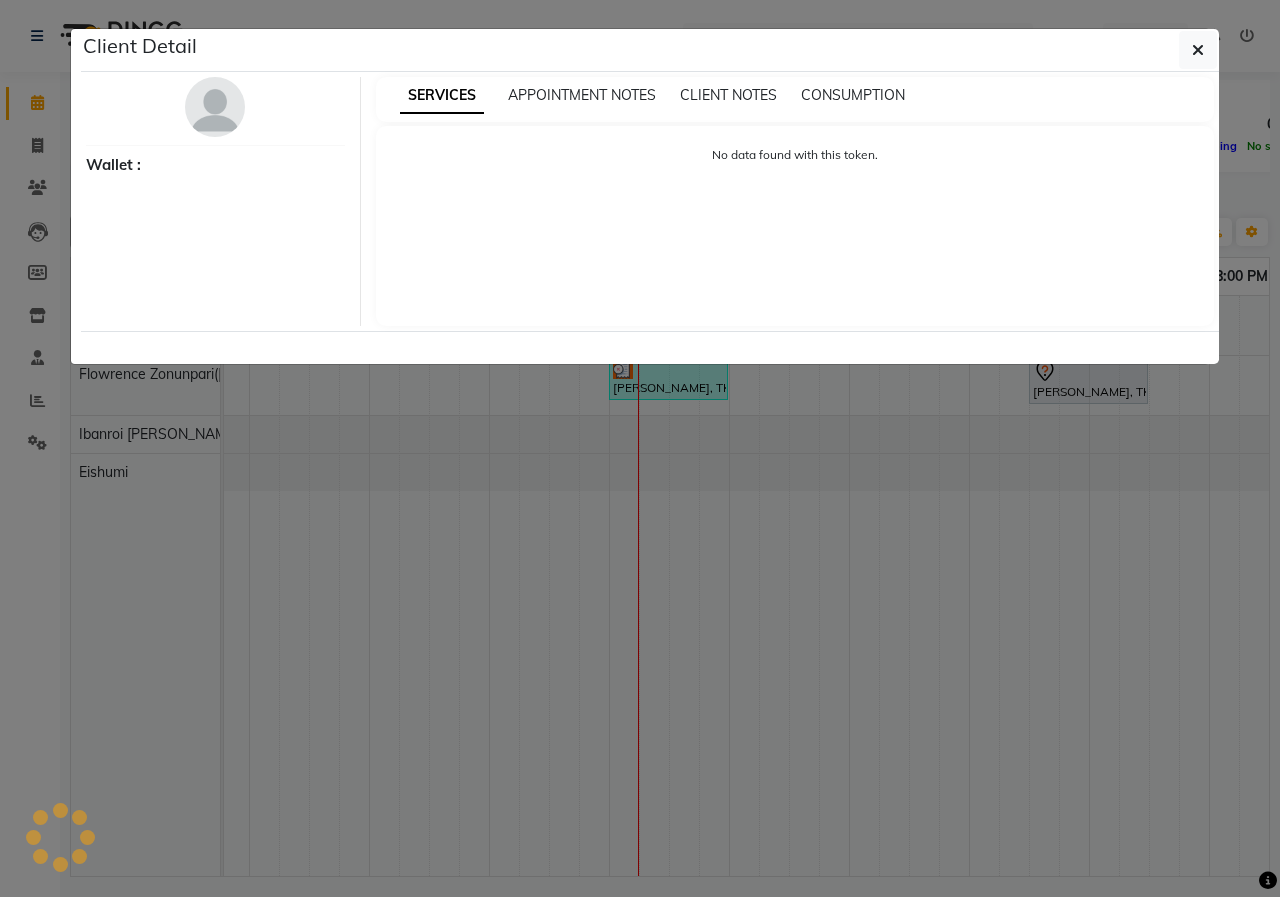 select on "3" 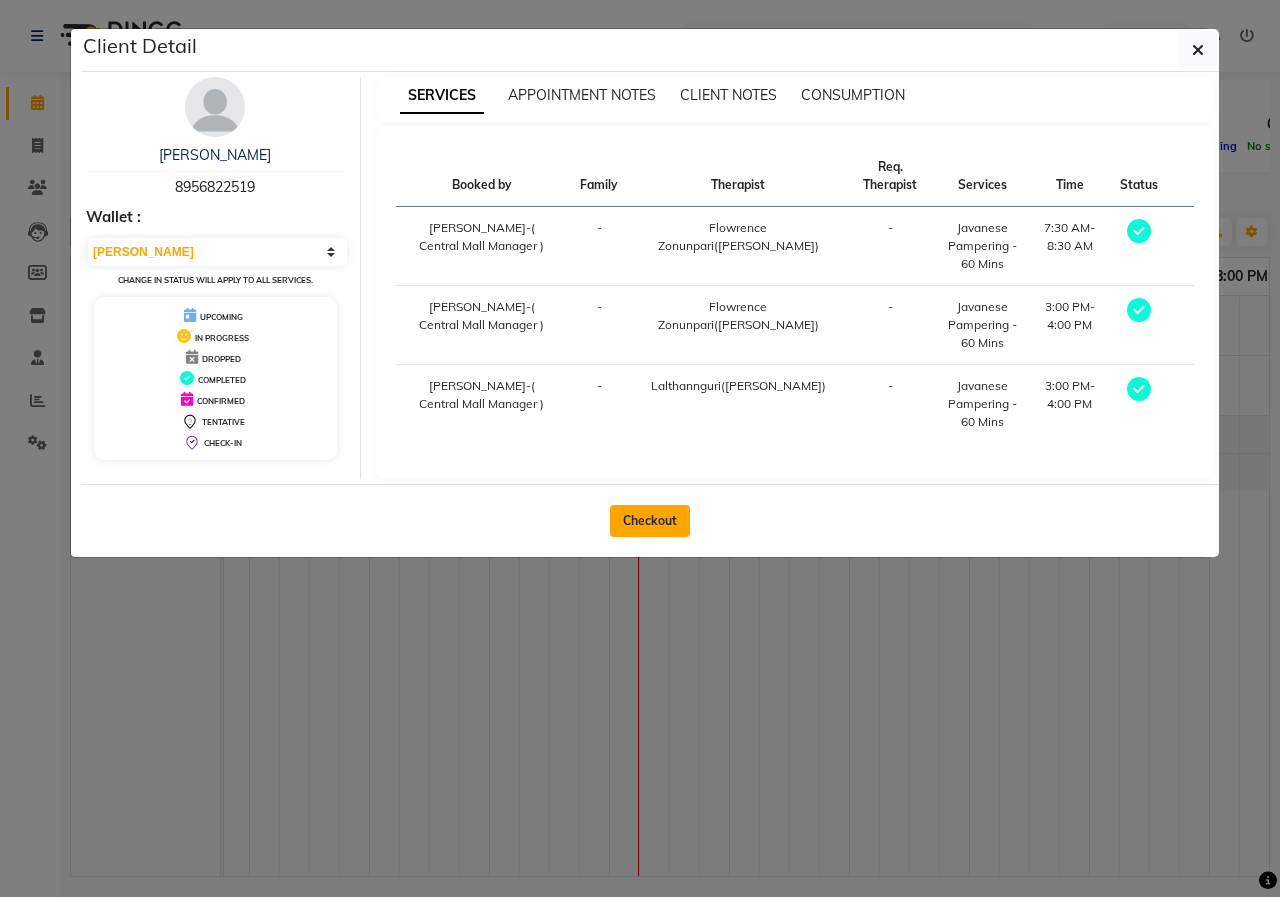 click on "Checkout" 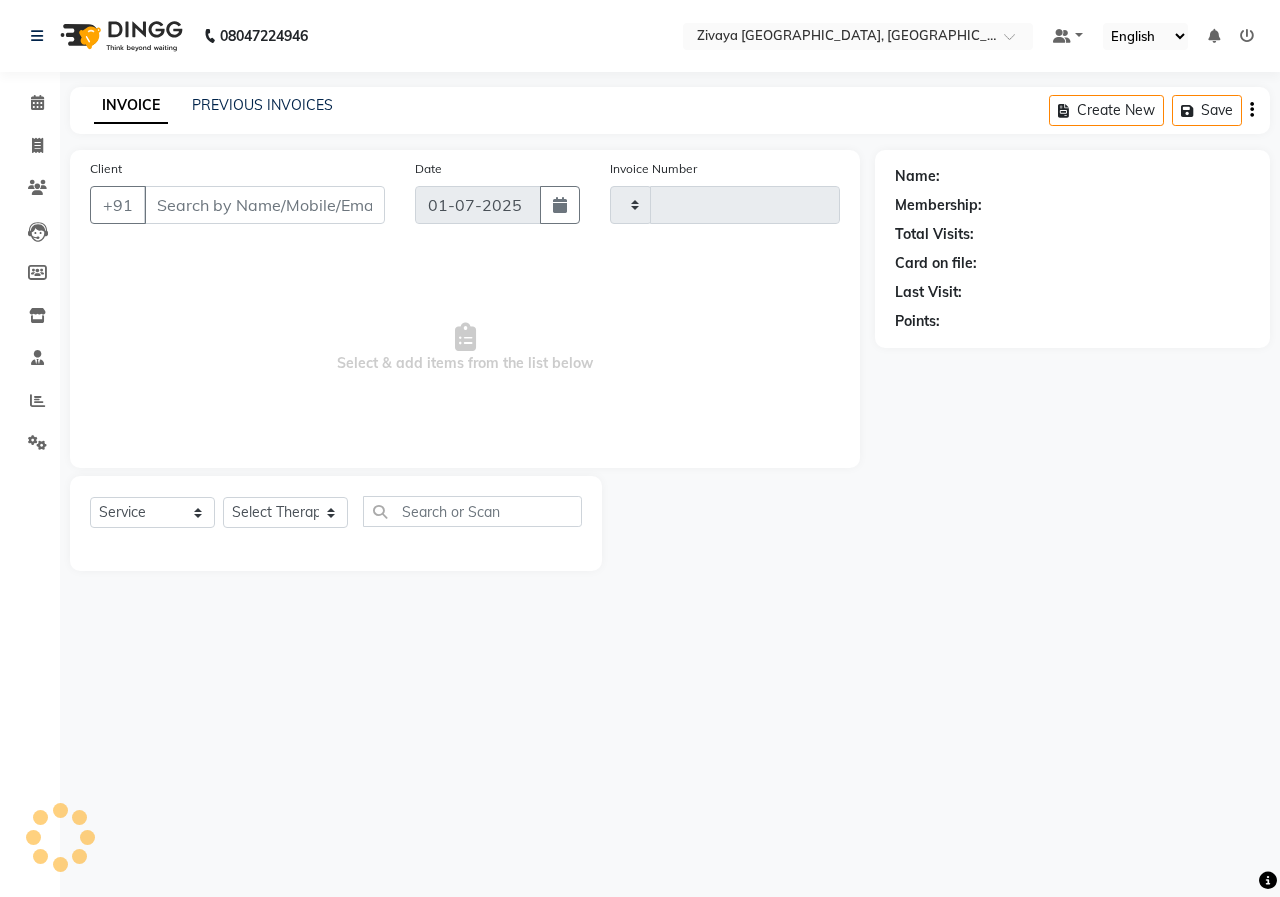 type on "0517" 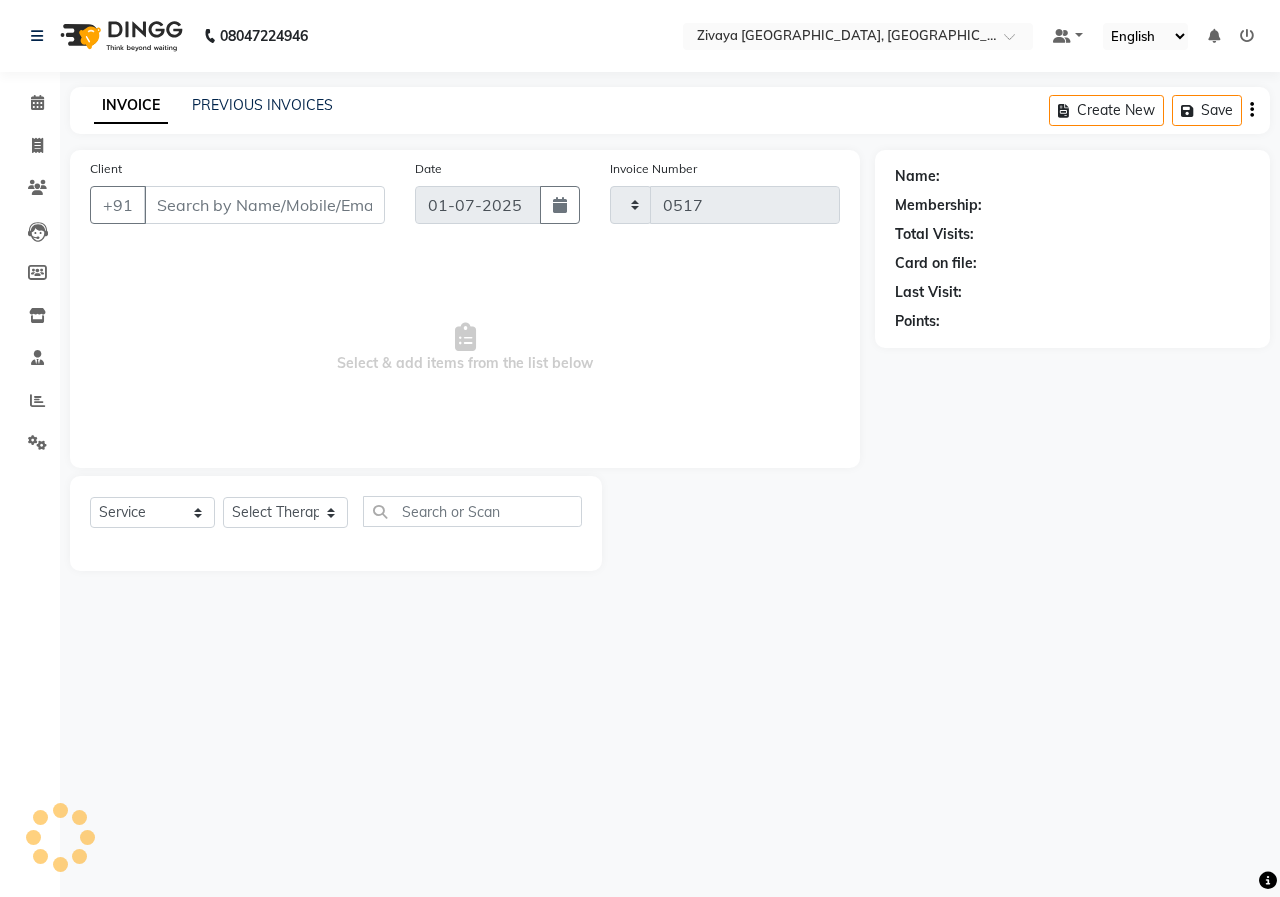 select on "6509" 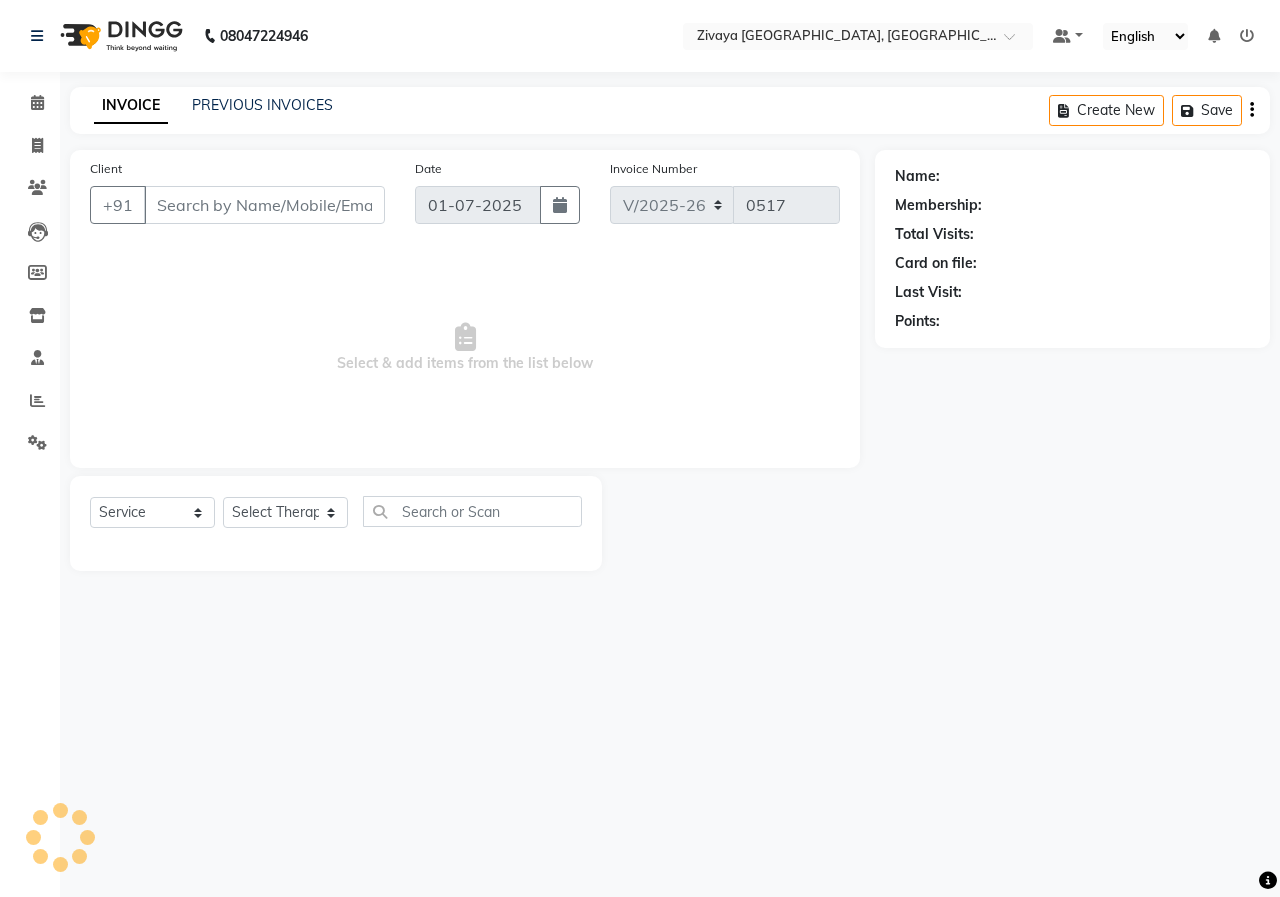 type on "8956822519" 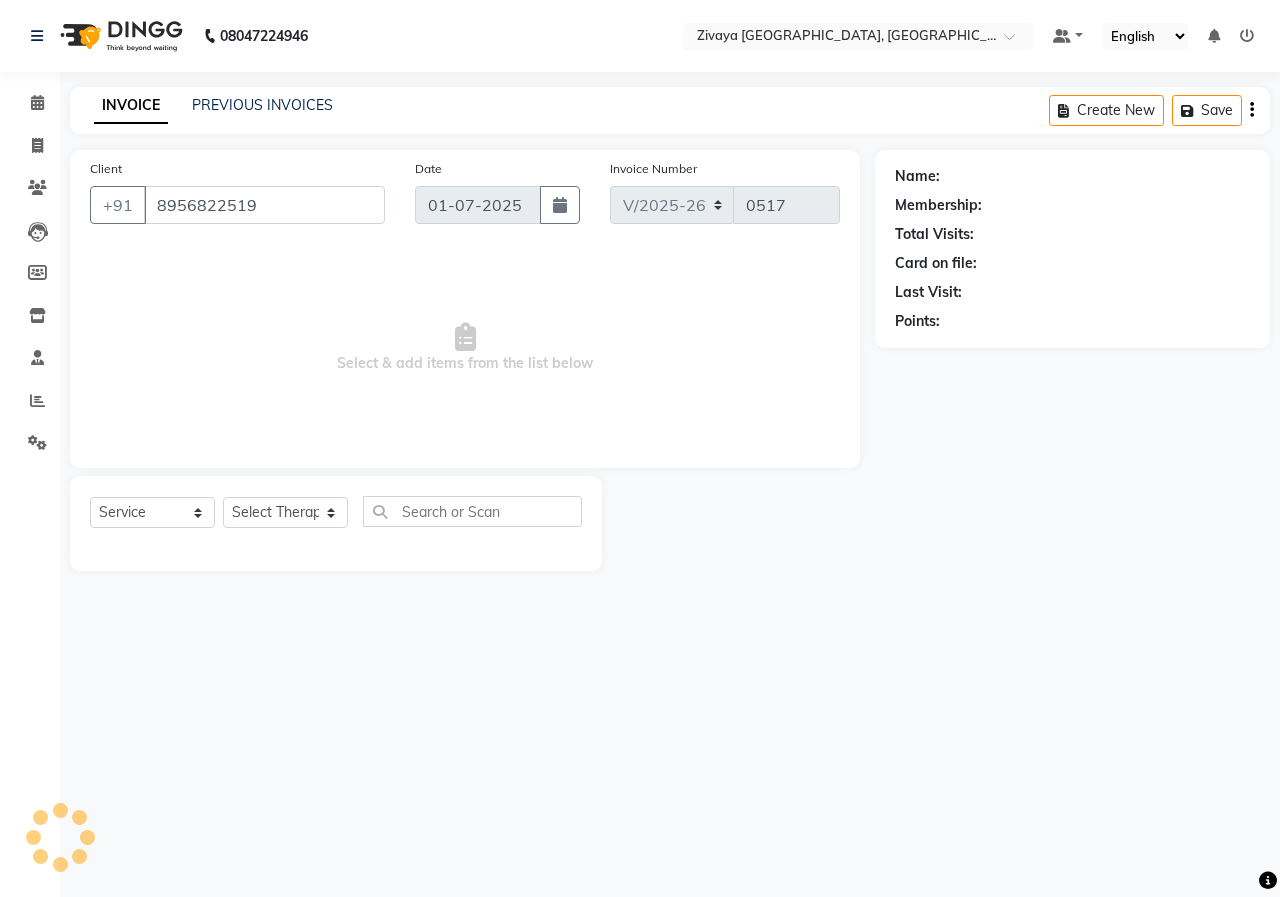 select on "49517" 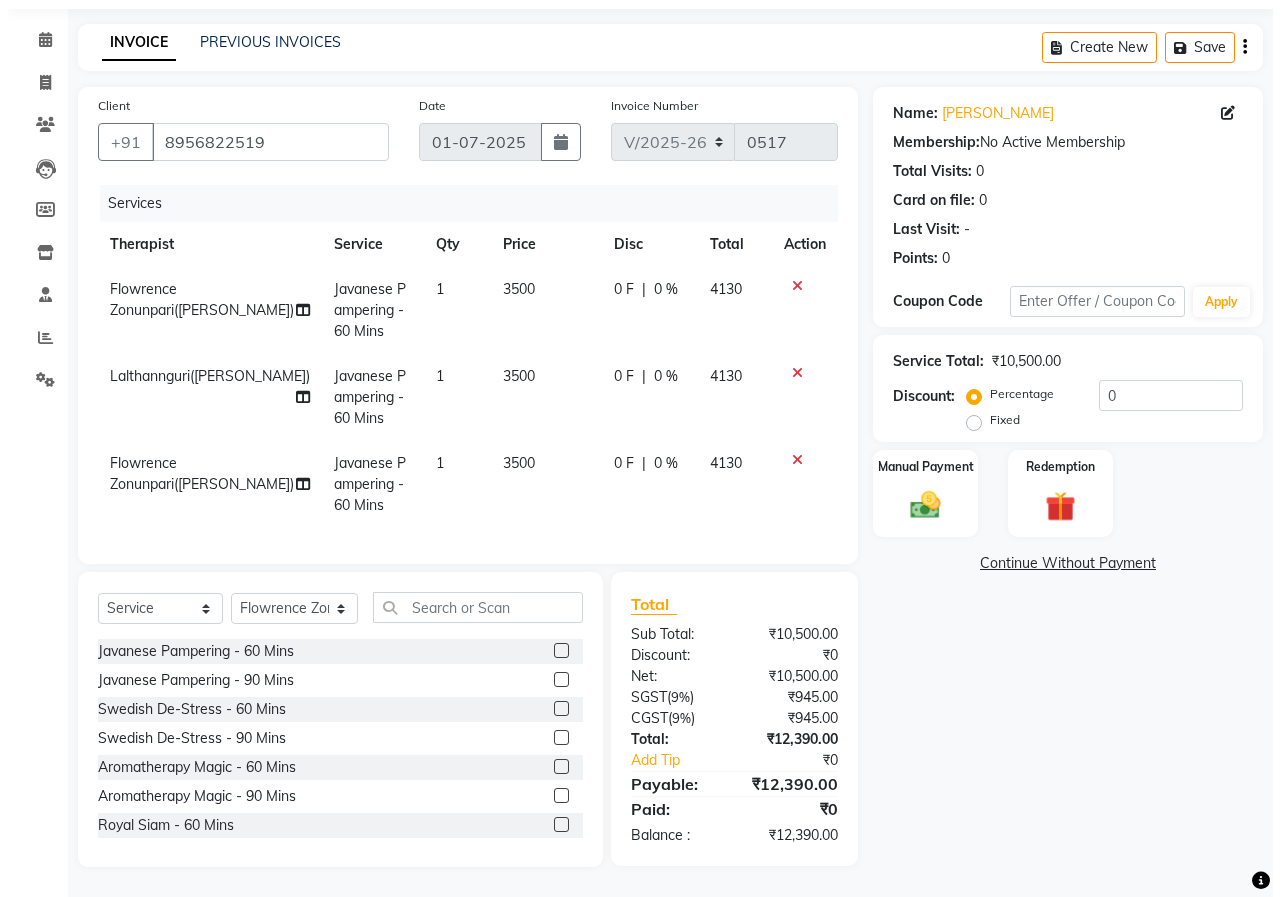 scroll, scrollTop: 0, scrollLeft: 0, axis: both 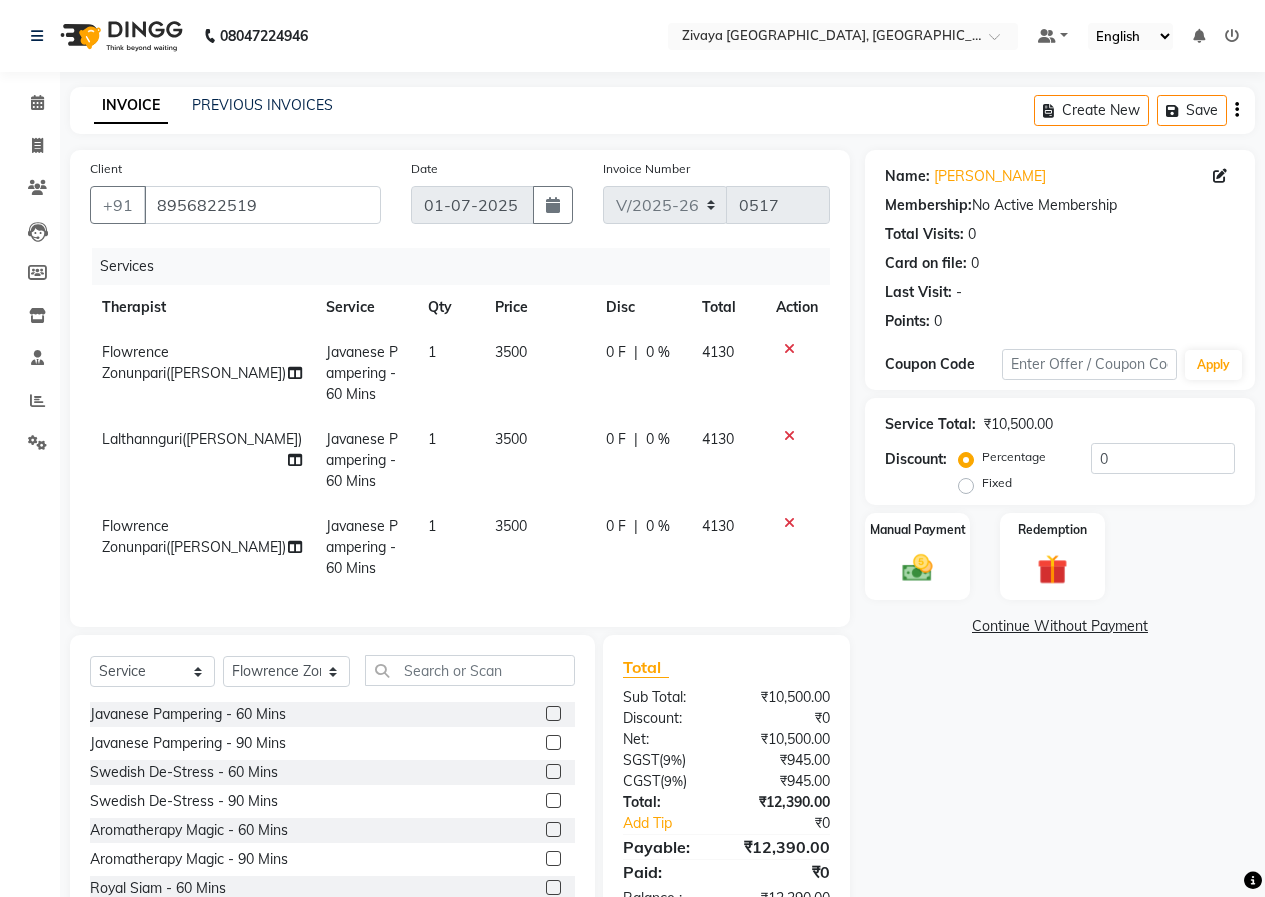 click 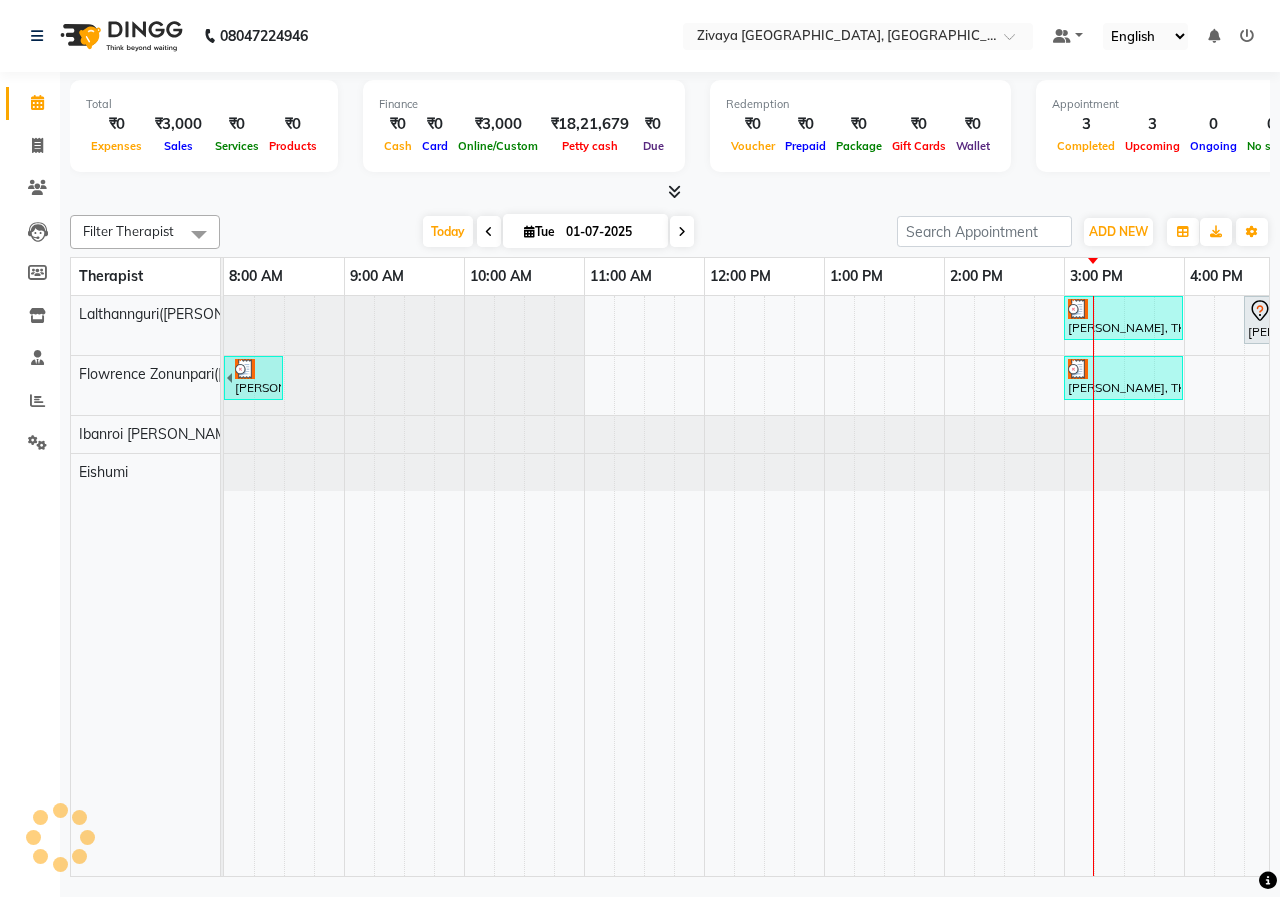 scroll, scrollTop: 0, scrollLeft: 841, axis: horizontal 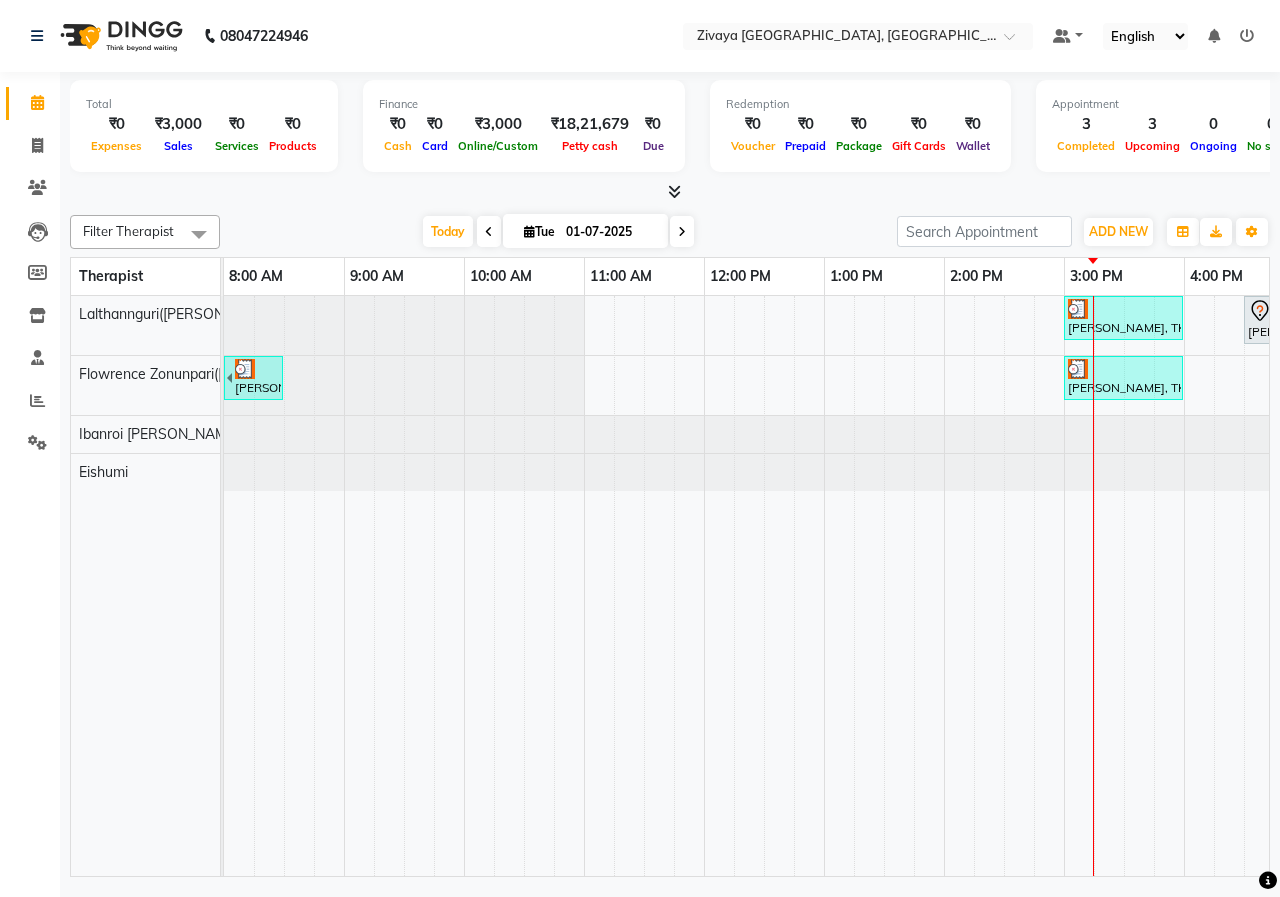 drag, startPoint x: 246, startPoint y: 376, endPoint x: 910, endPoint y: 476, distance: 671.4879 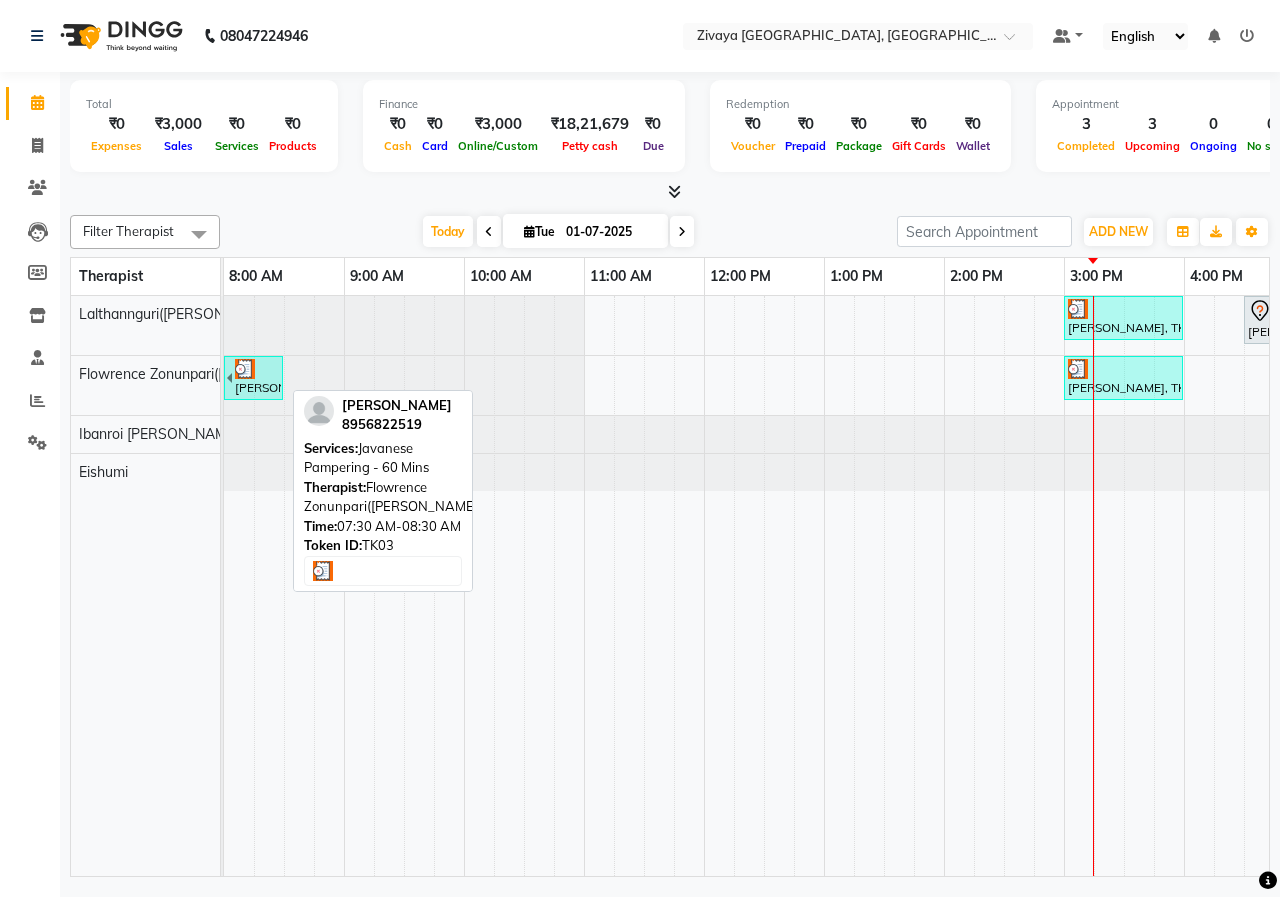 drag, startPoint x: 235, startPoint y: 378, endPoint x: 336, endPoint y: 383, distance: 101.12369 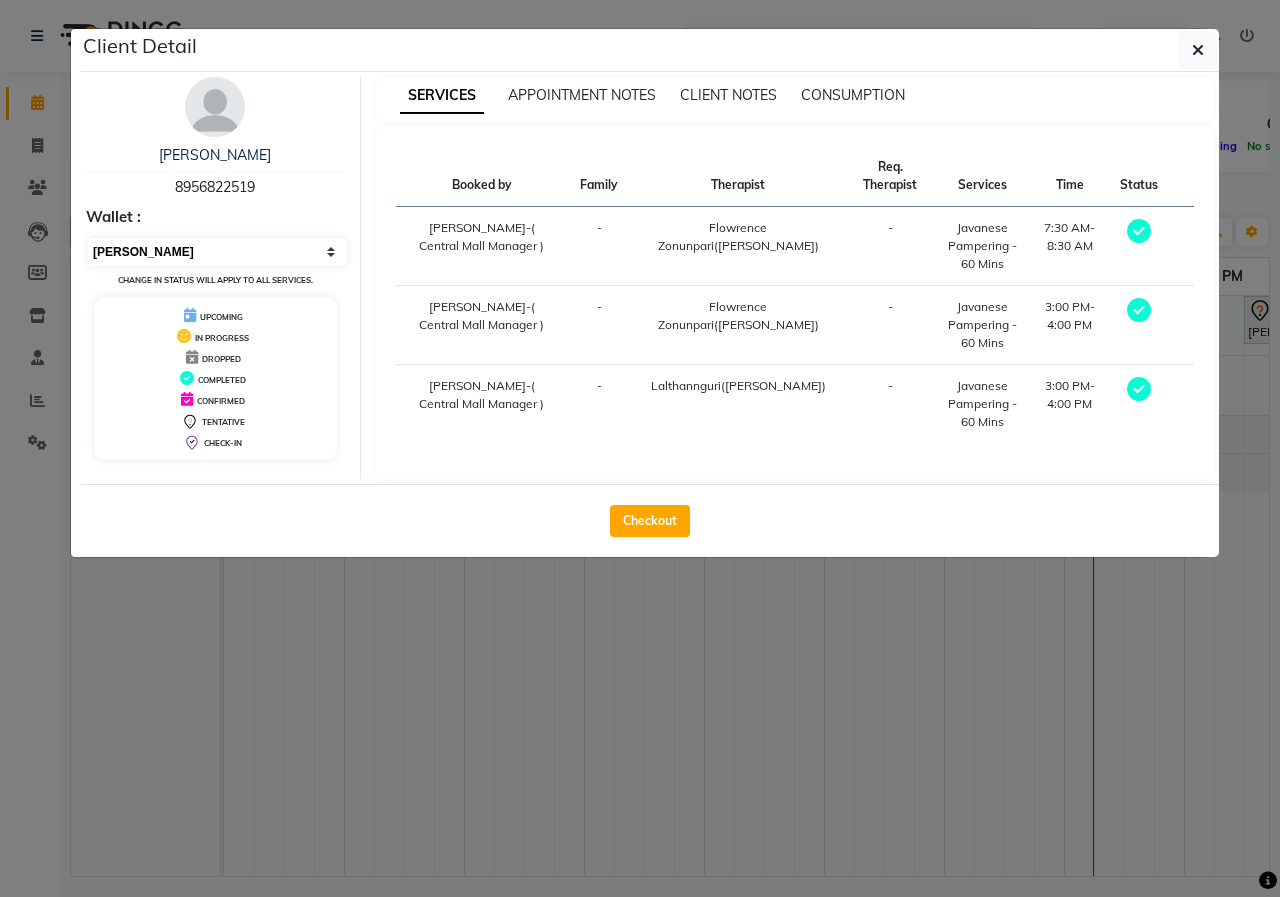 click on "Select MARK DONE UPCOMING" at bounding box center (217, 252) 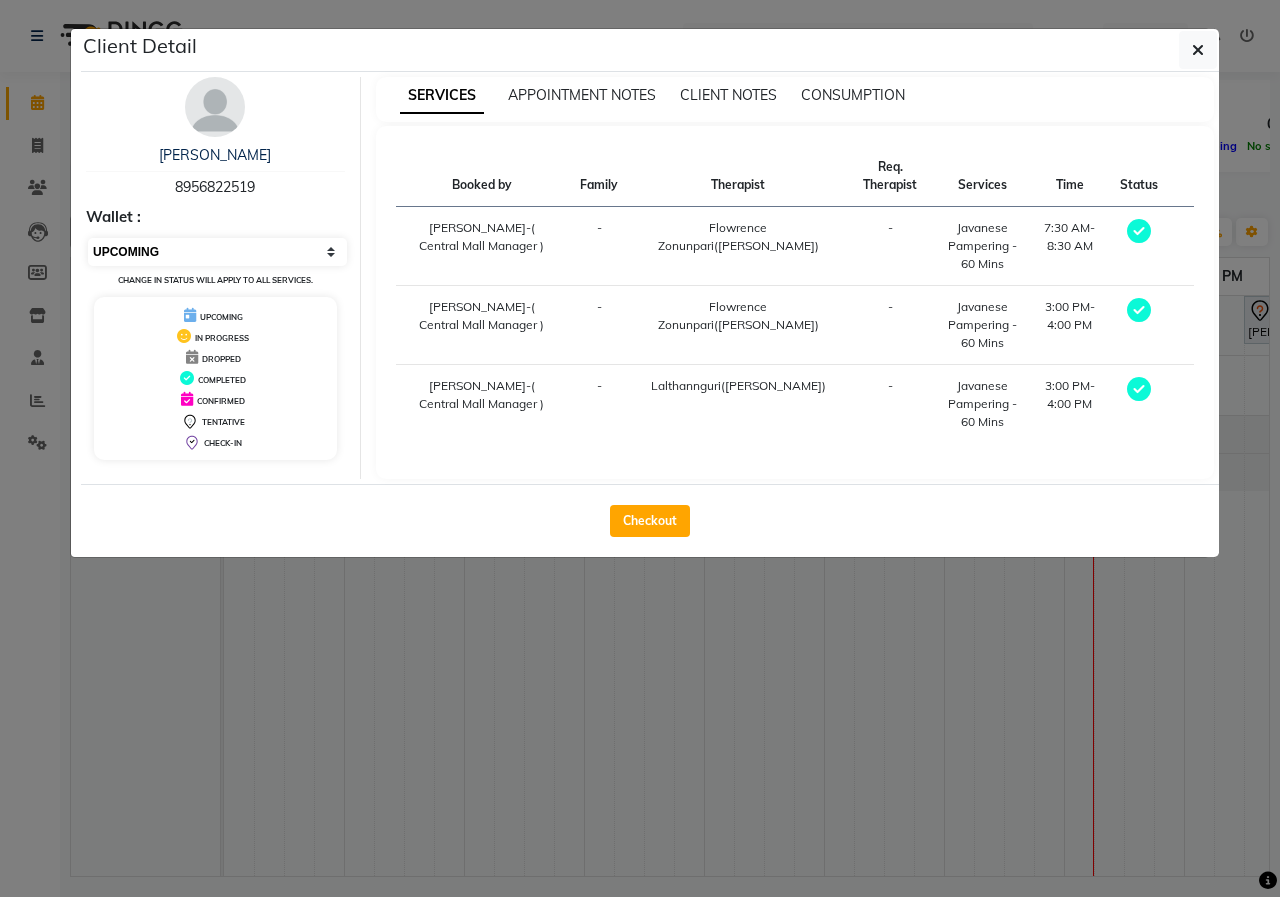 click on "Select MARK DONE UPCOMING" at bounding box center (217, 252) 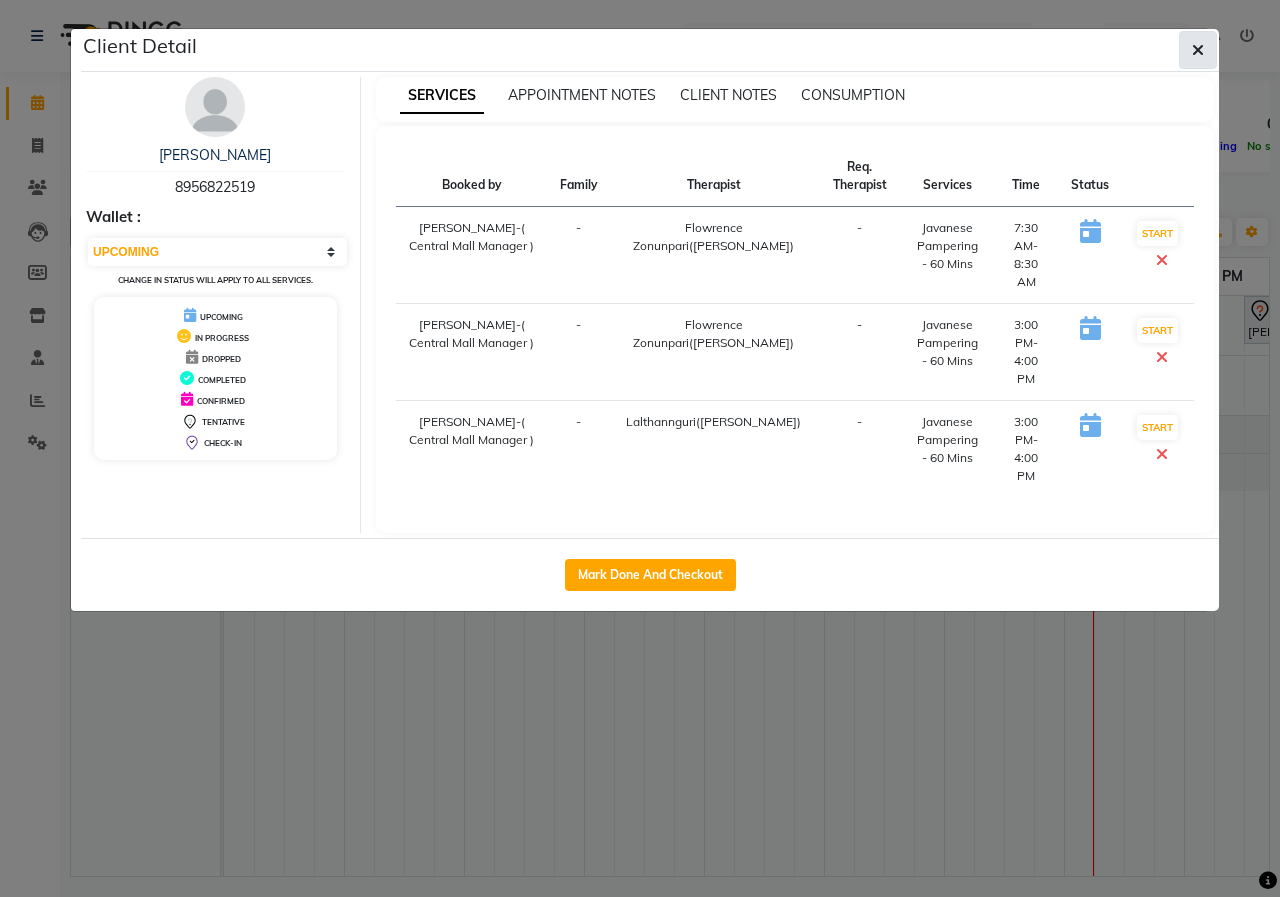 click 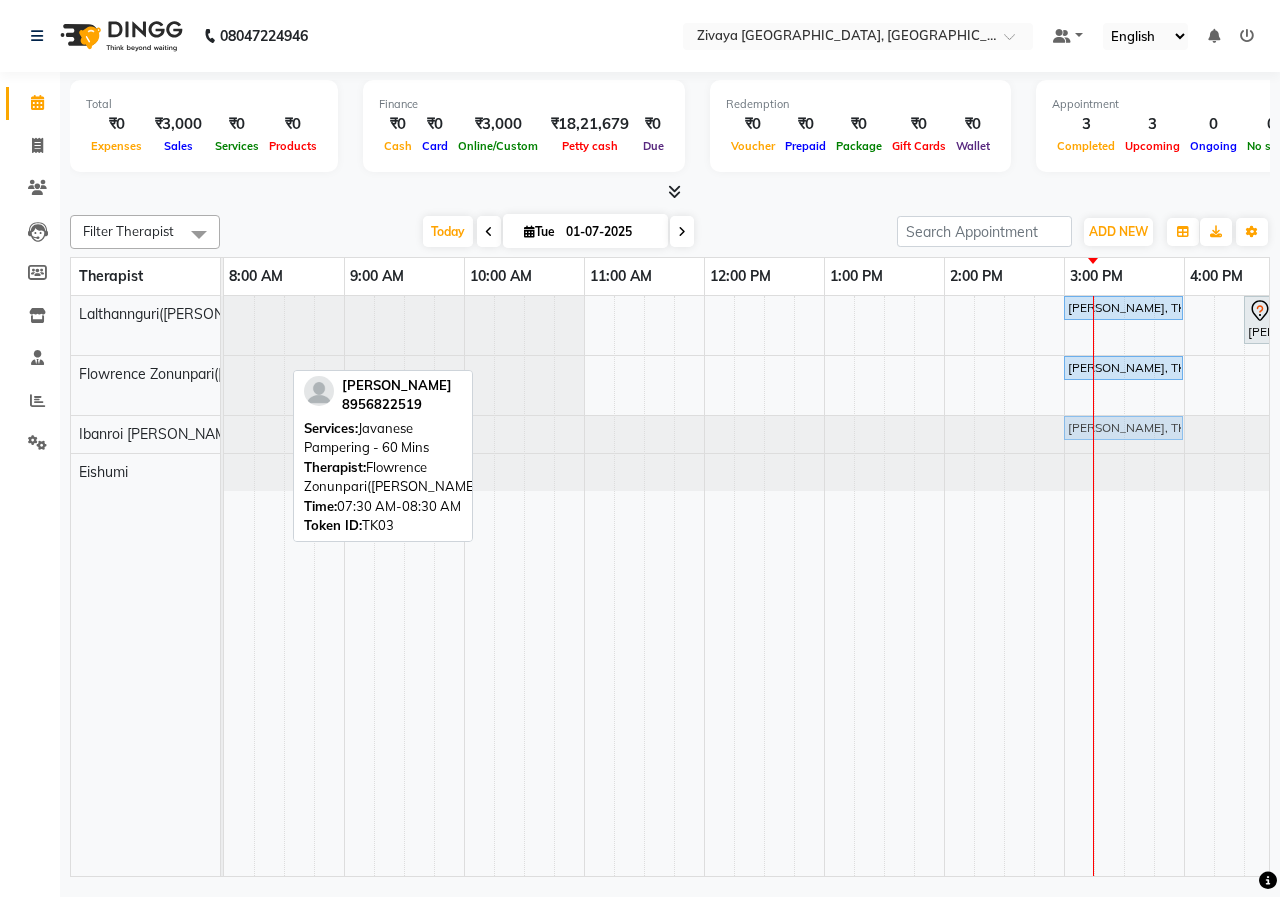 drag, startPoint x: 265, startPoint y: 362, endPoint x: 1153, endPoint y: 418, distance: 889.76404 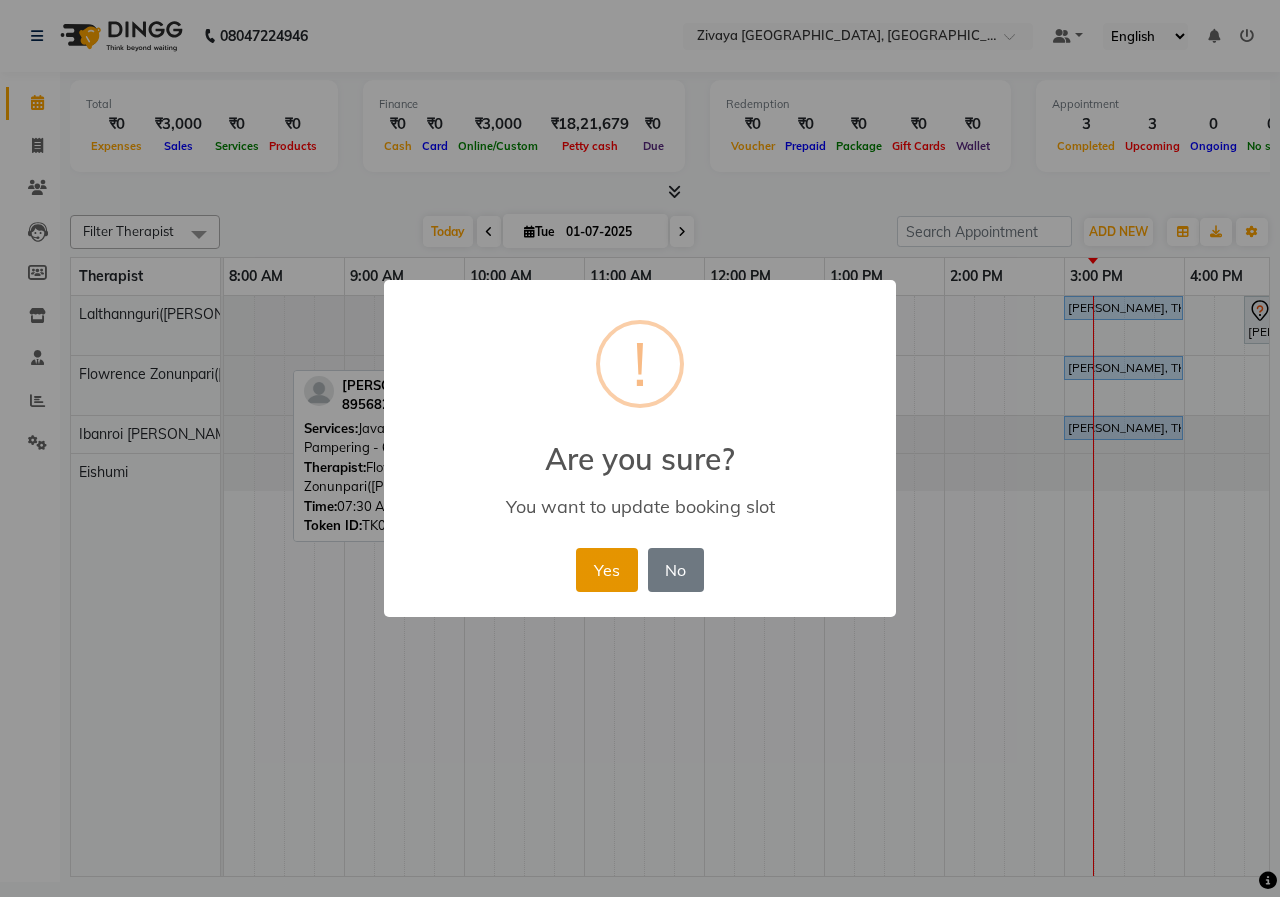 click on "Yes" at bounding box center (606, 570) 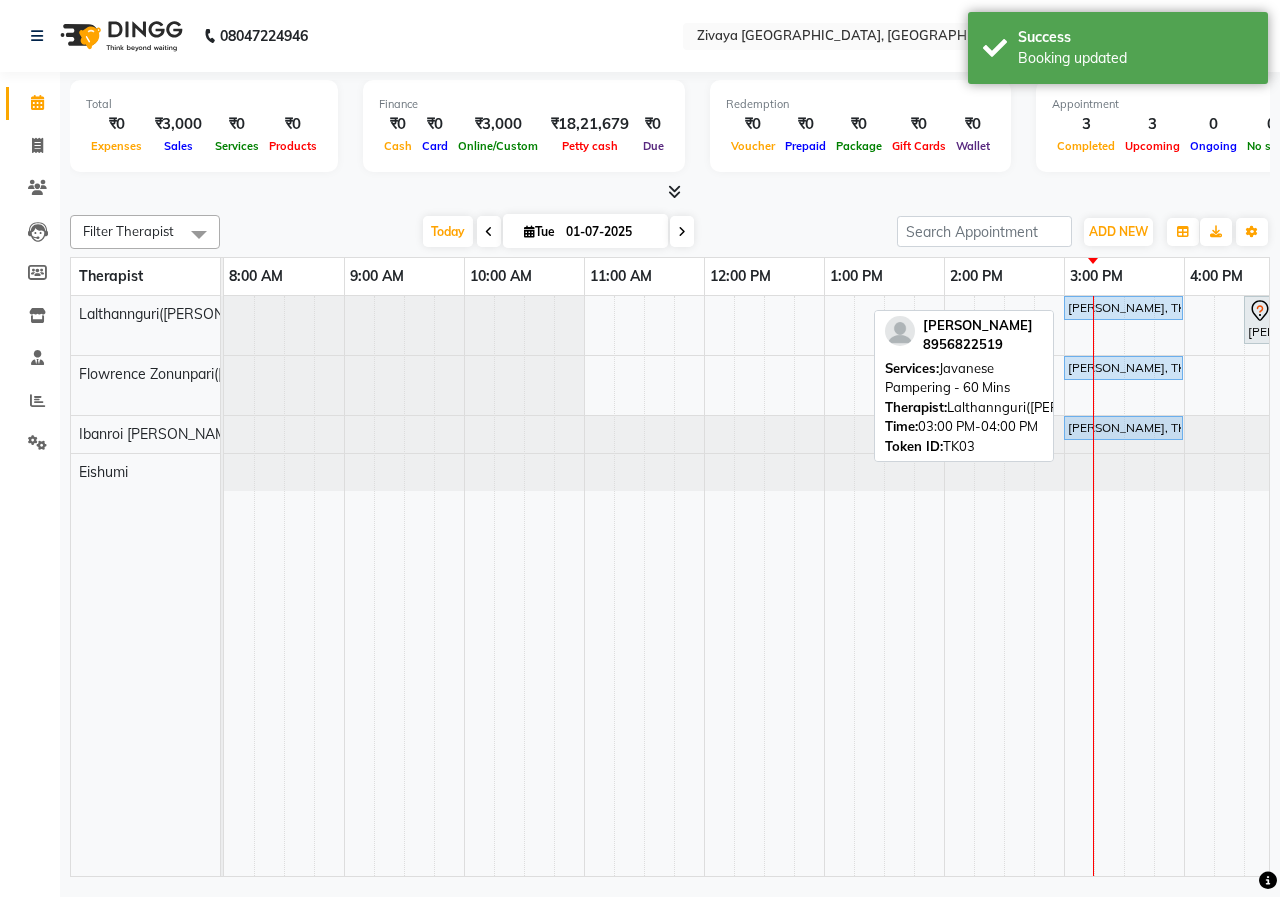 click on "[PERSON_NAME], TK03, 03:00 PM-04:00 PM, Javanese Pampering - 60 Mins" at bounding box center [1123, 308] 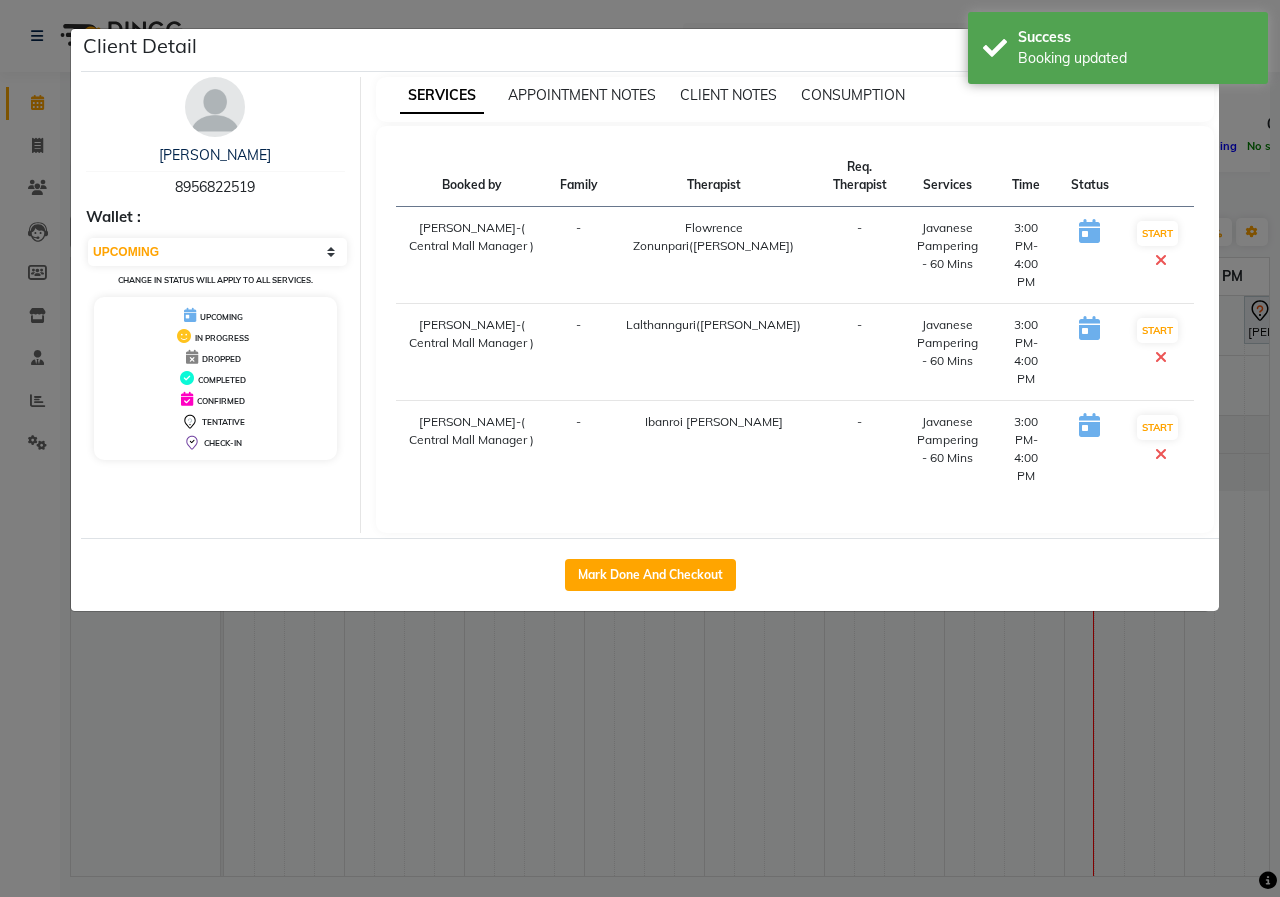click at bounding box center (1161, 260) 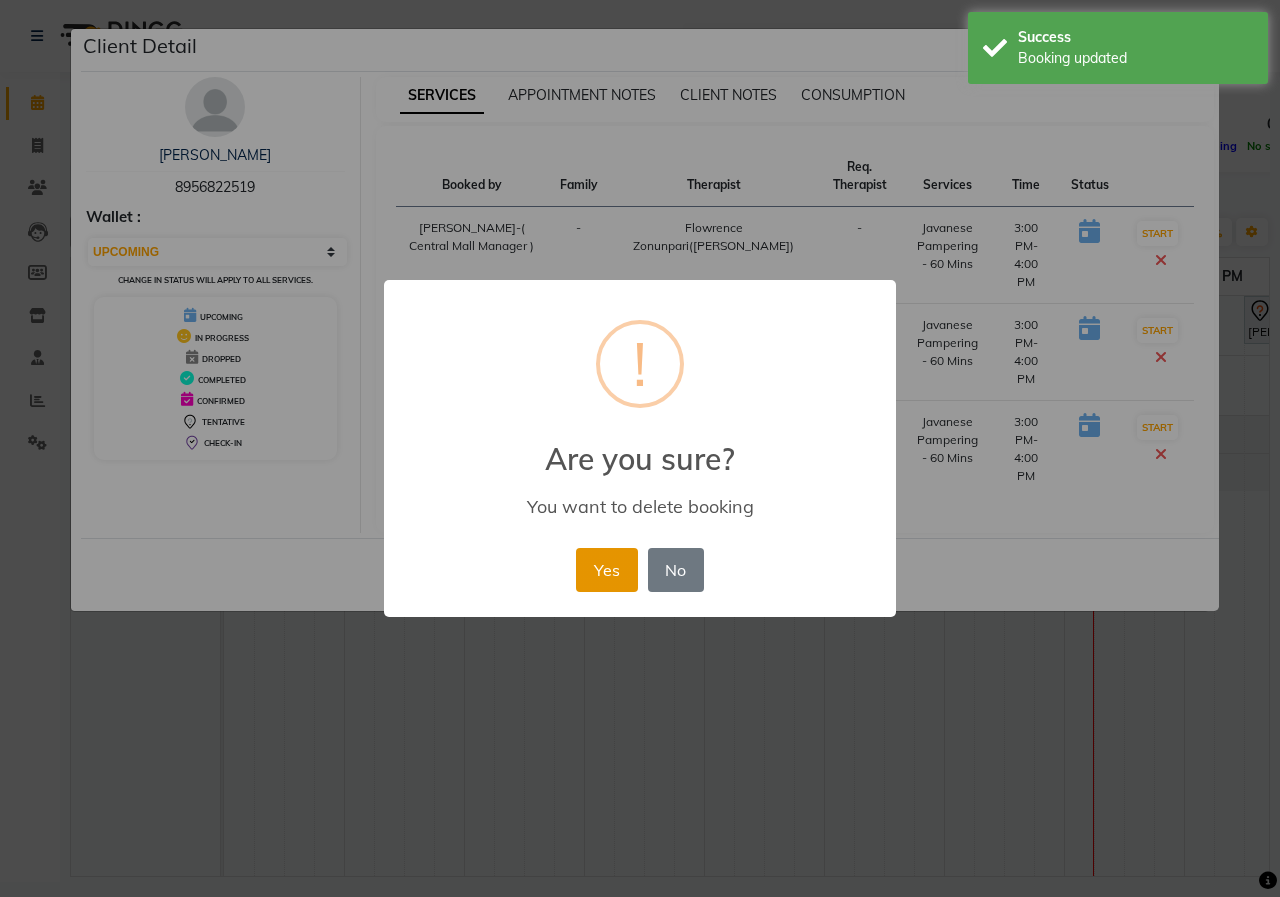 click on "Yes" at bounding box center [606, 570] 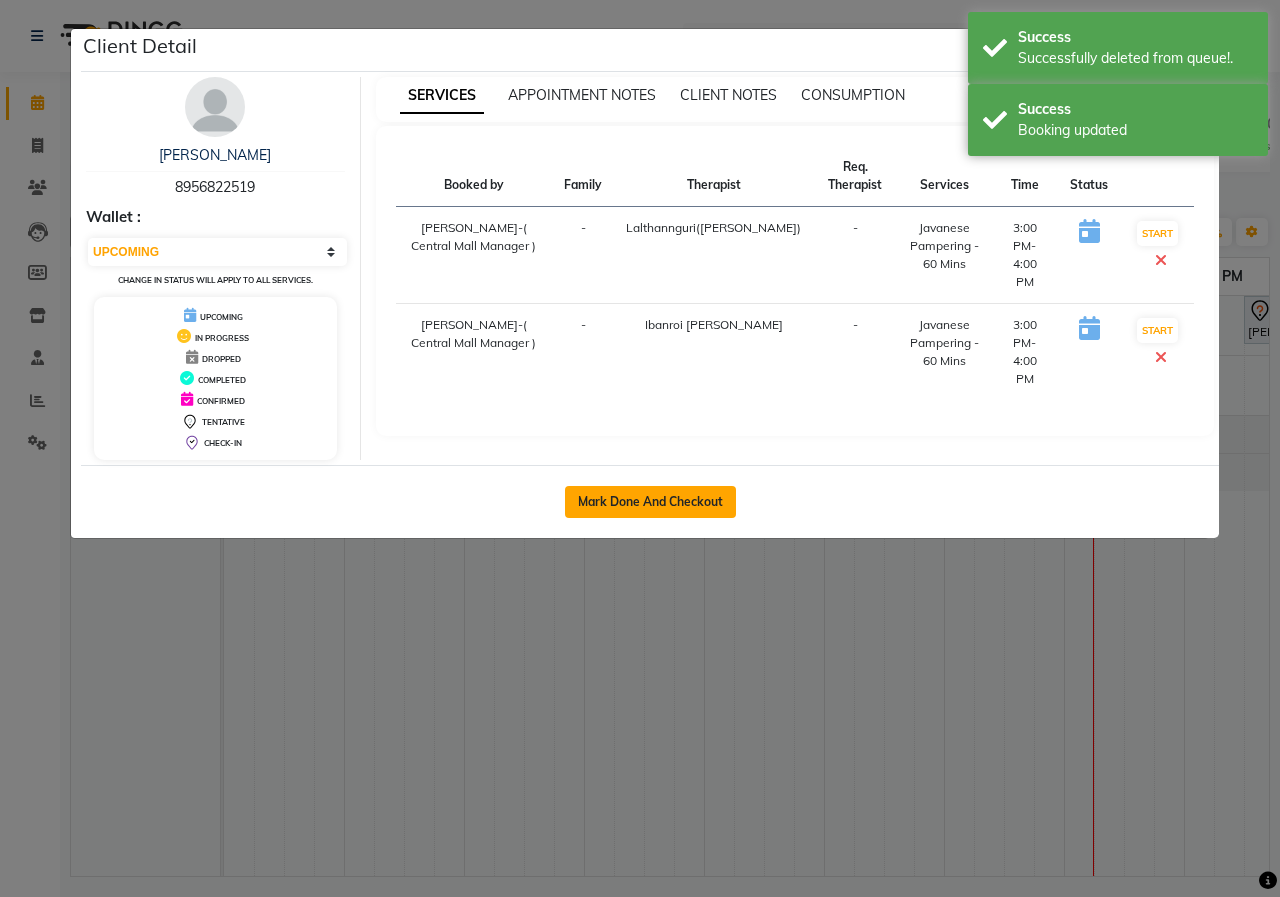 click on "Mark Done And Checkout" 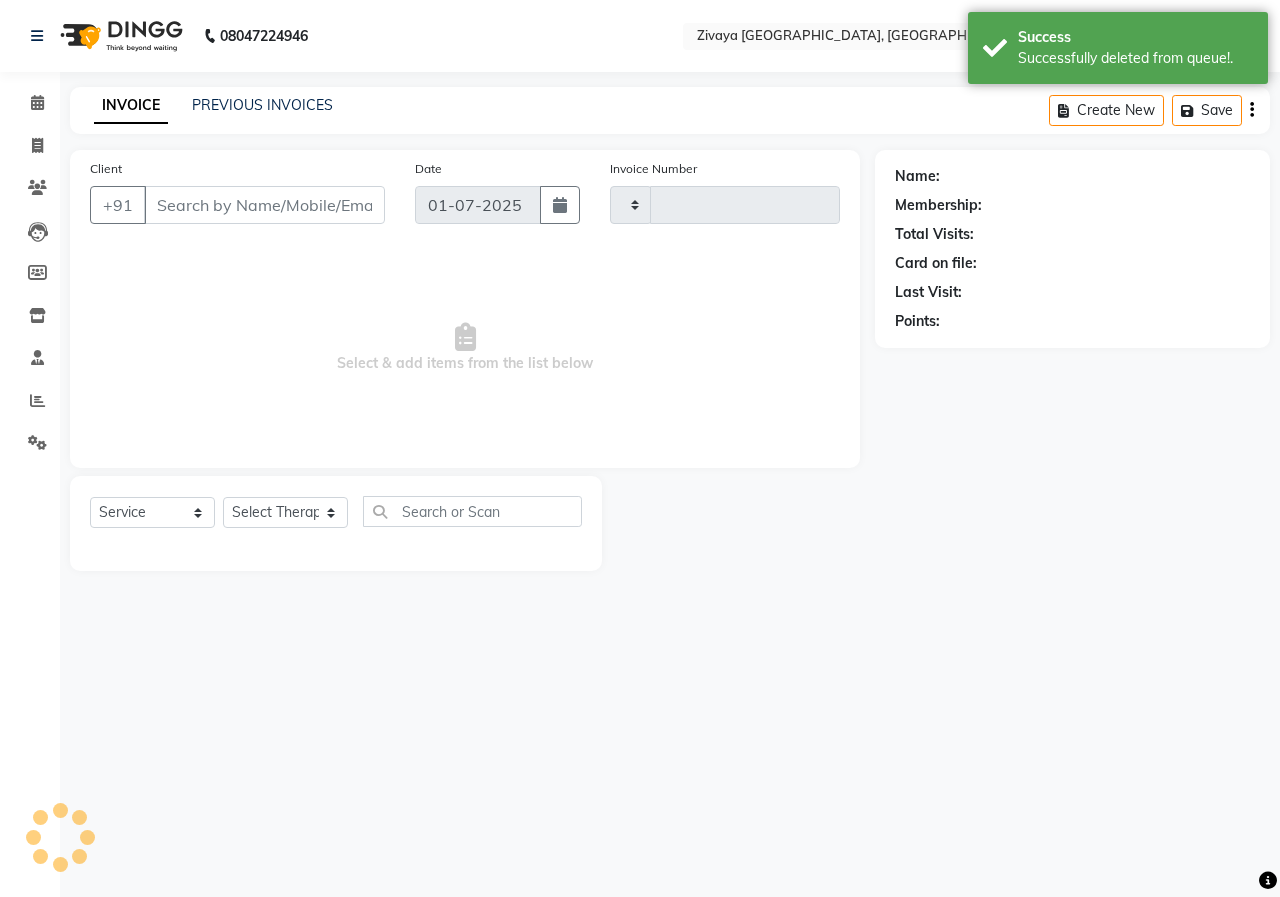 type on "0517" 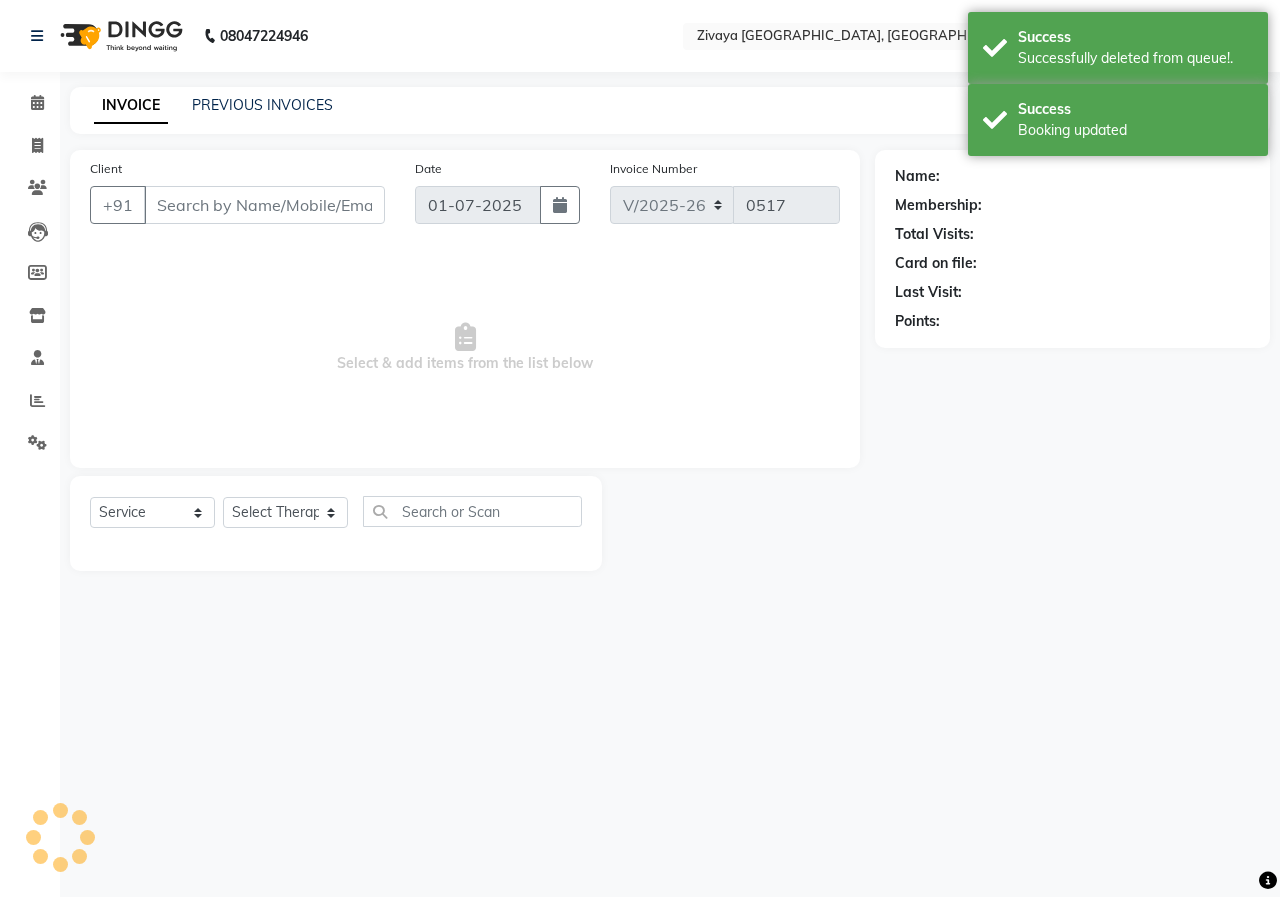 click 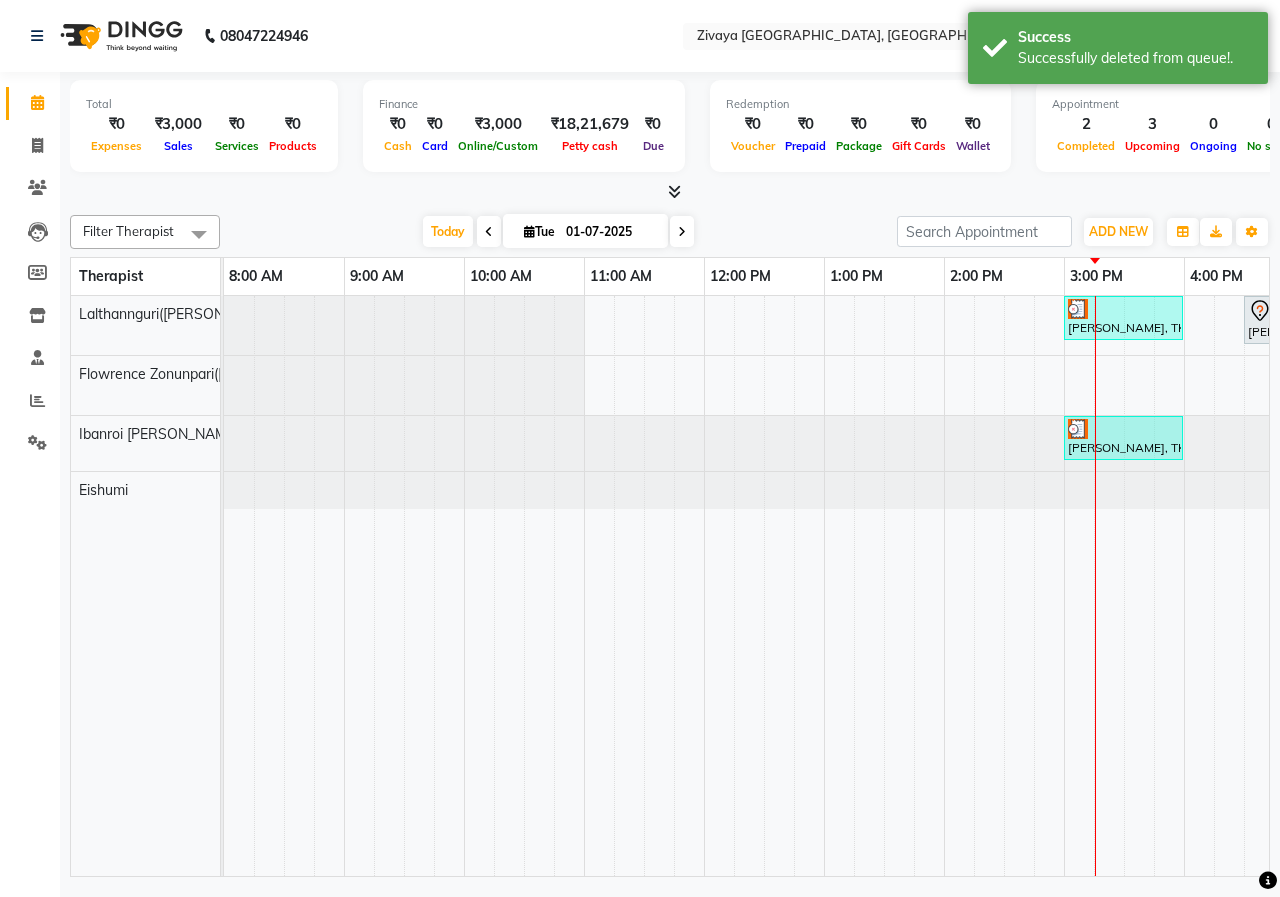 drag, startPoint x: 1118, startPoint y: 439, endPoint x: 1111, endPoint y: 408, distance: 31.780497 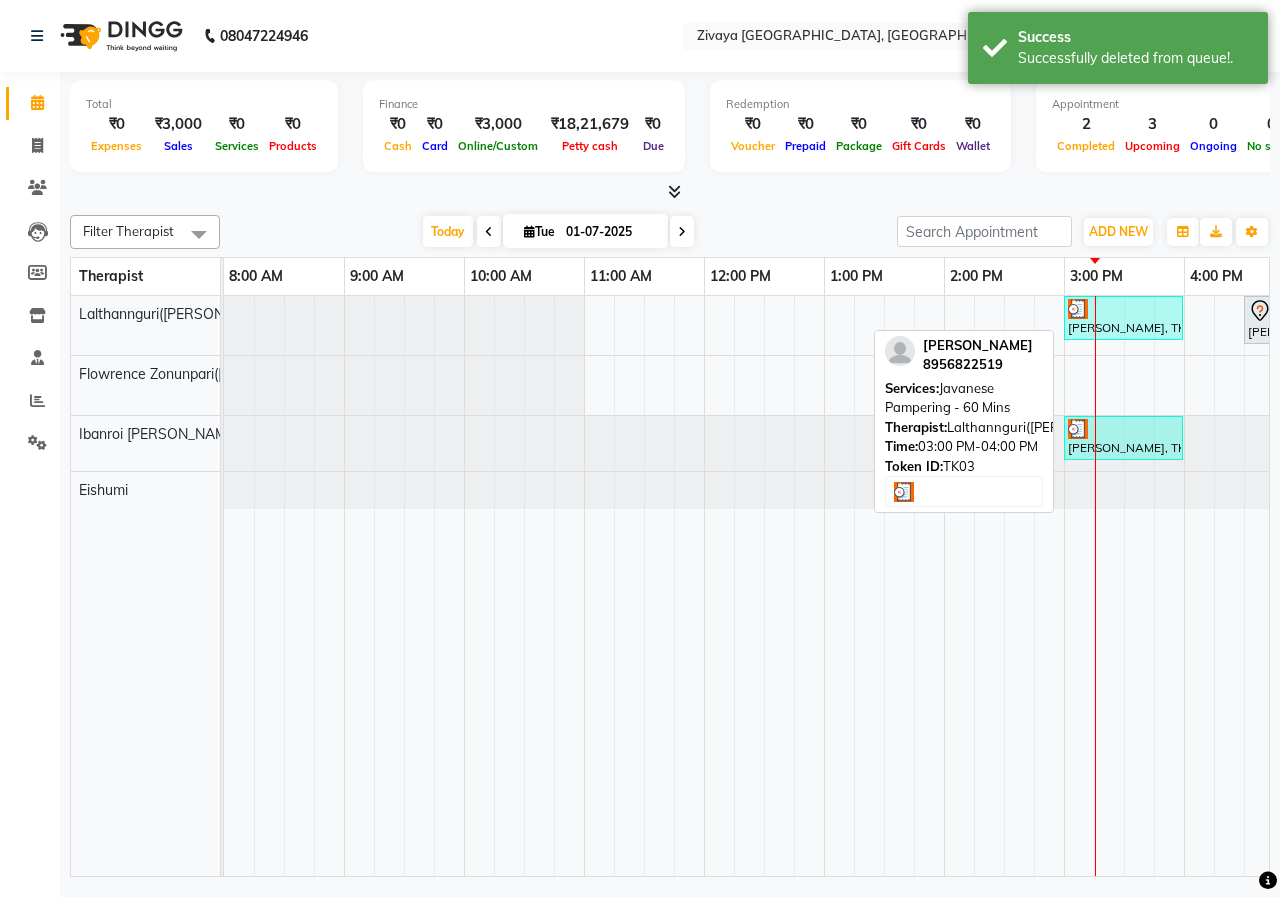 click at bounding box center [1123, 309] 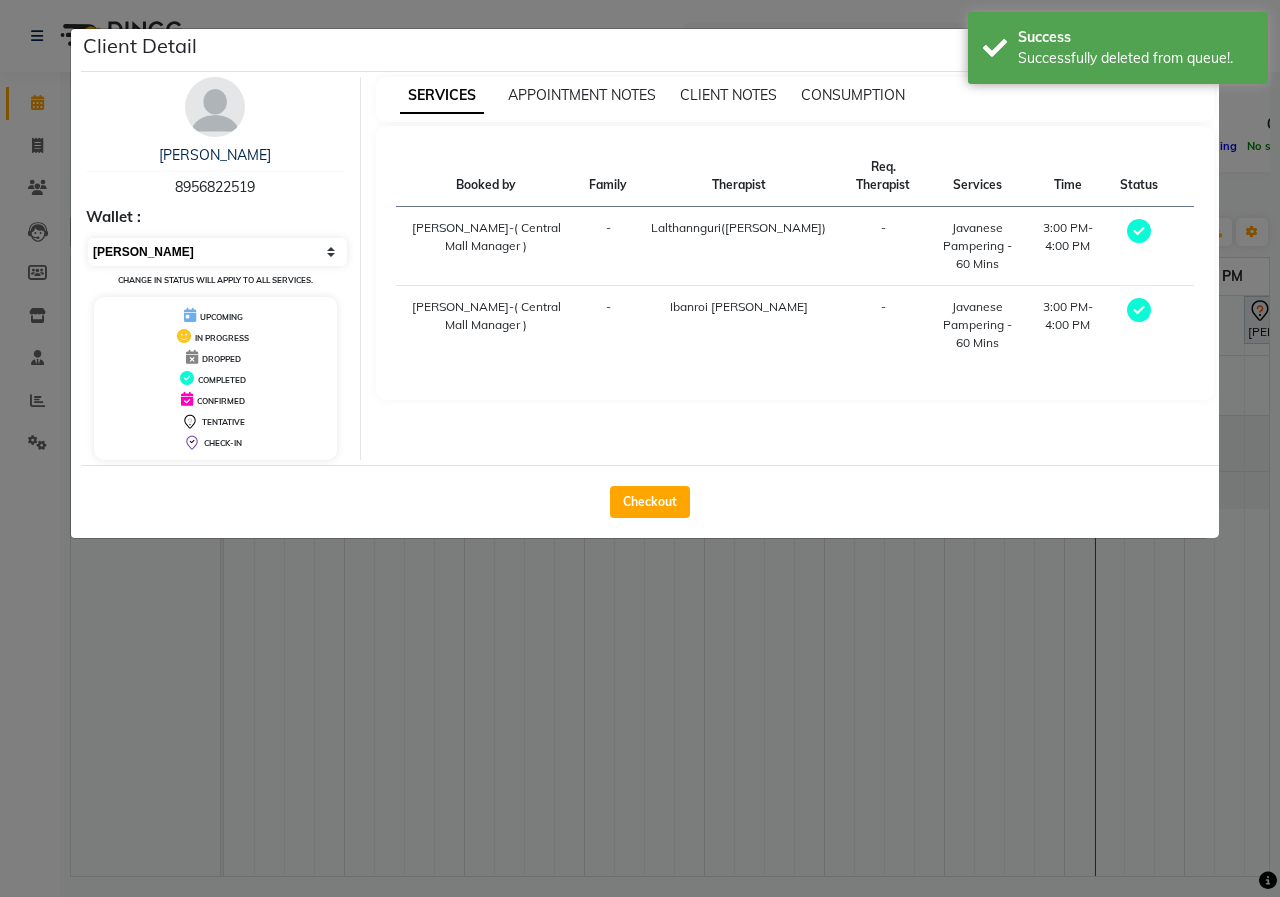 click on "Select MARK DONE UPCOMING" at bounding box center (217, 252) 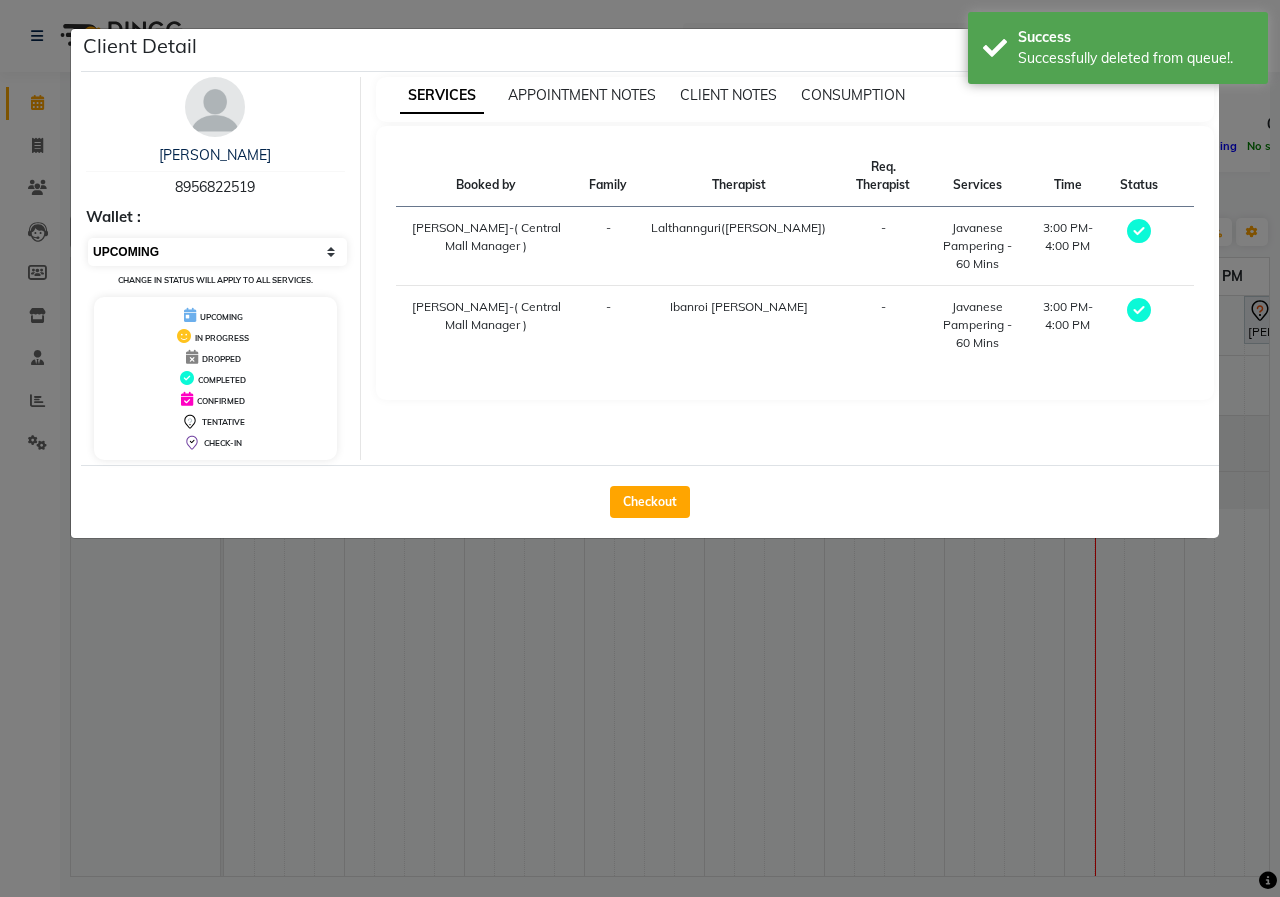 click on "Select MARK DONE UPCOMING" at bounding box center (217, 252) 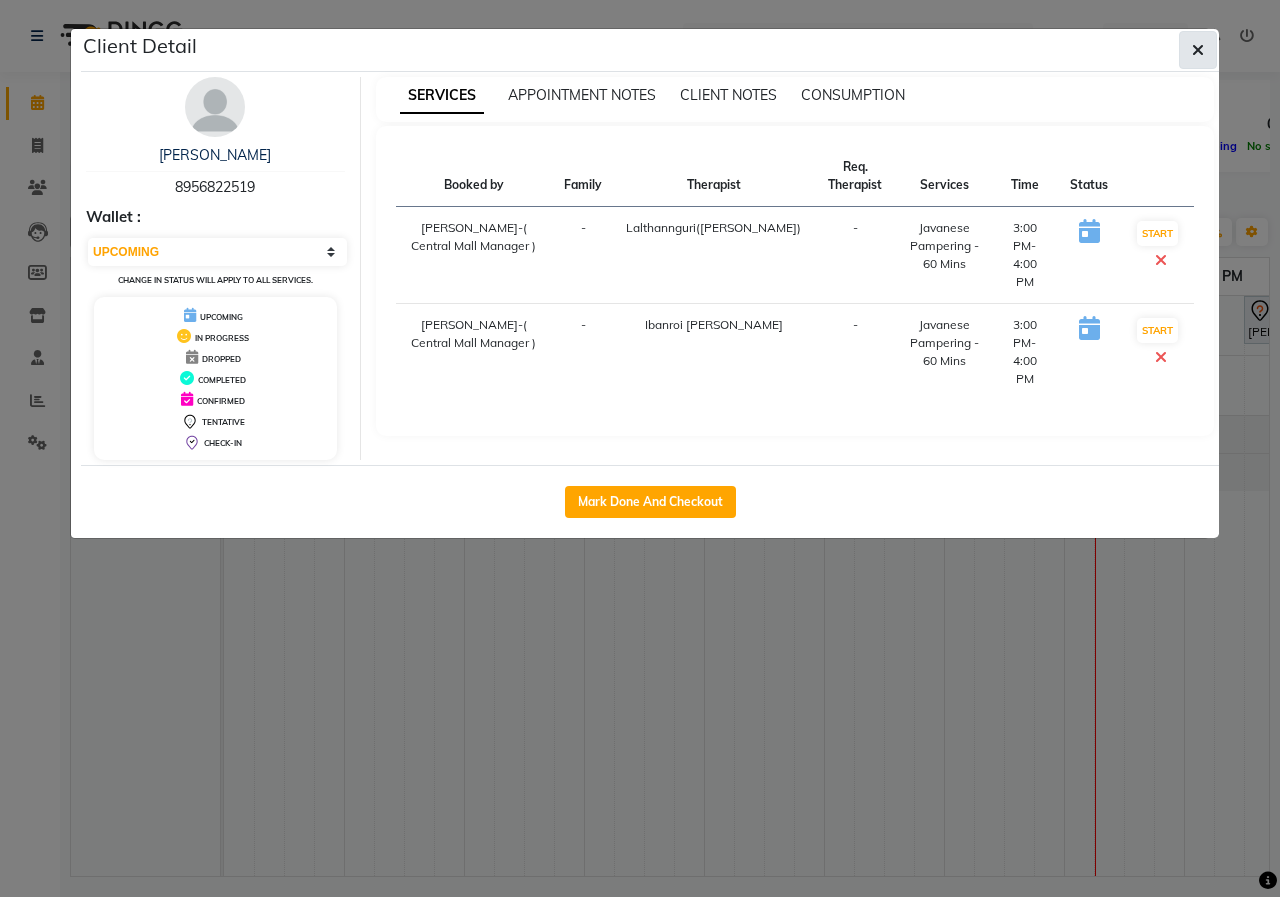 click 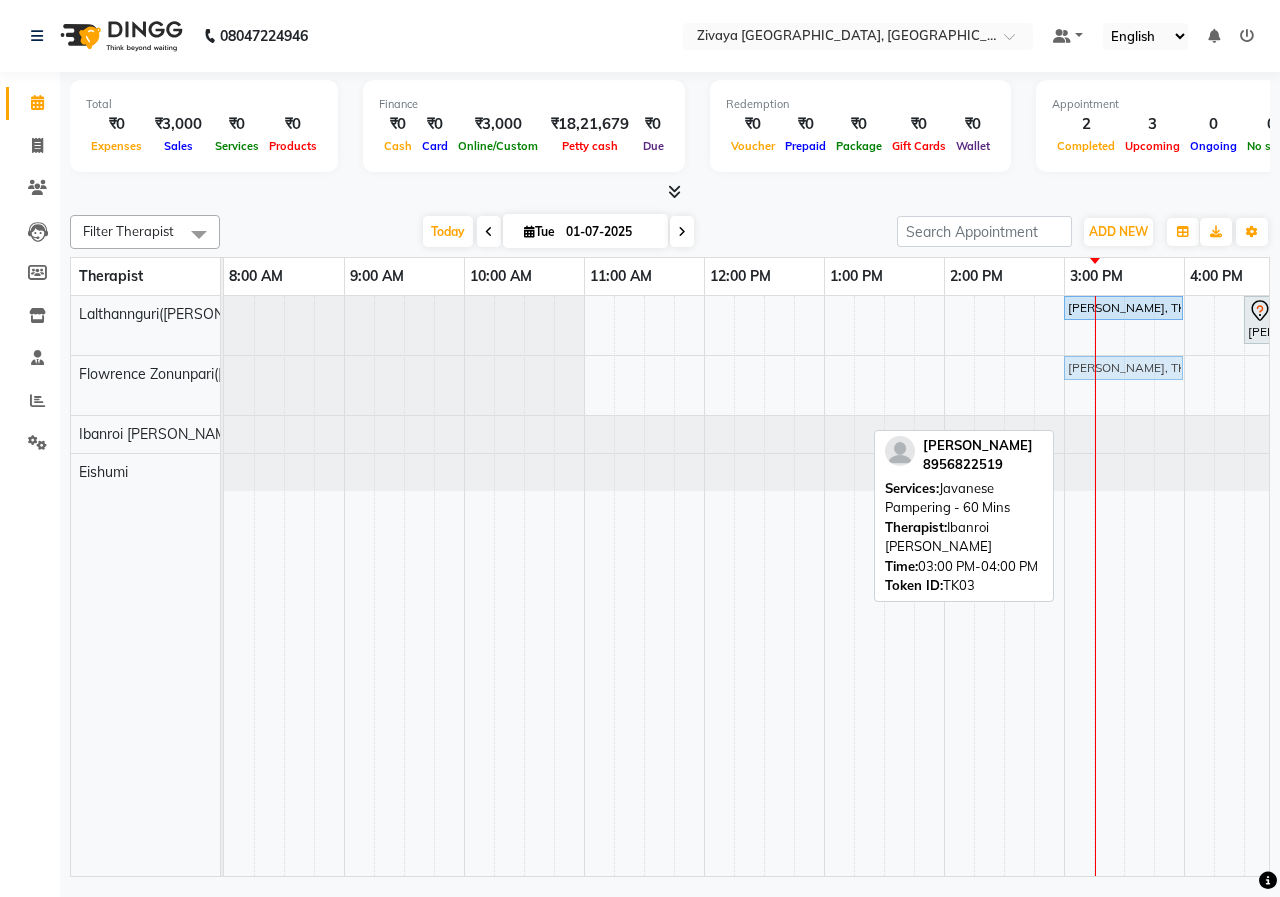 drag, startPoint x: 1129, startPoint y: 431, endPoint x: 1123, endPoint y: 403, distance: 28.635643 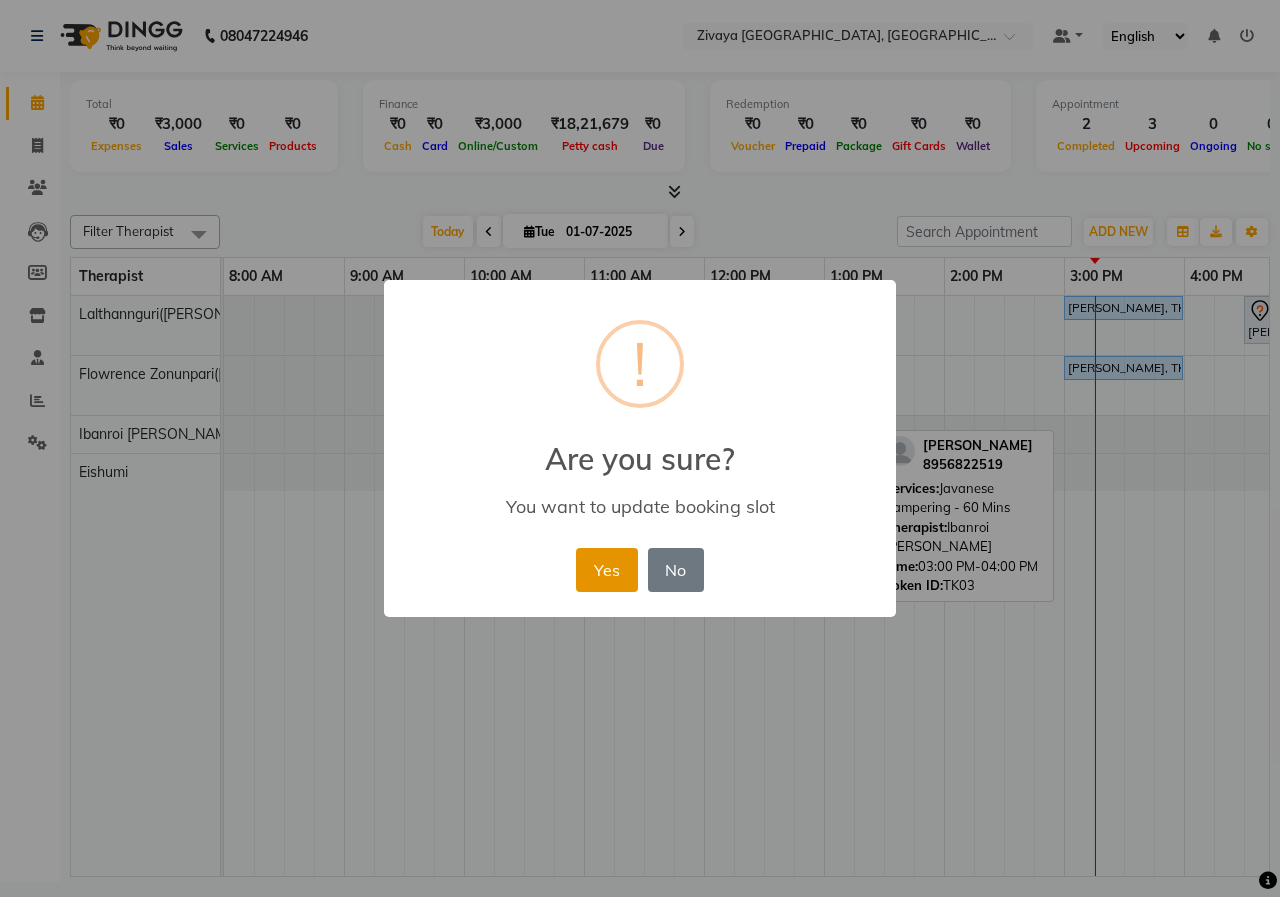click on "Yes" at bounding box center [606, 570] 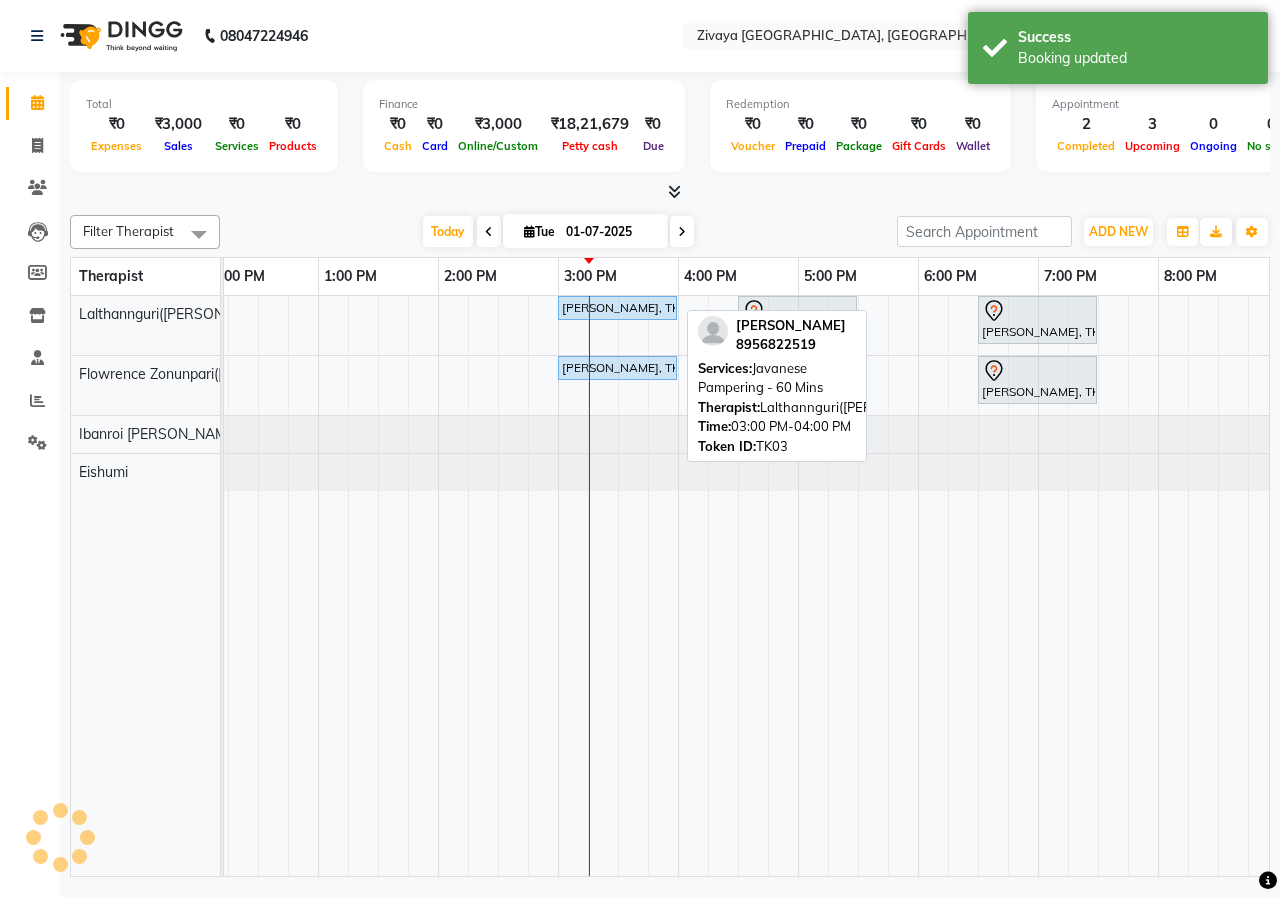 click on "[PERSON_NAME], TK03, 03:00 PM-04:00 PM, Javanese Pampering - 60 Mins" at bounding box center [617, 308] 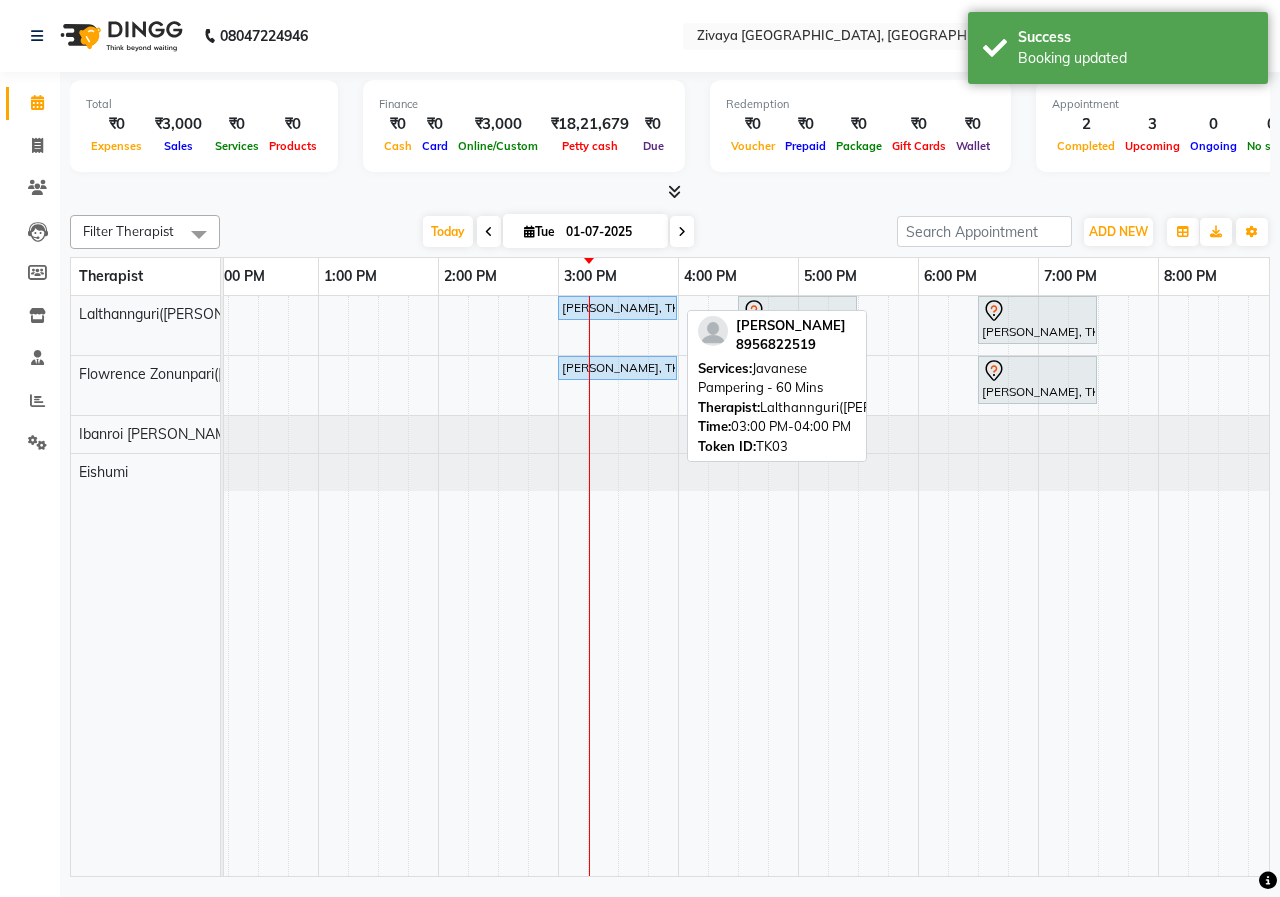 click on "[PERSON_NAME], TK03, 03:00 PM-04:00 PM, Javanese Pampering - 60 Mins" at bounding box center (617, 308) 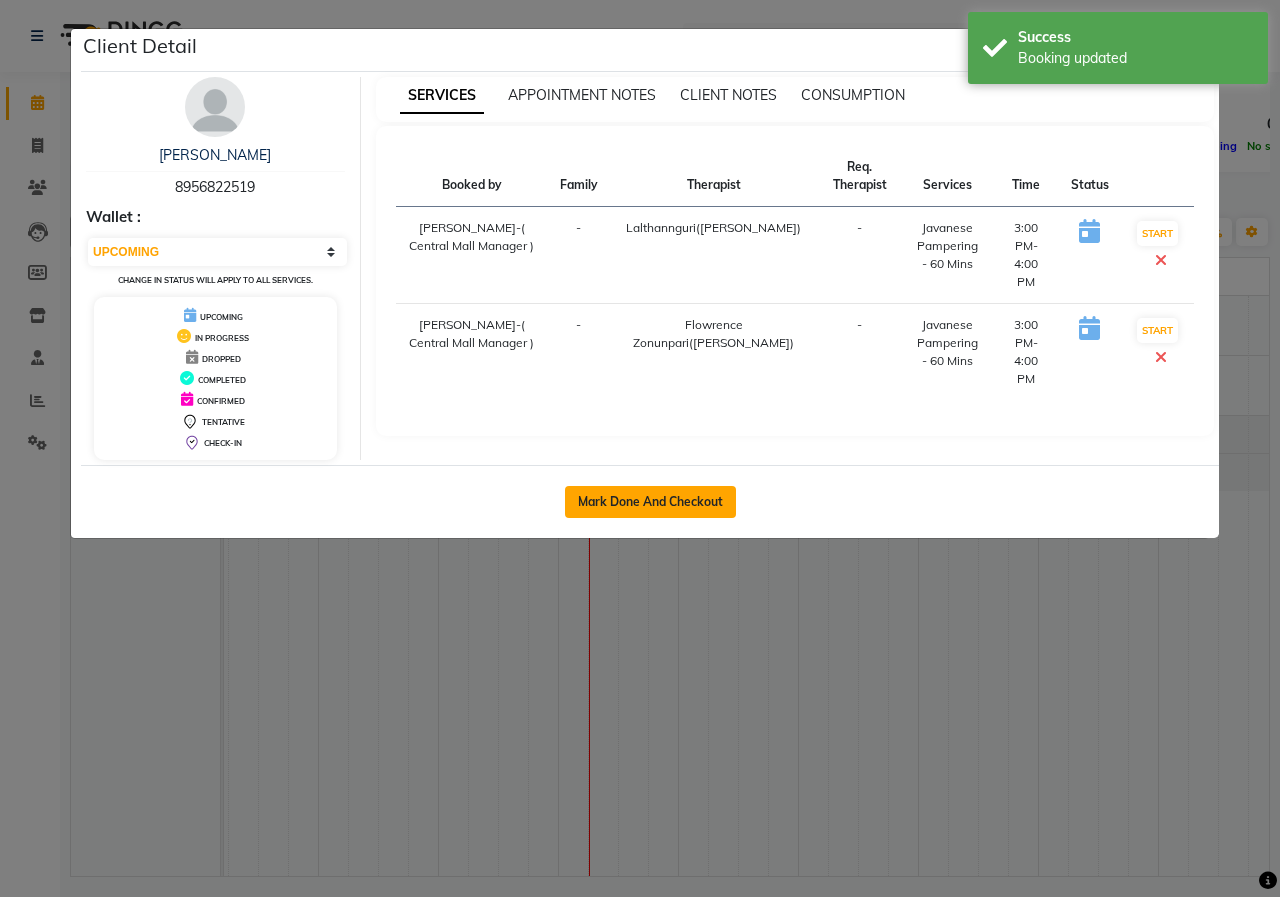 click on "Mark Done And Checkout" 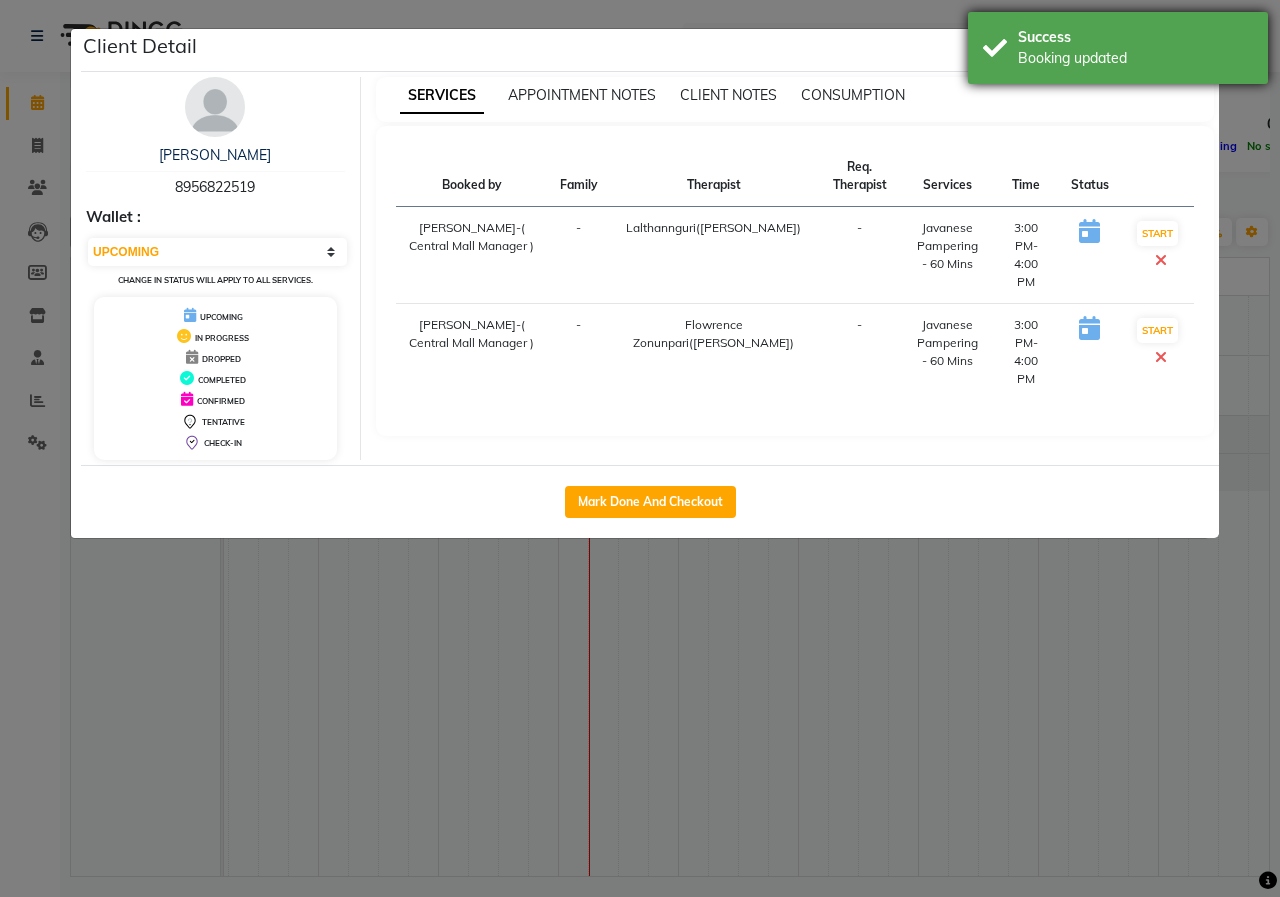 select on "6509" 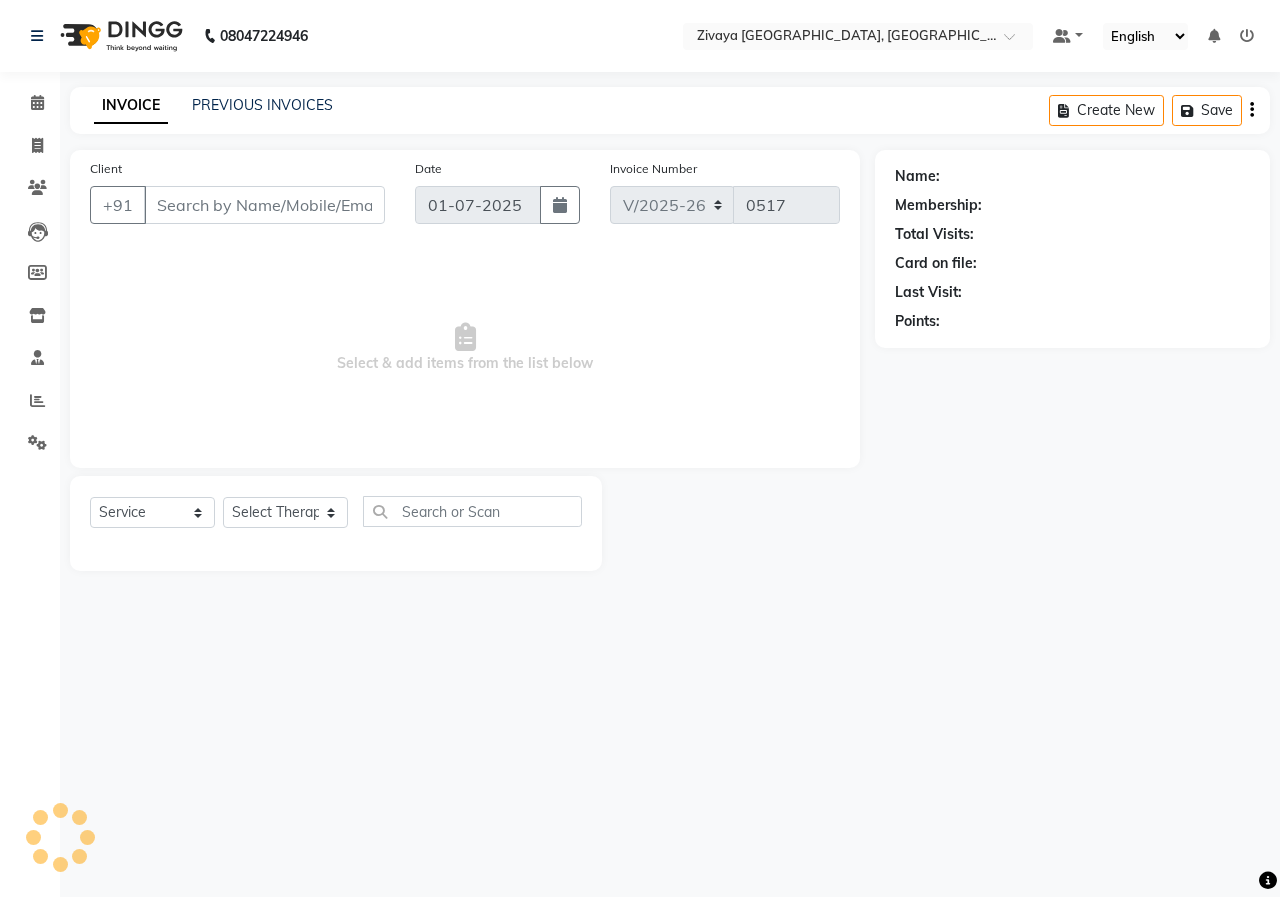 type on "8956822519" 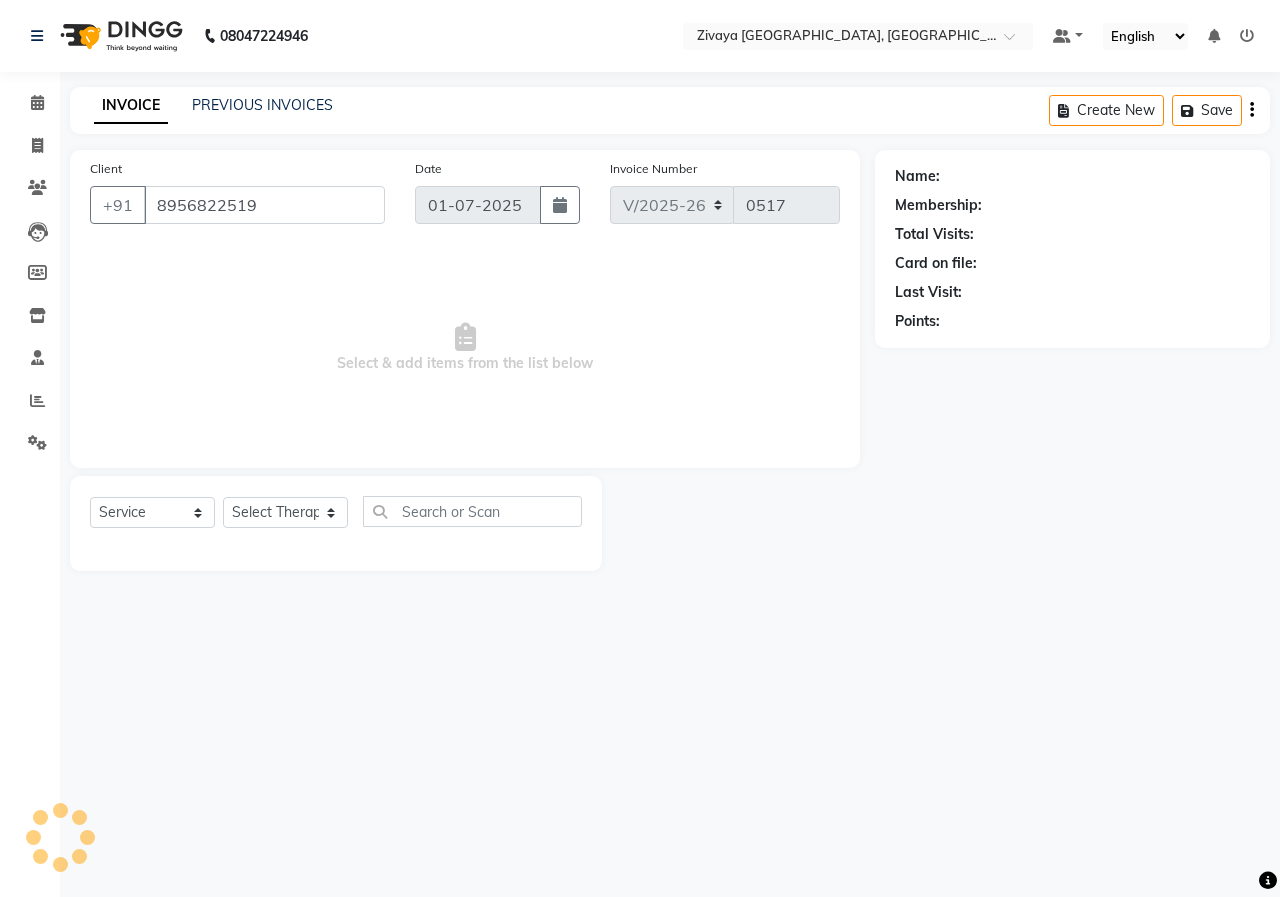 select on "49516" 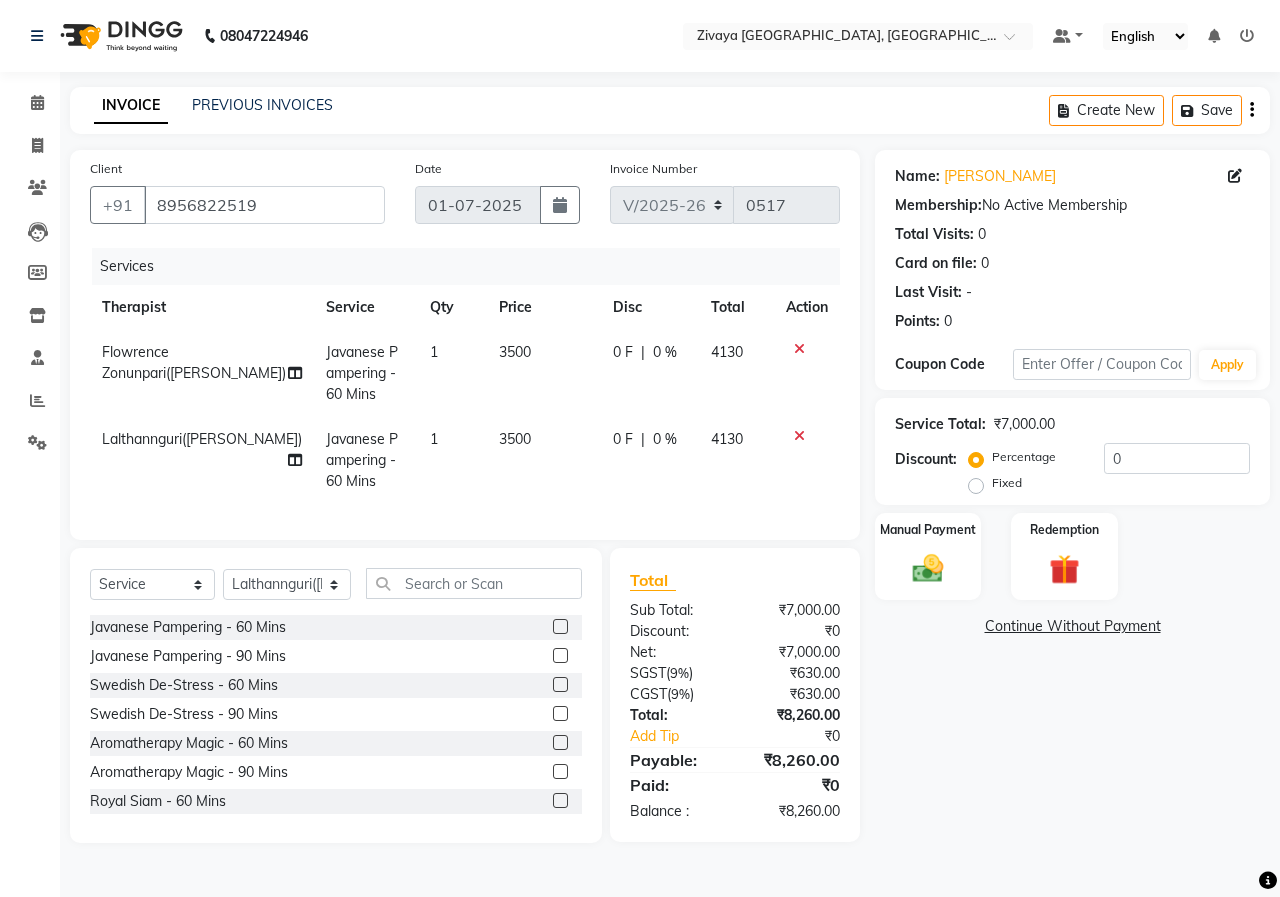 click on "Fixed" 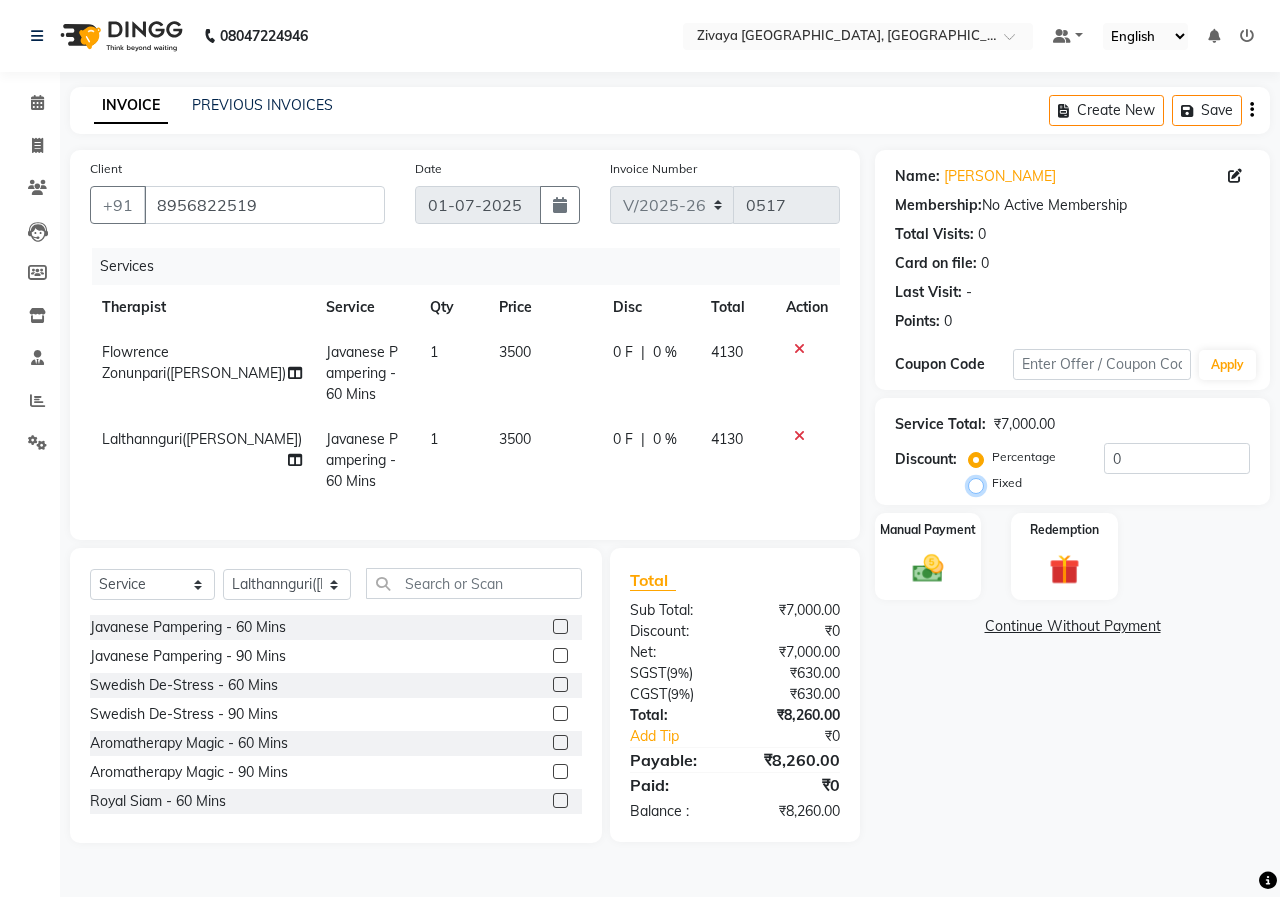 click on "Fixed" at bounding box center [980, 483] 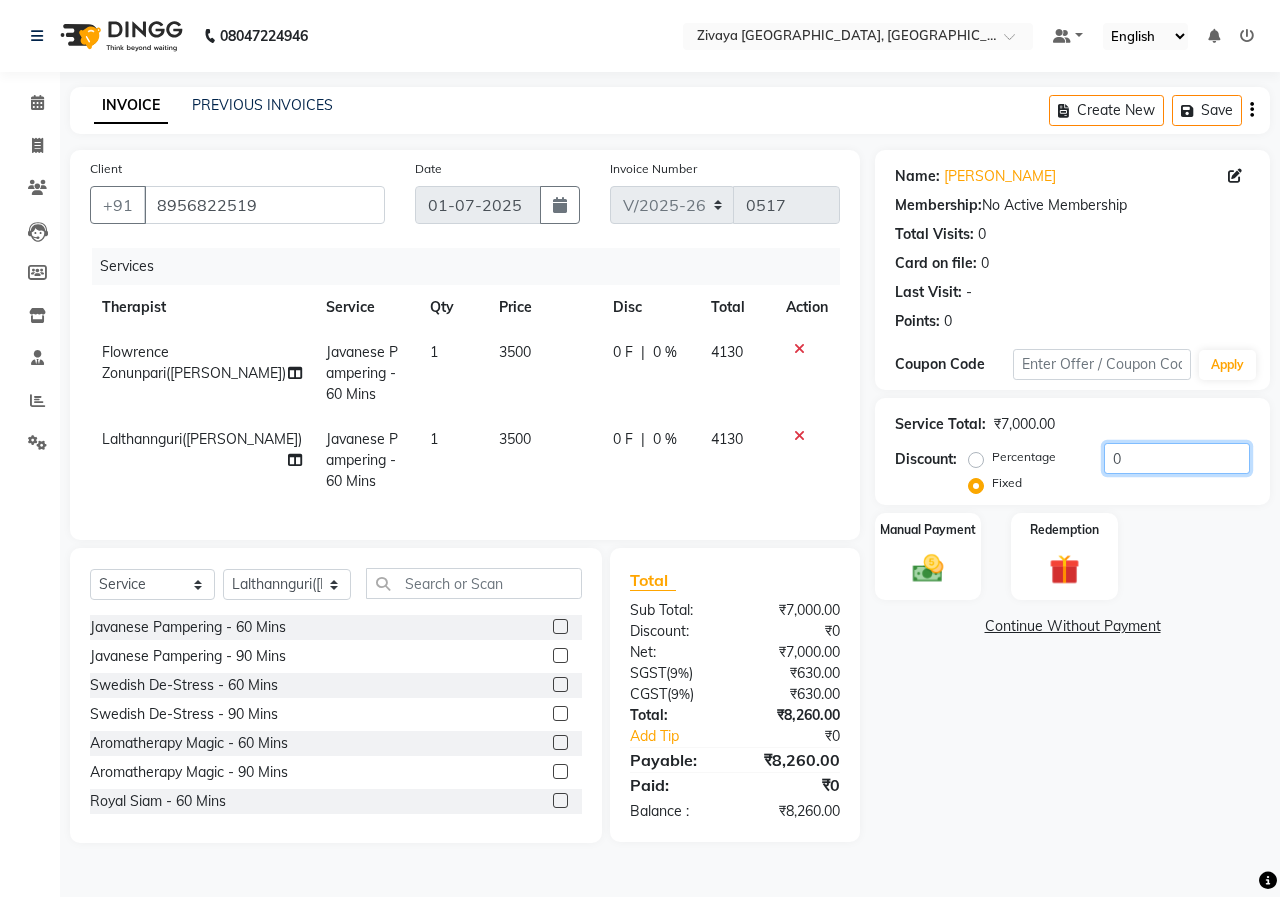 click on "0" 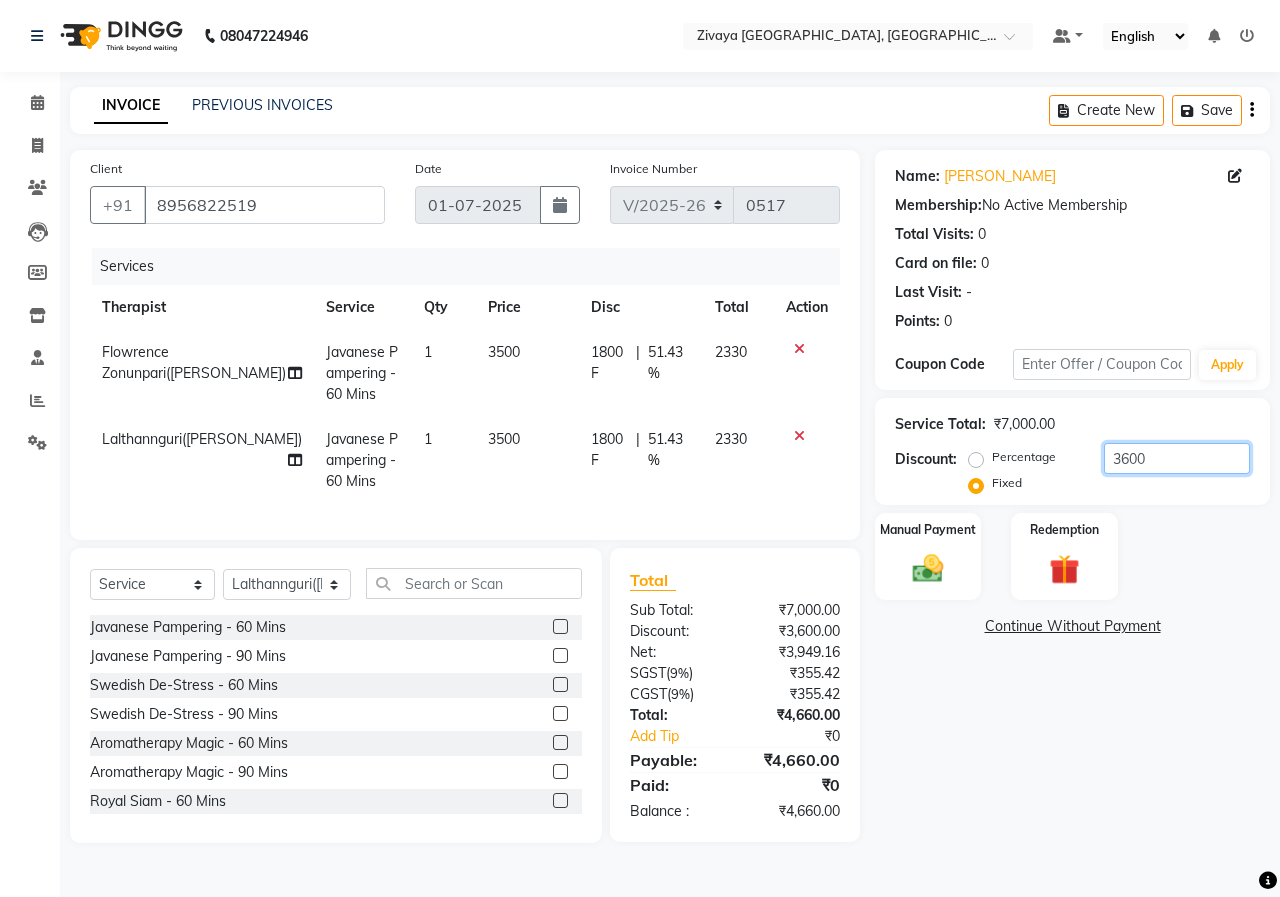 click on "3600" 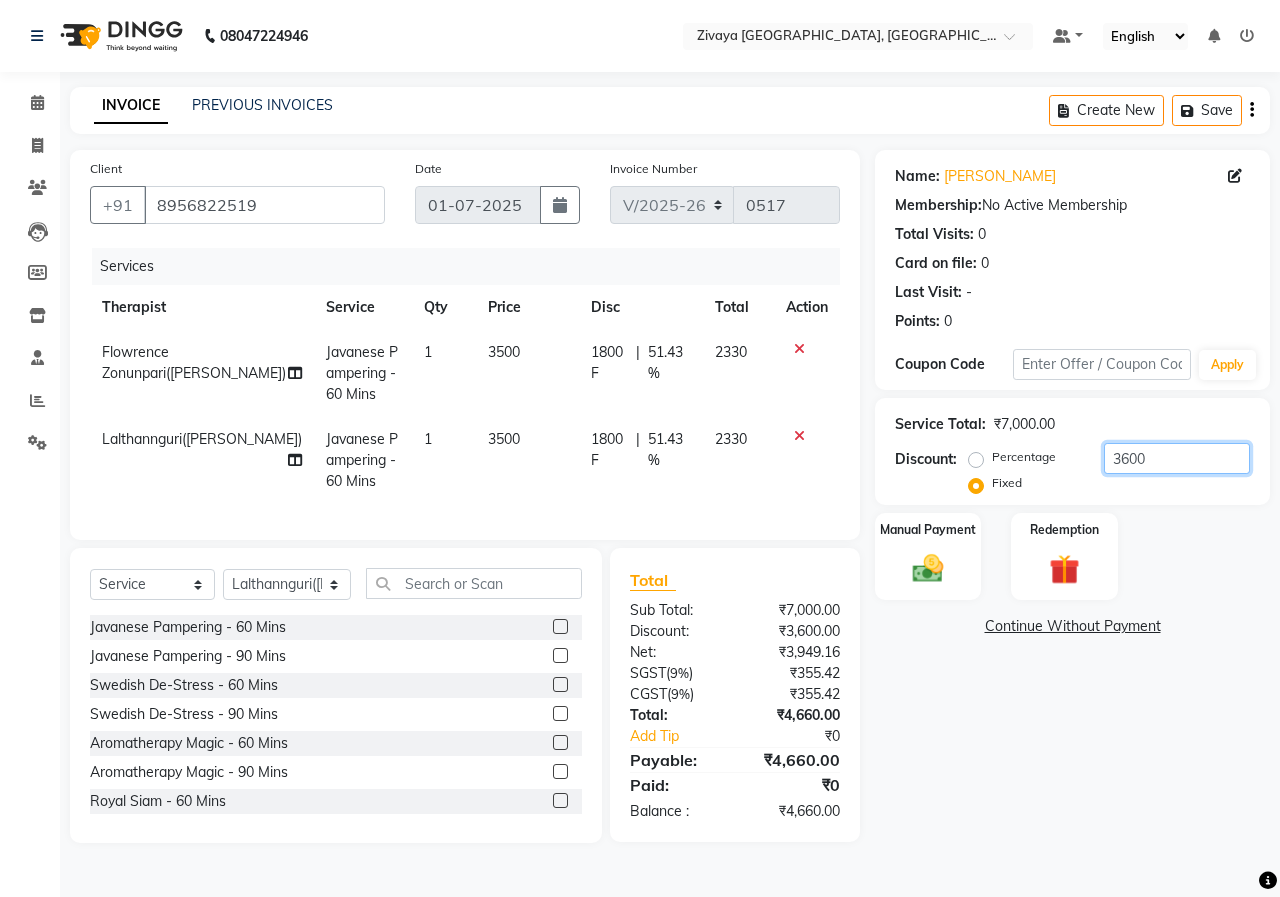 click on "3600" 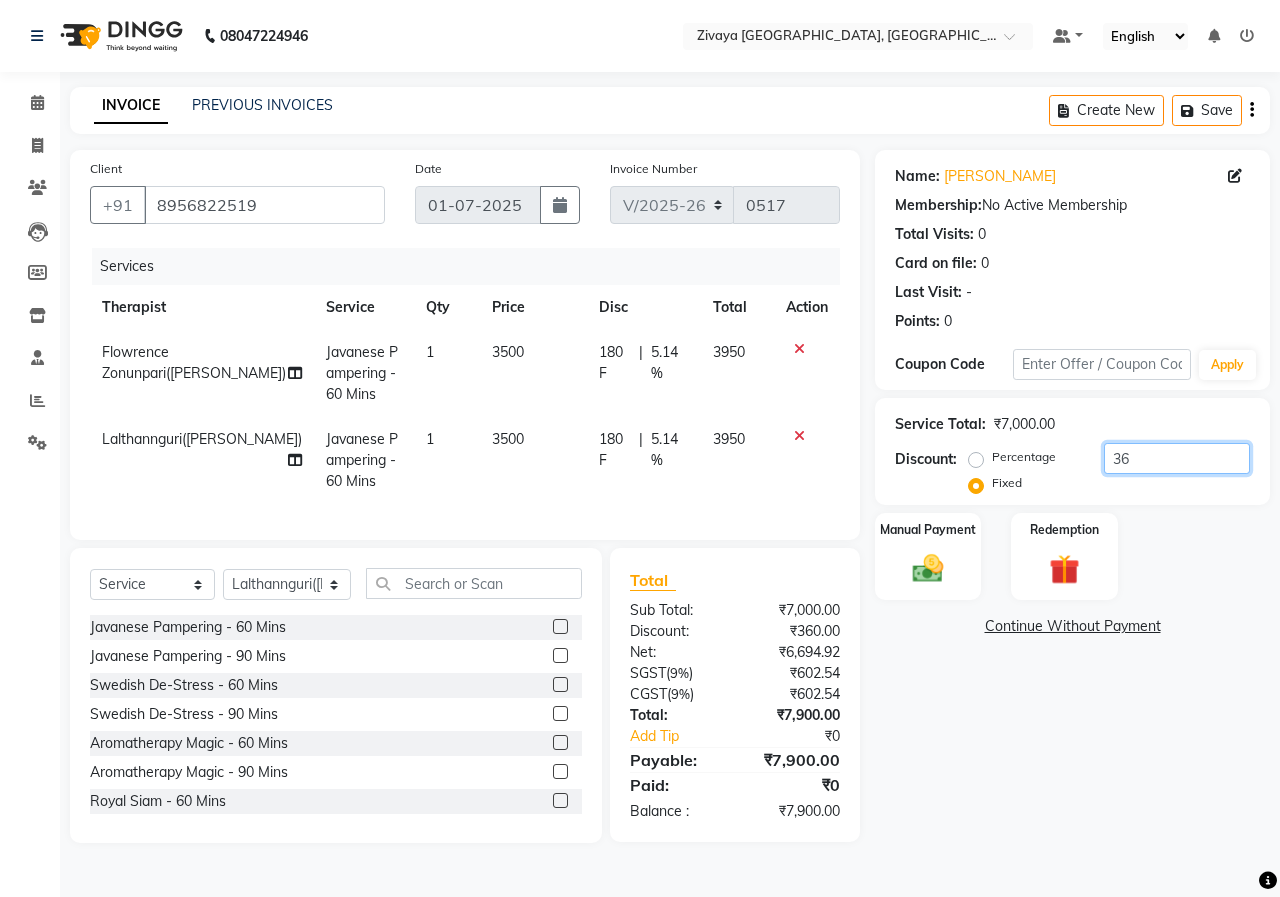 type on "3" 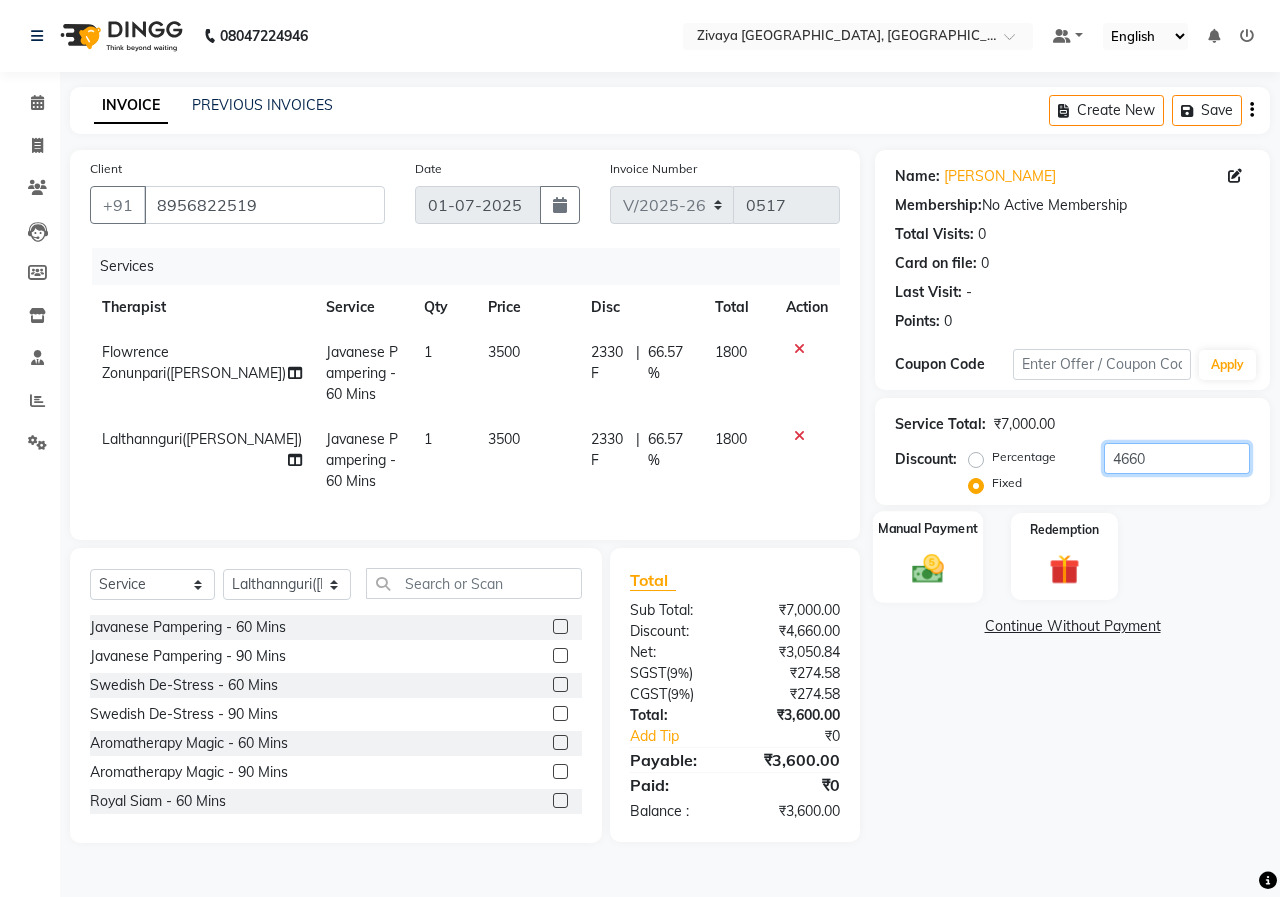 type on "4660" 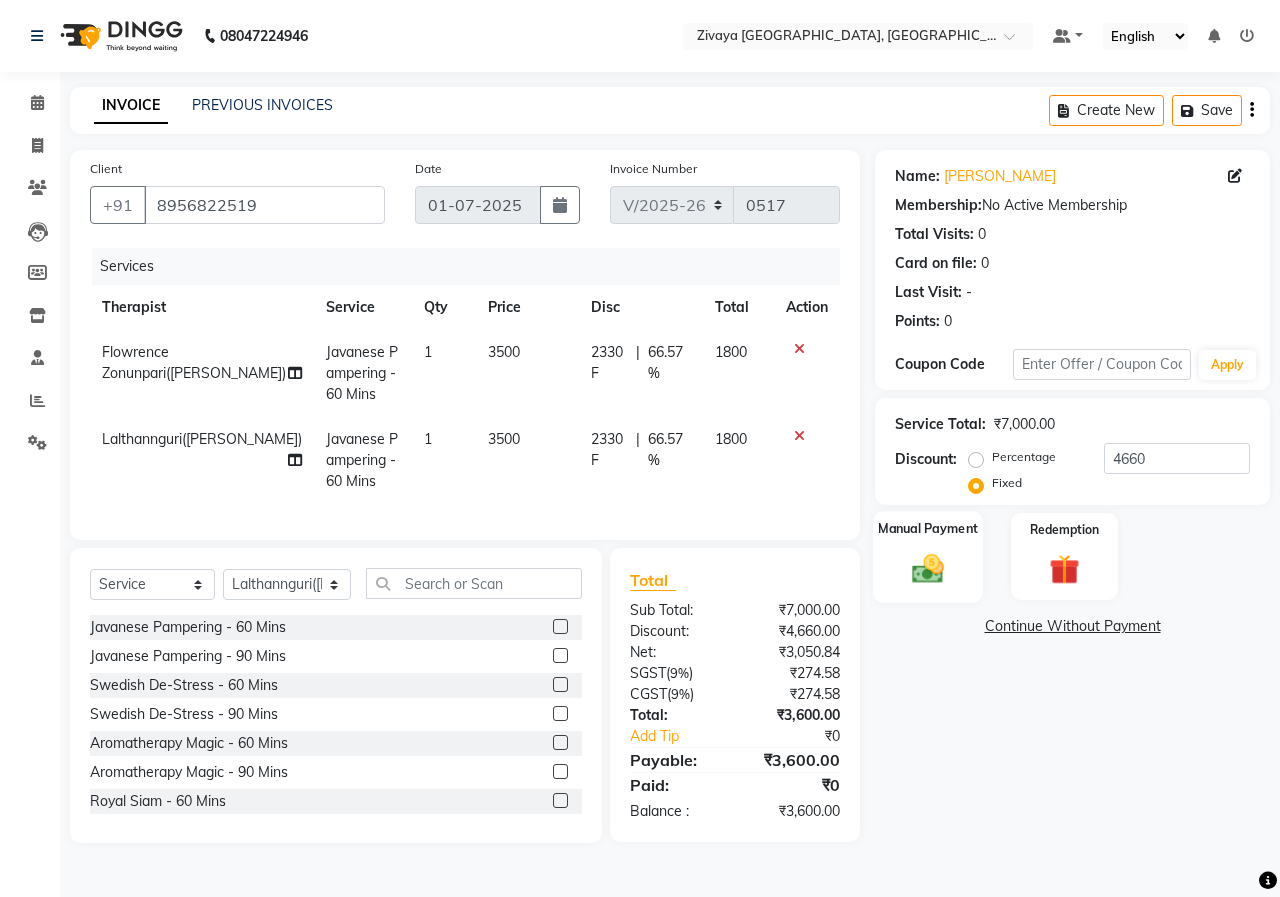 click 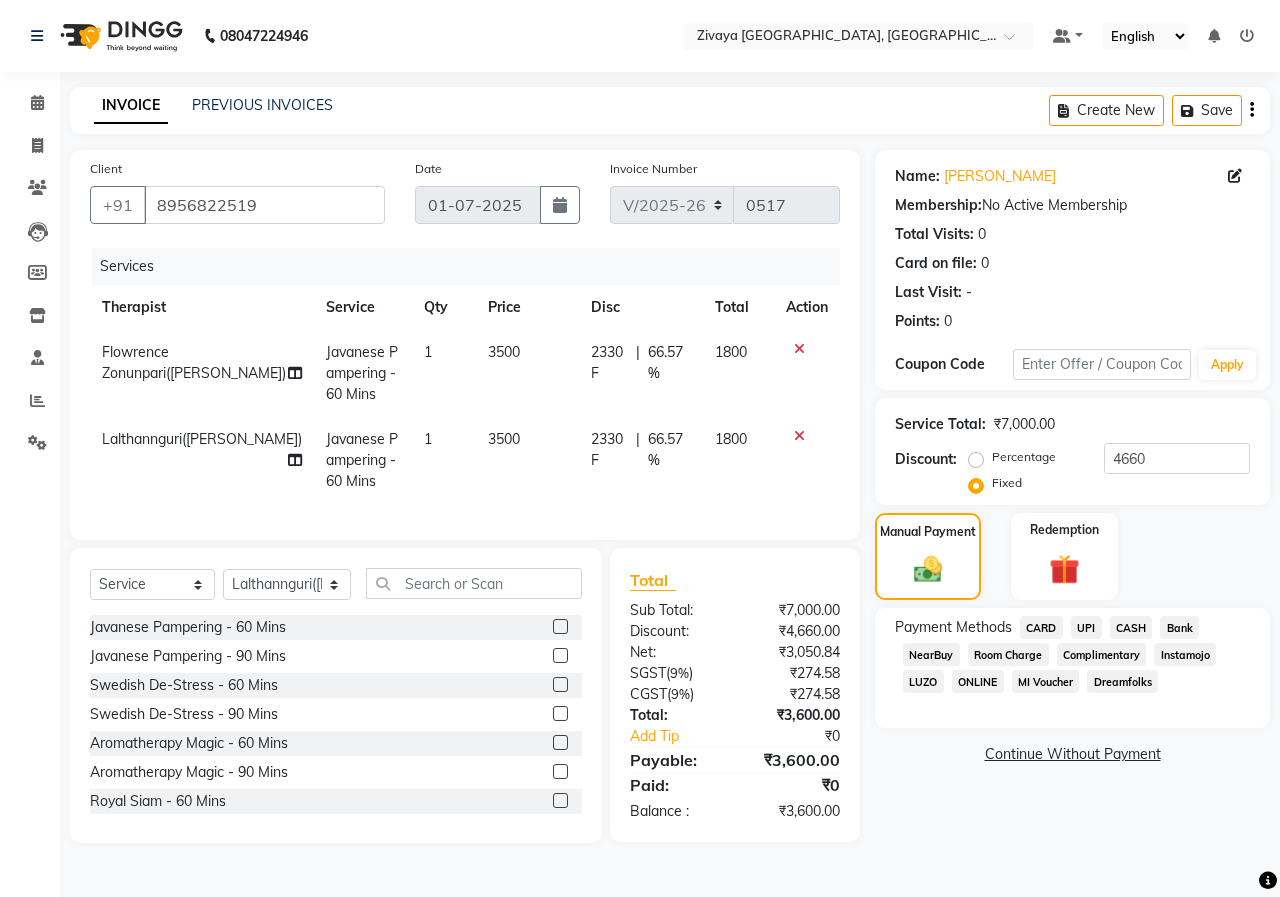 click on "UPI" 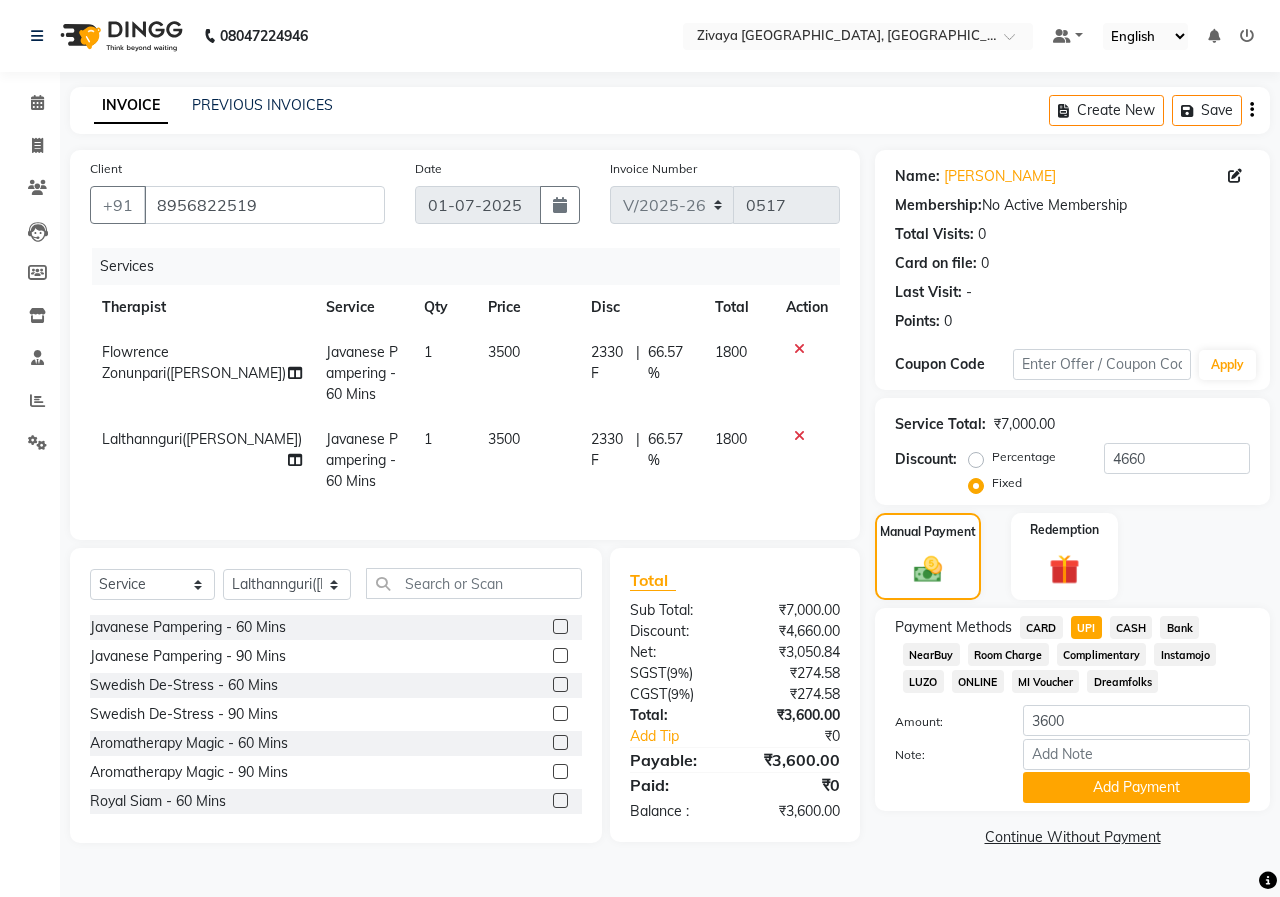 click on "Note:" 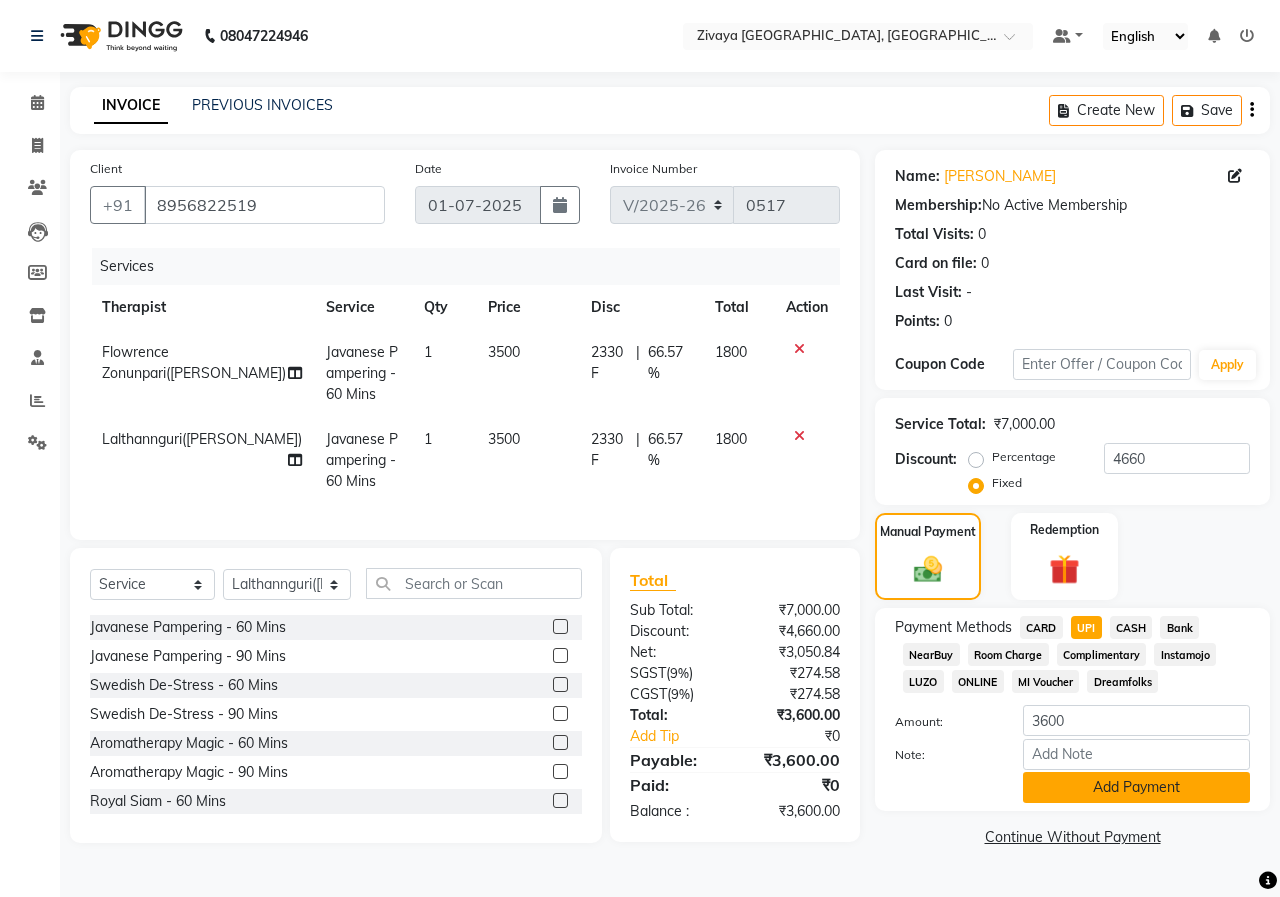 click on "Add Payment" 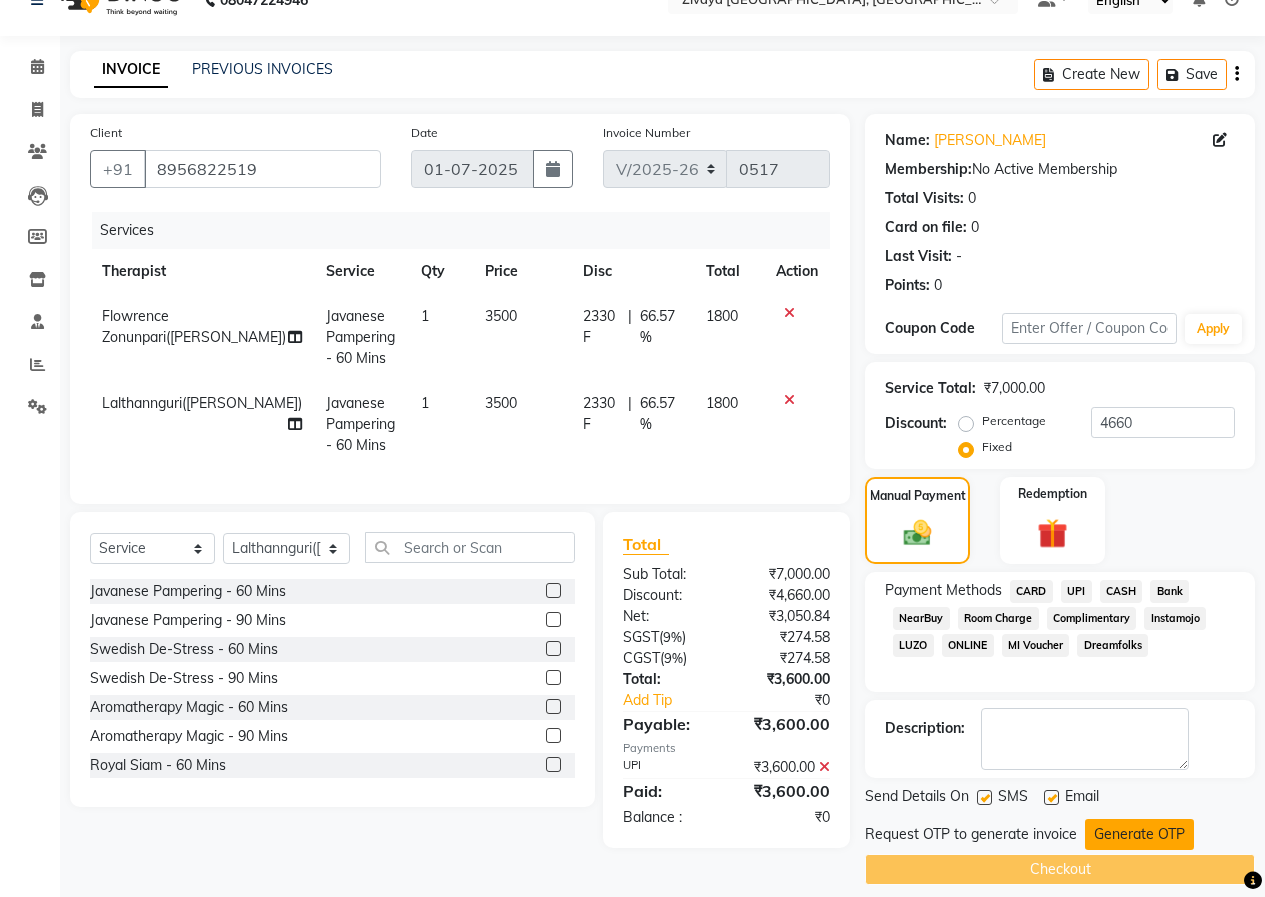 scroll, scrollTop: 54, scrollLeft: 0, axis: vertical 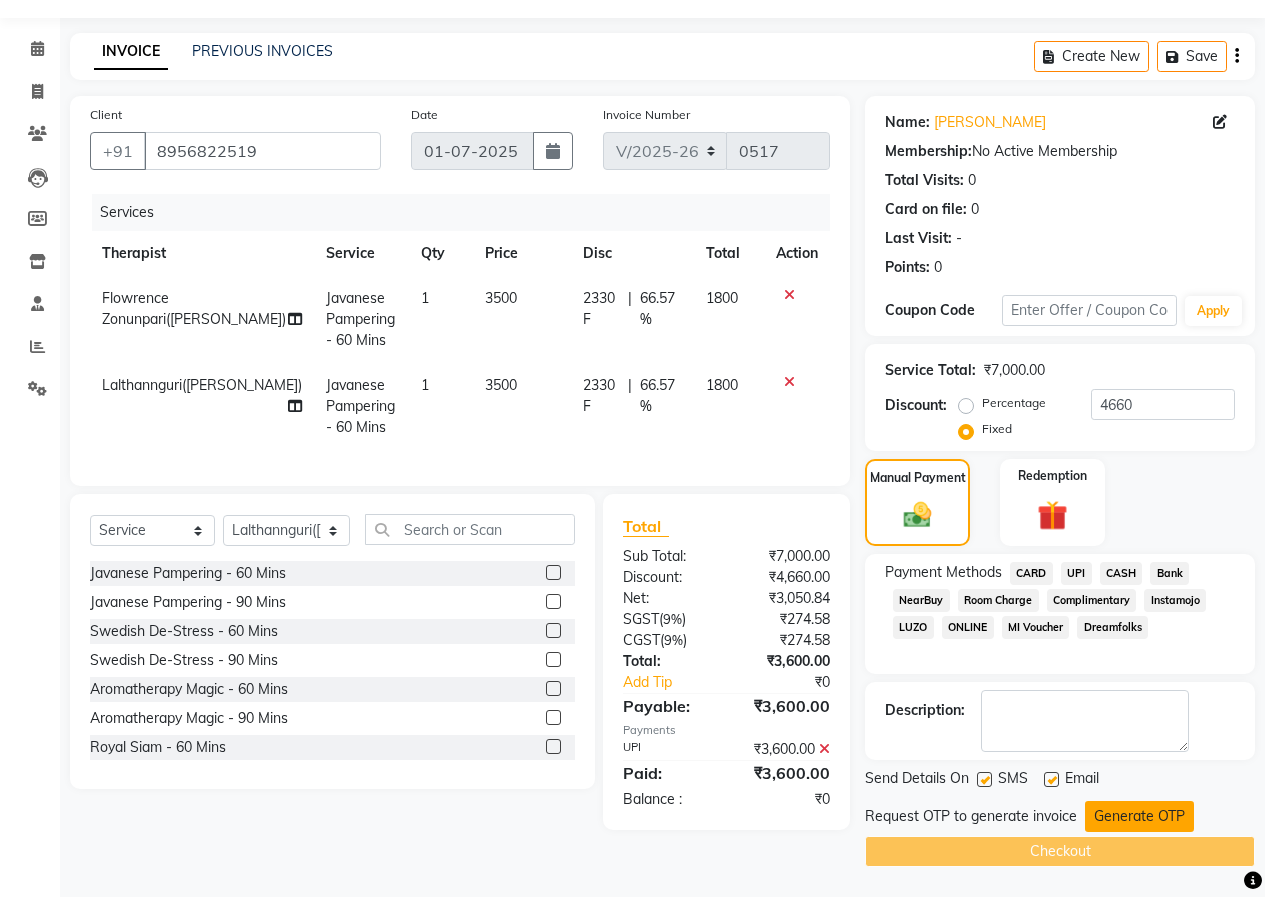 click on "Generate OTP" 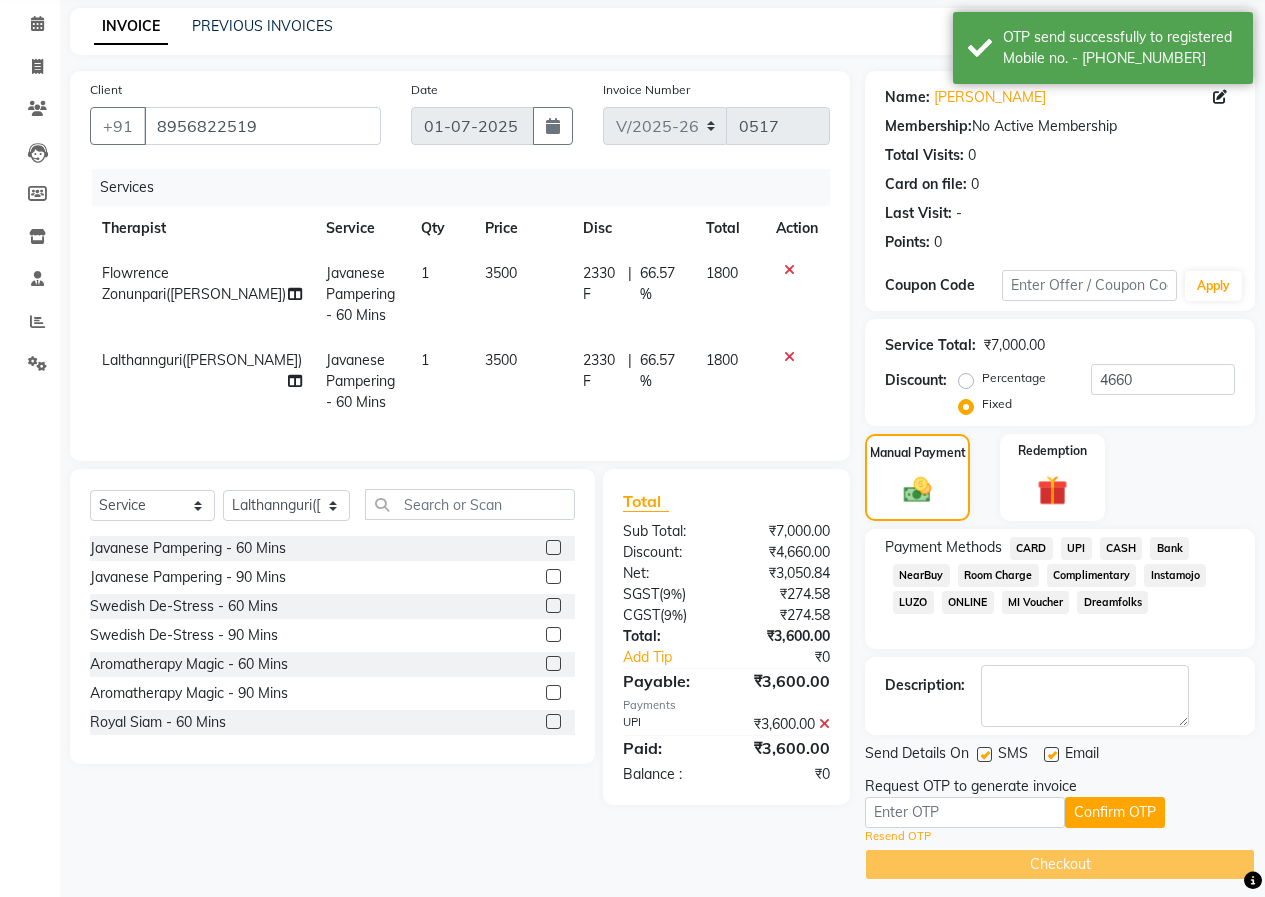 scroll, scrollTop: 92, scrollLeft: 0, axis: vertical 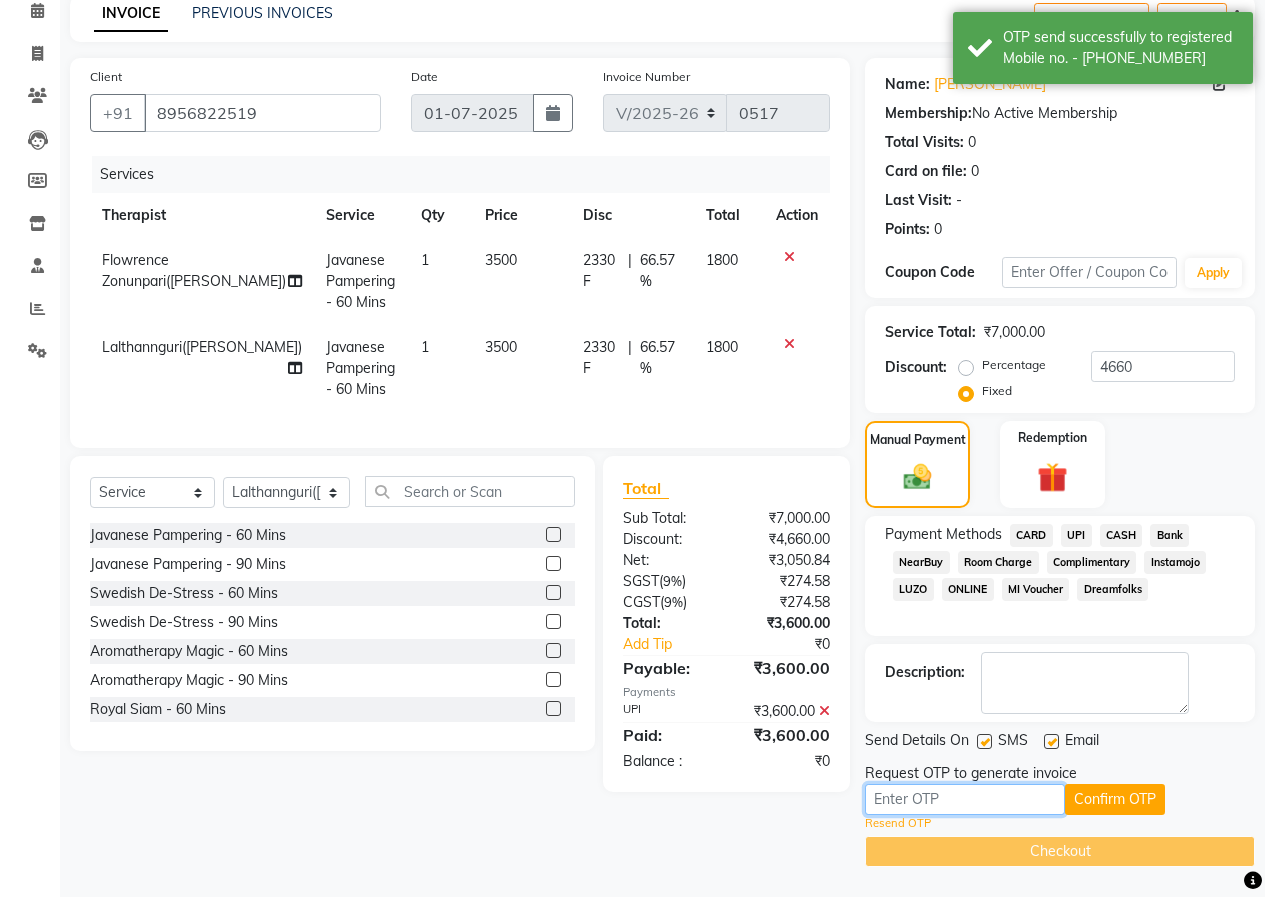 click at bounding box center [965, 799] 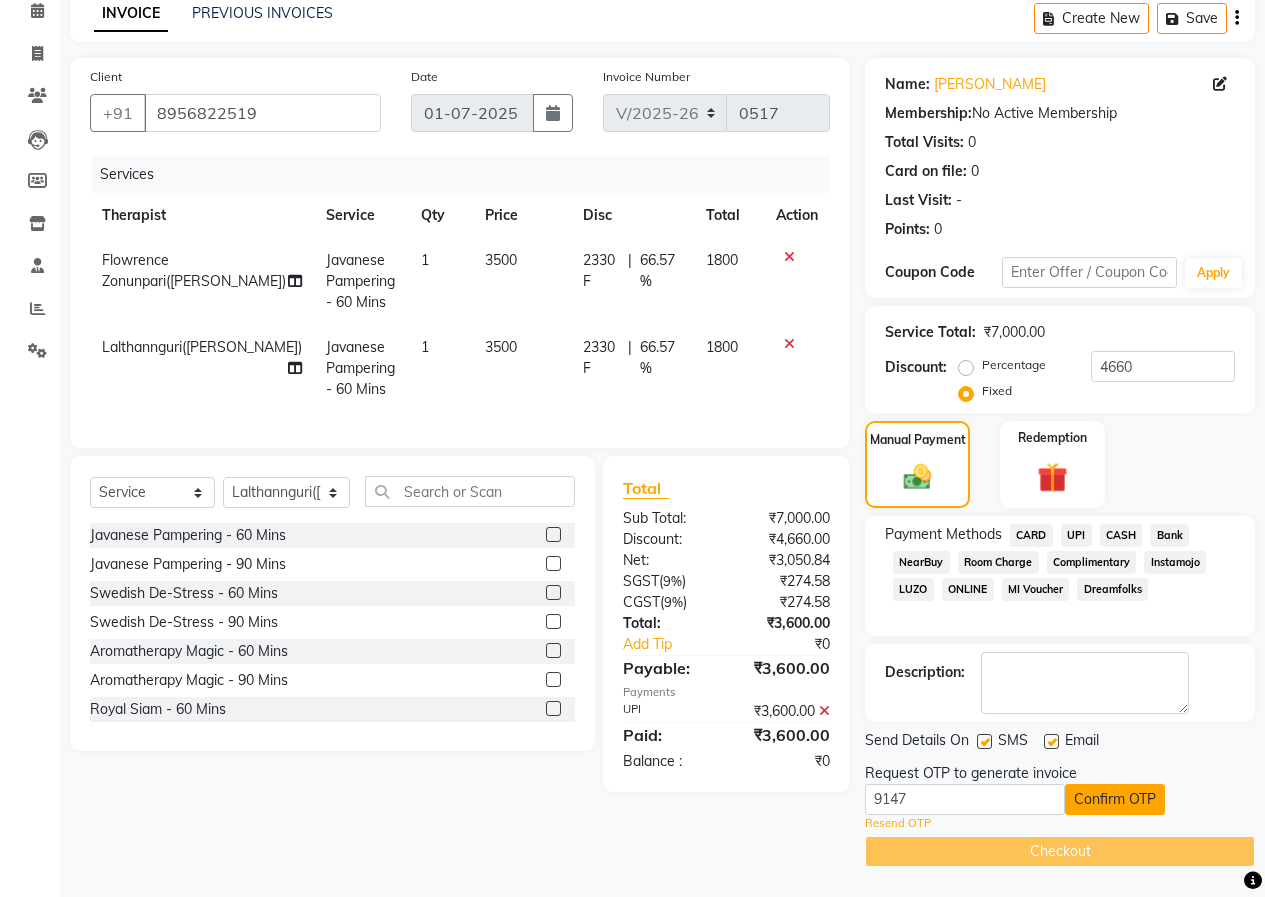 click on "Confirm OTP" 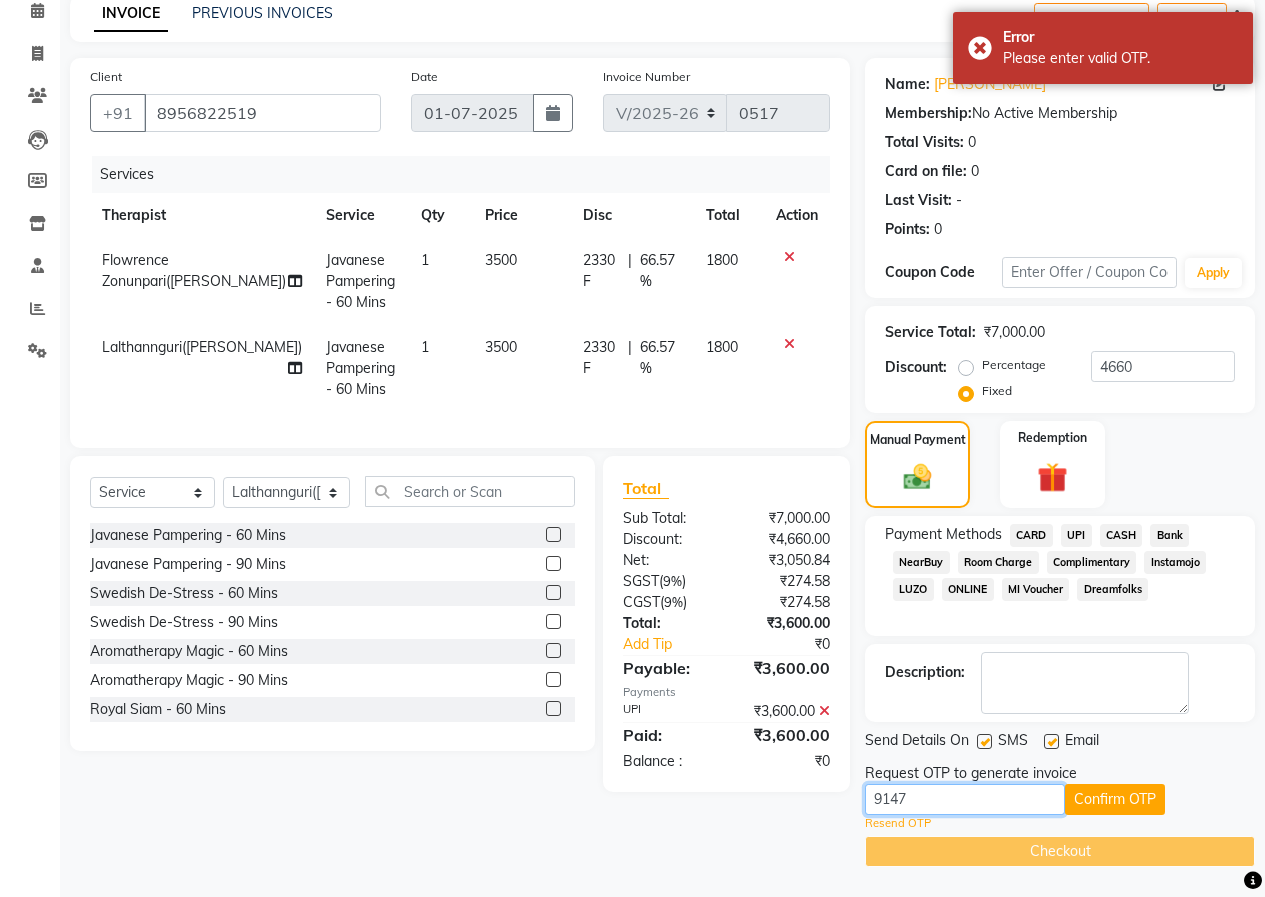 click on "9147" at bounding box center (965, 799) 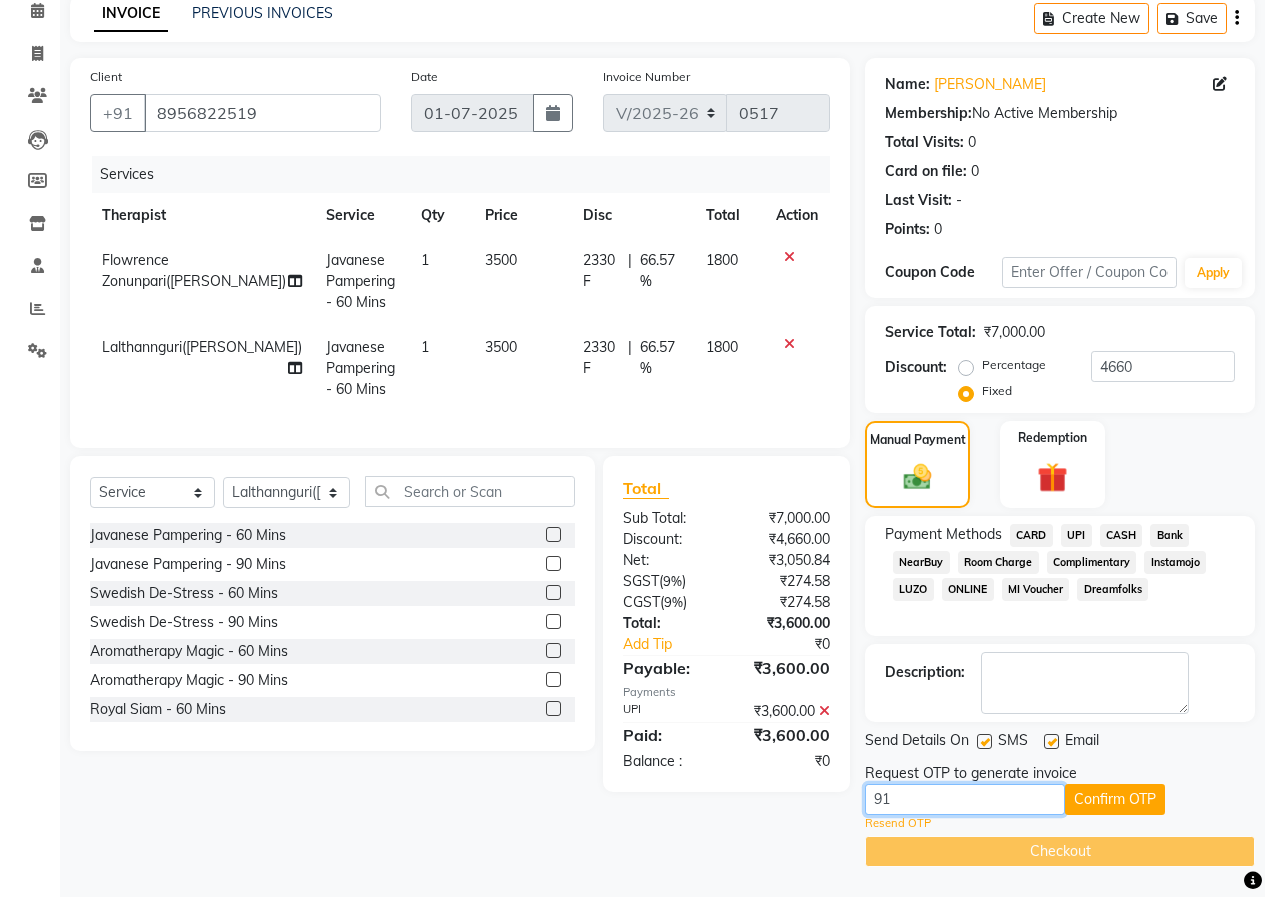 type on "9" 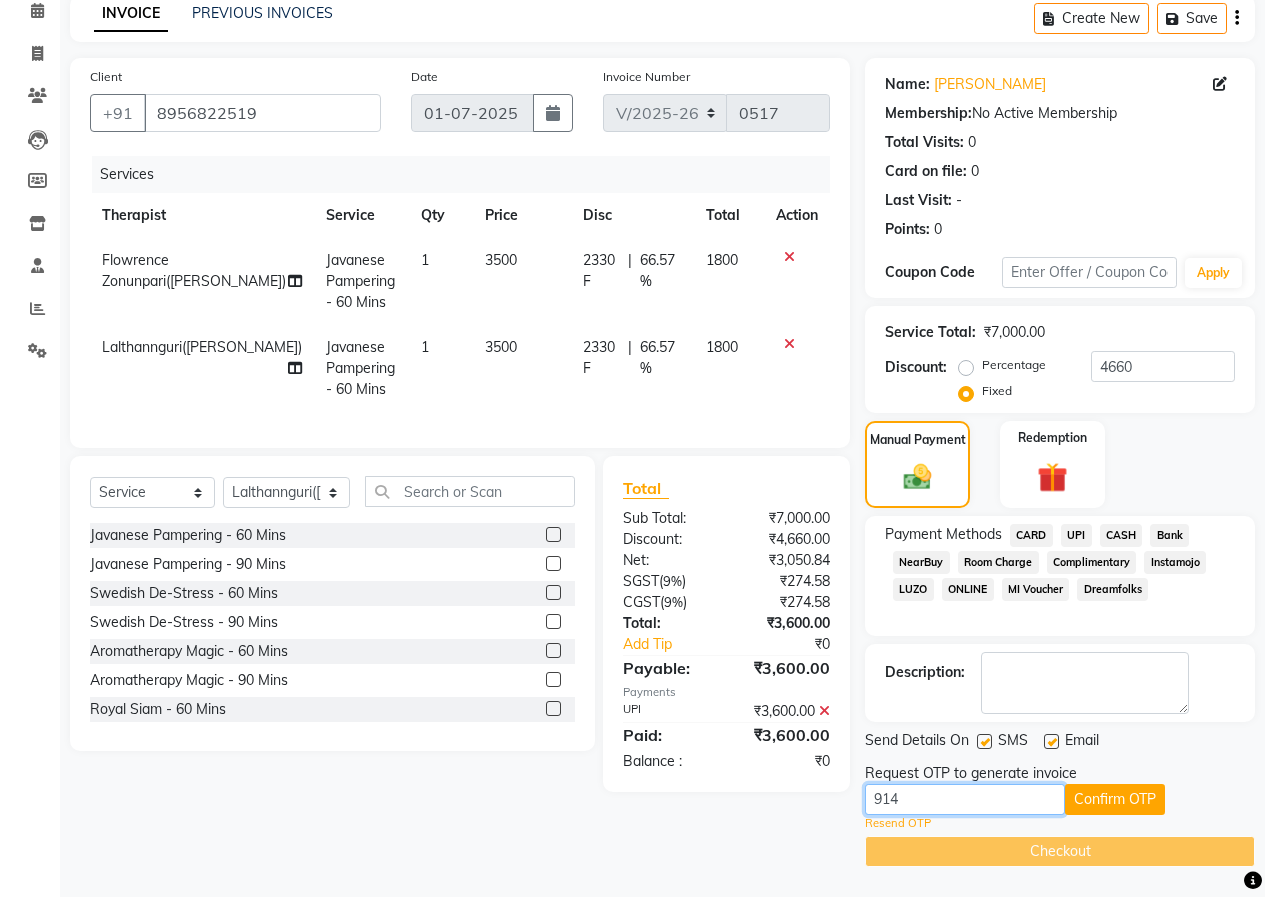 type on "9147" 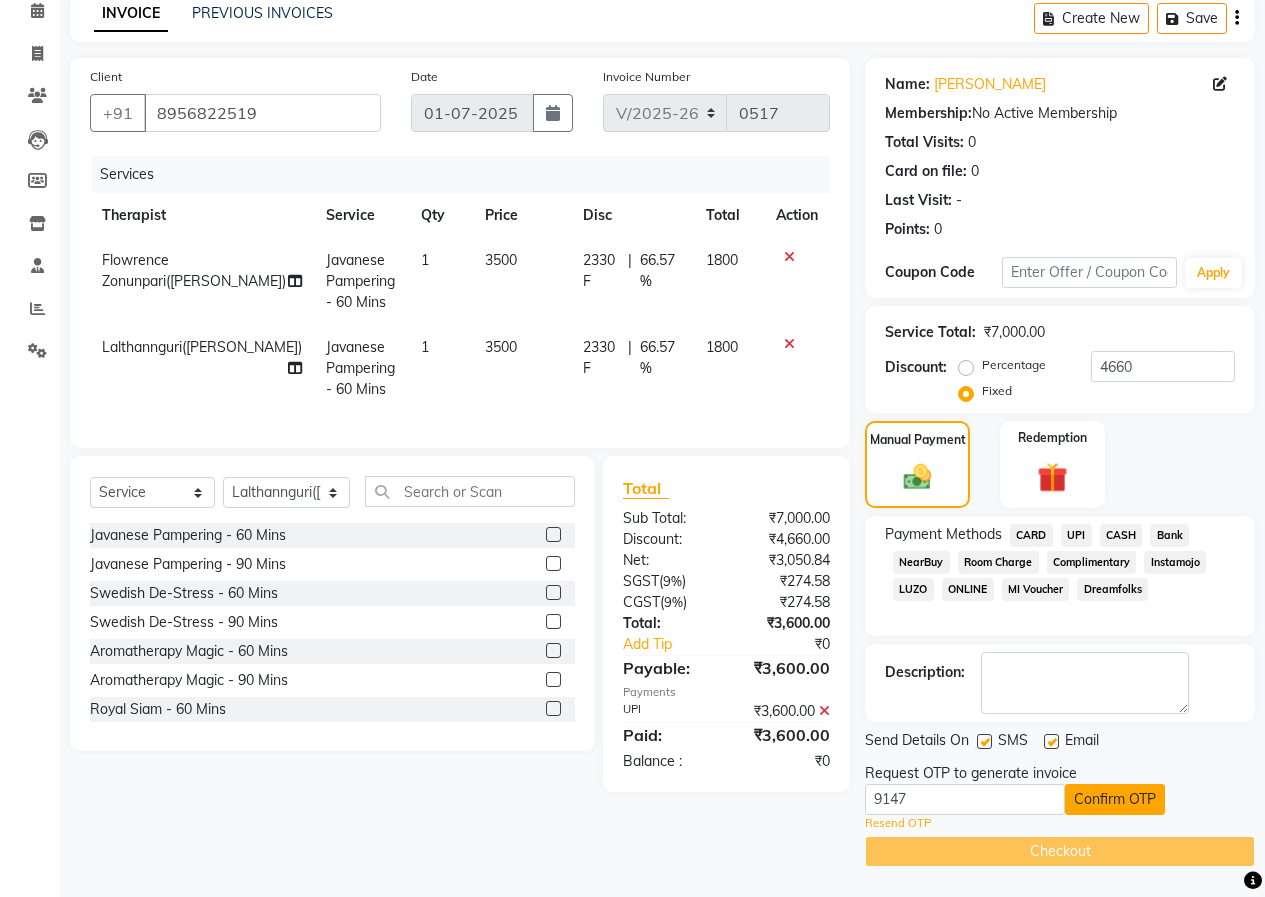 click on "Confirm OTP" 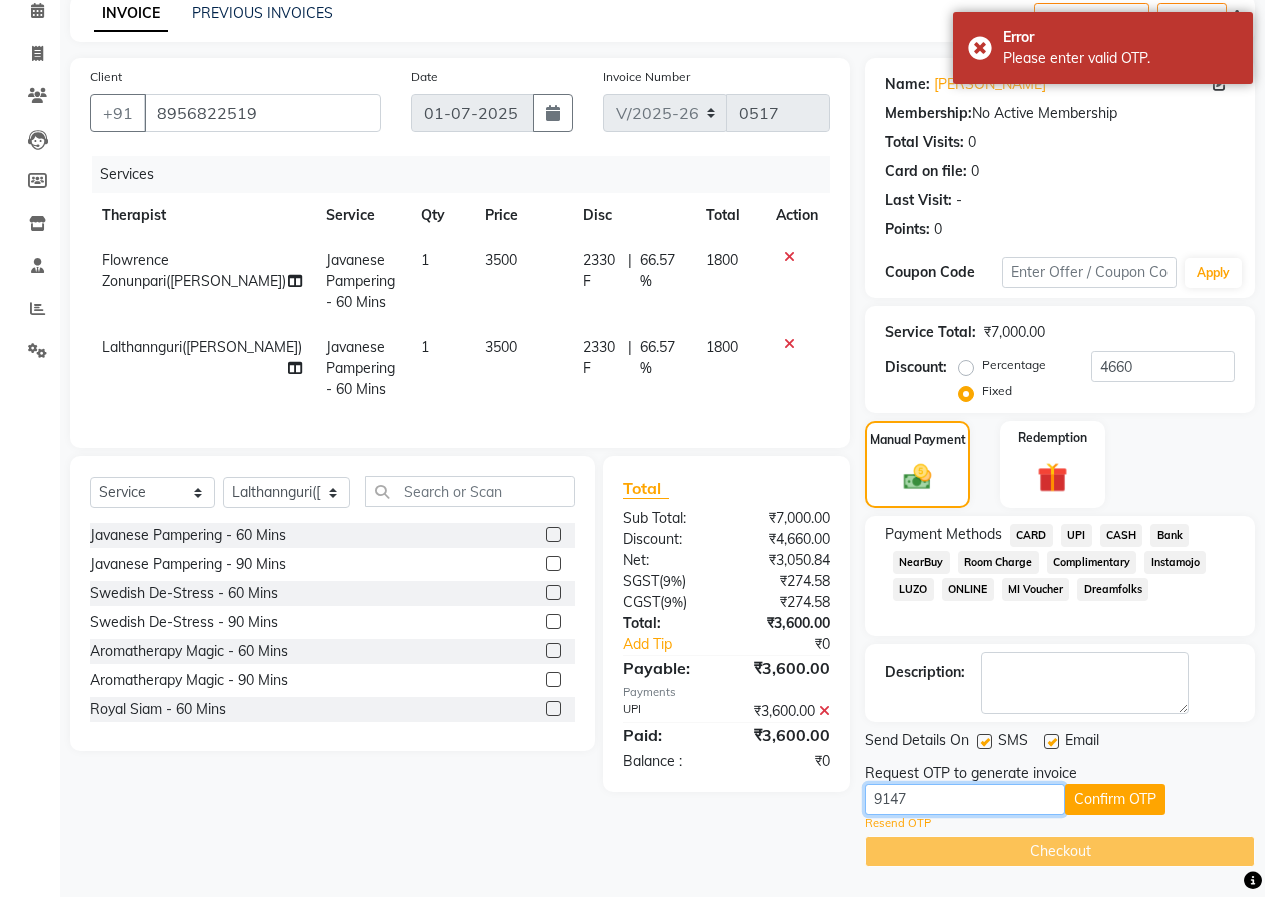 click on "9147" at bounding box center [965, 799] 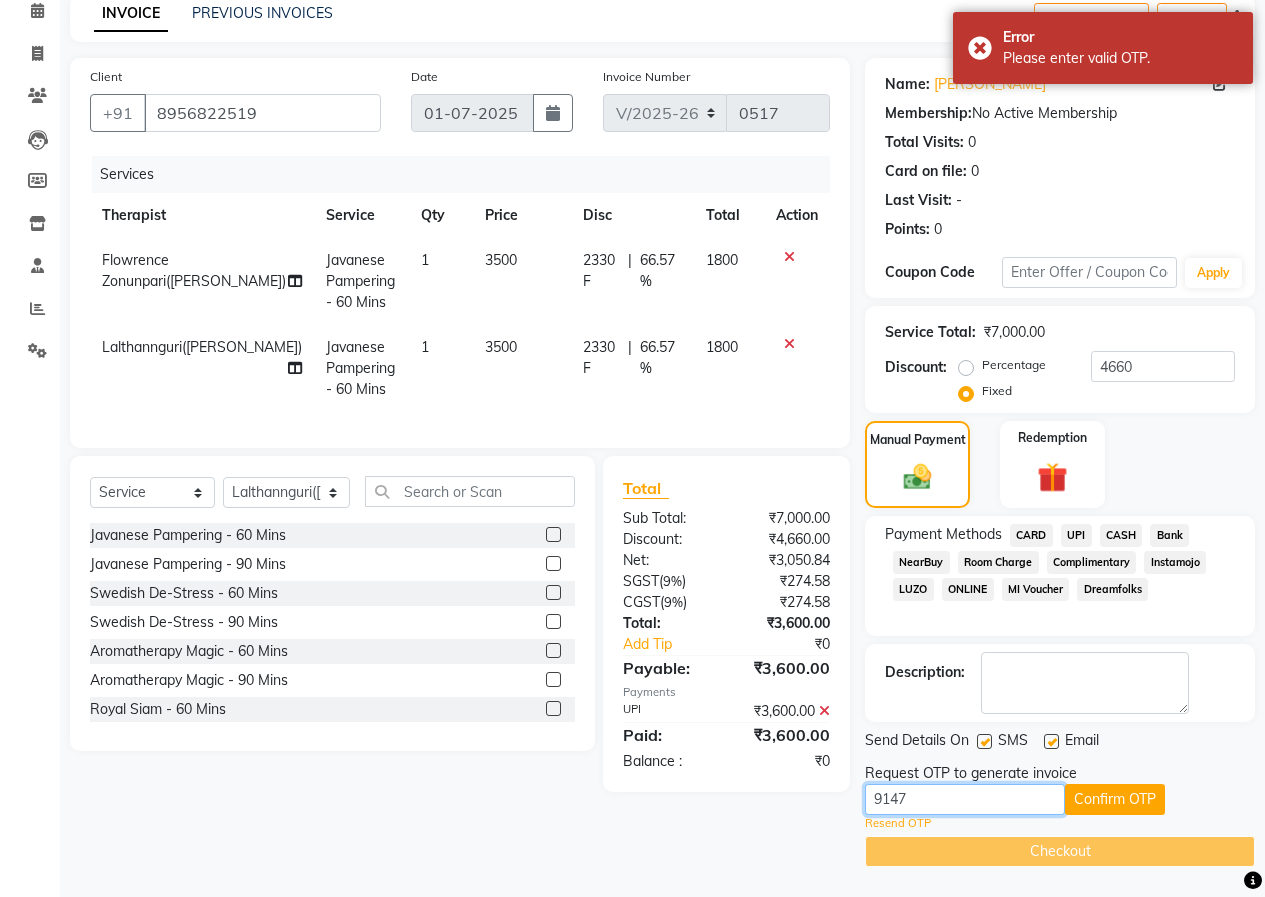 click on "9147" at bounding box center [965, 799] 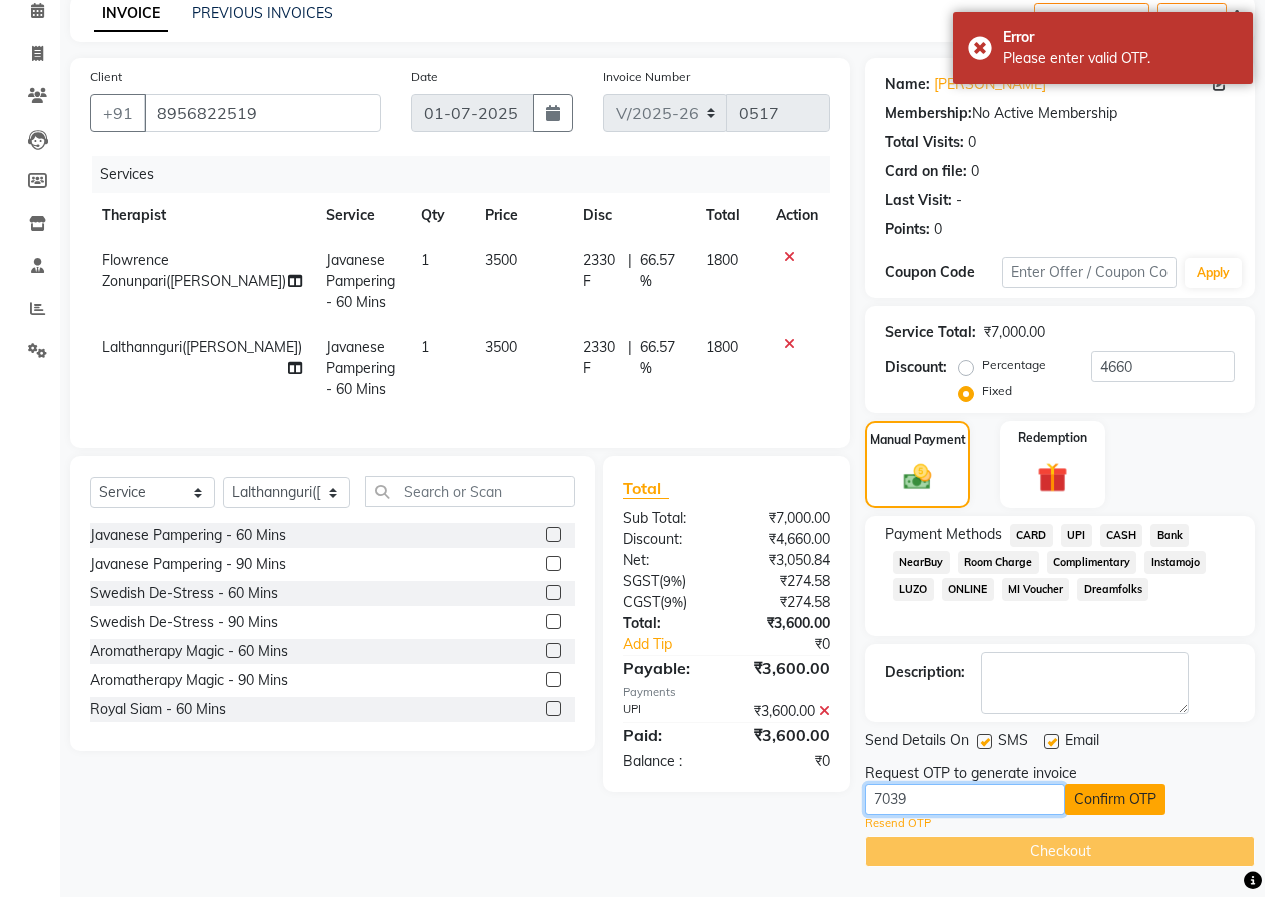 type on "7039" 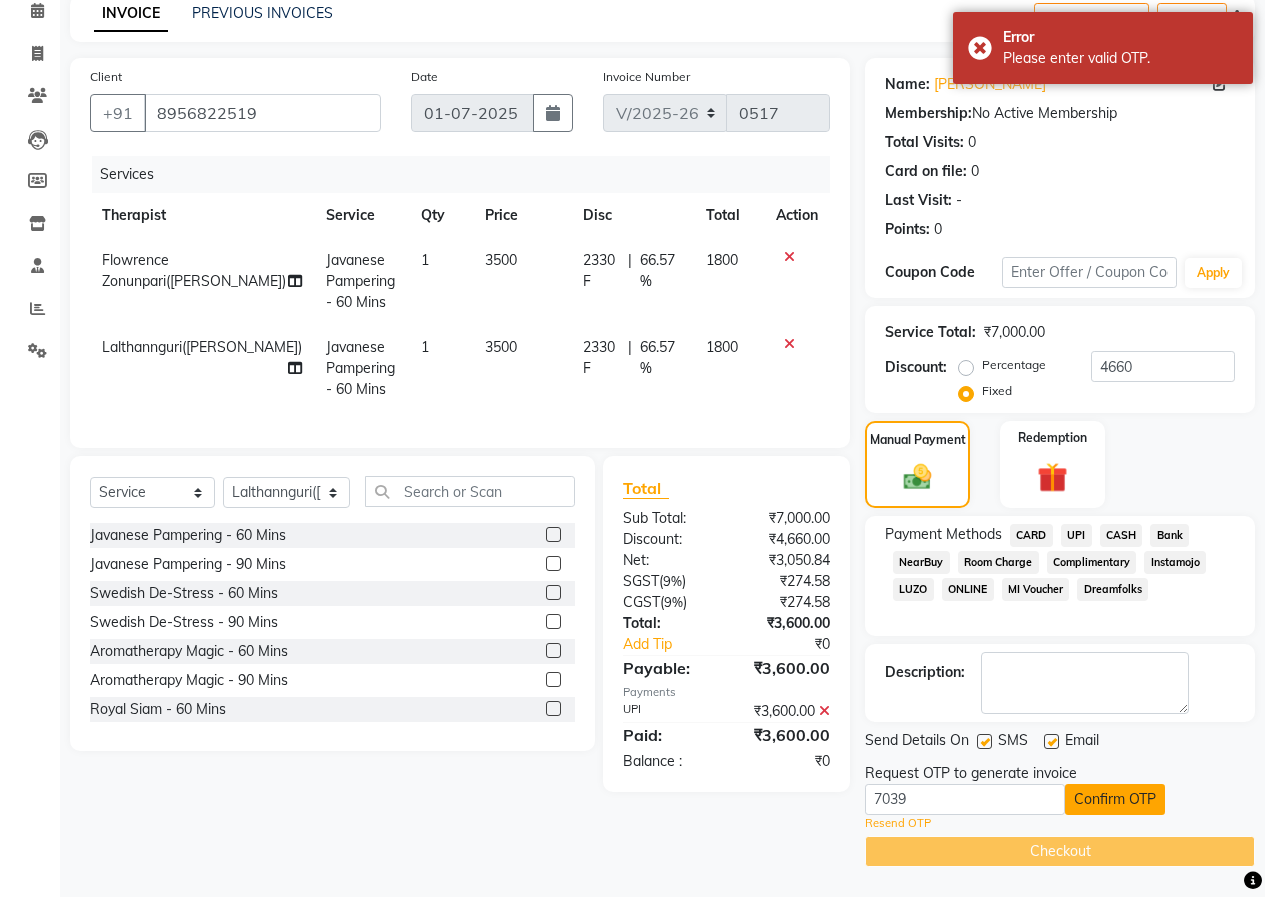 click on "Confirm OTP" 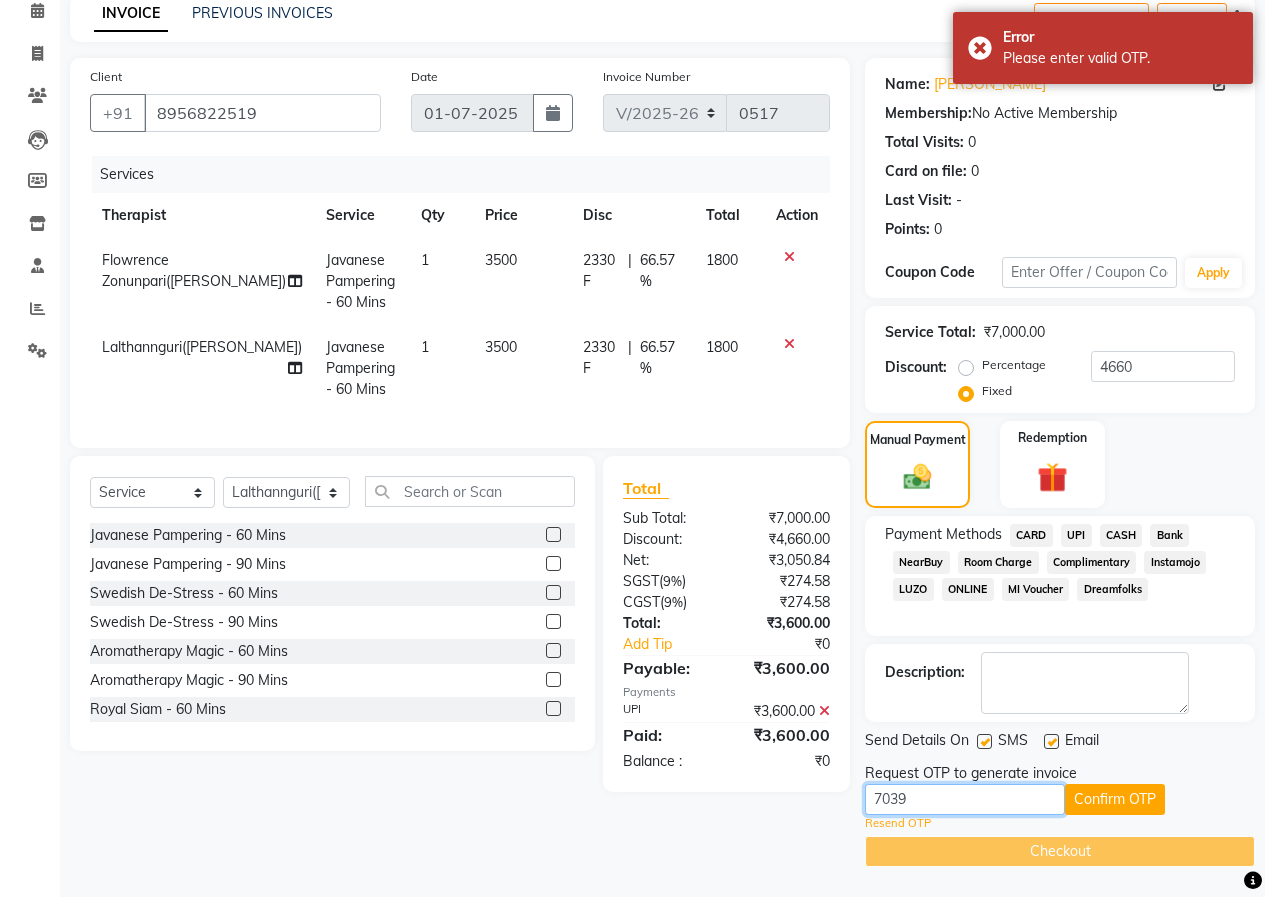 click on "7039" at bounding box center [965, 799] 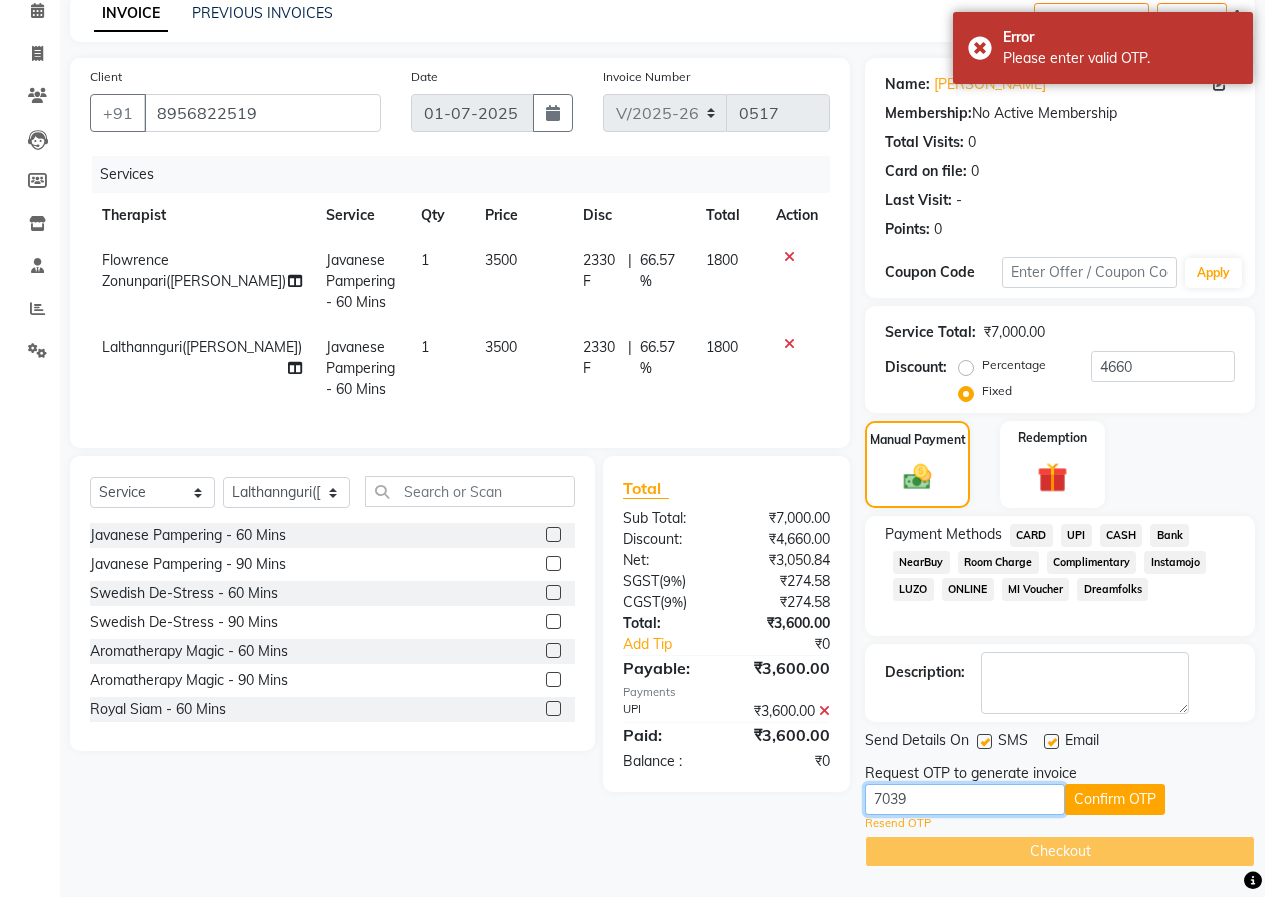 click on "7039" at bounding box center (965, 799) 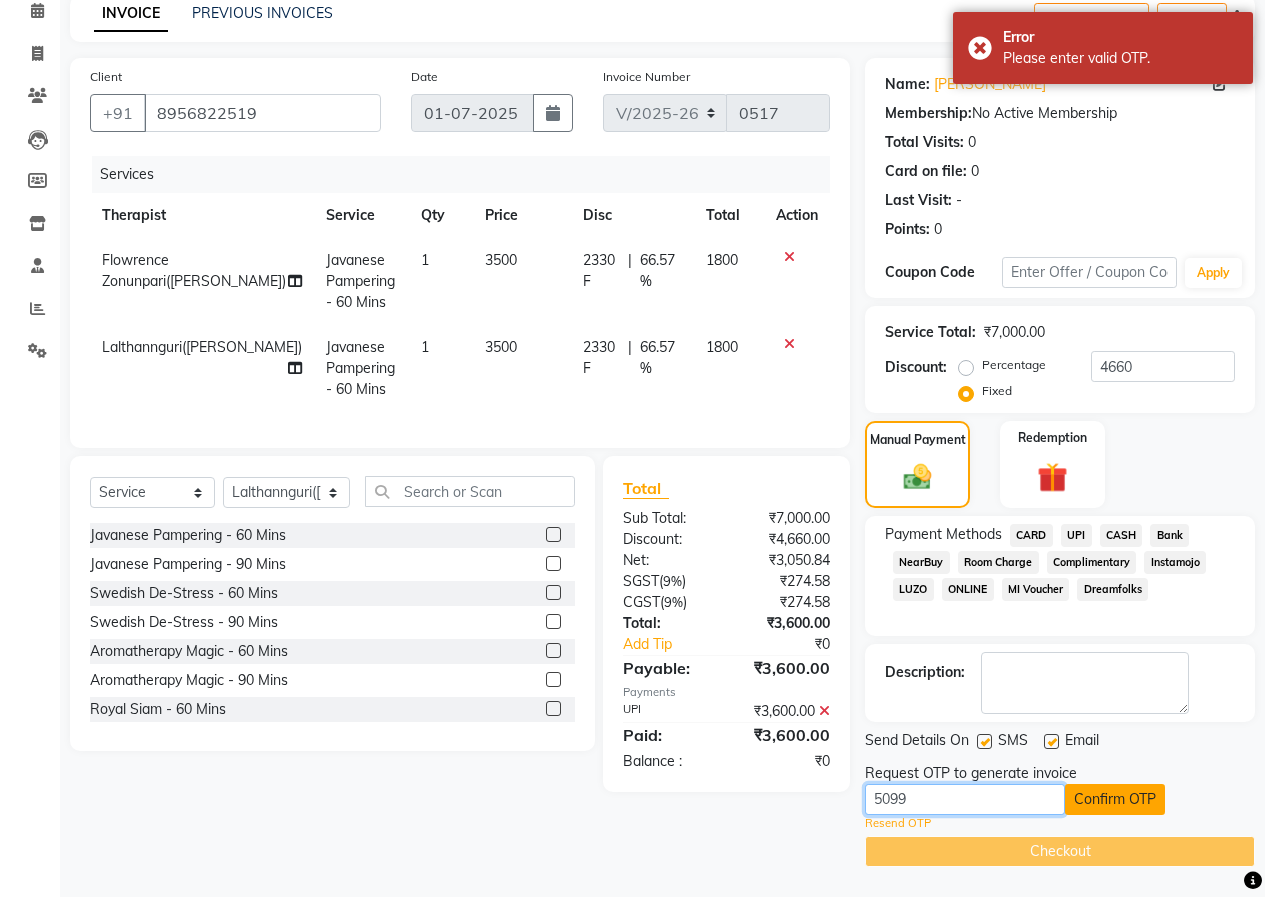 type on "5099" 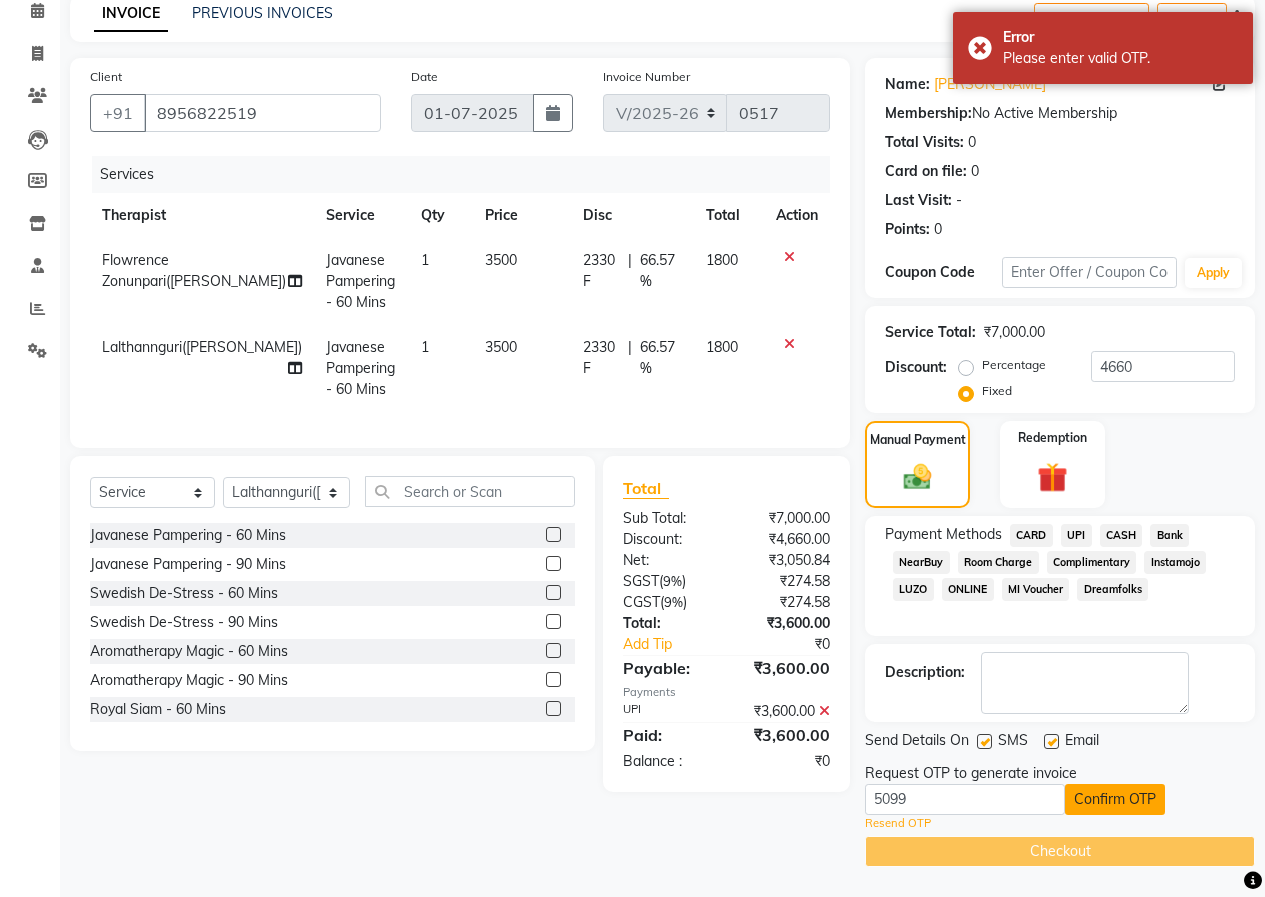 click on "Confirm OTP" 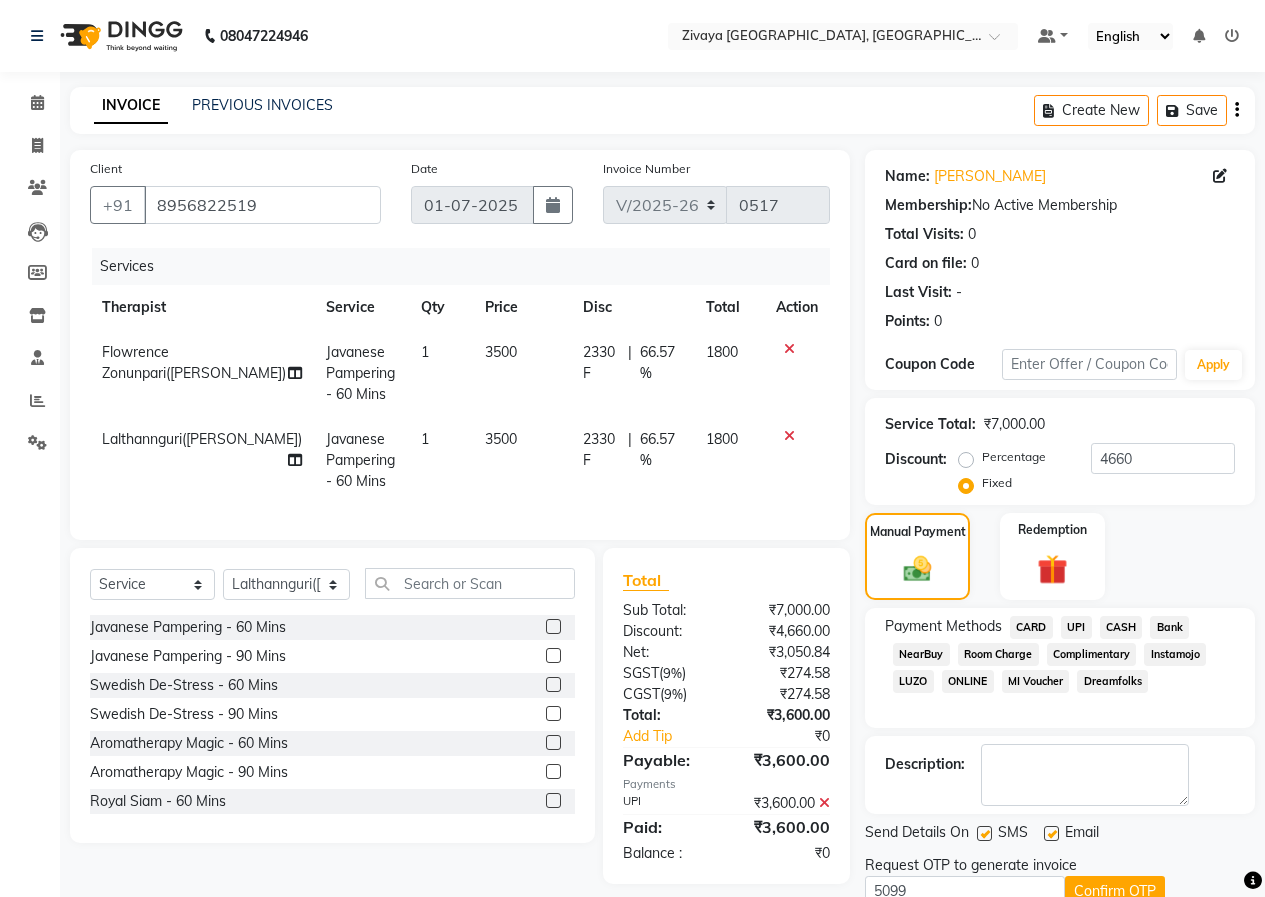 scroll, scrollTop: 92, scrollLeft: 0, axis: vertical 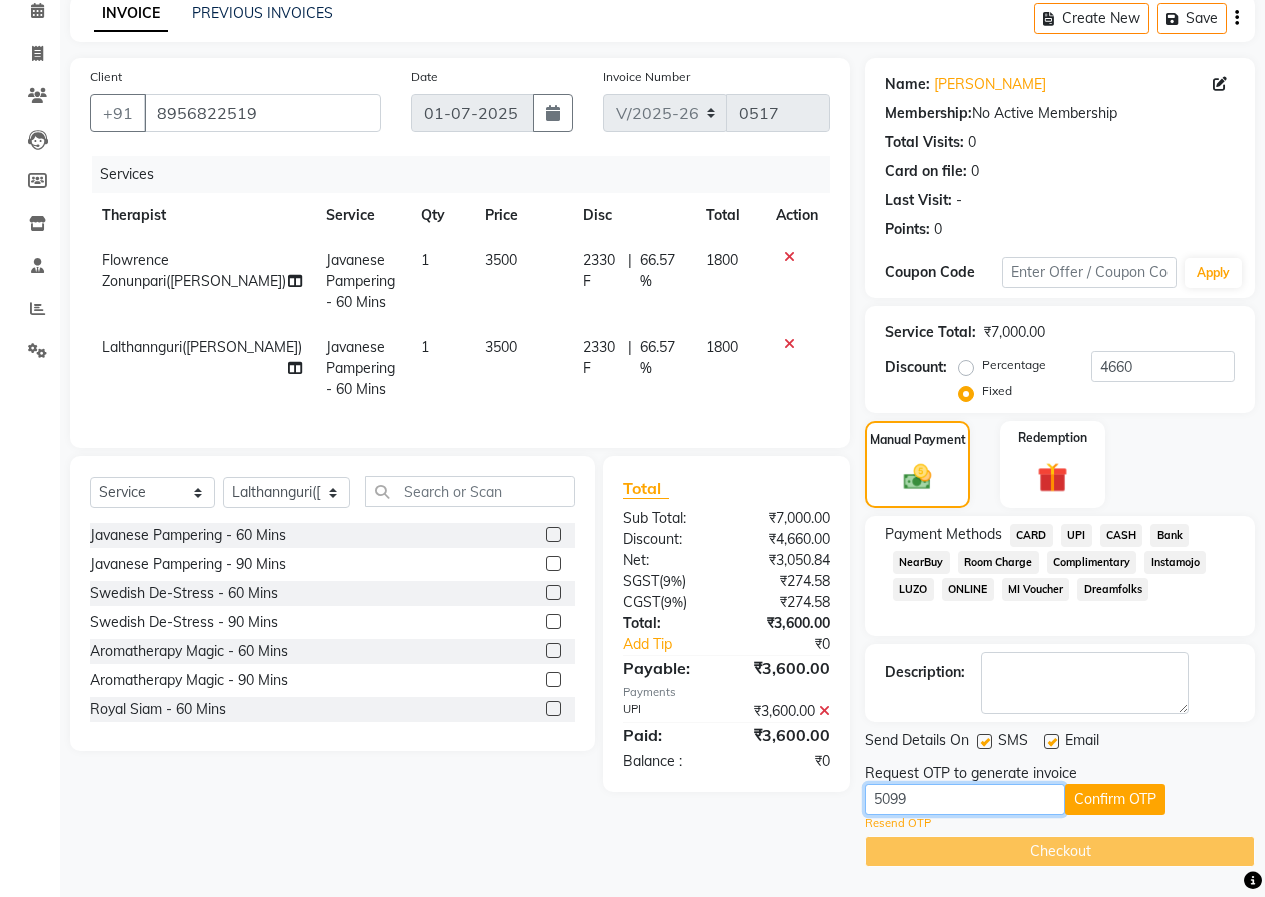 click on "5099" at bounding box center [965, 799] 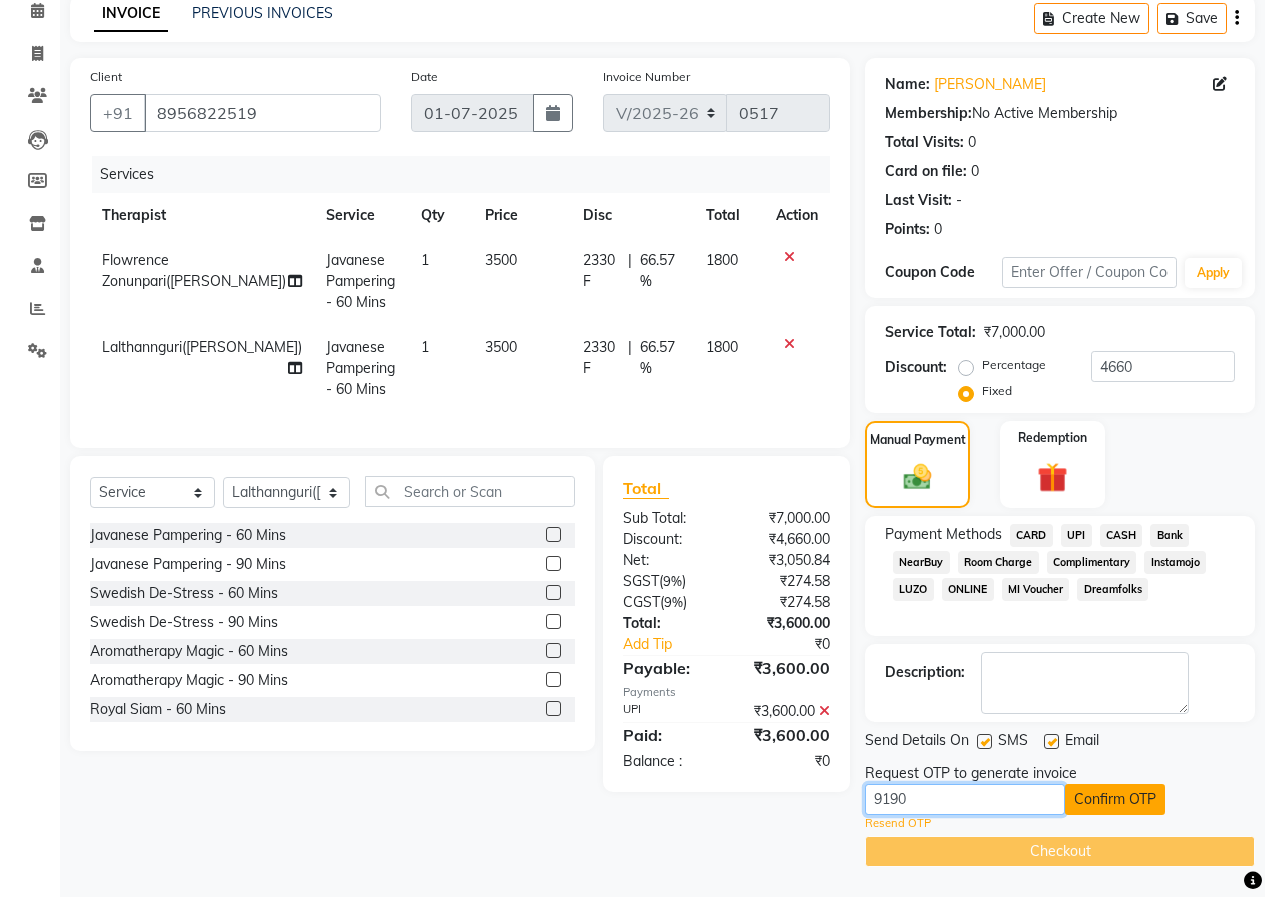 type on "9190" 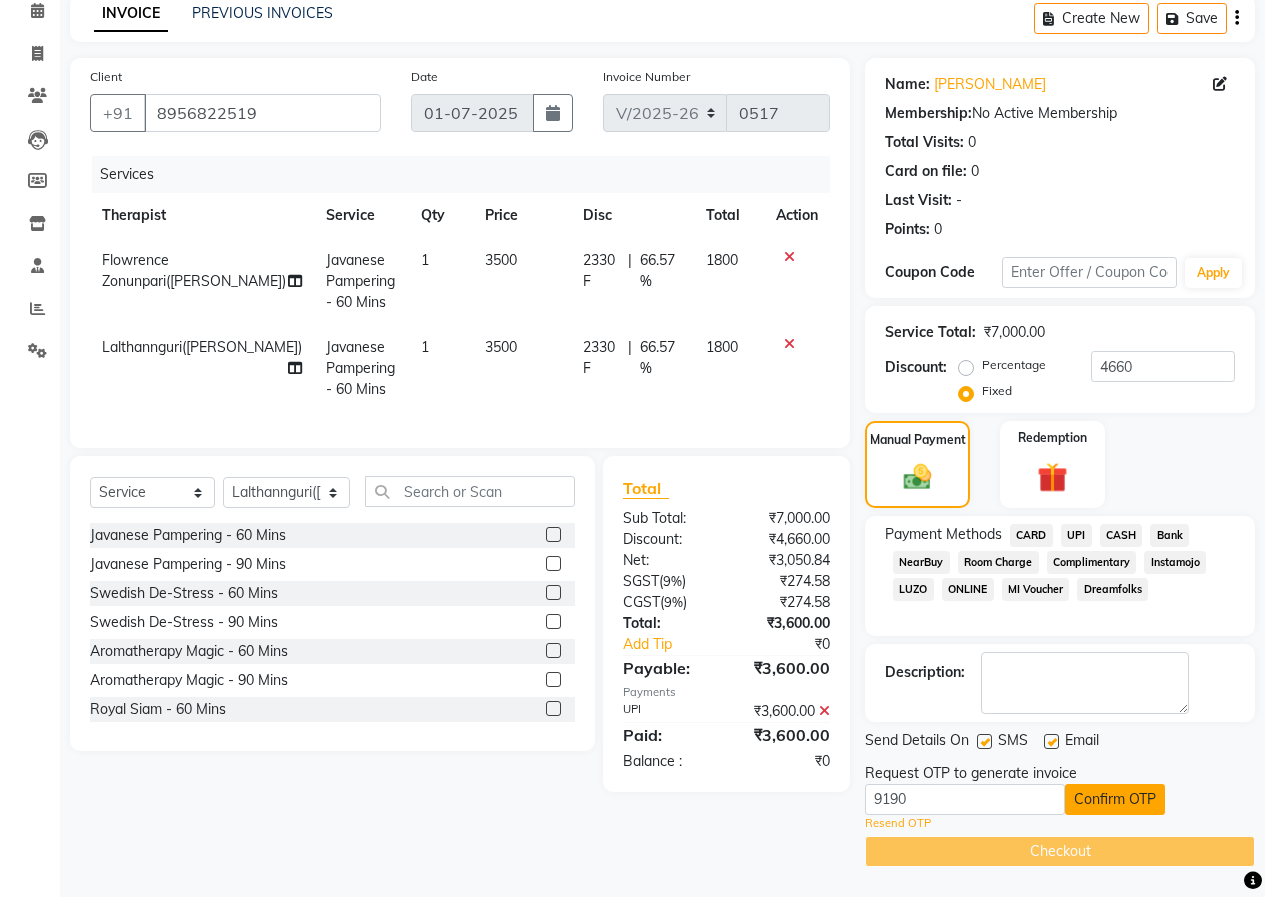 click on "Confirm OTP" 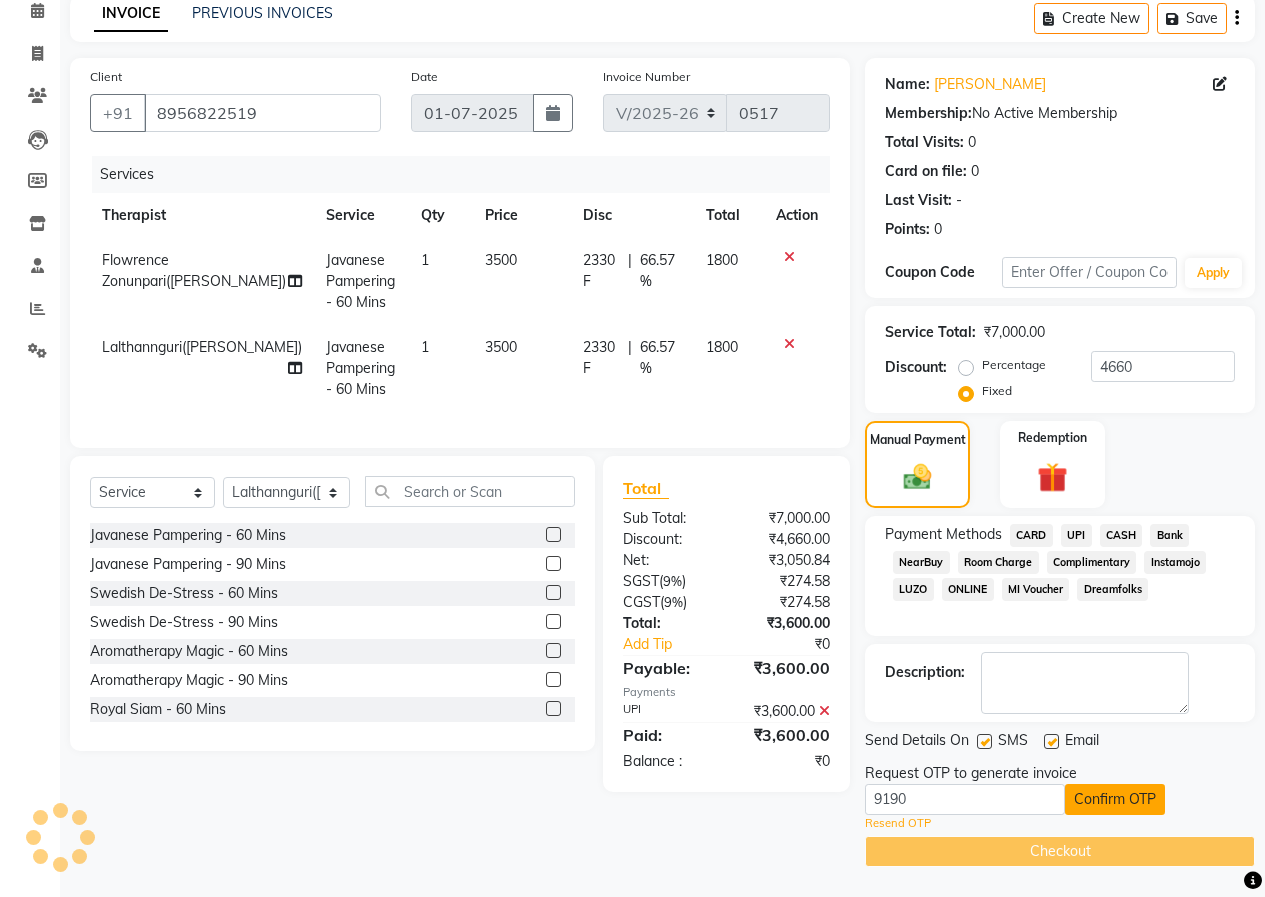 scroll, scrollTop: 32, scrollLeft: 0, axis: vertical 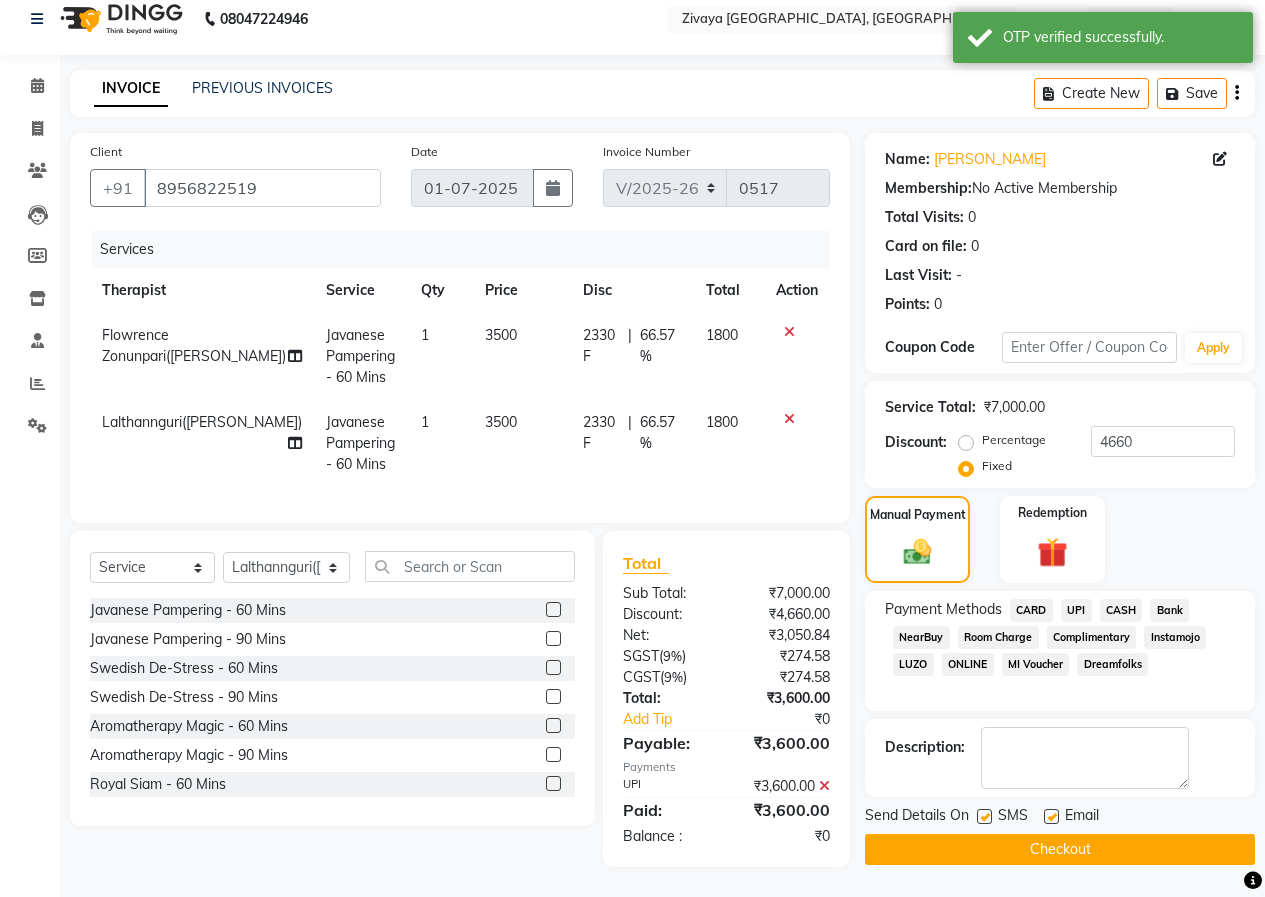 click on "Checkout" 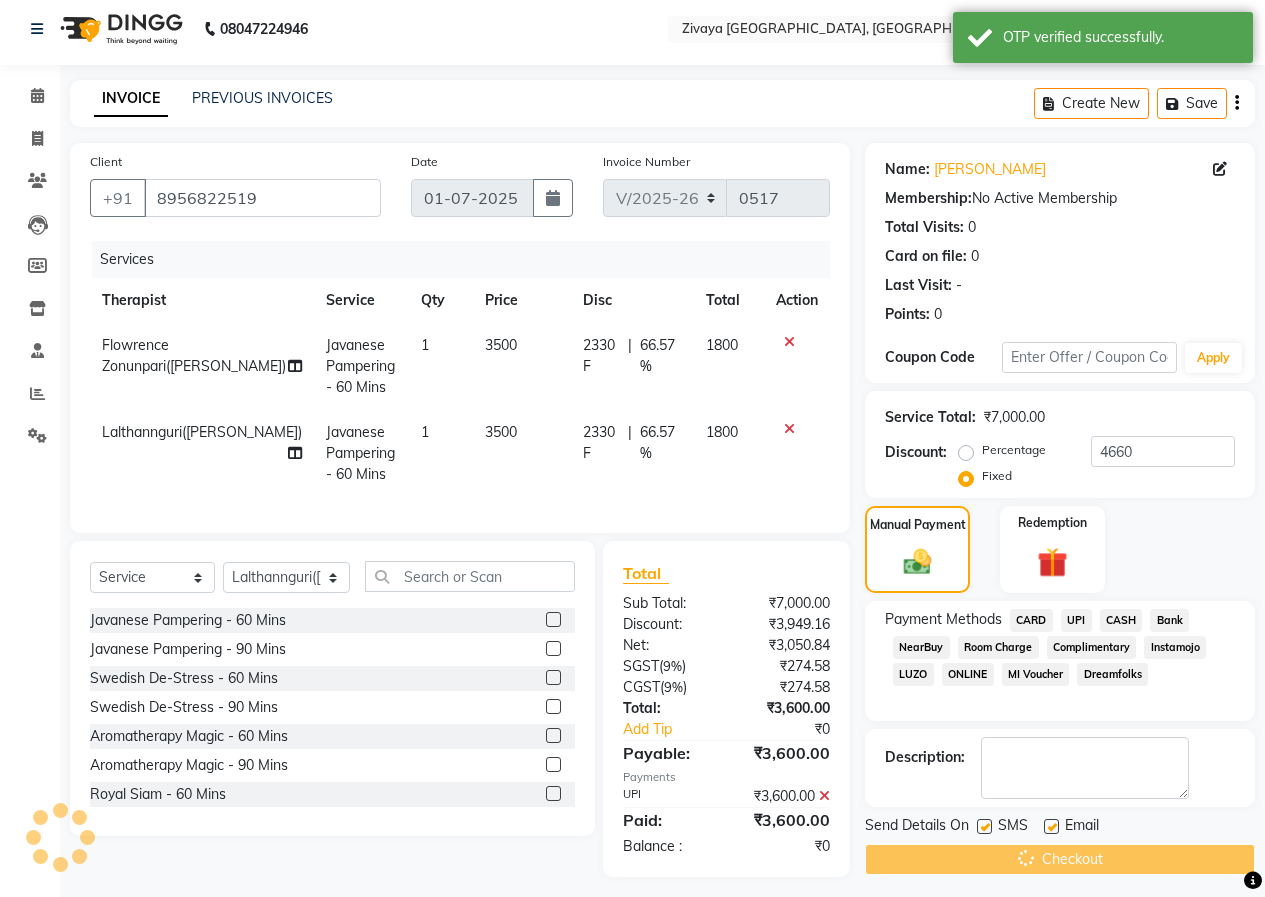 scroll, scrollTop: 0, scrollLeft: 0, axis: both 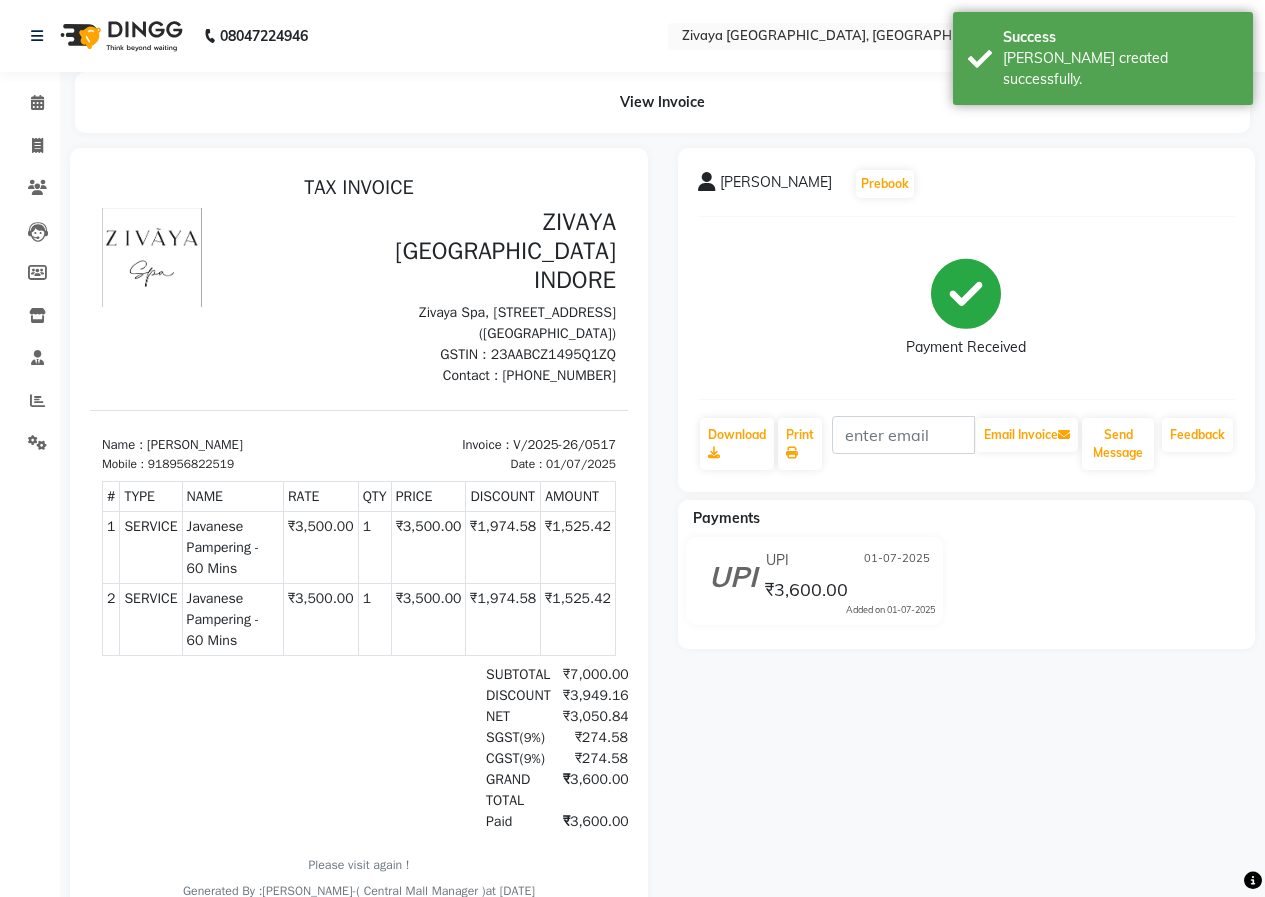 click 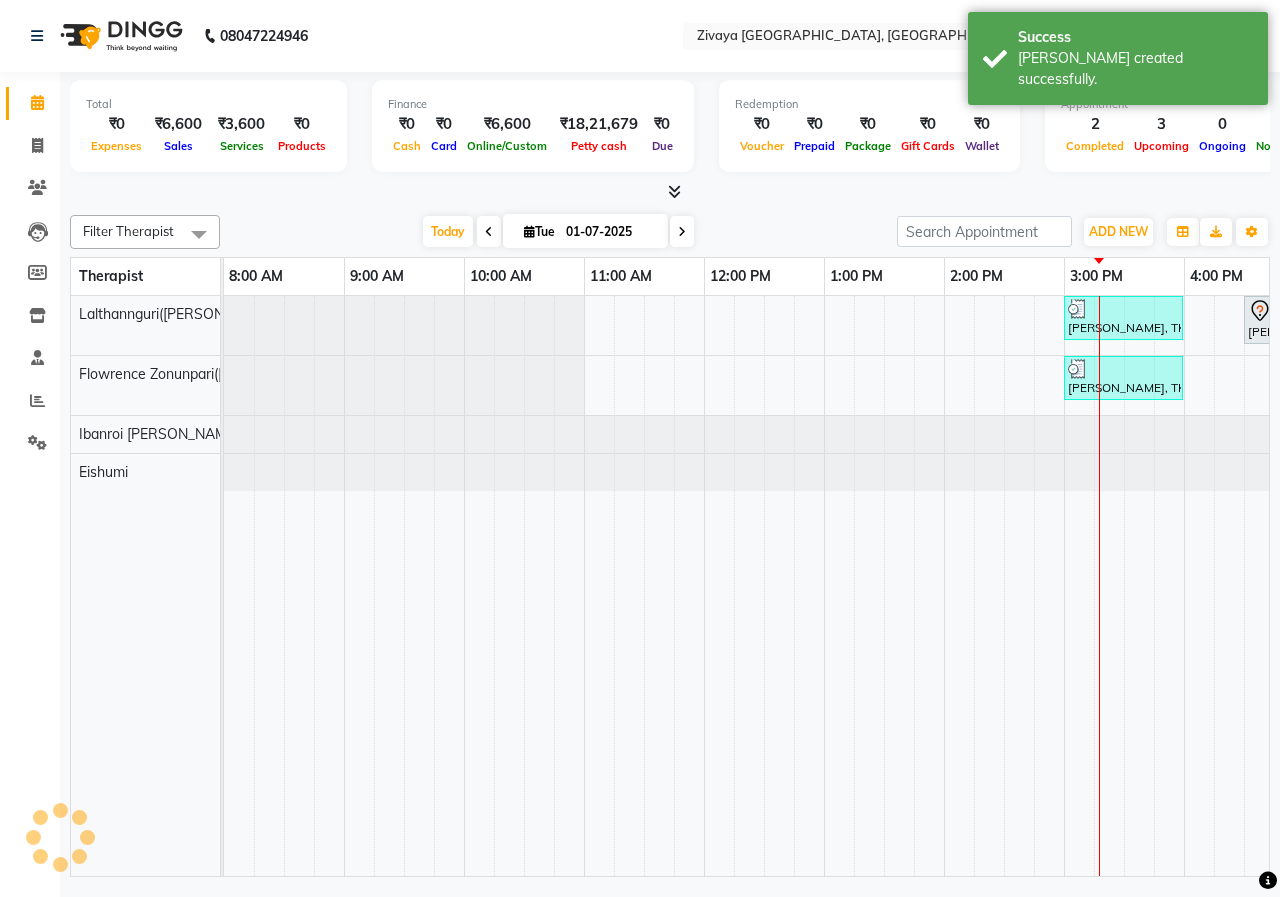 scroll, scrollTop: 0, scrollLeft: 0, axis: both 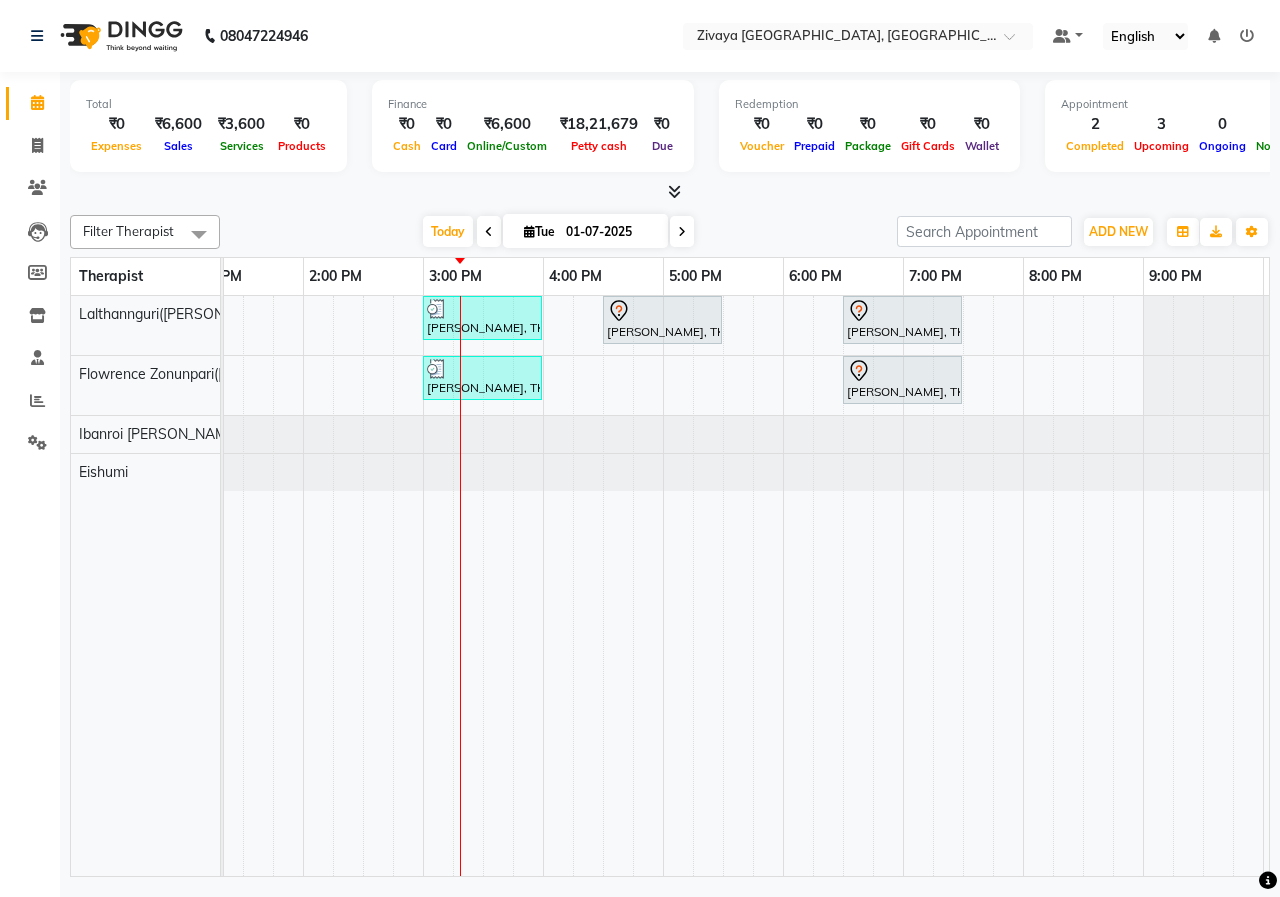 click 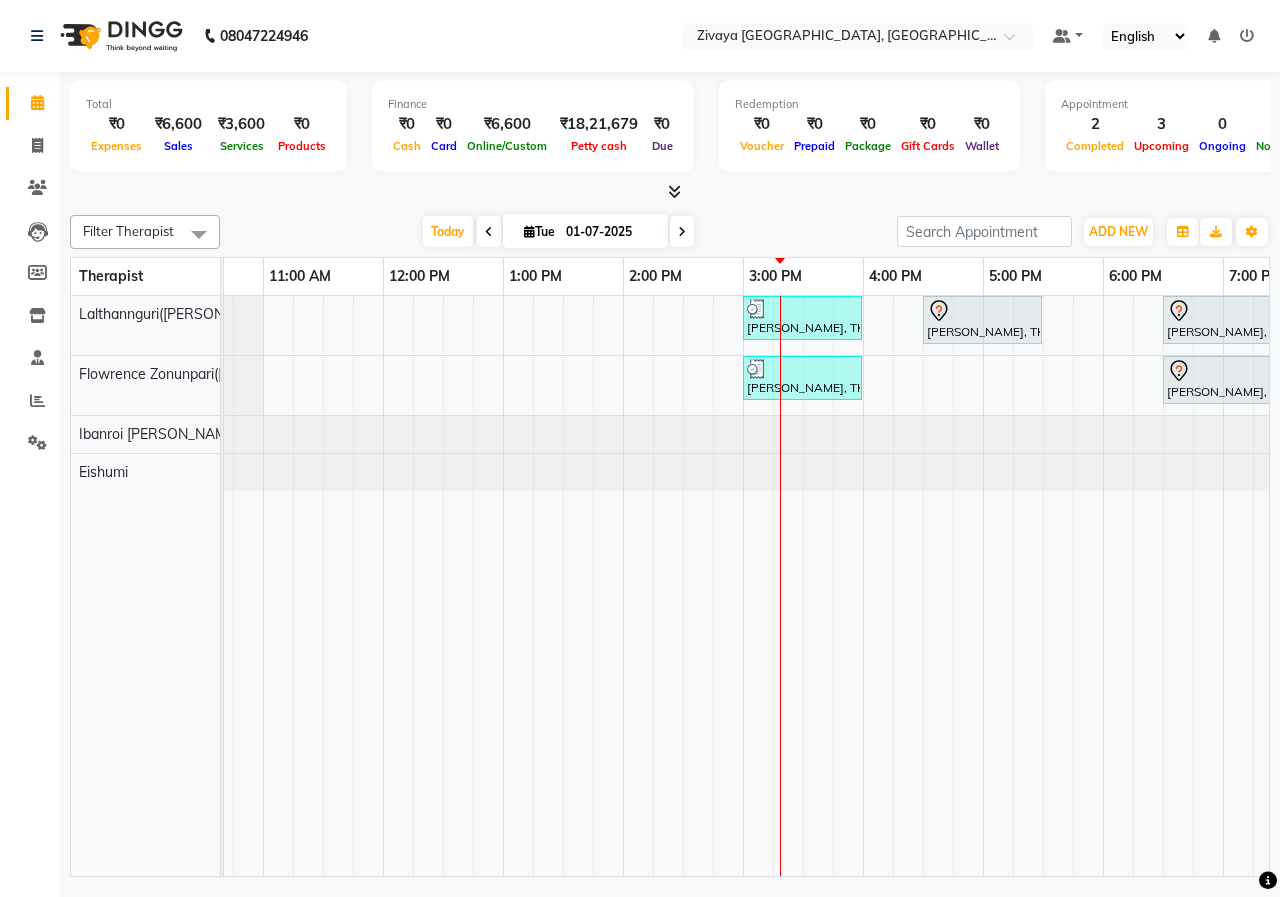 scroll, scrollTop: 0, scrollLeft: 204, axis: horizontal 